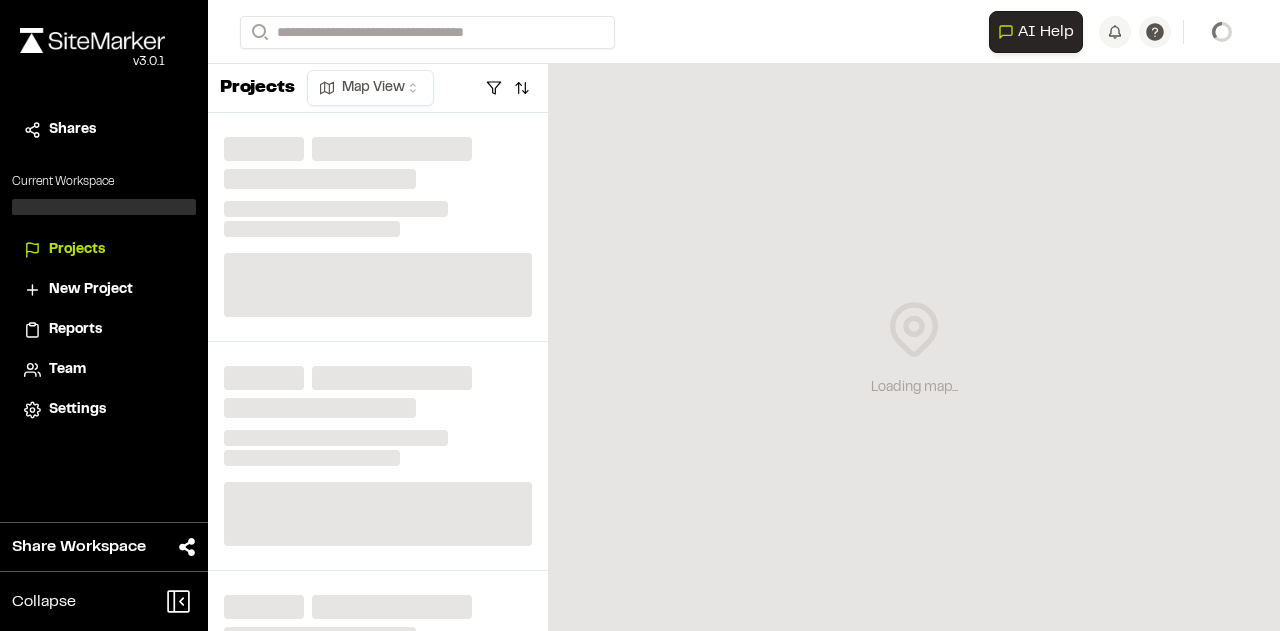 scroll, scrollTop: 0, scrollLeft: 0, axis: both 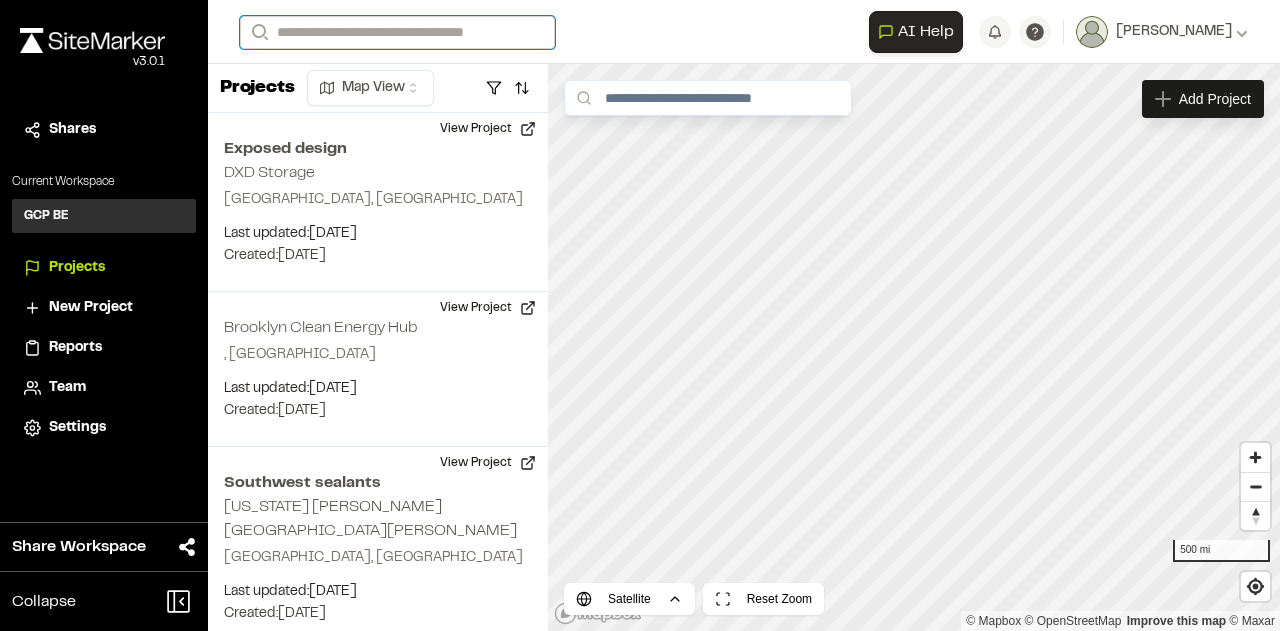 click on "Search" at bounding box center (397, 32) 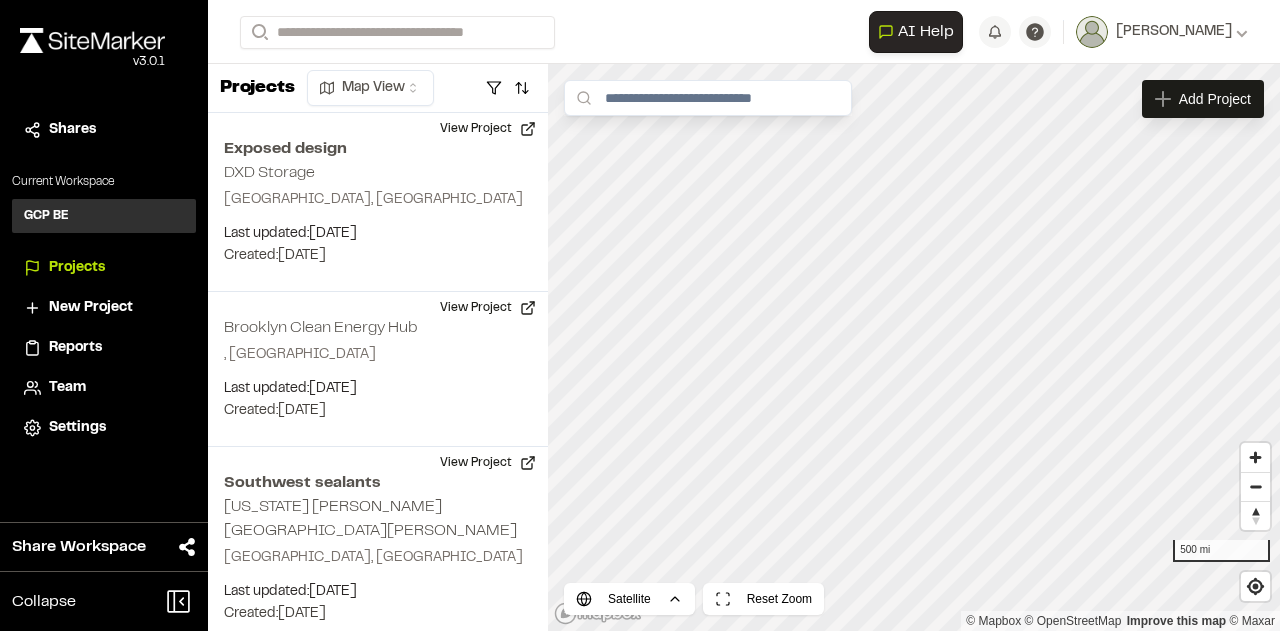 click on "[GEOGRAPHIC_DATA] Phase [GEOGRAPHIC_DATA]" at bounding box center [468, 170] 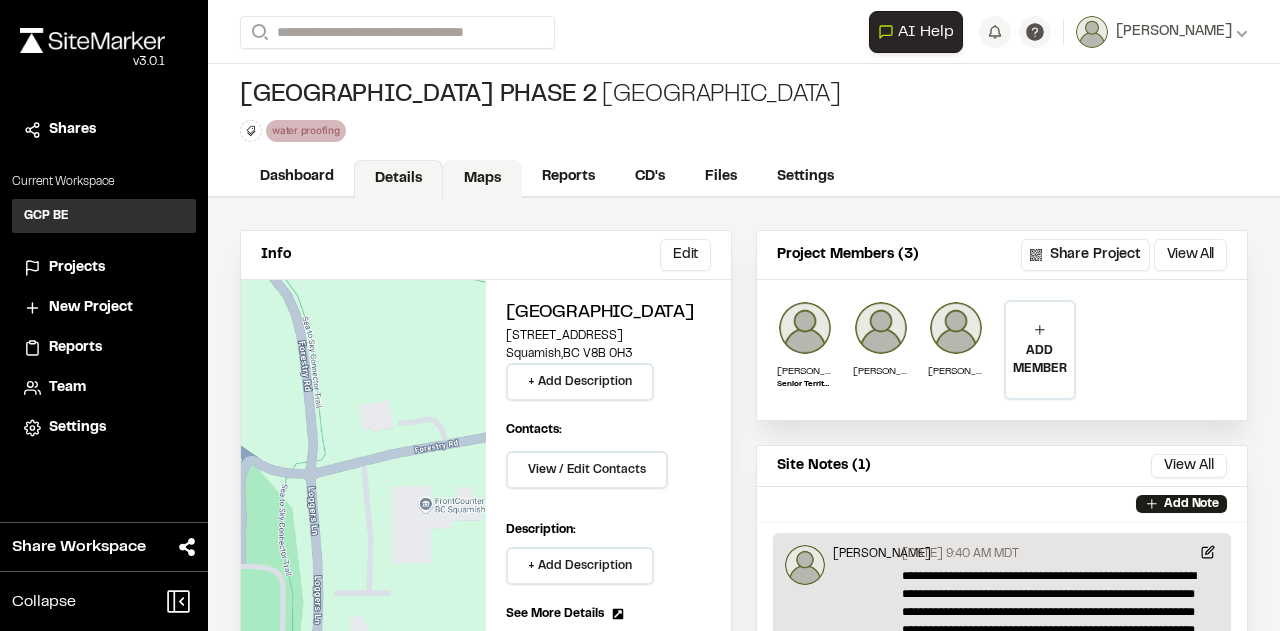 click on "Maps" at bounding box center (482, 179) 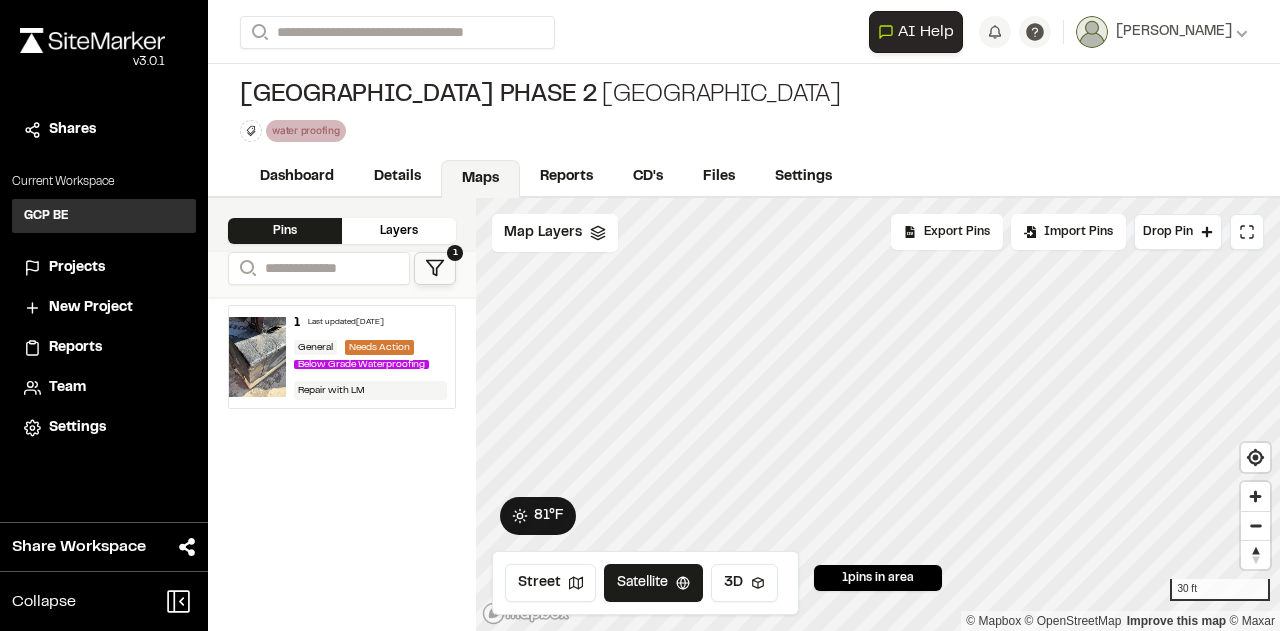 click on "81 ° F" at bounding box center [549, 516] 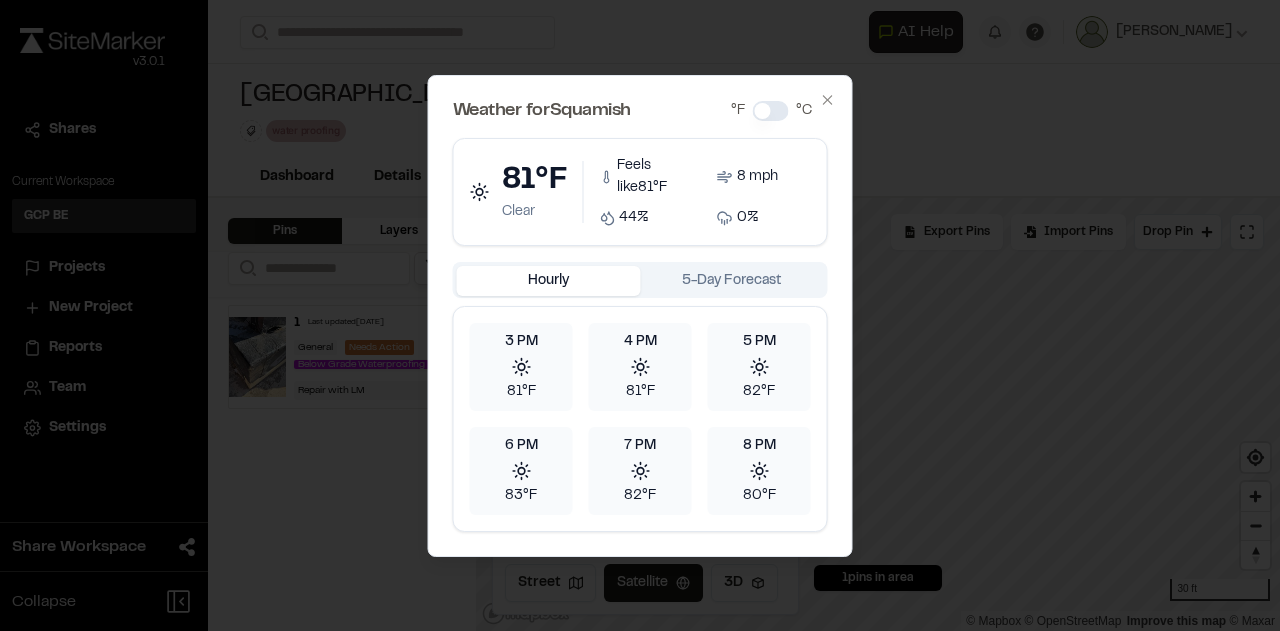 click on "°F" at bounding box center (770, 111) 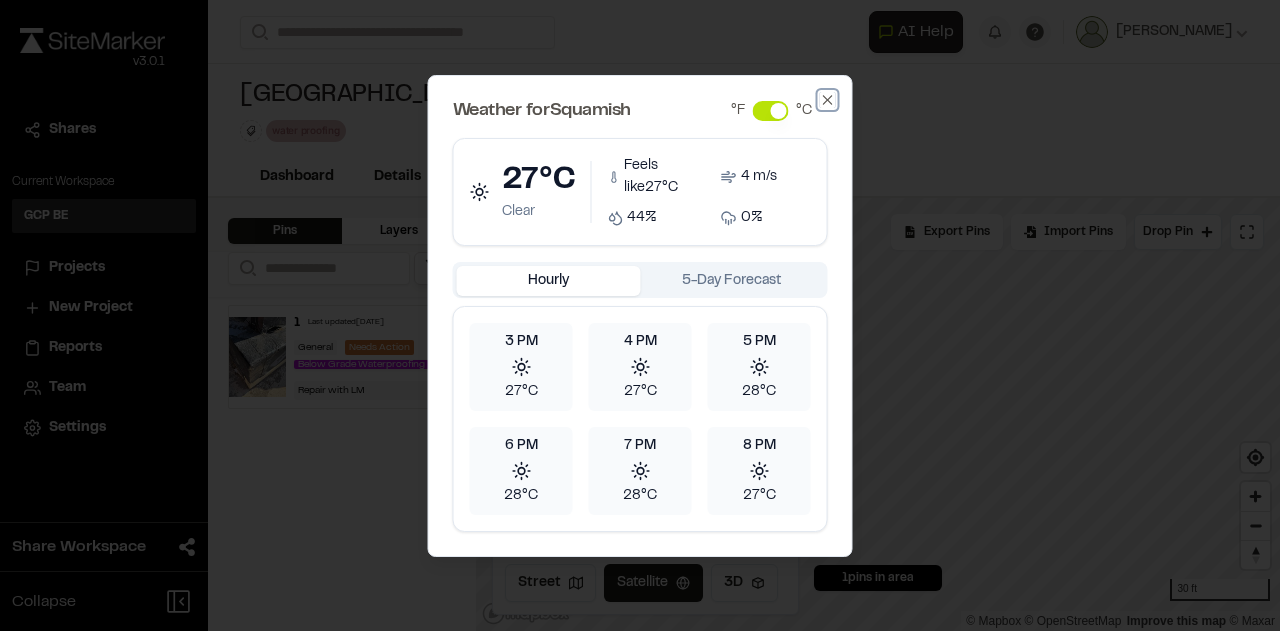 click 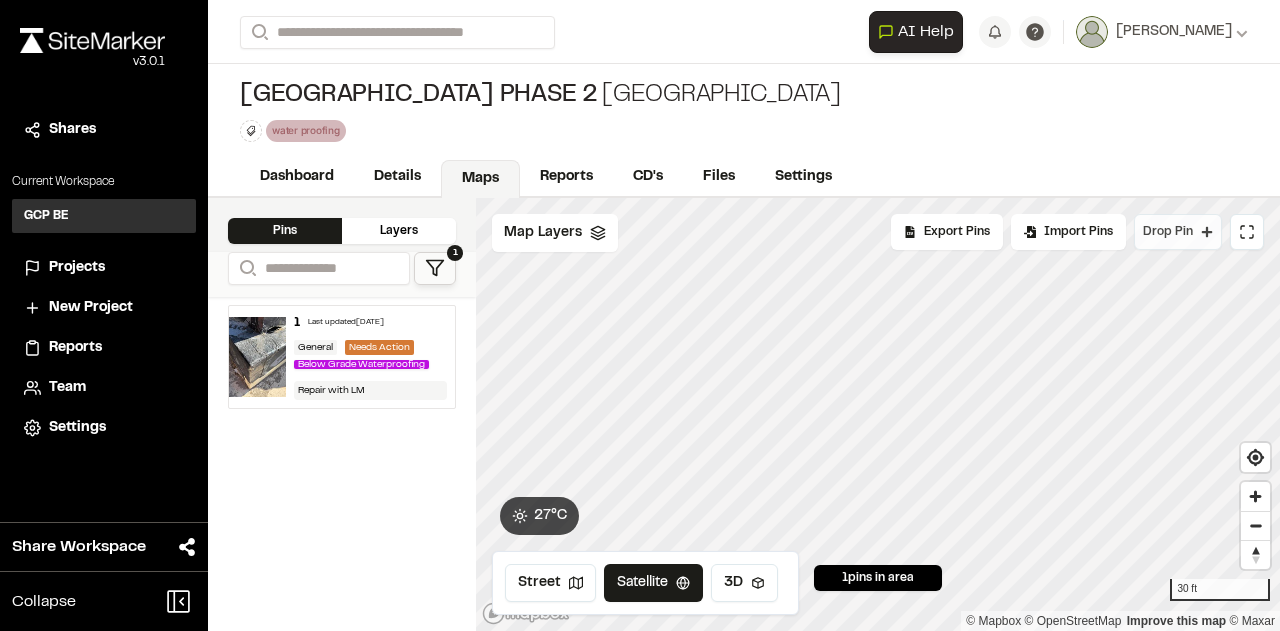 click on "Drop Pin" at bounding box center (1168, 232) 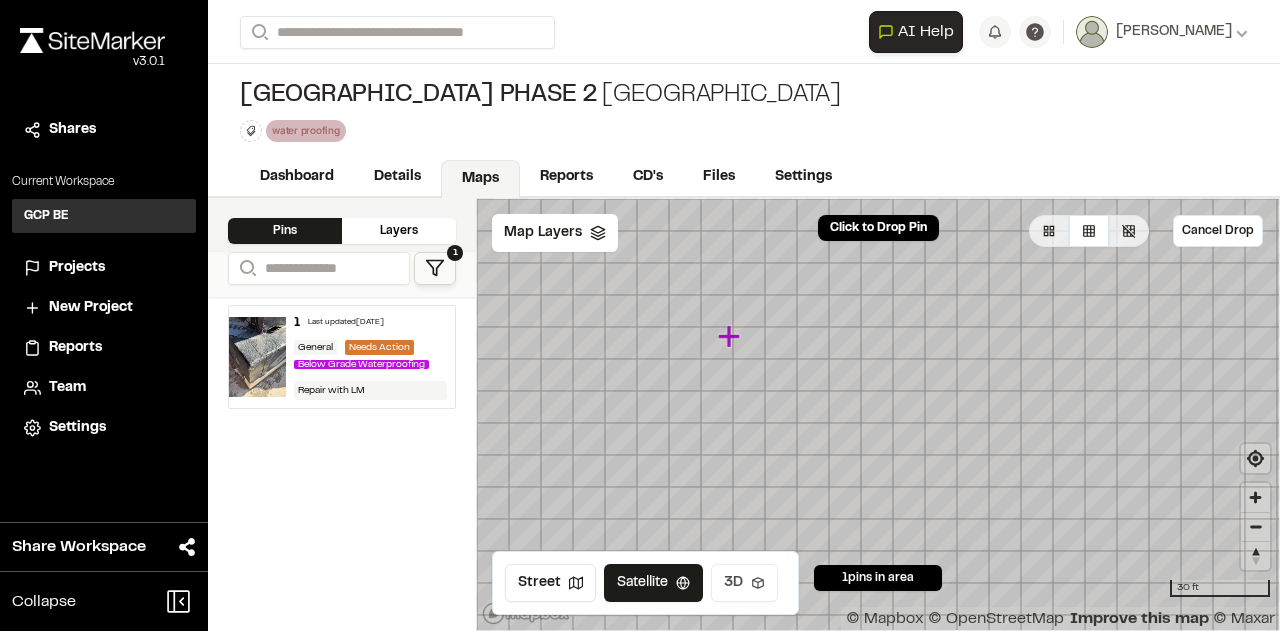 click on "Click to Drop Pin Cancel Drop 1  pins in area Map [GEOGRAPHIC_DATA] Satellite 3D 30 ft © Mapbox   © OpenStreetMap   Improve this map   © Maxar" at bounding box center [878, 414] 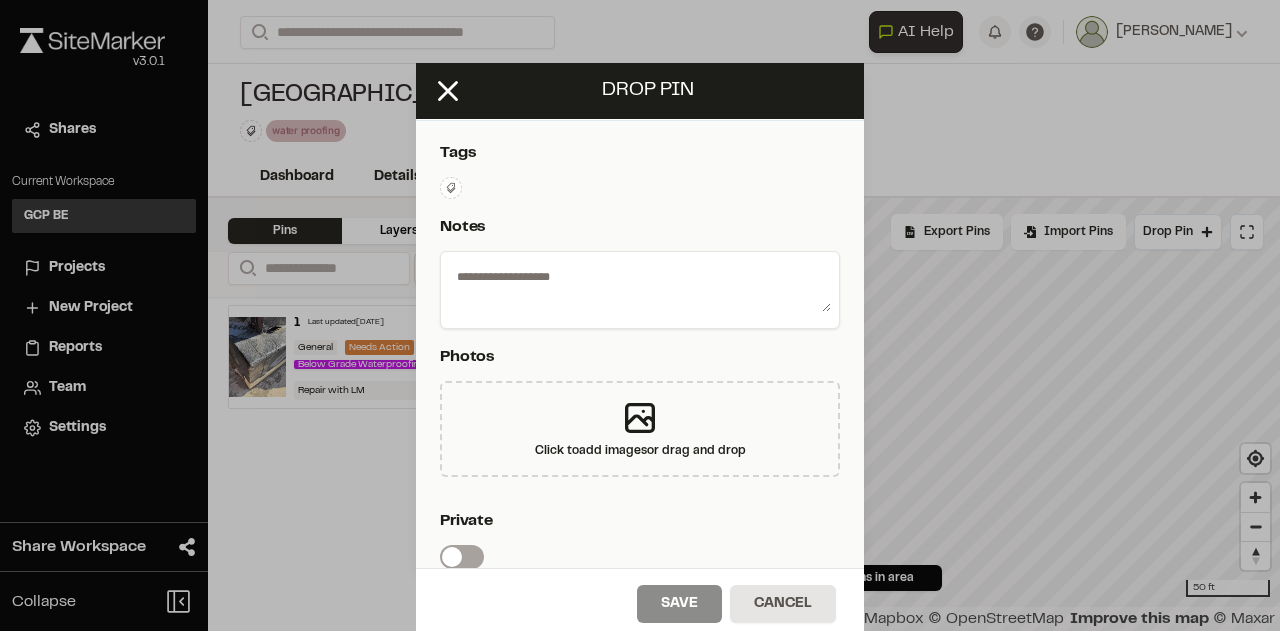 scroll, scrollTop: 259, scrollLeft: 0, axis: vertical 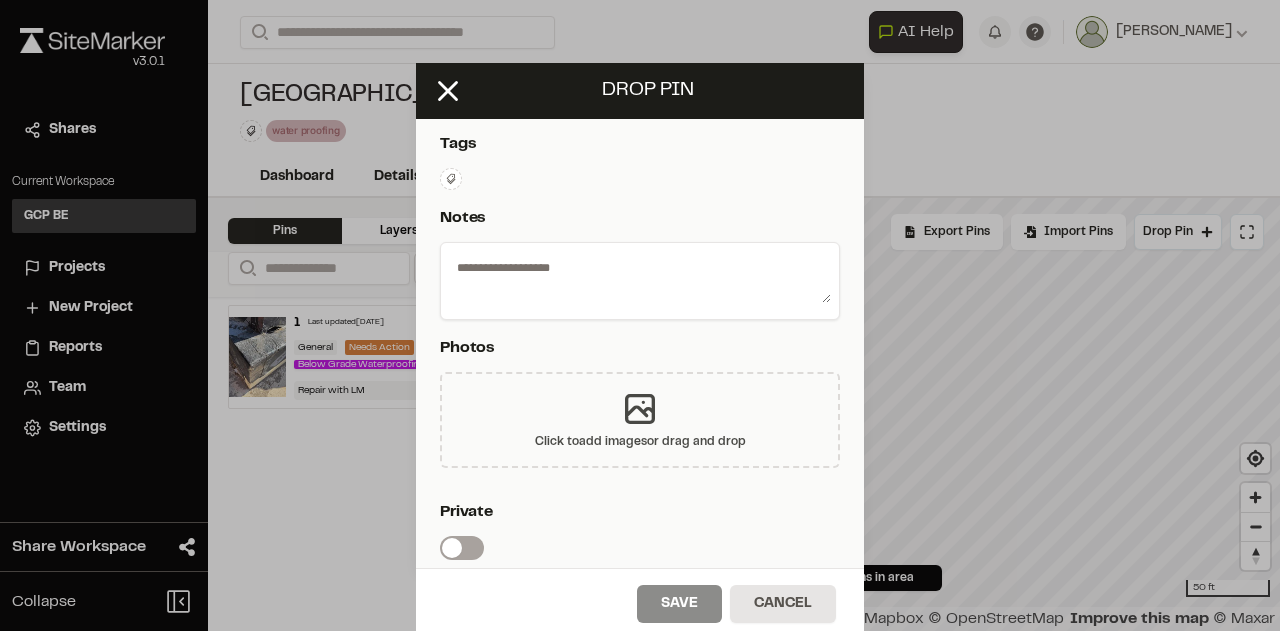 click 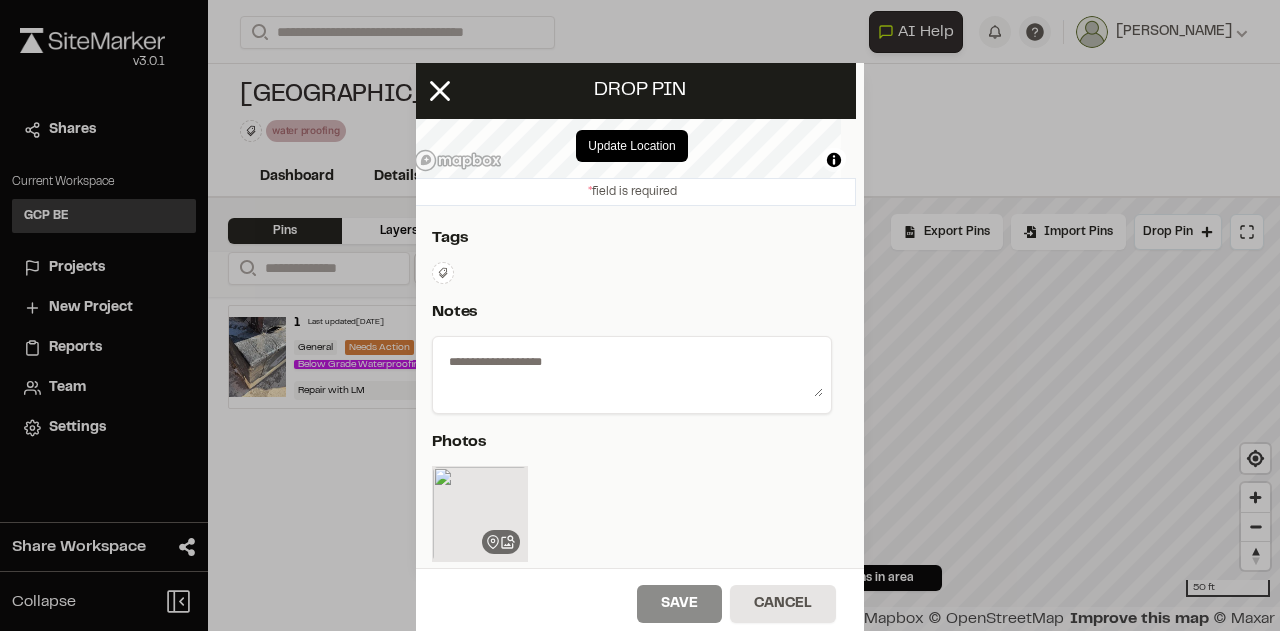 scroll, scrollTop: 164, scrollLeft: 8, axis: both 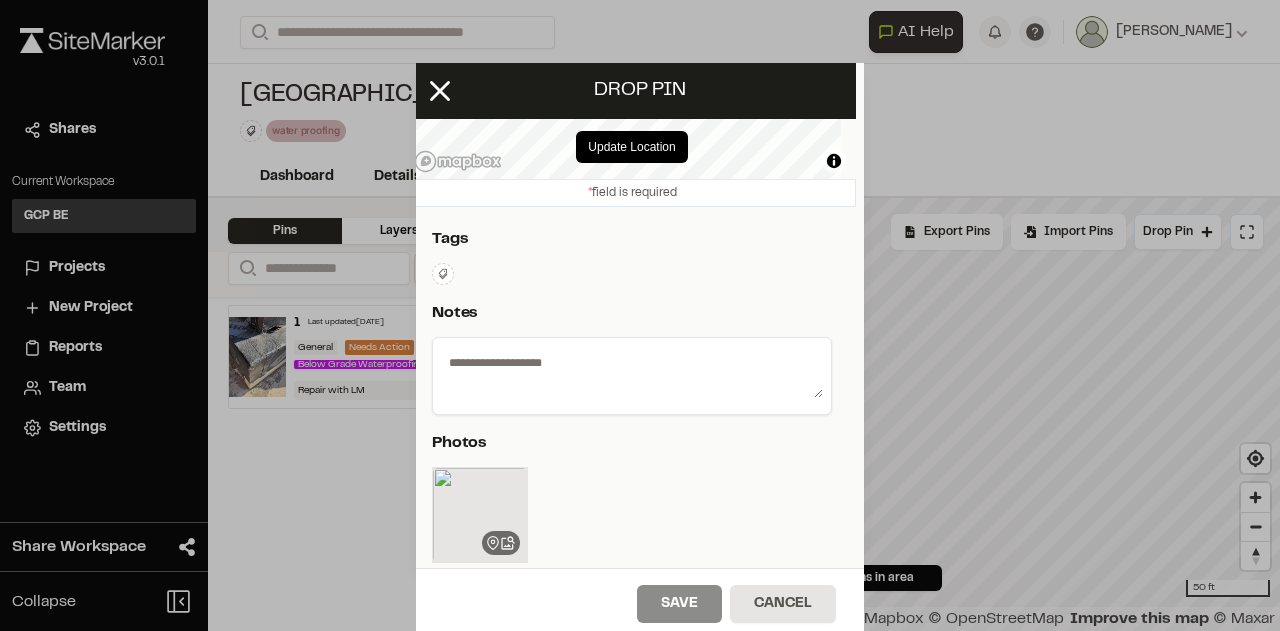 click at bounding box center (632, 372) 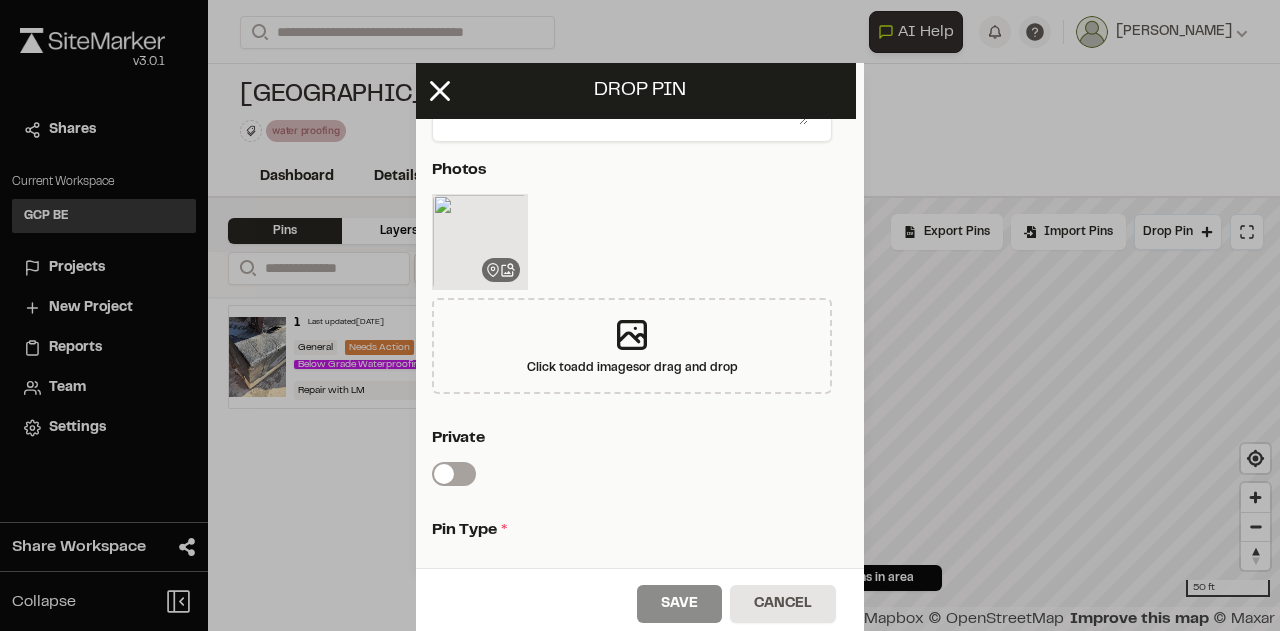scroll, scrollTop: 602, scrollLeft: 8, axis: both 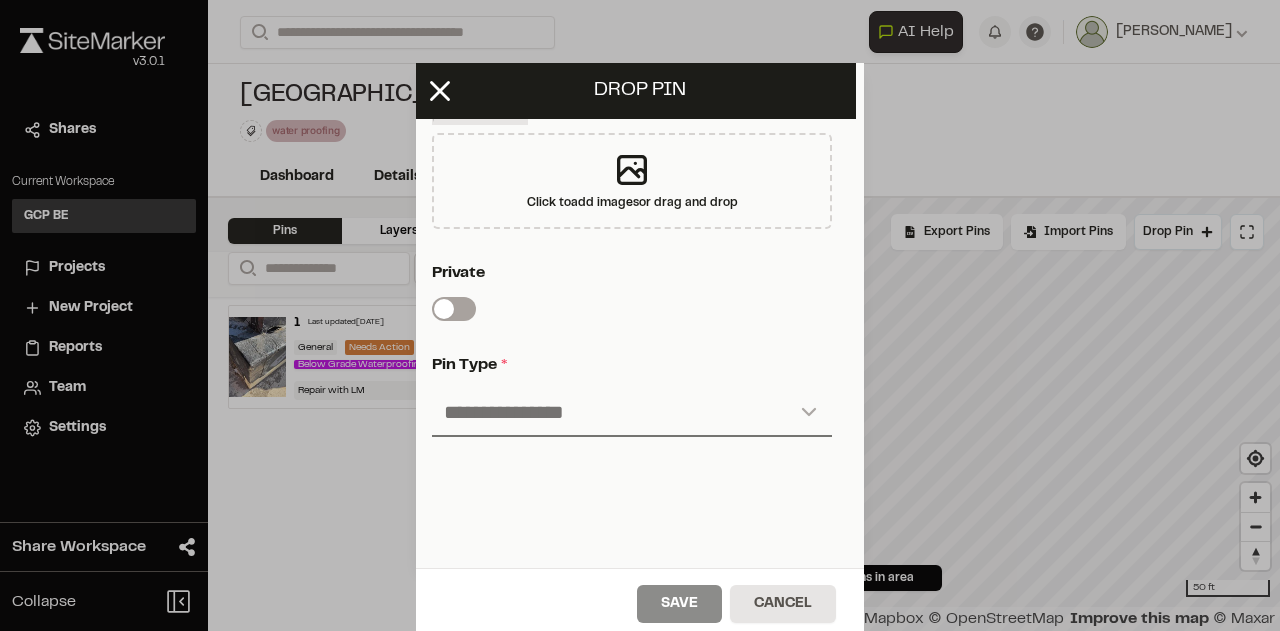 type on "**********" 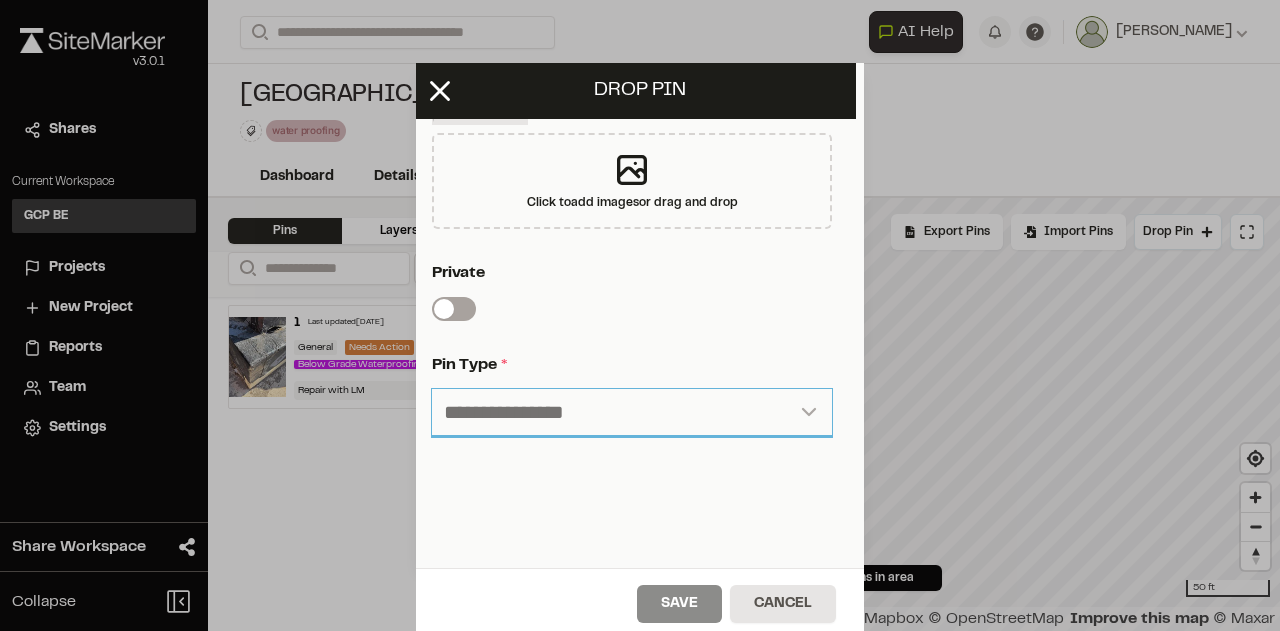 click on "**********" at bounding box center [632, 413] 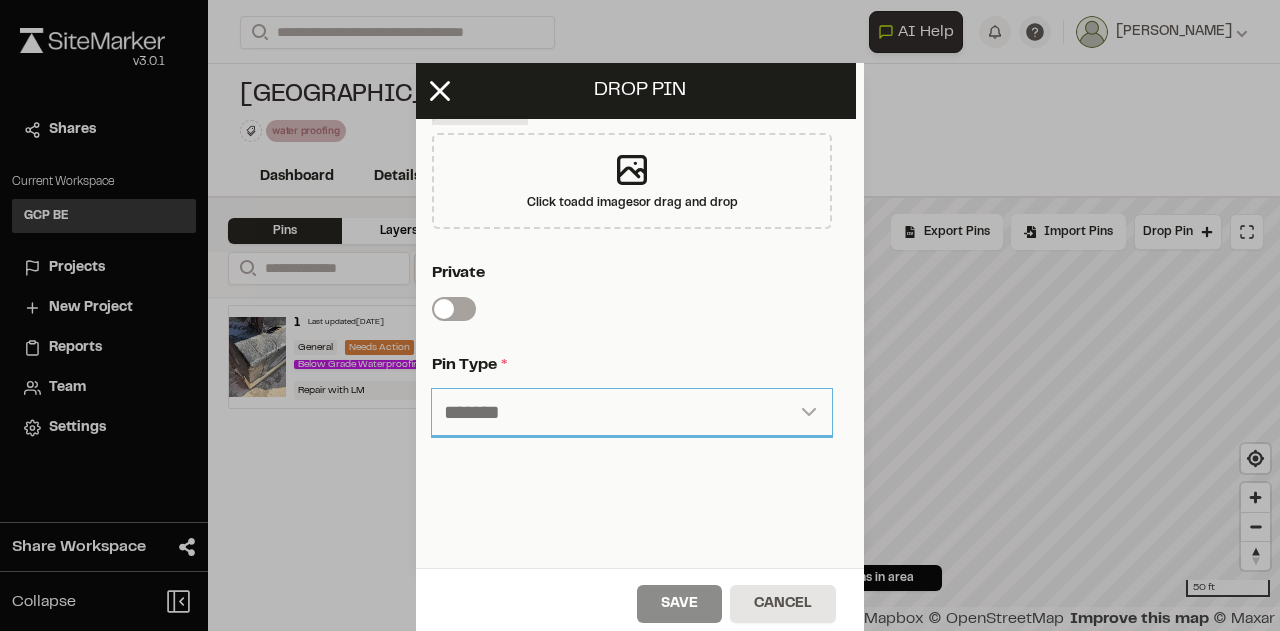 click on "**********" at bounding box center (632, 413) 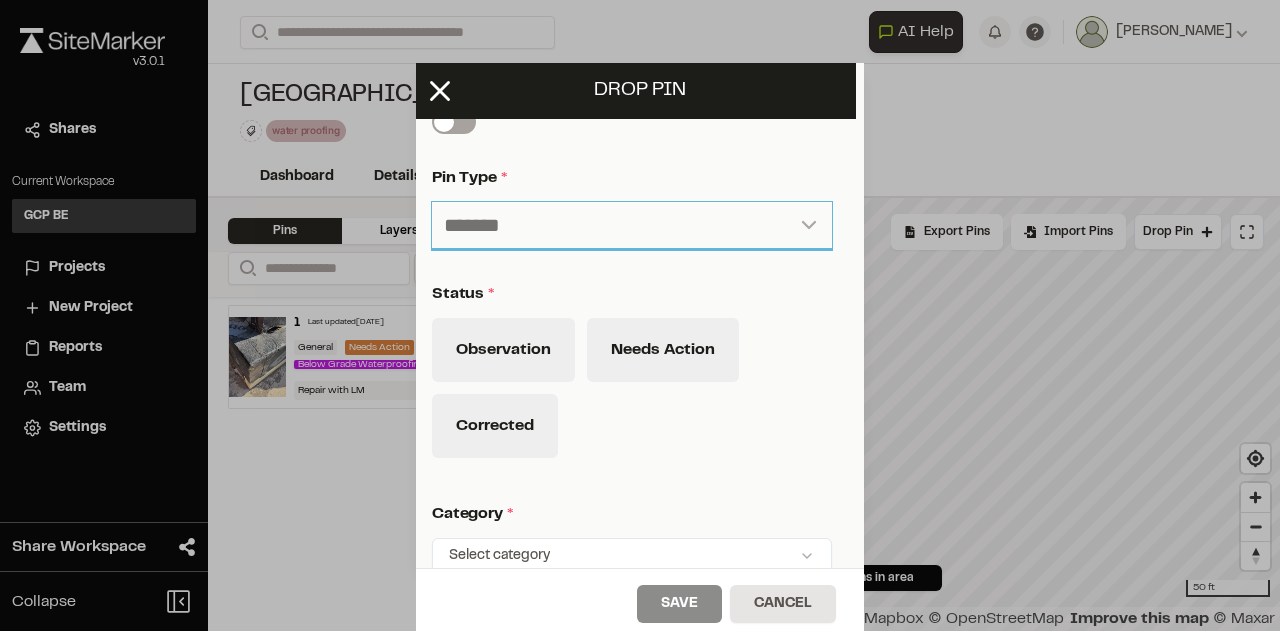 scroll, scrollTop: 790, scrollLeft: 8, axis: both 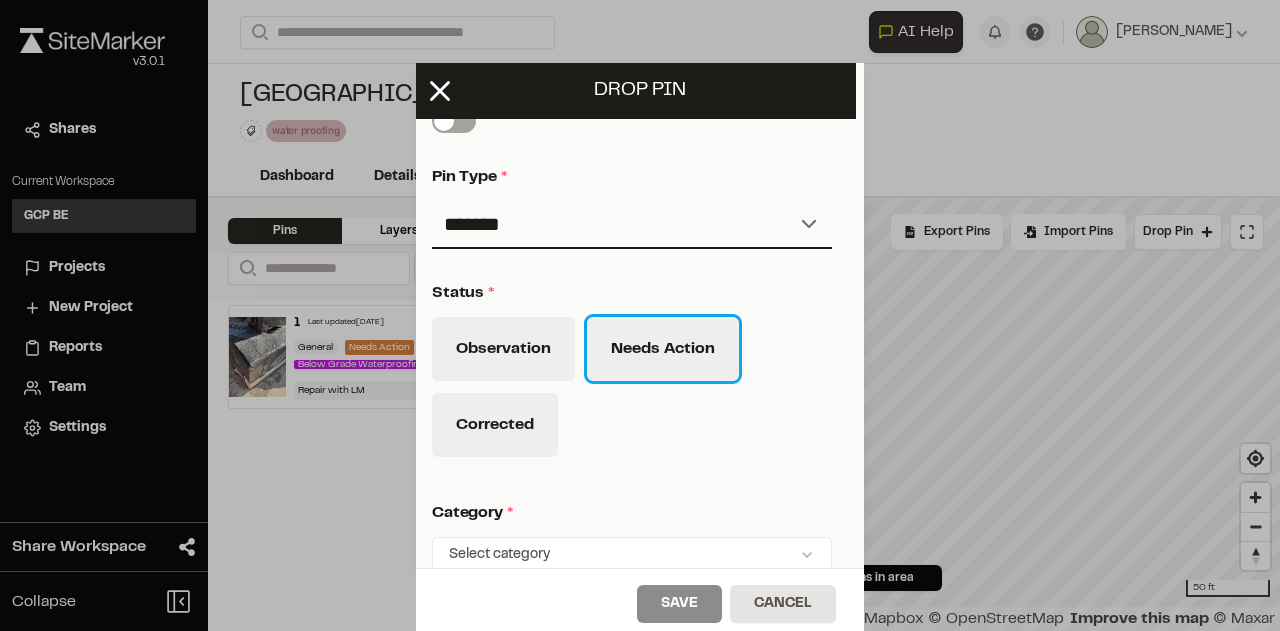 click on "Needs Action" at bounding box center [663, 349] 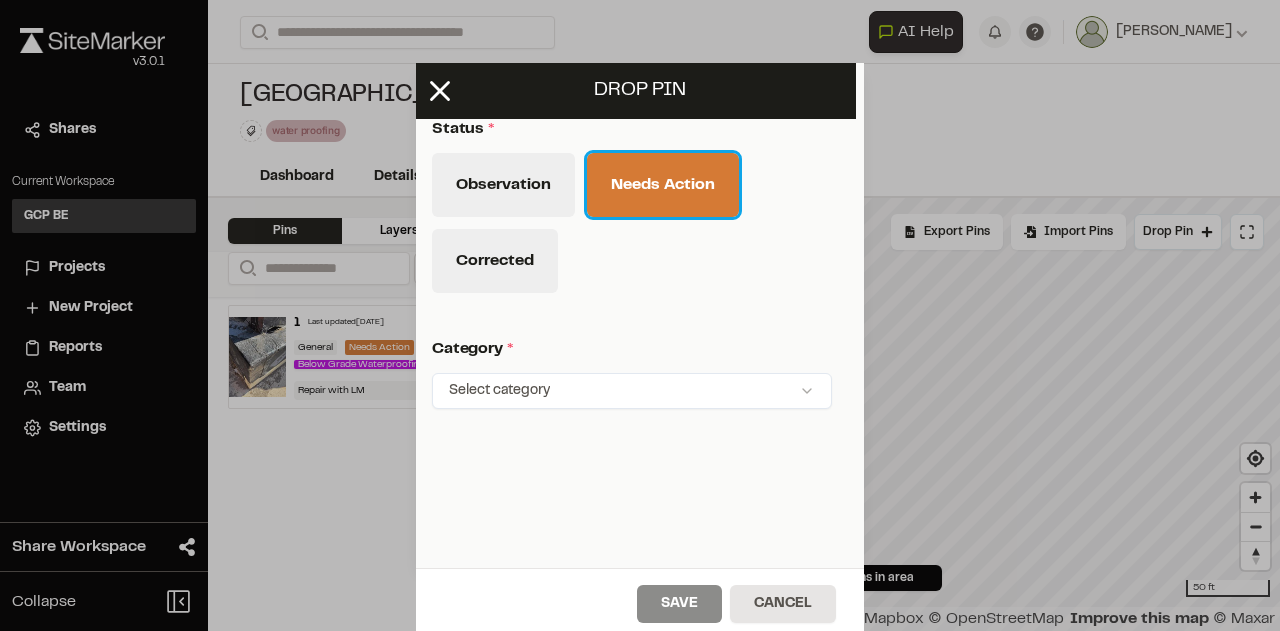 scroll, scrollTop: 963, scrollLeft: 8, axis: both 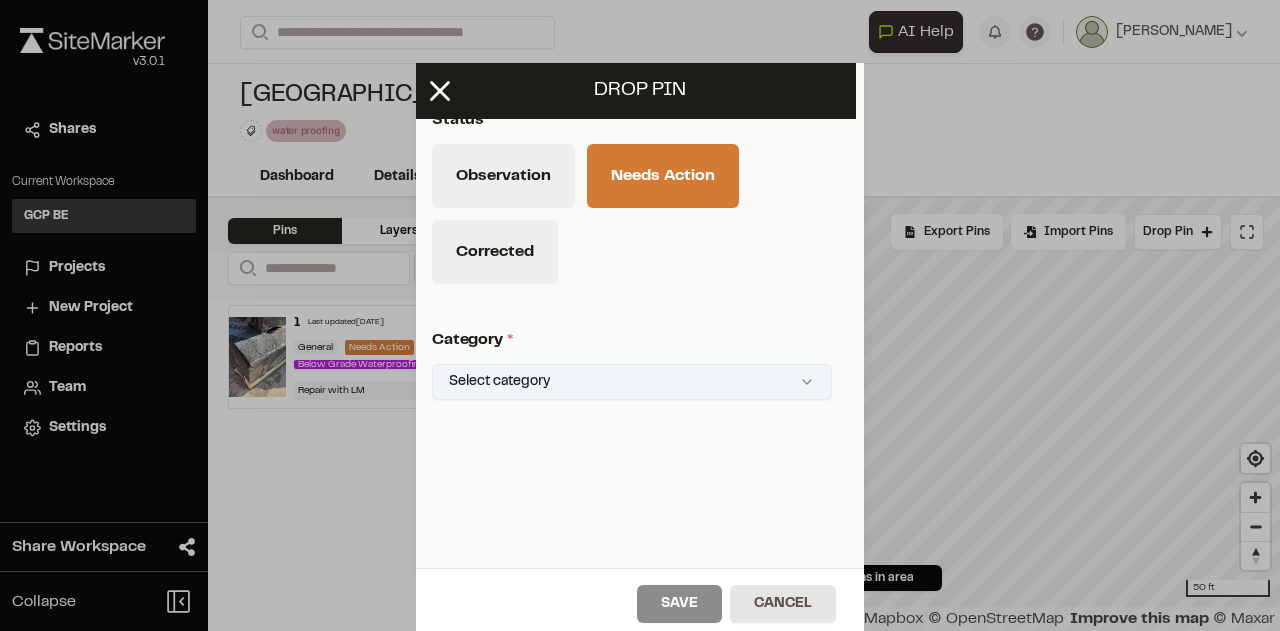 click on "Close sidebar v 3.0.1 Shares Current Workspace GCP BE GB Projects New Project Reports Team Settings Share Workspace Collapse Invite Link Uh oh! You don't currently have acces to invite members to join Sitemarker. Done Open sidebar Search Recently Searched   [GEOGRAPHIC_DATA][PERSON_NAME][GEOGRAPHIC_DATA] Phase 2   [GEOGRAPHIC_DATA] [GEOGRAPHIC_DATA] ,  [GEOGRAPHIC_DATA] [GEOGRAPHIC_DATA]   [GEOGRAPHIC_DATA] by Anthem Phase 2 Squamish ,  [GEOGRAPHIC_DATA] Search to see more projects... AI Help AI Assistant Ask about features or construction insights What can I help you with? How can I add pins to a project? How do I invite team members? How do I create a new project?
To pick up a draggable item, press the space bar.
While dragging, use the arrow keys to move the item.
Press space again to drop the item in its new position, or press escape to cancel.
Join project Ready to join  ? You were invited to join  project    by   . Accept Decline Need help? Need help? FAQ Support Site Request a Feature Submit Bug Report [PERSON_NAME] Settings" at bounding box center (640, 315) 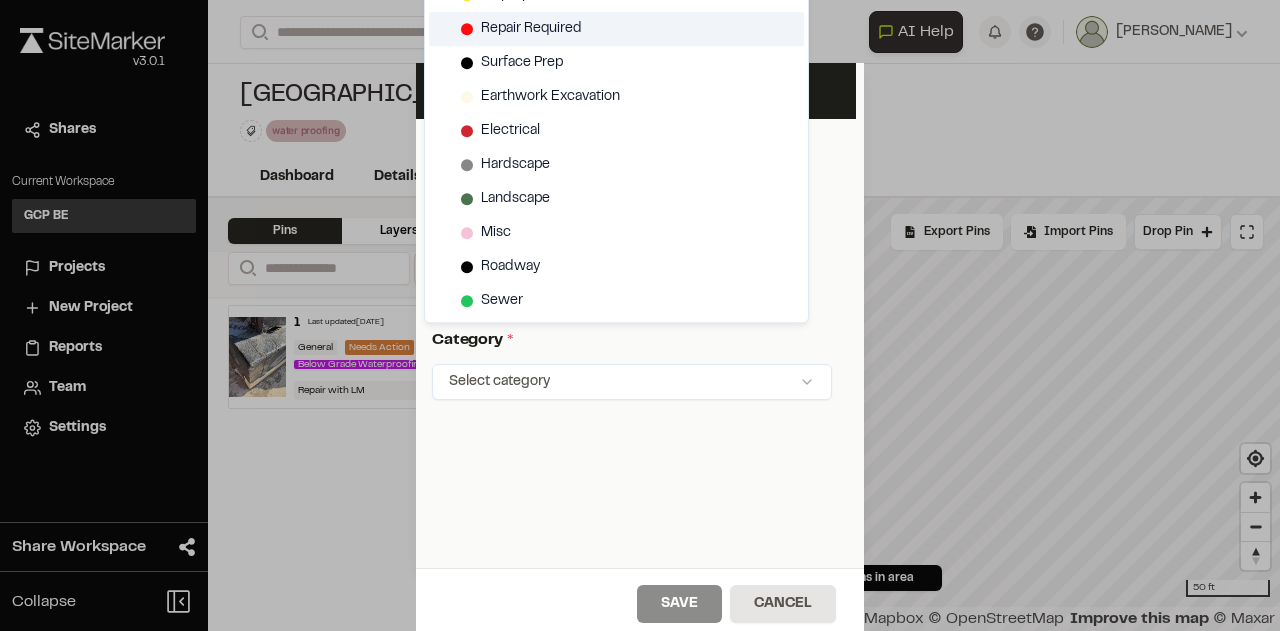 click on "Repair Required" at bounding box center [531, 29] 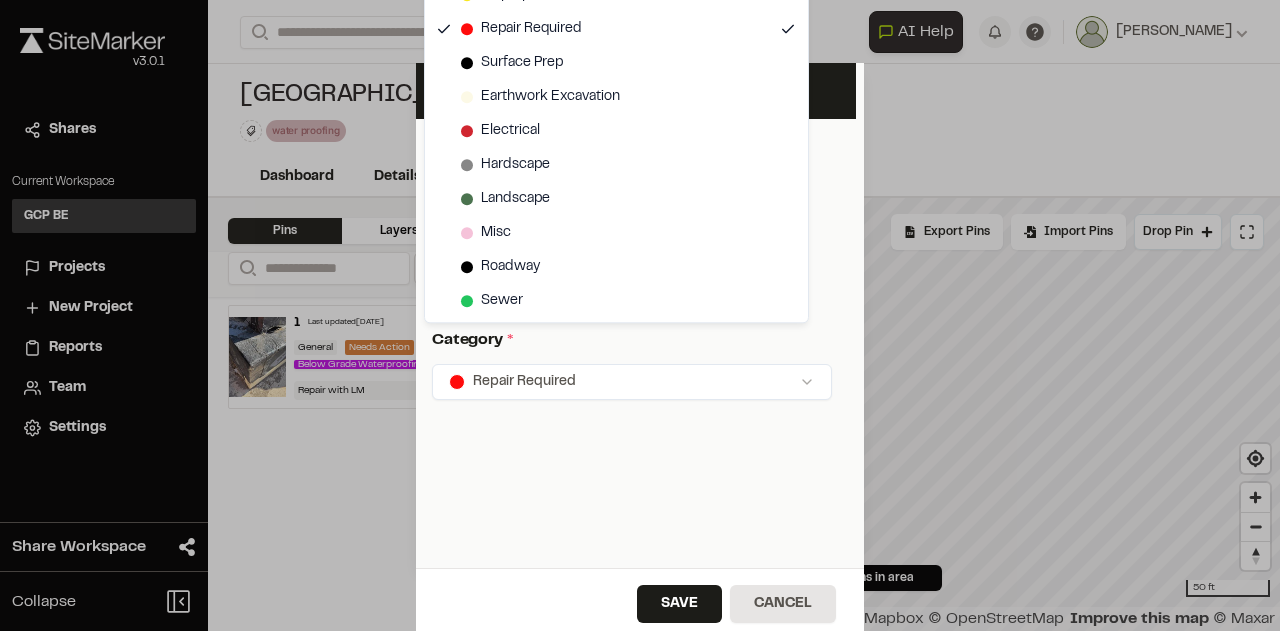 click on "Close sidebar v 3.0.1 Shares Current Workspace GCP BE GB Projects New Project Reports Team Settings Share Workspace Collapse Invite Link Uh oh! You don't currently have acces to invite members to join Sitemarker. Done Open sidebar Search Recently Searched   [GEOGRAPHIC_DATA][PERSON_NAME][GEOGRAPHIC_DATA] Phase 2   [GEOGRAPHIC_DATA] [GEOGRAPHIC_DATA] ,  [GEOGRAPHIC_DATA] [GEOGRAPHIC_DATA]   [GEOGRAPHIC_DATA] by Anthem Phase 2 Squamish ,  [GEOGRAPHIC_DATA] Search to see more projects... AI Help AI Assistant Ask about features or construction insights What can I help you with? How can I add pins to a project? How do I invite team members? How do I create a new project?
To pick up a draggable item, press the space bar.
While dragging, use the arrow keys to move the item.
Press space again to drop the item in its new position, or press escape to cancel.
Join project Ready to join  ? You were invited to join  project    by   . Accept Decline Need help? Need help? FAQ Support Site Request a Feature Submit Bug Report [PERSON_NAME] Settings" at bounding box center [640, 315] 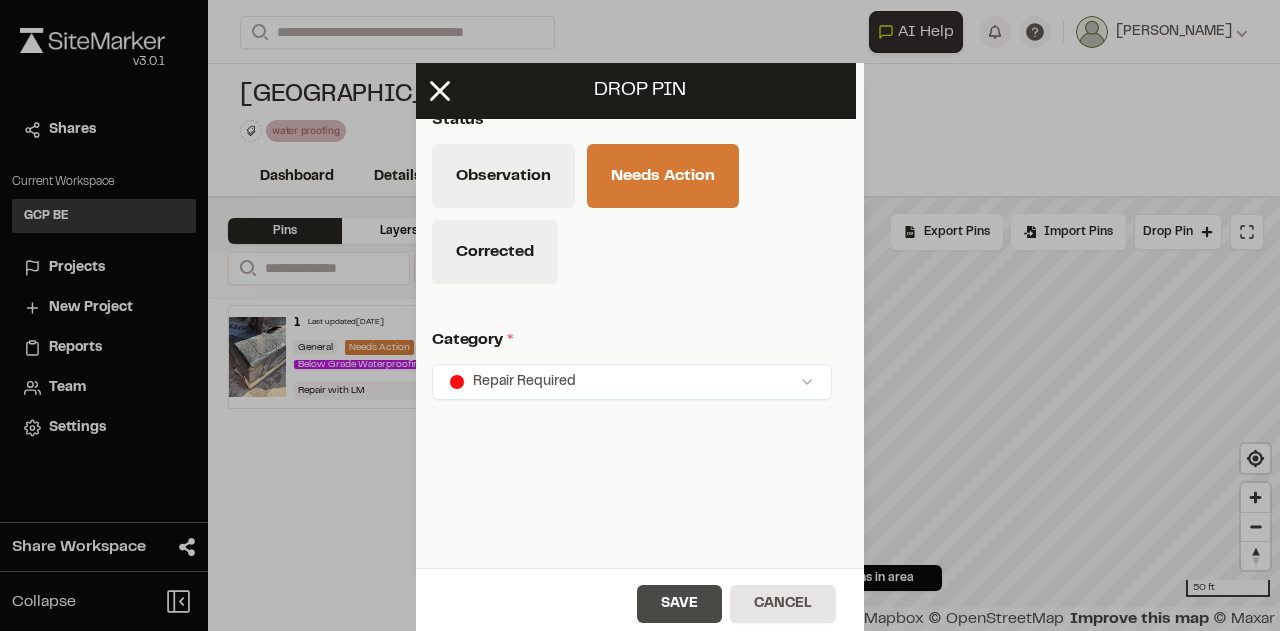 click on "Save" at bounding box center (679, 604) 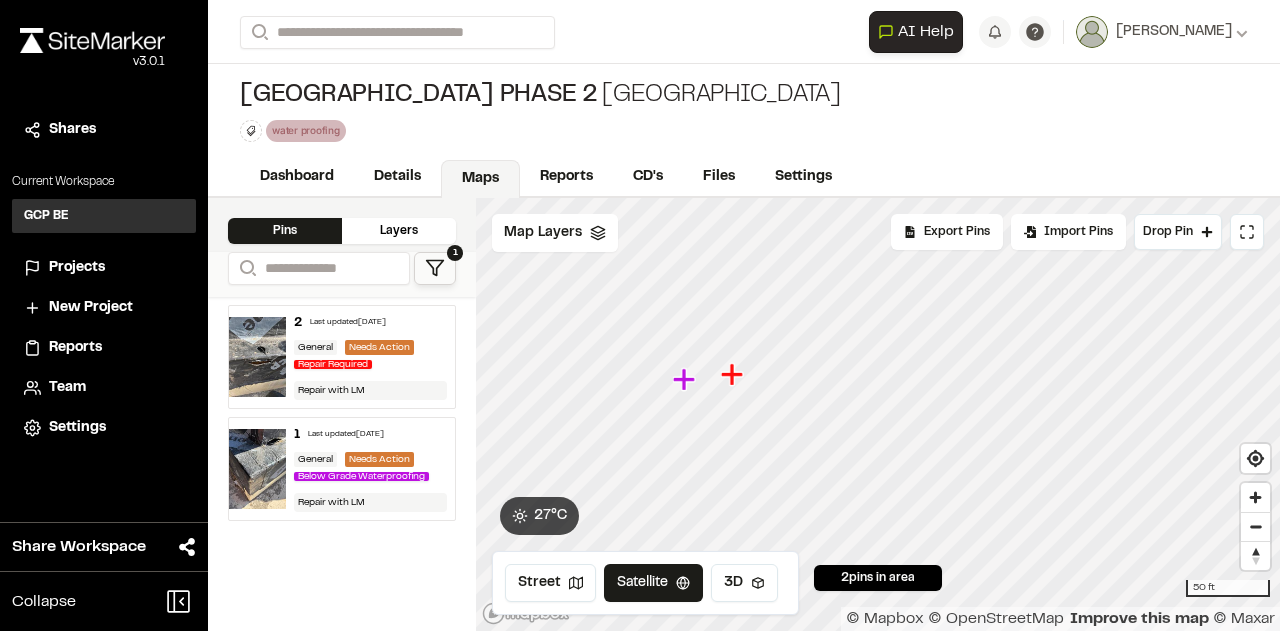 click on "Below Grade Waterproofing" at bounding box center (361, 476) 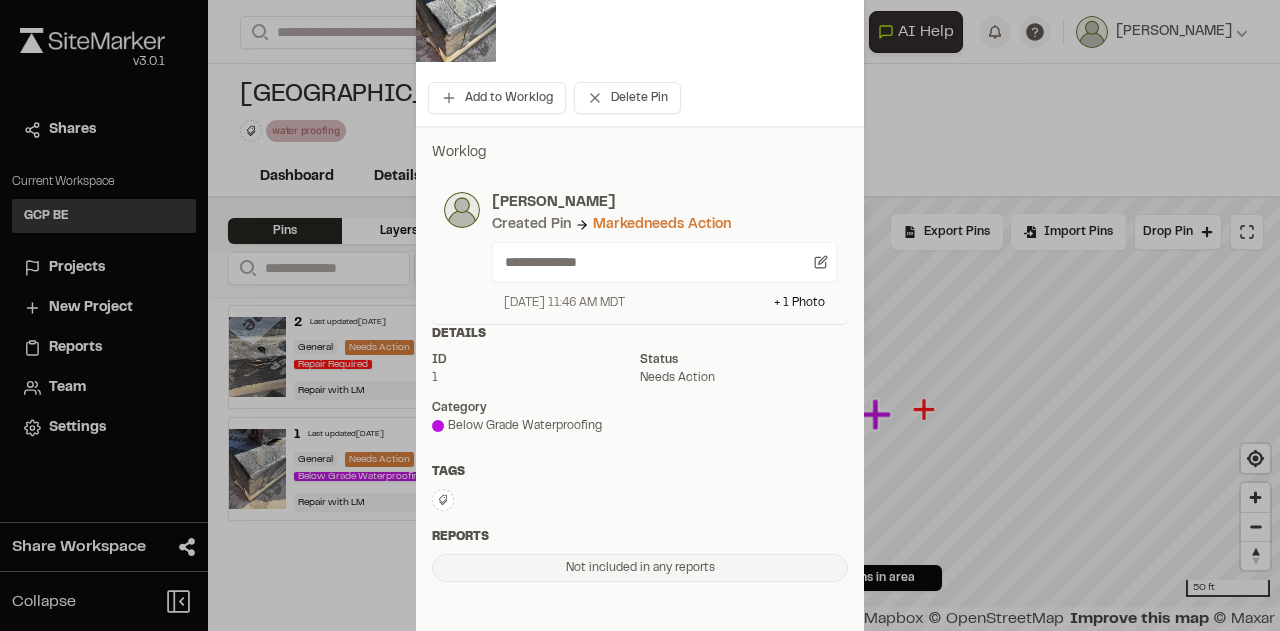 scroll, scrollTop: 283, scrollLeft: 0, axis: vertical 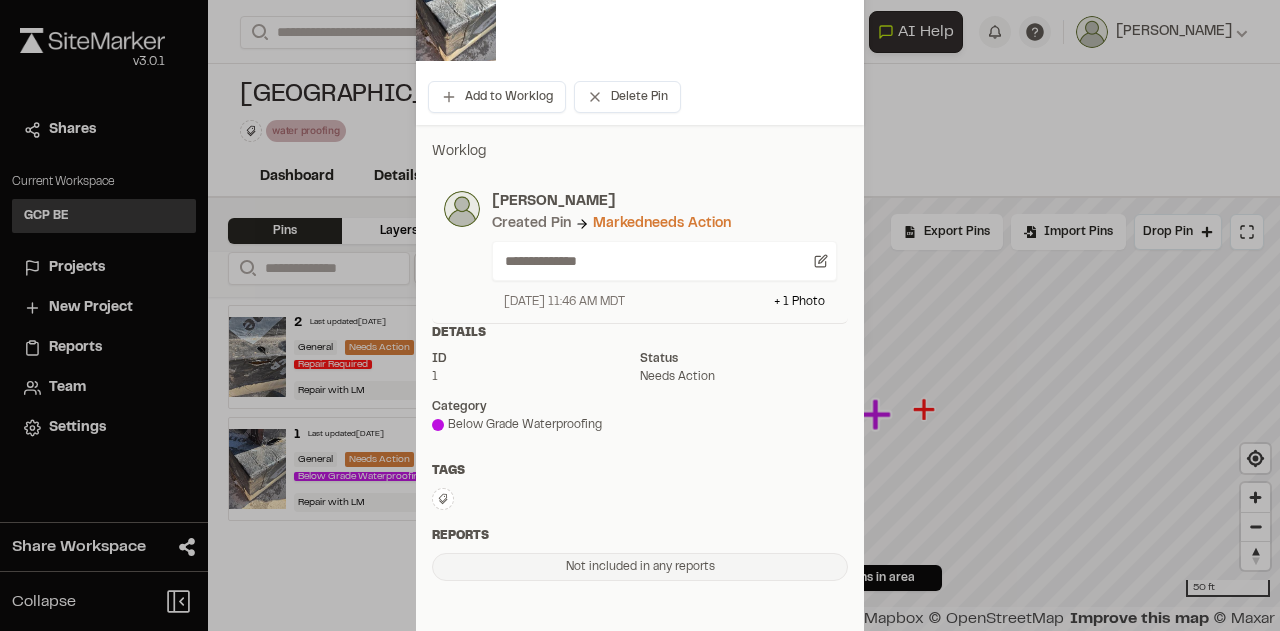 click on "Below Grade Waterproofing" at bounding box center (536, 425) 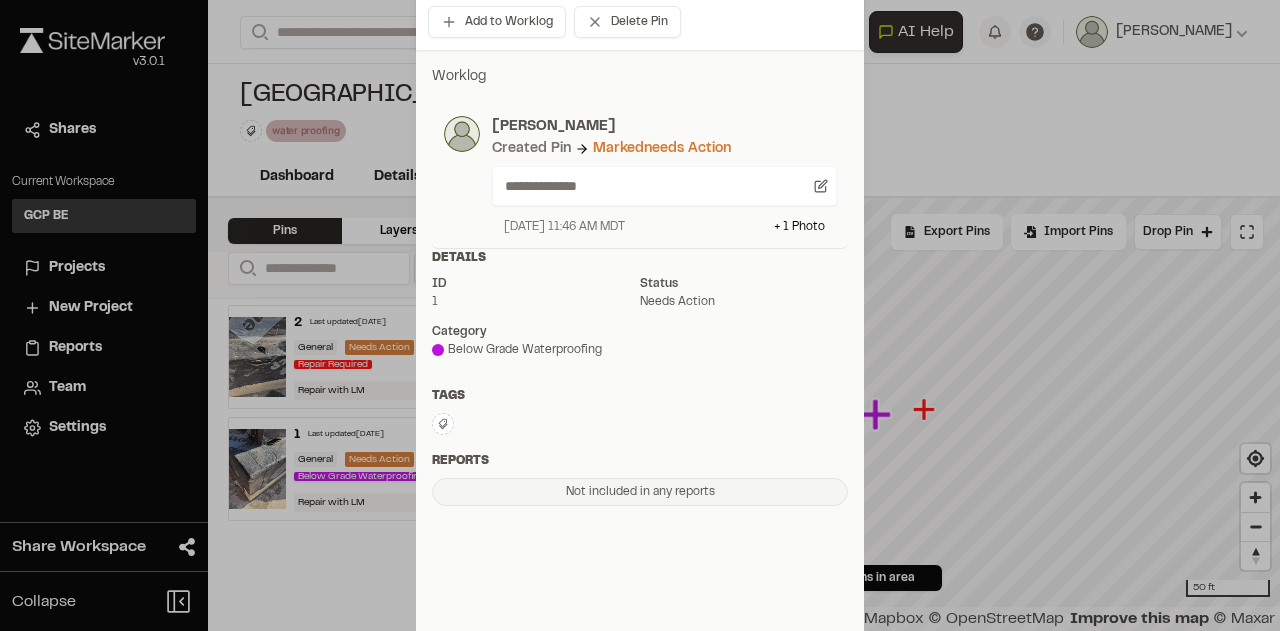 scroll, scrollTop: 404, scrollLeft: 0, axis: vertical 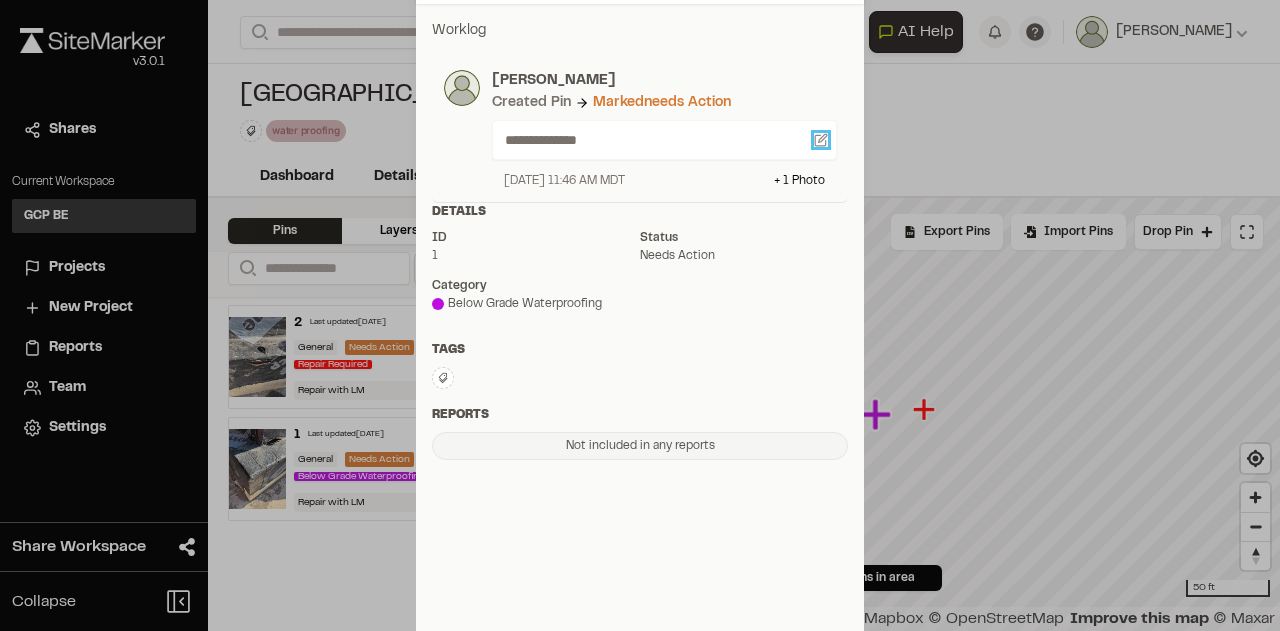 click 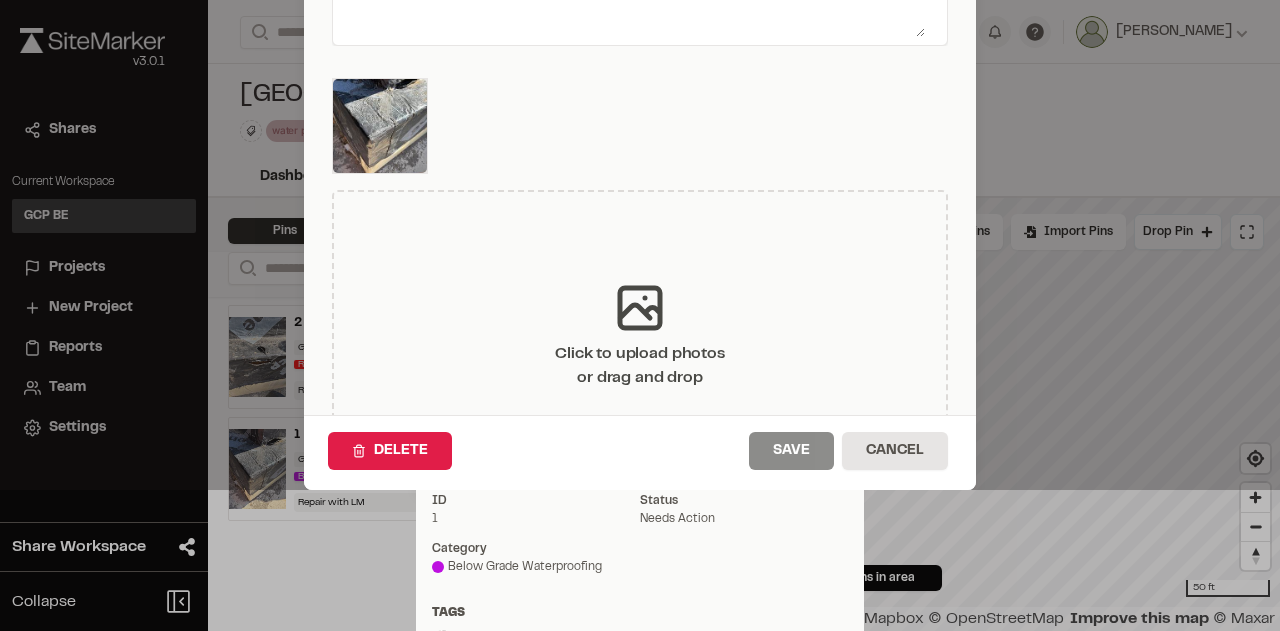 scroll, scrollTop: 0, scrollLeft: 0, axis: both 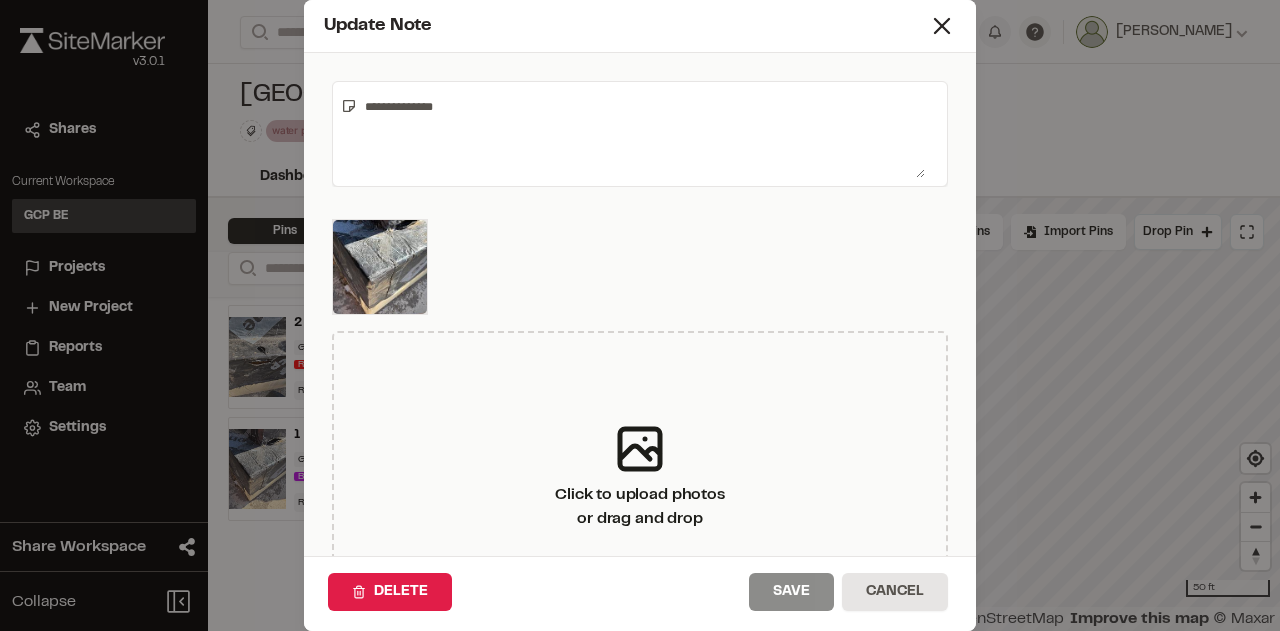 click on "**********" at bounding box center [641, 134] 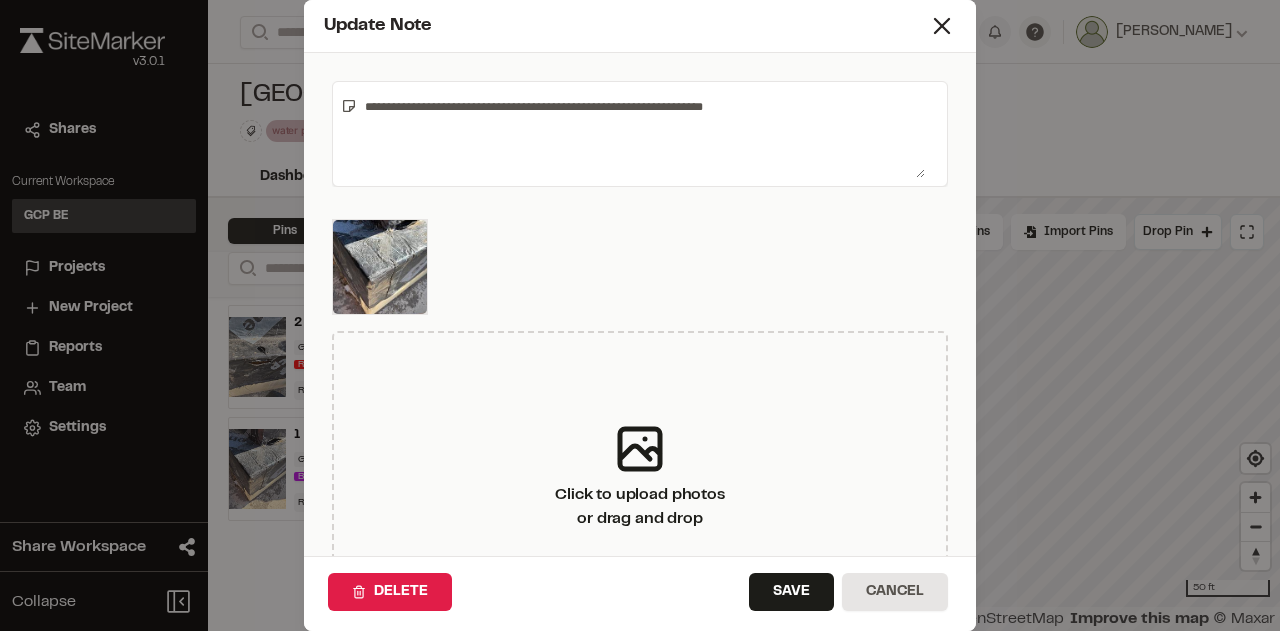 click on "**********" at bounding box center [641, 134] 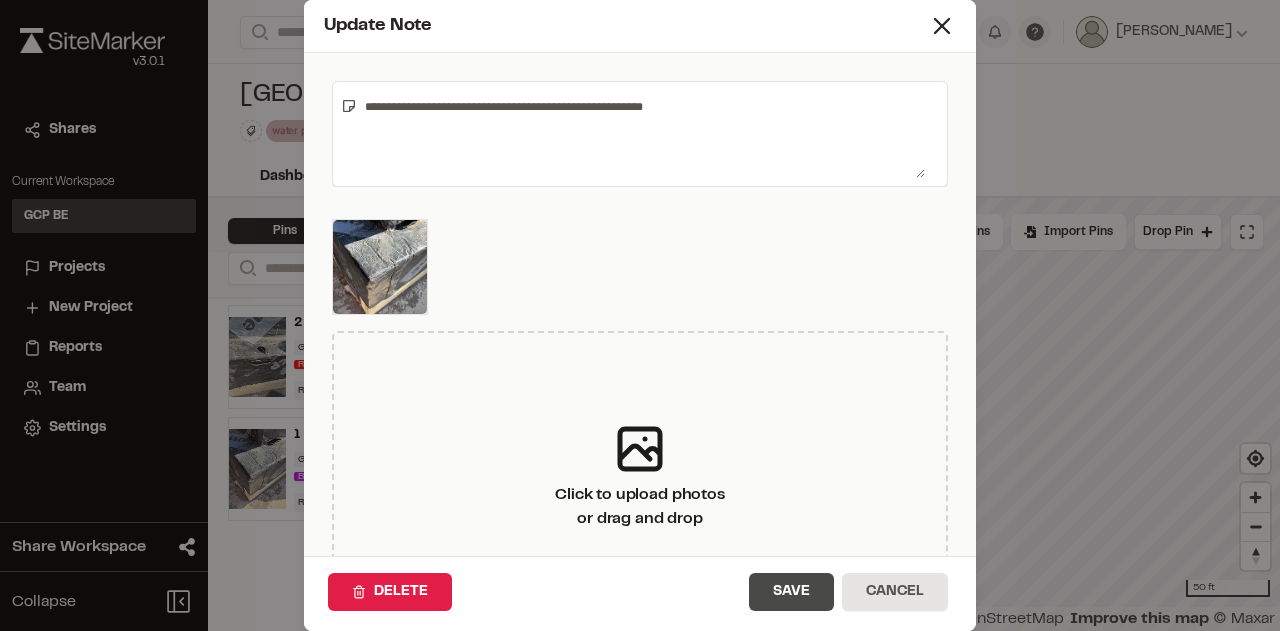 type on "**********" 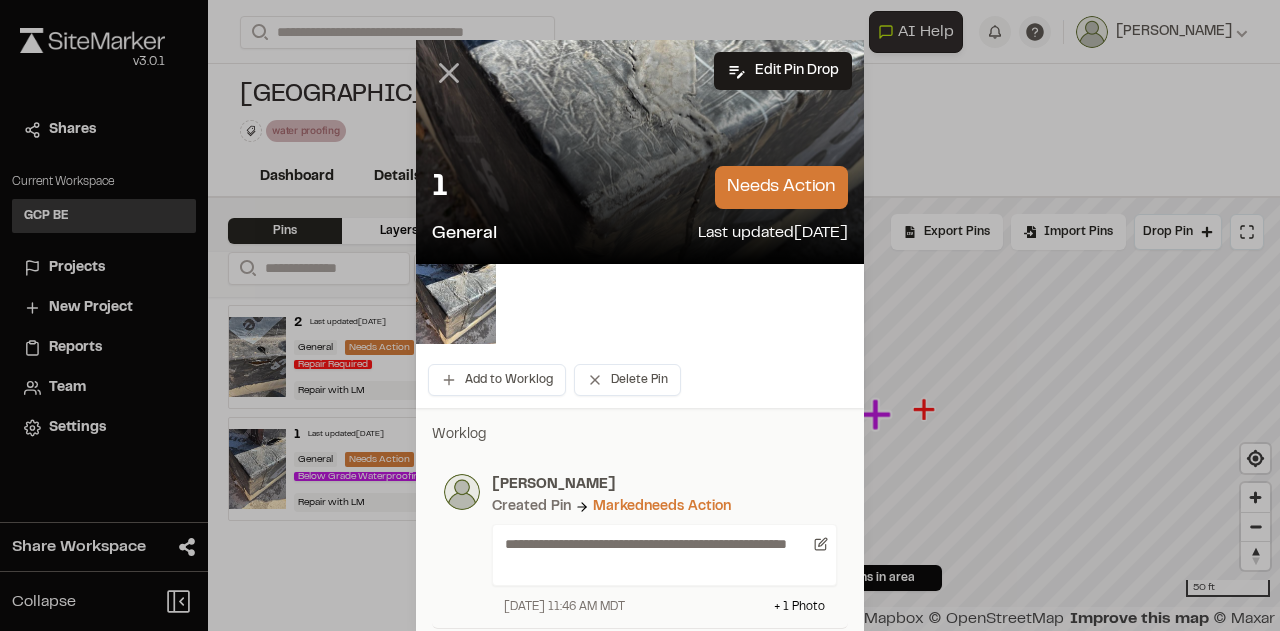 click 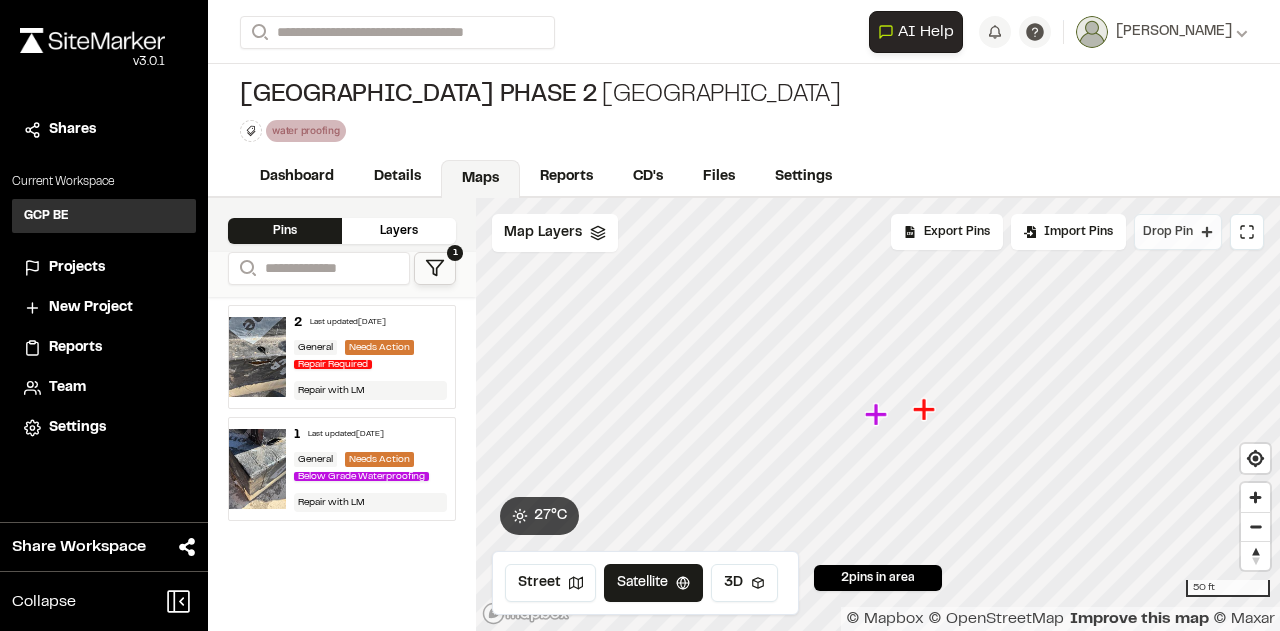 click on "Drop Pin" at bounding box center [1168, 232] 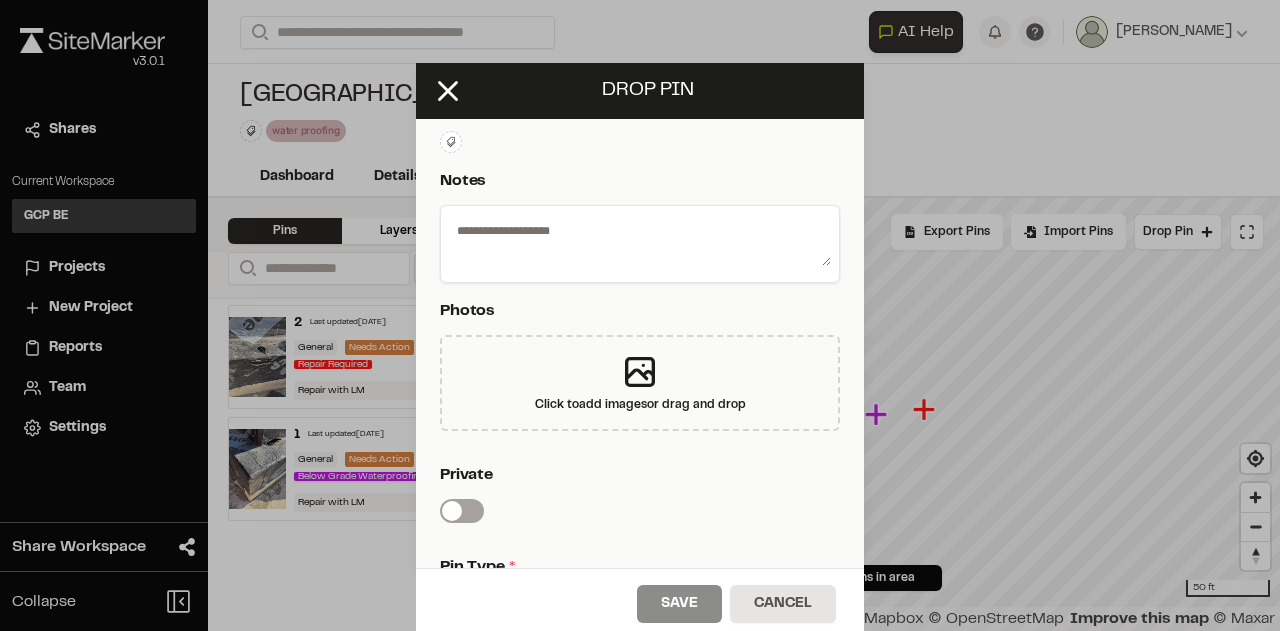 scroll, scrollTop: 298, scrollLeft: 0, axis: vertical 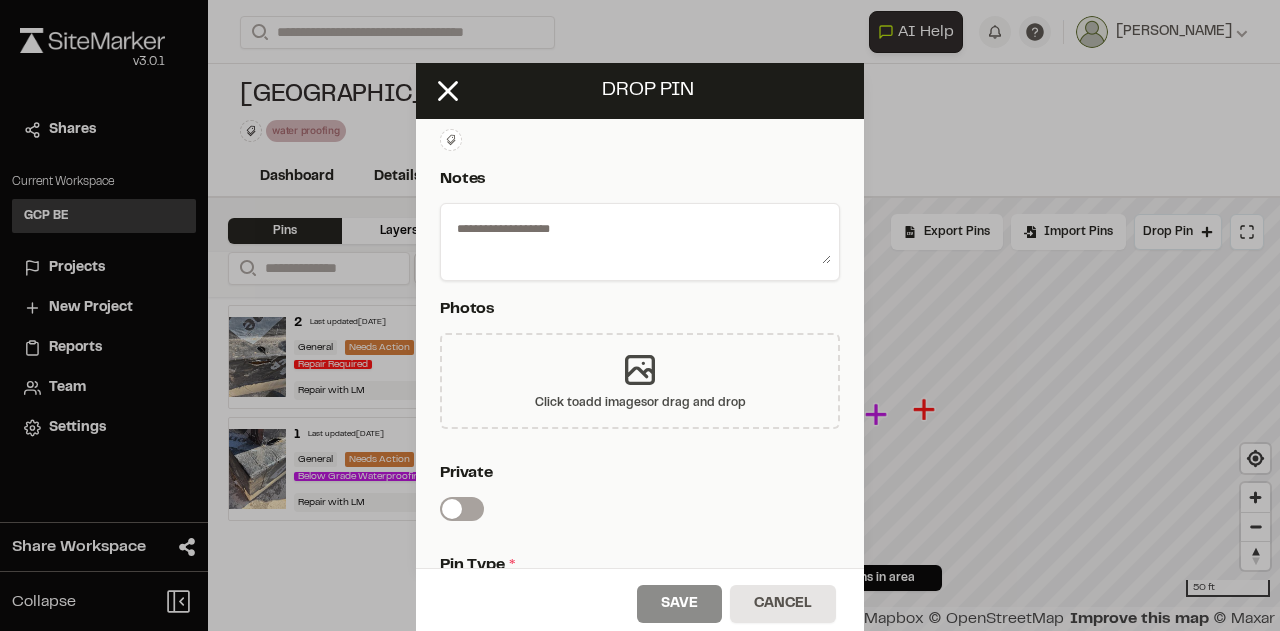 click 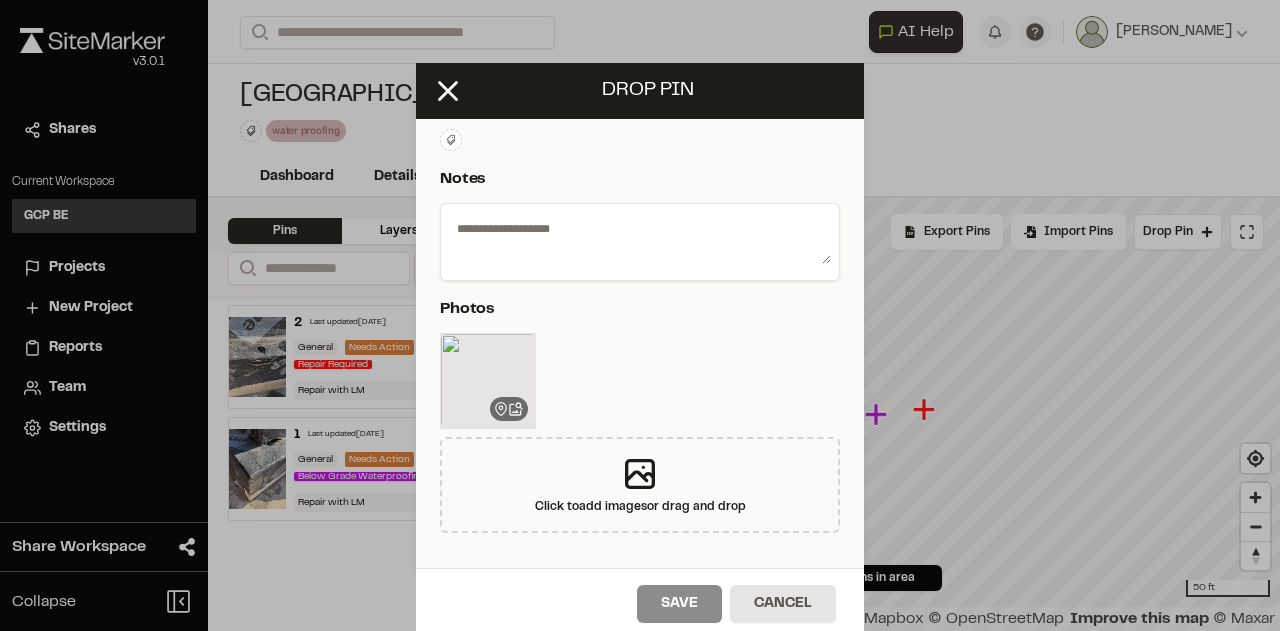 click at bounding box center [640, 238] 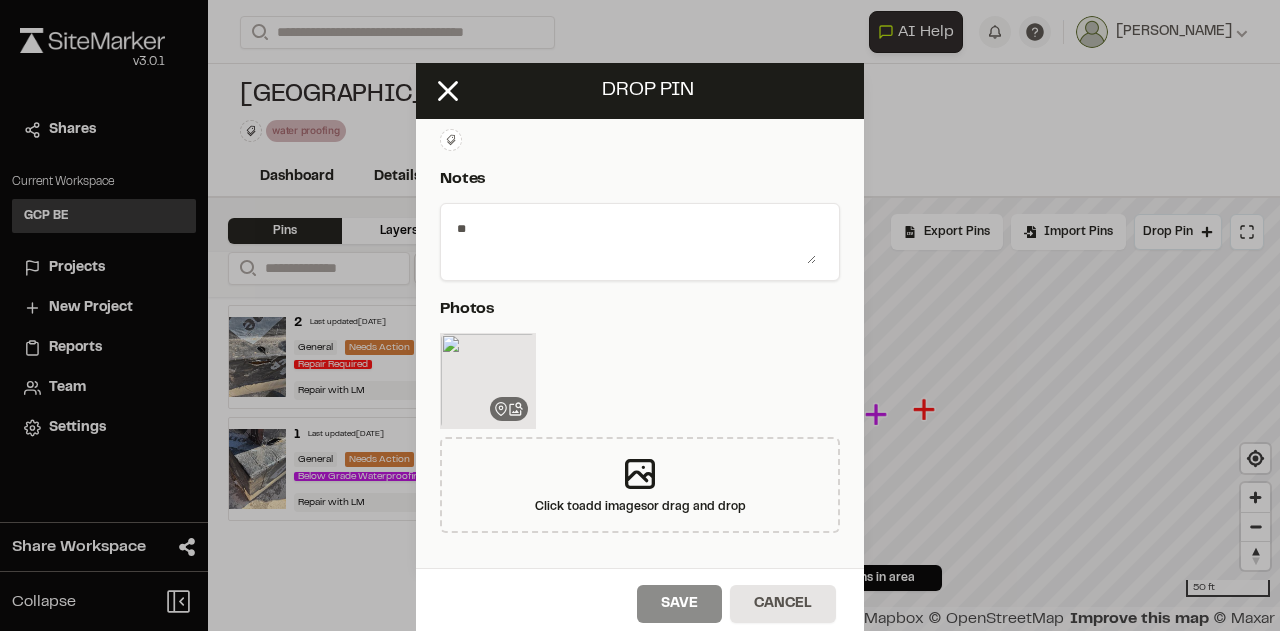 type on "*" 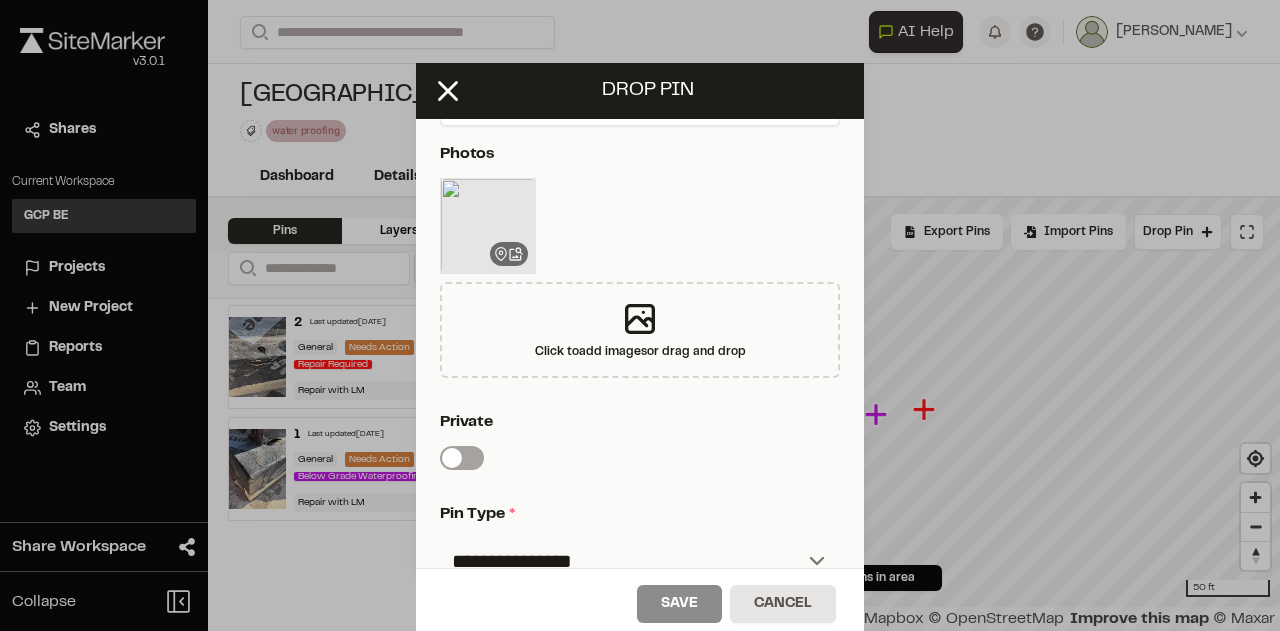 scroll, scrollTop: 594, scrollLeft: 0, axis: vertical 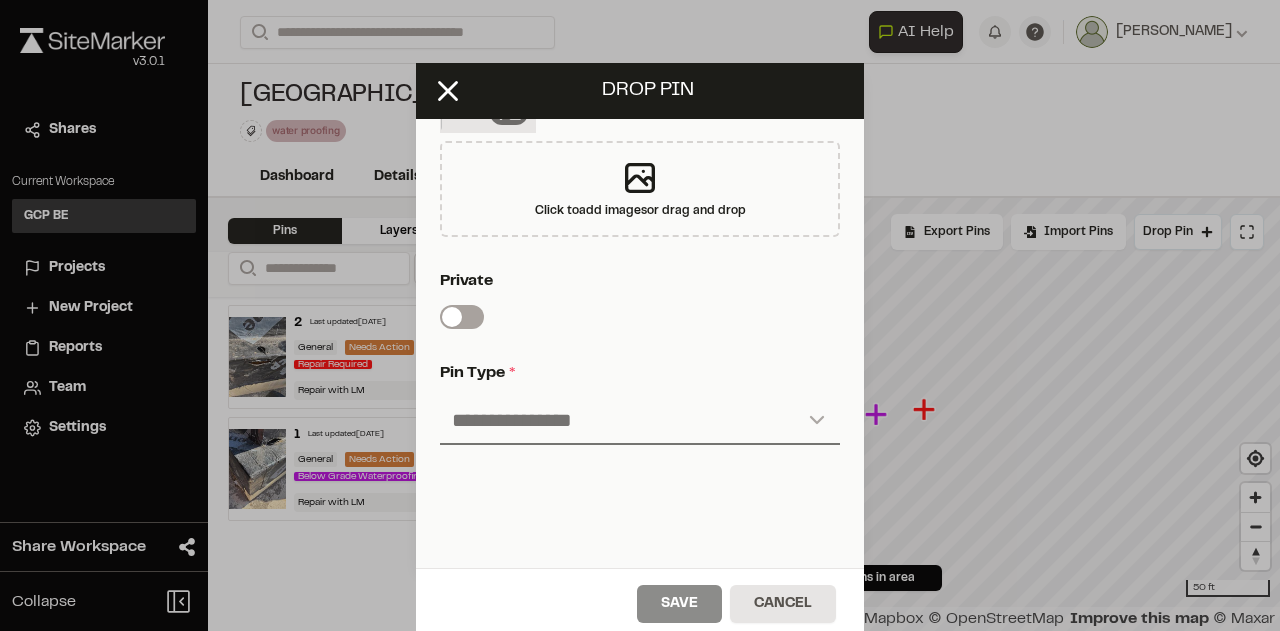 type on "**********" 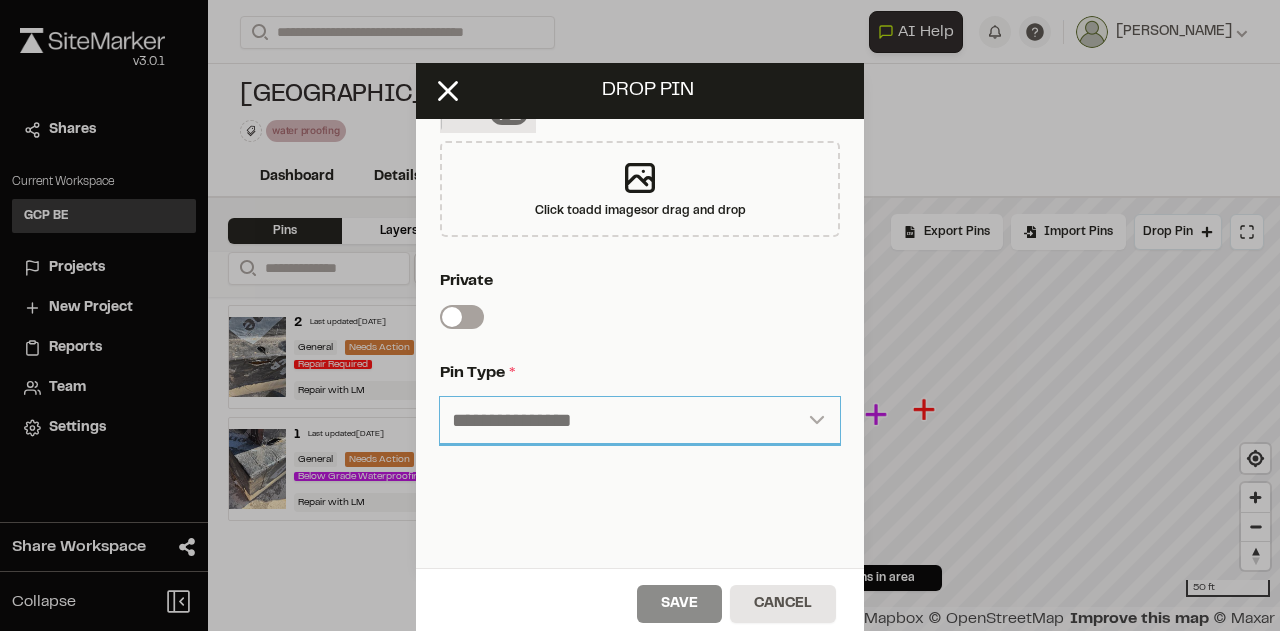 click on "**********" at bounding box center [640, 421] 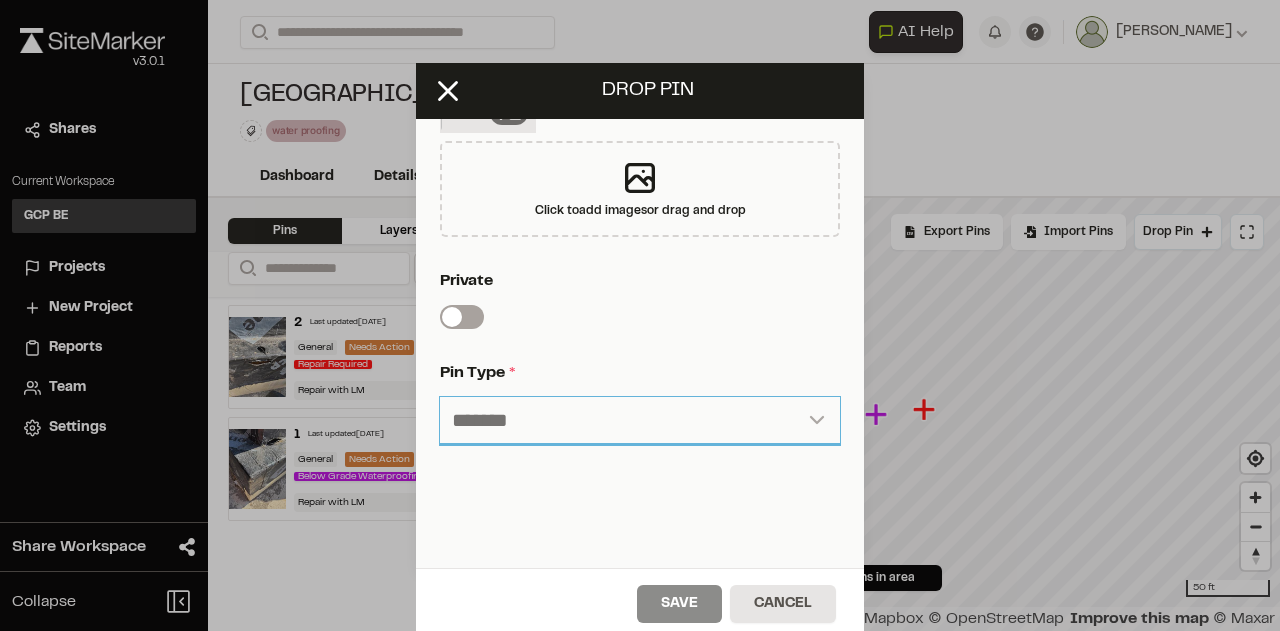click on "**********" at bounding box center (640, 421) 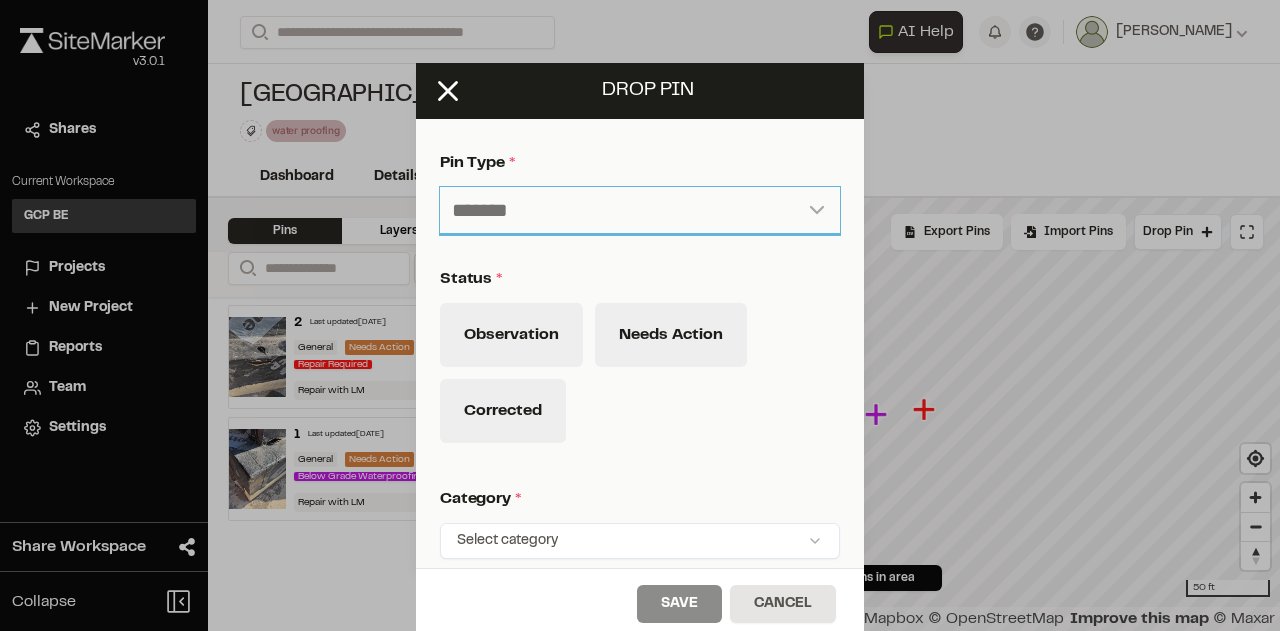 scroll, scrollTop: 803, scrollLeft: 0, axis: vertical 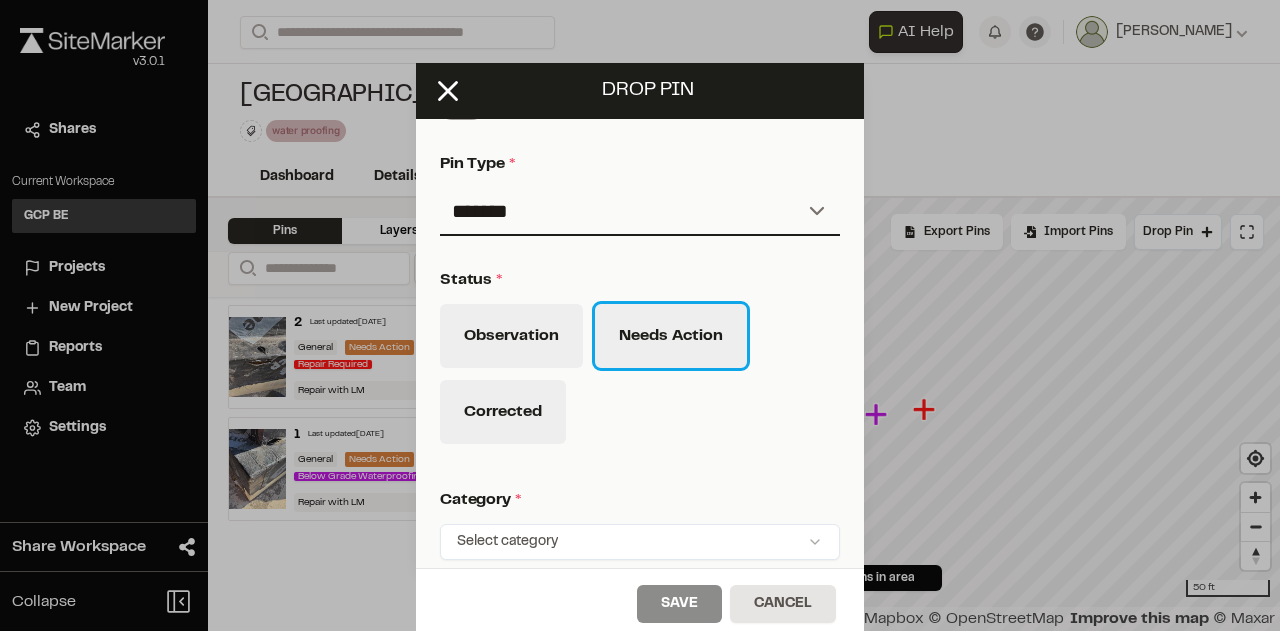 click on "Needs Action" at bounding box center (671, 336) 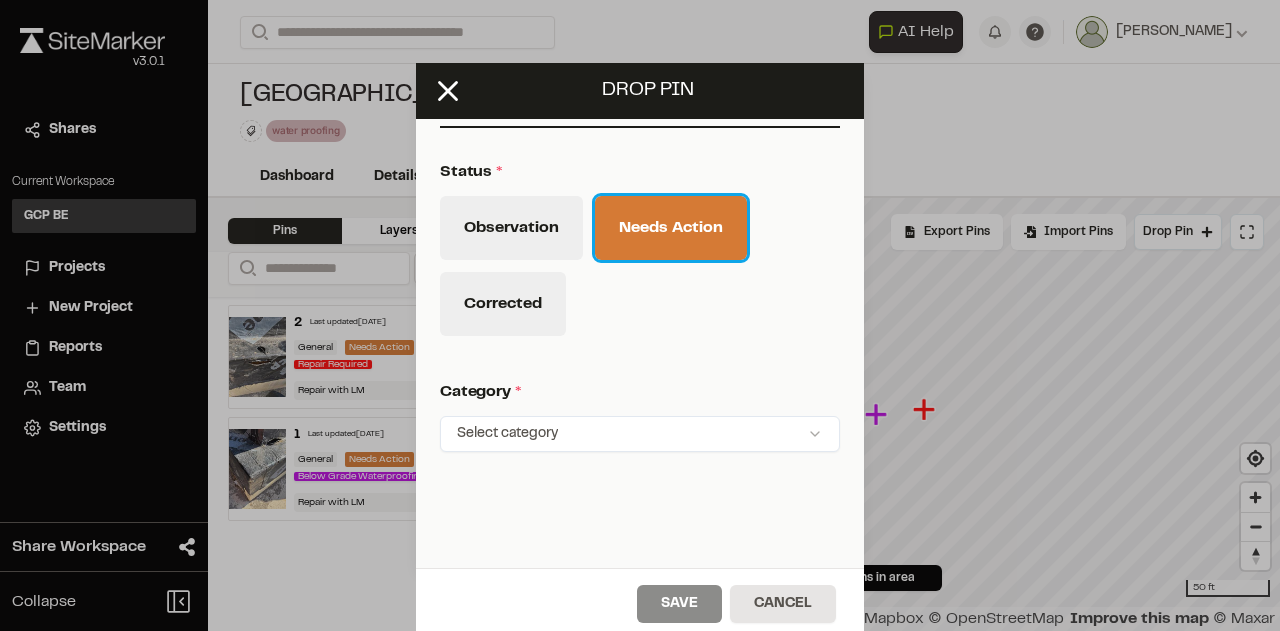 scroll, scrollTop: 910, scrollLeft: 0, axis: vertical 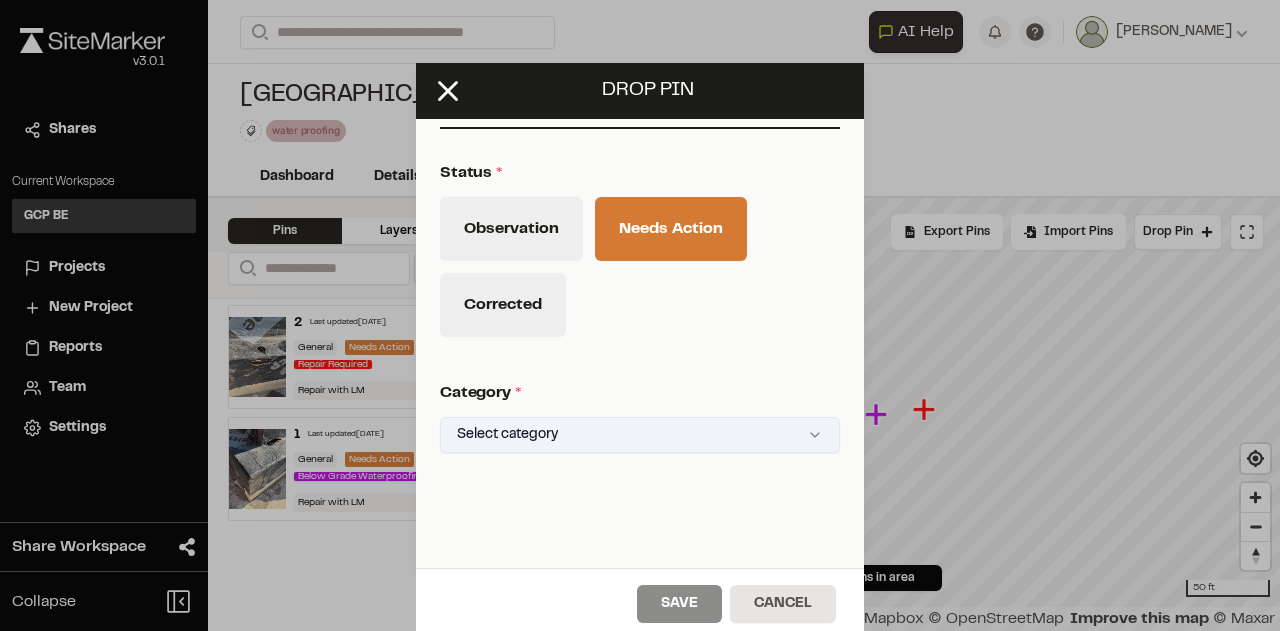 click on "Close sidebar v 3.0.1 Shares Current Workspace GCP BE GB Projects New Project Reports Team Settings Share Workspace Collapse Invite Link Uh oh! You don't currently have acces to invite members to join Sitemarker. Done Open sidebar Search Recently Searched   [GEOGRAPHIC_DATA][PERSON_NAME][GEOGRAPHIC_DATA] Phase 2   [GEOGRAPHIC_DATA] [GEOGRAPHIC_DATA] ,  [GEOGRAPHIC_DATA] [GEOGRAPHIC_DATA]   [GEOGRAPHIC_DATA] by Anthem Phase 2 Squamish ,  [GEOGRAPHIC_DATA] Search to see more projects... AI Help AI Assistant Ask about features or construction insights What can I help you with? How can I add pins to a project? How do I invite team members? How do I create a new project?
To pick up a draggable item, press the space bar.
While dragging, use the arrow keys to move the item.
Press space again to drop the item in its new position, or press escape to cancel.
Join project Ready to join  ? You were invited to join  project    by   . Accept Decline Need help? Need help? FAQ Support Site Request a Feature Submit Bug Report [PERSON_NAME] Settings" at bounding box center (640, 315) 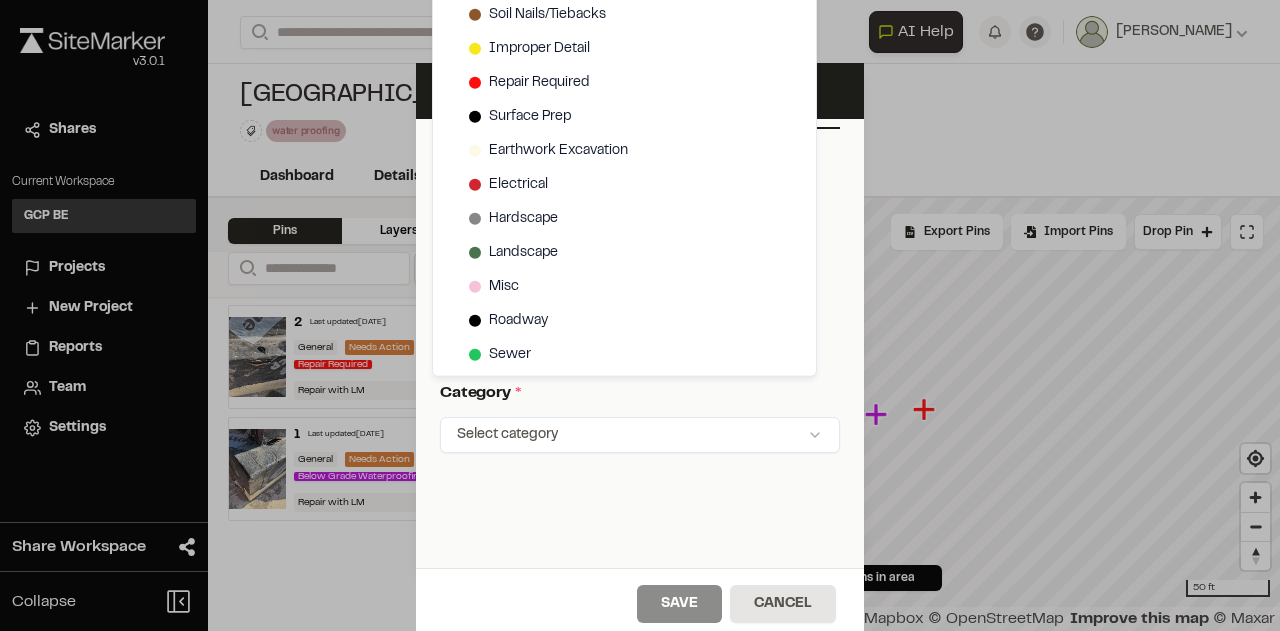 click on "Close sidebar v 3.0.1 Shares Current Workspace GCP BE GB Projects New Project Reports Team Settings Share Workspace Collapse Invite Link Uh oh! You don't currently have acces to invite members to join Sitemarker. Done Open sidebar Search Recently Searched   [GEOGRAPHIC_DATA][PERSON_NAME][GEOGRAPHIC_DATA] Phase 2   [GEOGRAPHIC_DATA] [GEOGRAPHIC_DATA] ,  [GEOGRAPHIC_DATA] [GEOGRAPHIC_DATA]   [GEOGRAPHIC_DATA] by Anthem Phase 2 Squamish ,  [GEOGRAPHIC_DATA] Search to see more projects... AI Help AI Assistant Ask about features or construction insights What can I help you with? How can I add pins to a project? How do I invite team members? How do I create a new project?
To pick up a draggable item, press the space bar.
While dragging, use the arrow keys to move the item.
Press space again to drop the item in its new position, or press escape to cancel.
Join project Ready to join  ? You were invited to join  project    by   . Accept Decline Need help? Need help? FAQ Support Site Request a Feature Submit Bug Report [PERSON_NAME] Settings" at bounding box center [640, 315] 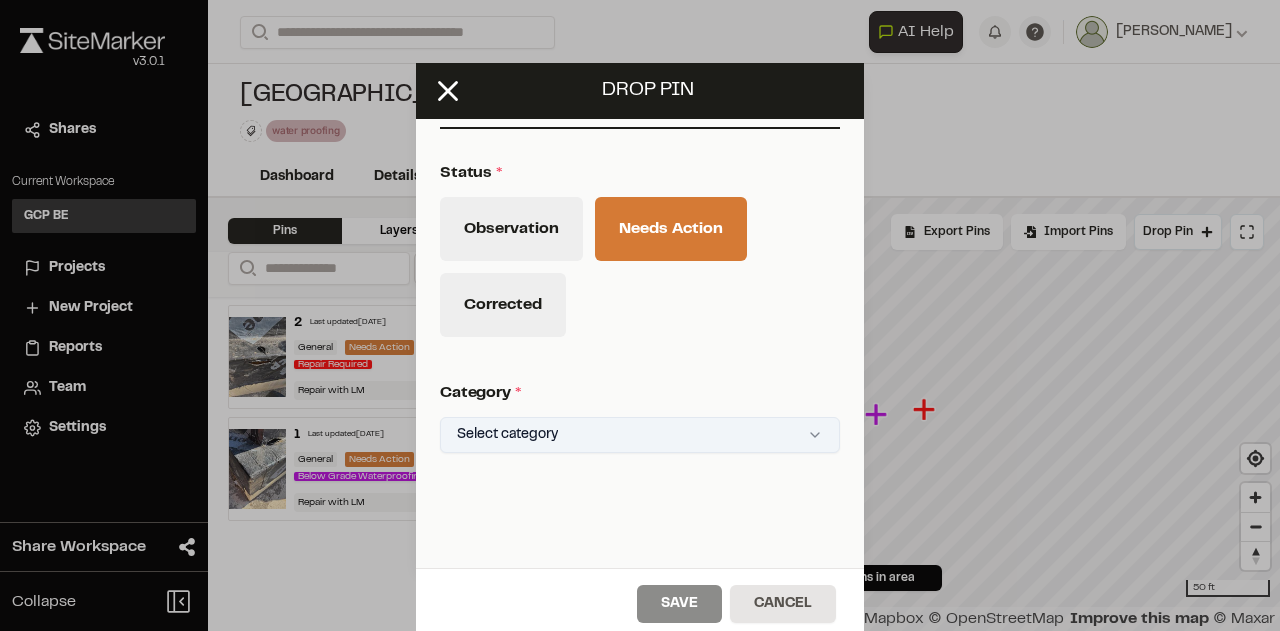 click on "Close sidebar v 3.0.1 Shares Current Workspace GCP BE GB Projects New Project Reports Team Settings Share Workspace Collapse Invite Link Uh oh! You don't currently have acces to invite members to join Sitemarker. Done Open sidebar Search Recently Searched   [GEOGRAPHIC_DATA][PERSON_NAME][GEOGRAPHIC_DATA] Phase 2   [GEOGRAPHIC_DATA] [GEOGRAPHIC_DATA] ,  [GEOGRAPHIC_DATA] [GEOGRAPHIC_DATA]   [GEOGRAPHIC_DATA] by Anthem Phase 2 Squamish ,  [GEOGRAPHIC_DATA] Search to see more projects... AI Help AI Assistant Ask about features or construction insights What can I help you with? How can I add pins to a project? How do I invite team members? How do I create a new project?
To pick up a draggable item, press the space bar.
While dragging, use the arrow keys to move the item.
Press space again to drop the item in its new position, or press escape to cancel.
Join project Ready to join  ? You were invited to join  project    by   . Accept Decline Need help? Need help? FAQ Support Site Request a Feature Submit Bug Report [PERSON_NAME] Settings" at bounding box center [640, 315] 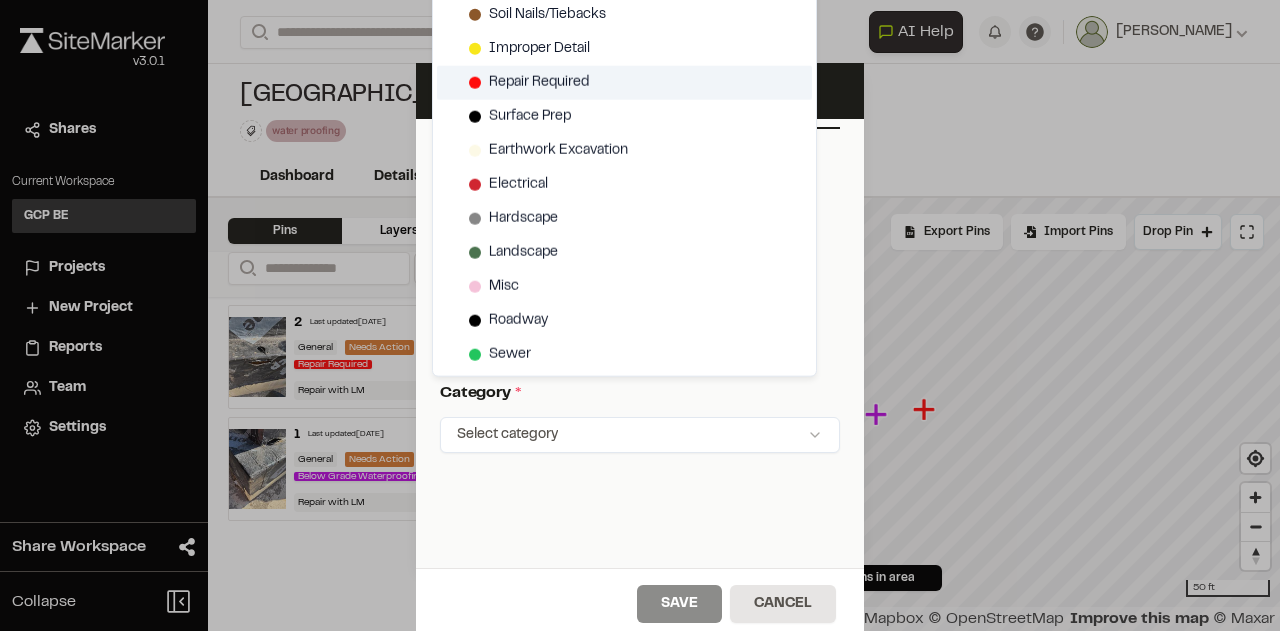click on "Repair Required" at bounding box center [539, 83] 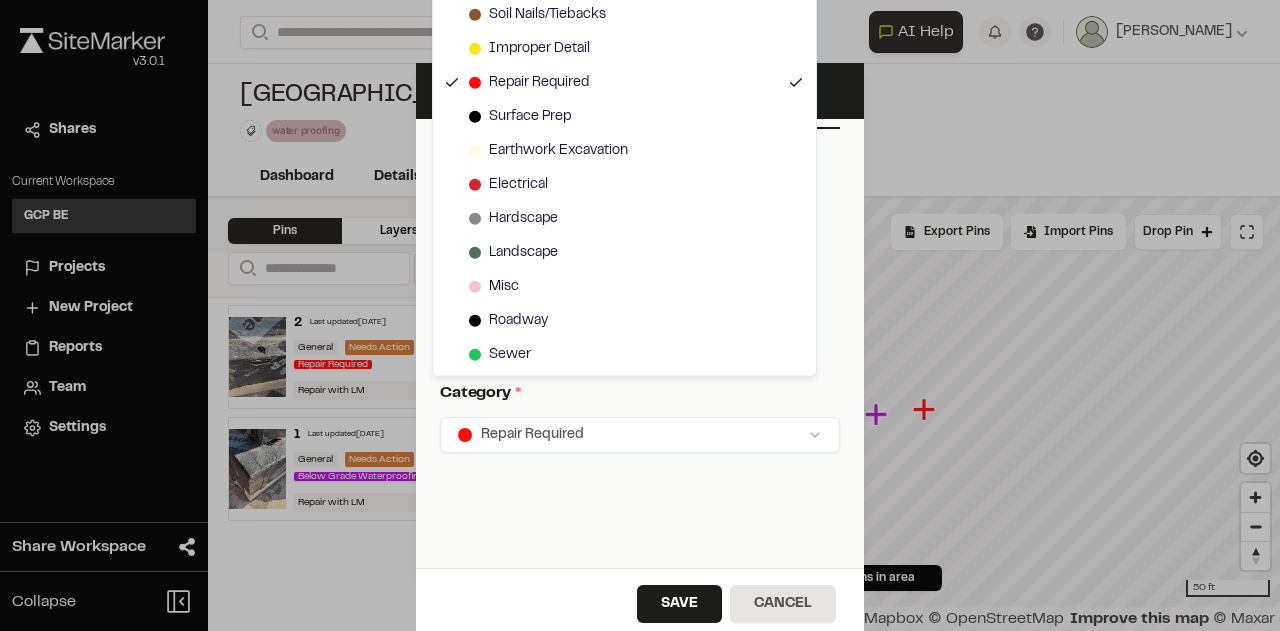 click on "Close sidebar v 3.0.1 Shares Current Workspace GCP BE GB Projects New Project Reports Team Settings Share Workspace Collapse Invite Link Uh oh! You don't currently have acces to invite members to join Sitemarker. Done Open sidebar Search Recently Searched   [GEOGRAPHIC_DATA][PERSON_NAME][GEOGRAPHIC_DATA] Phase 2   [GEOGRAPHIC_DATA] [GEOGRAPHIC_DATA] ,  [GEOGRAPHIC_DATA] [GEOGRAPHIC_DATA]   [GEOGRAPHIC_DATA] by Anthem Phase 2 Squamish ,  [GEOGRAPHIC_DATA] Search to see more projects... AI Help AI Assistant Ask about features or construction insights What can I help you with? How can I add pins to a project? How do I invite team members? How do I create a new project?
To pick up a draggable item, press the space bar.
While dragging, use the arrow keys to move the item.
Press space again to drop the item in its new position, or press escape to cancel.
Join project Ready to join  ? You were invited to join  project    by   . Accept Decline Need help? Need help? FAQ Support Site Request a Feature Submit Bug Report [PERSON_NAME] Settings" at bounding box center [640, 315] 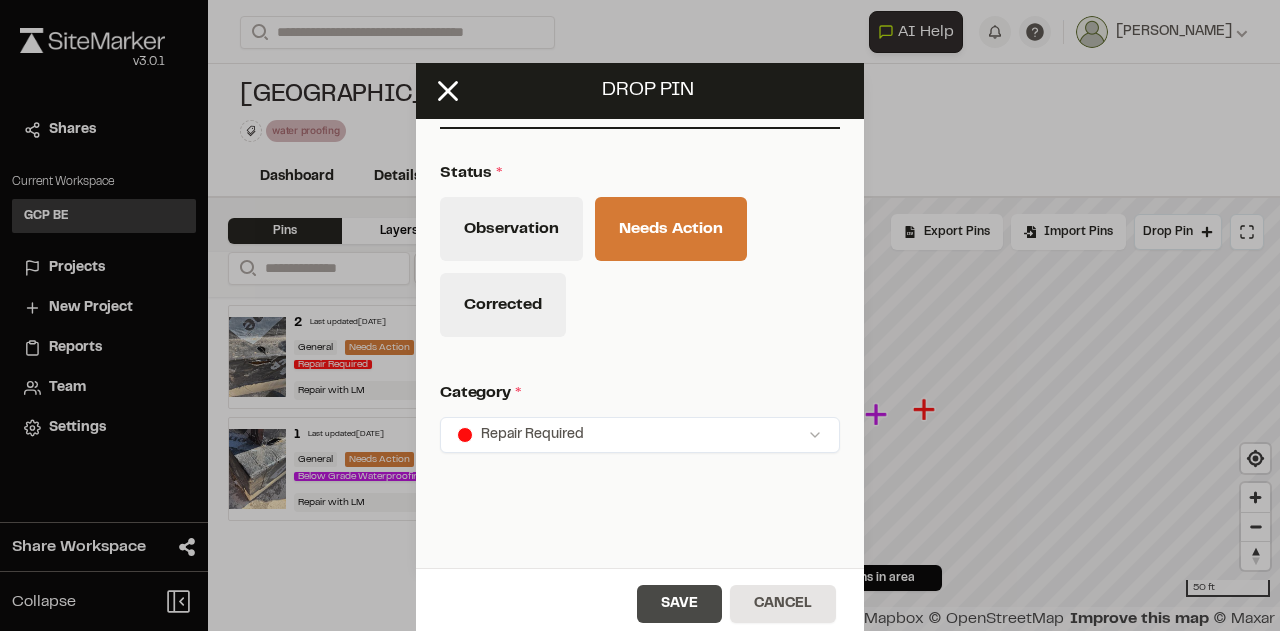 click on "Save" at bounding box center [679, 604] 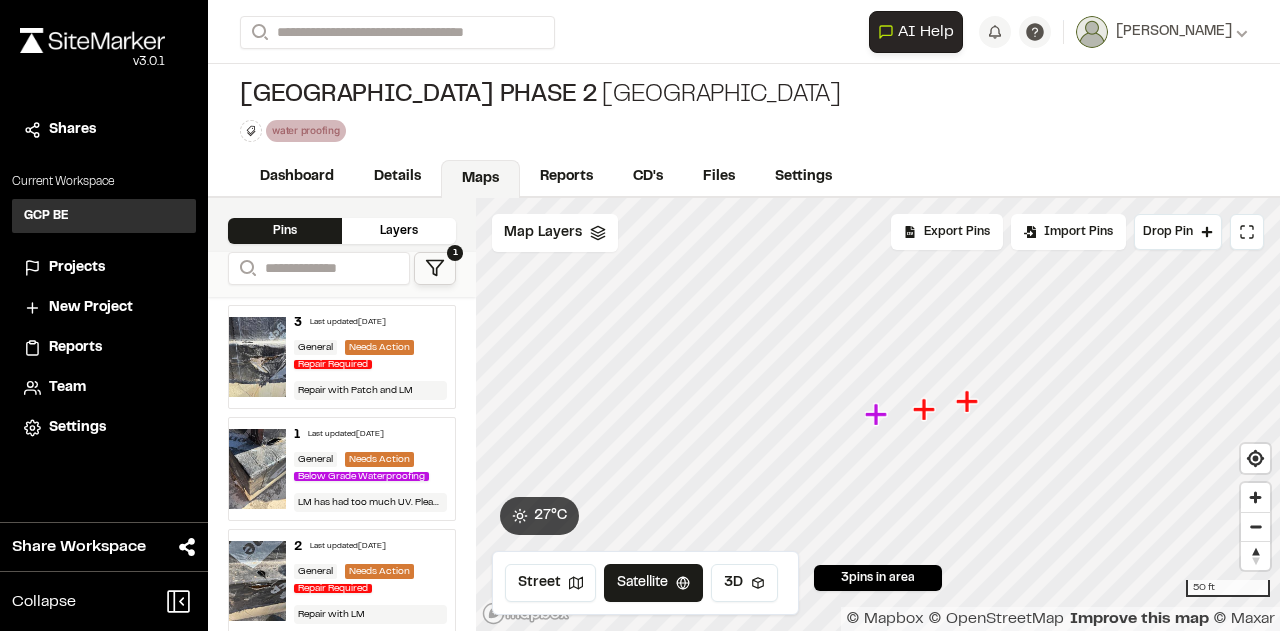 click 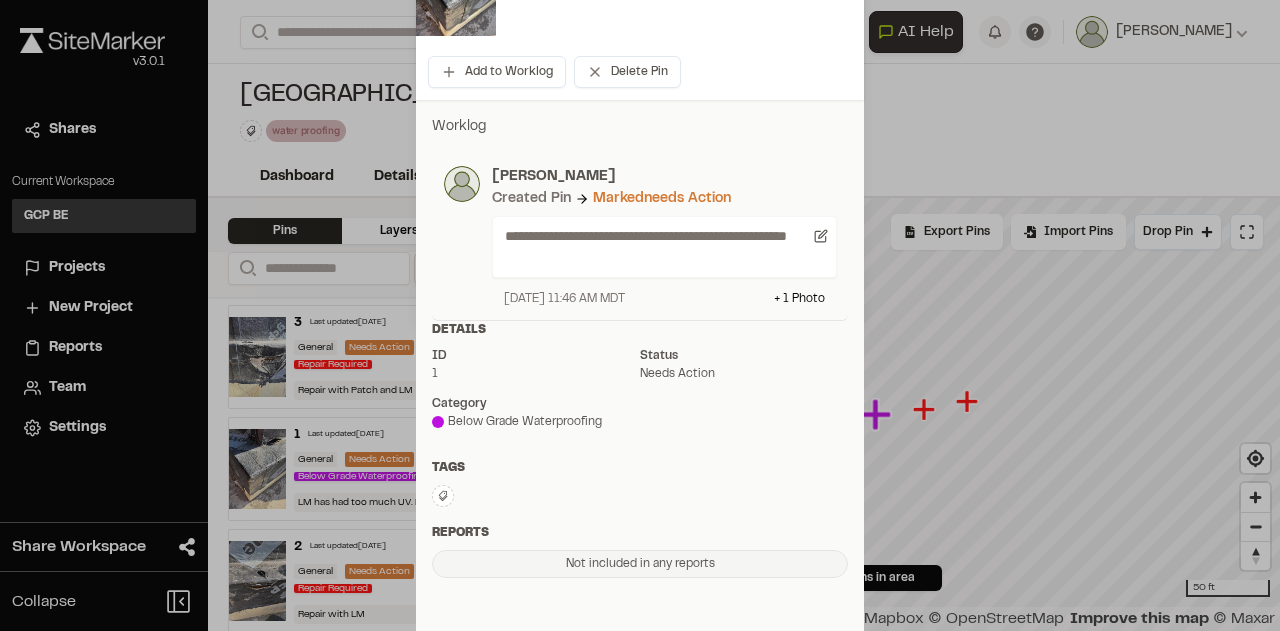 scroll, scrollTop: 309, scrollLeft: 0, axis: vertical 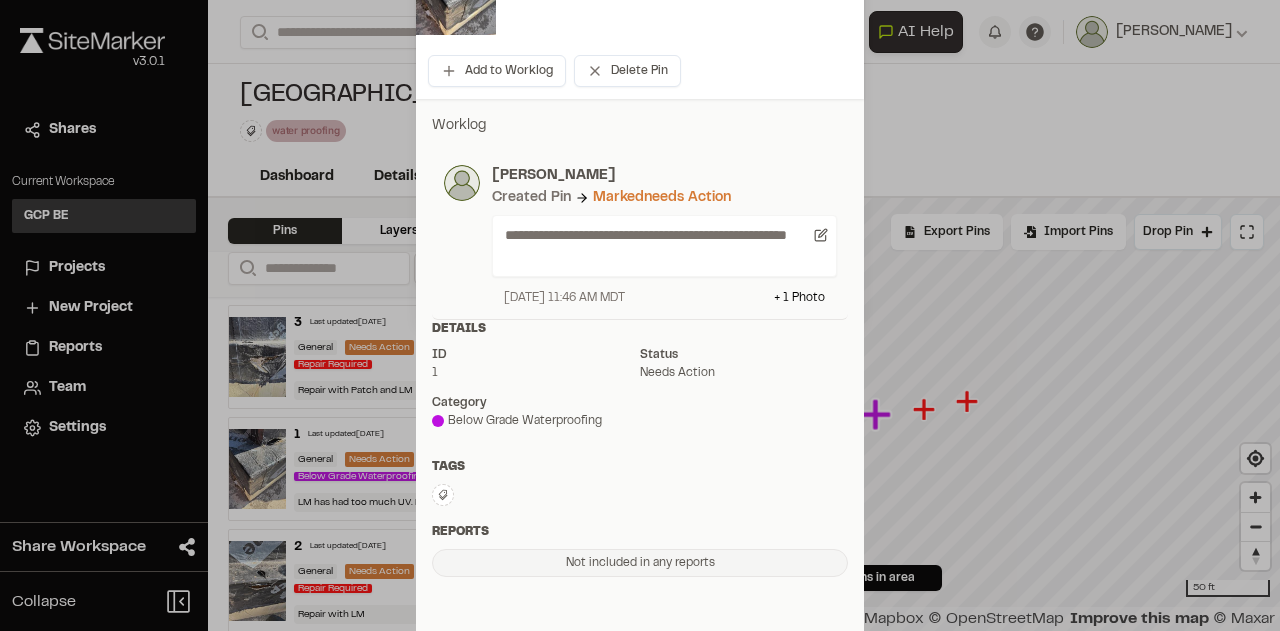 click on "Below Grade Waterproofing" at bounding box center [536, 421] 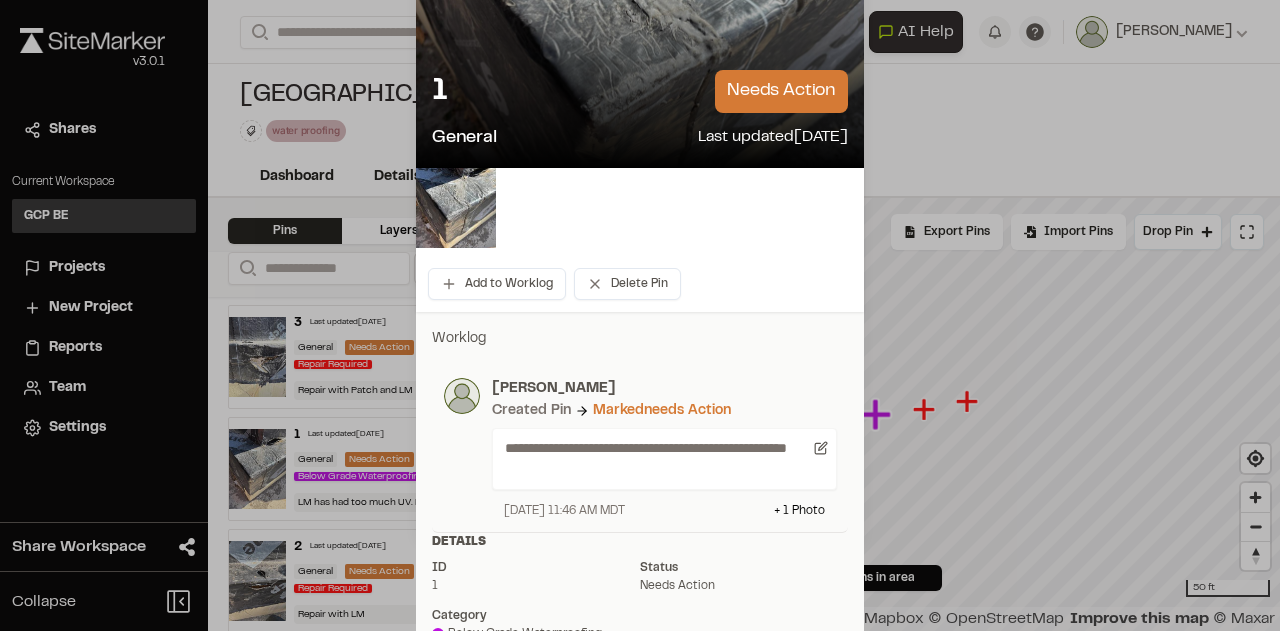 scroll, scrollTop: 42, scrollLeft: 0, axis: vertical 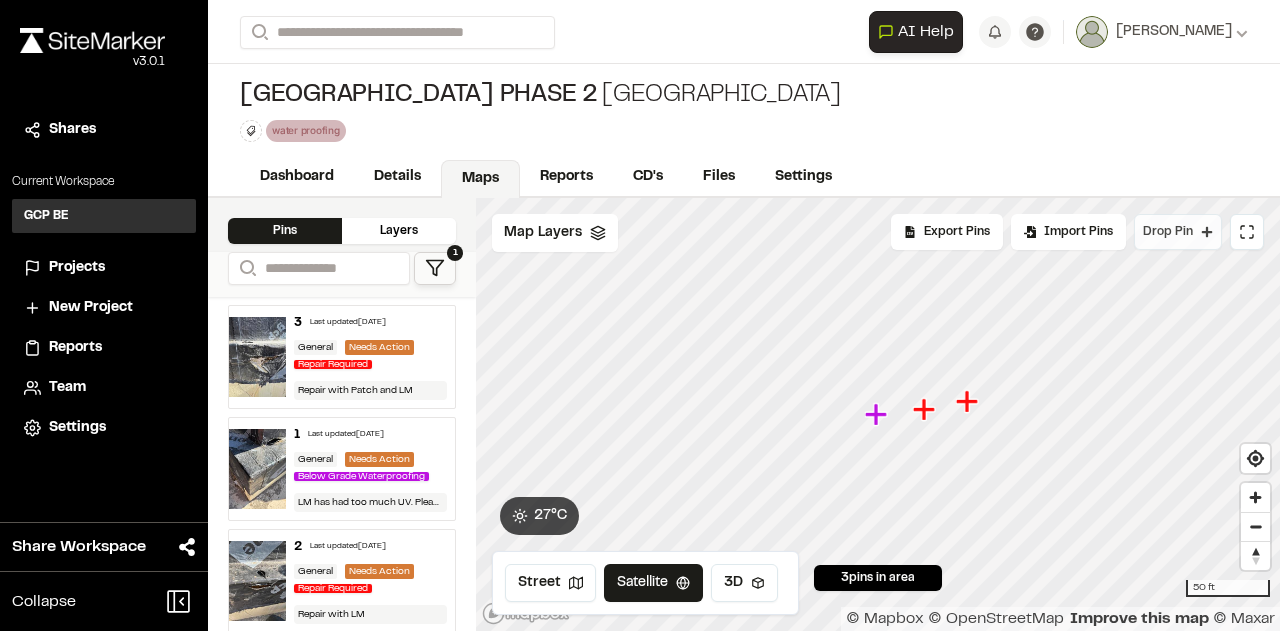 click on "Drop Pin" at bounding box center [1168, 232] 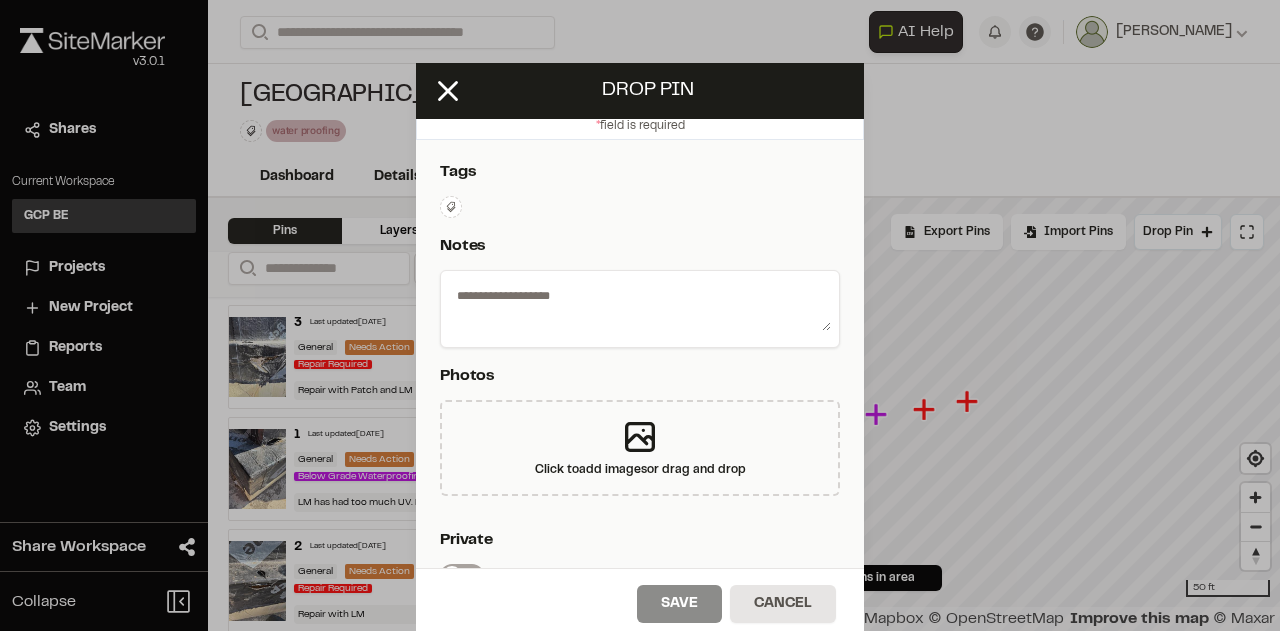 scroll, scrollTop: 239, scrollLeft: 0, axis: vertical 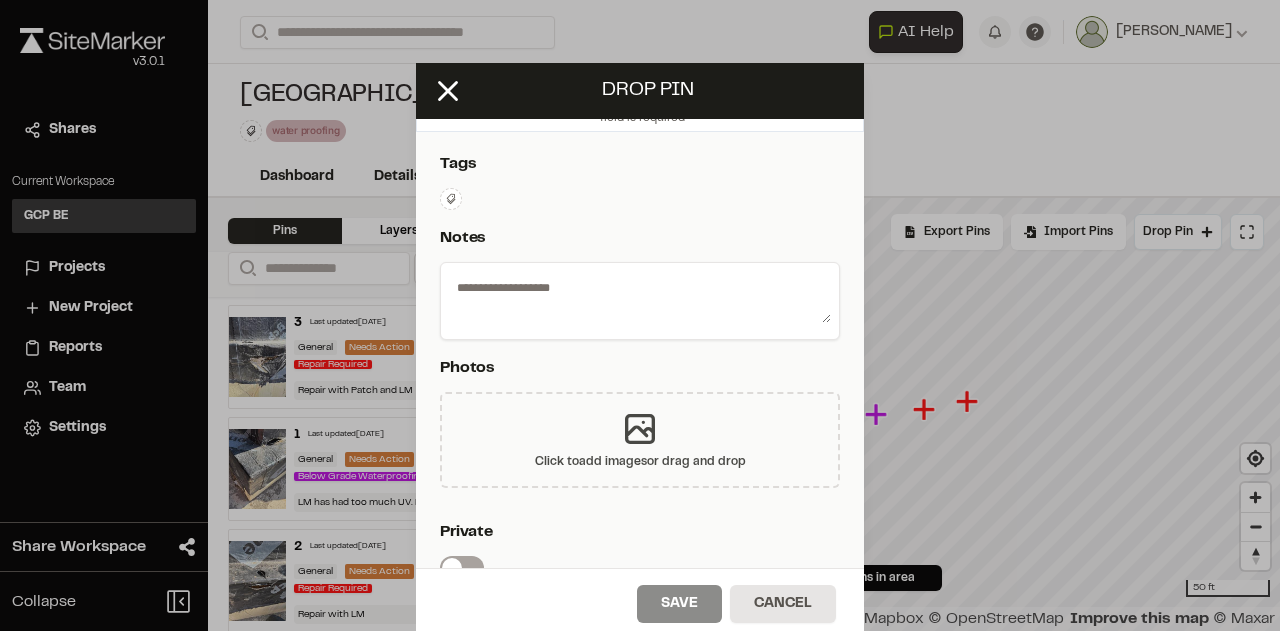 click on "Click to  add images  or drag and drop" at bounding box center (640, 440) 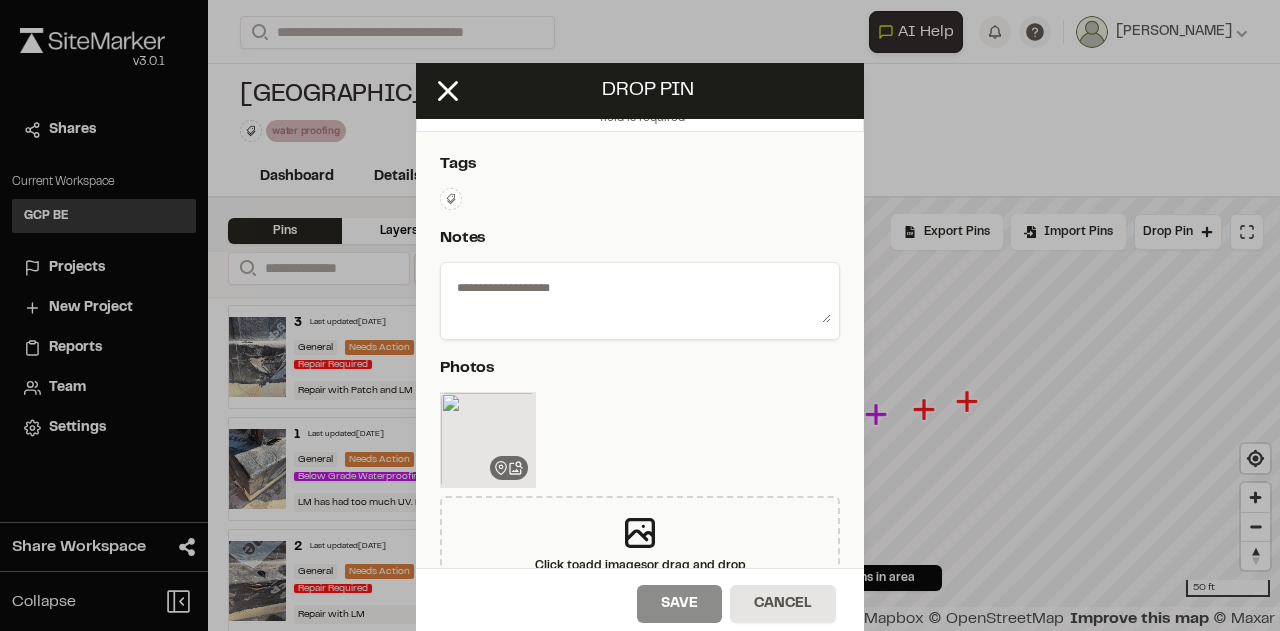 click at bounding box center [640, 297] 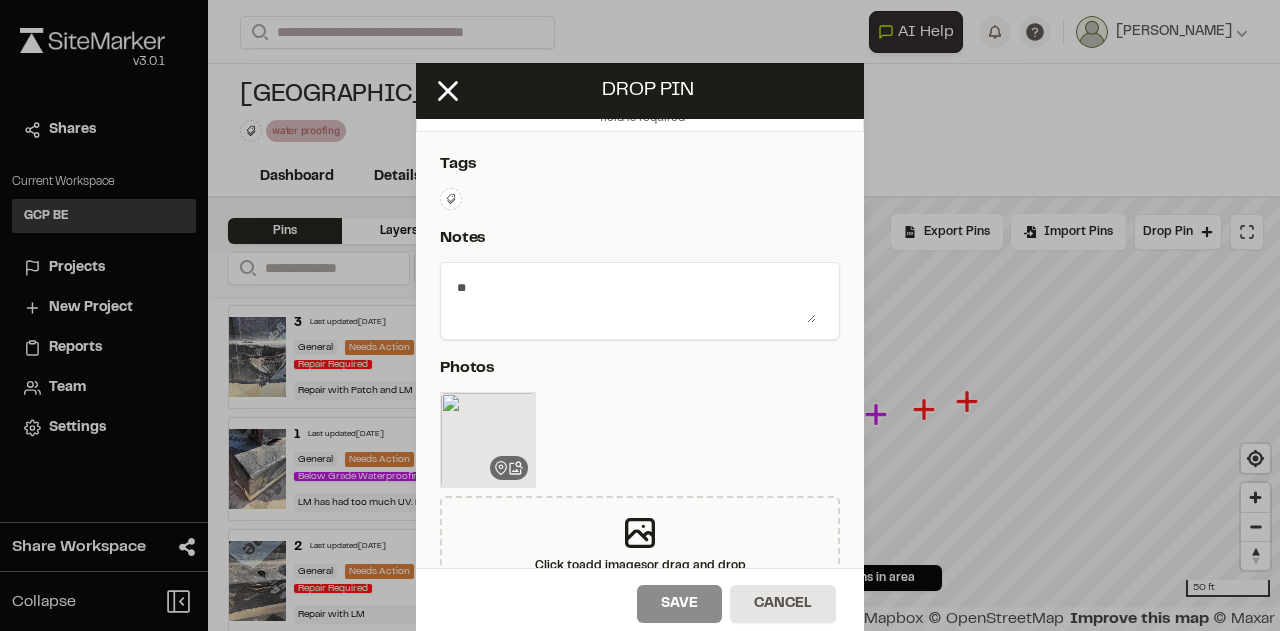 type on "*" 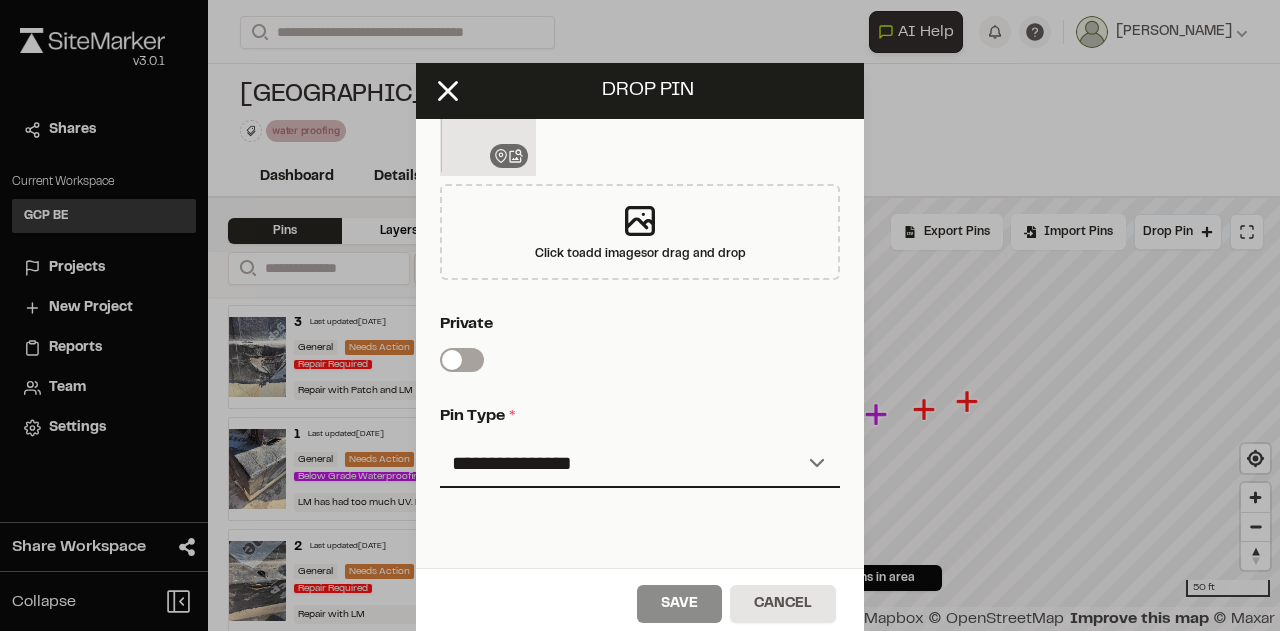 scroll, scrollTop: 552, scrollLeft: 0, axis: vertical 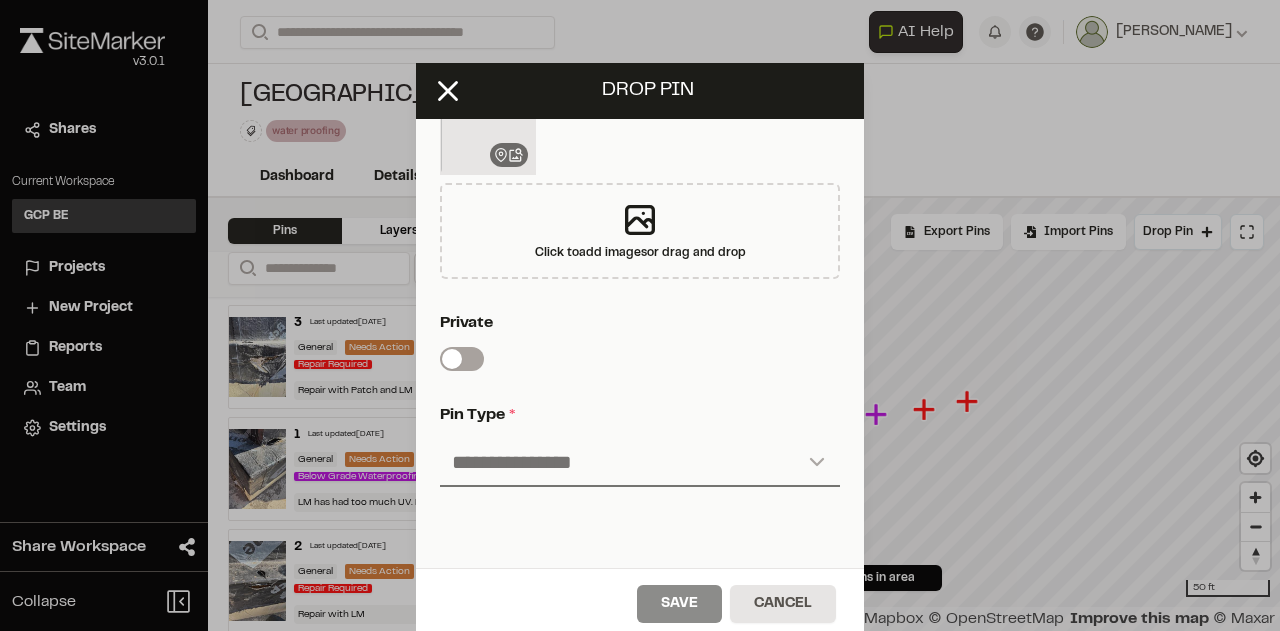 type on "**********" 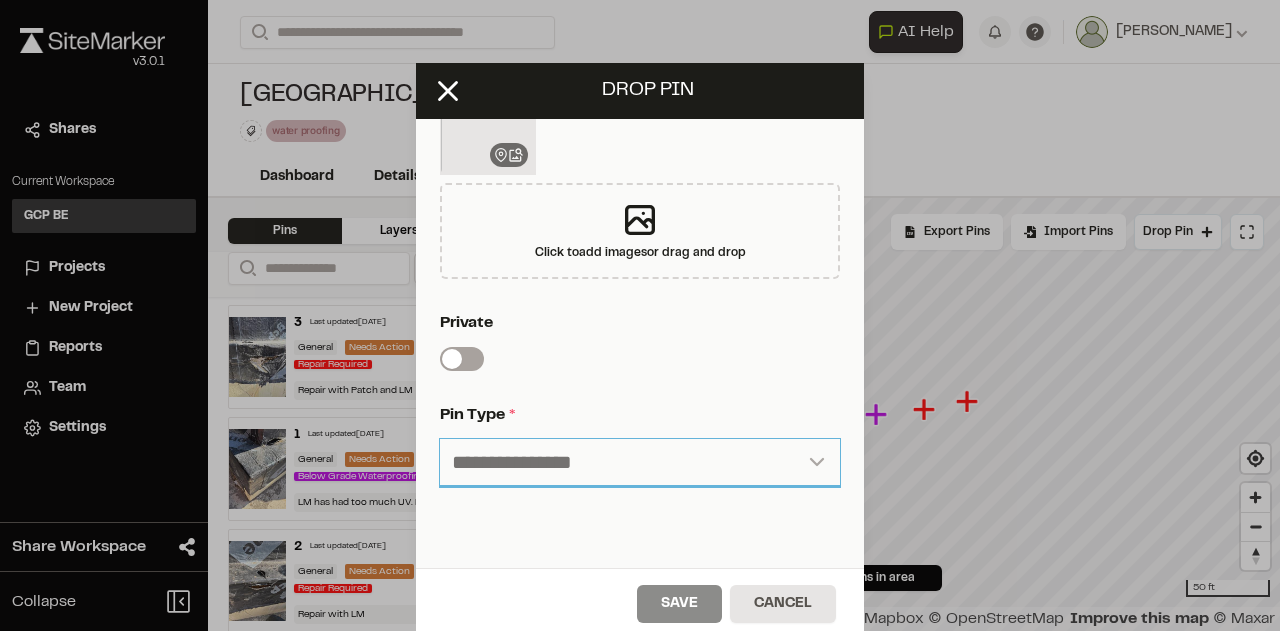 click on "**********" at bounding box center (640, 463) 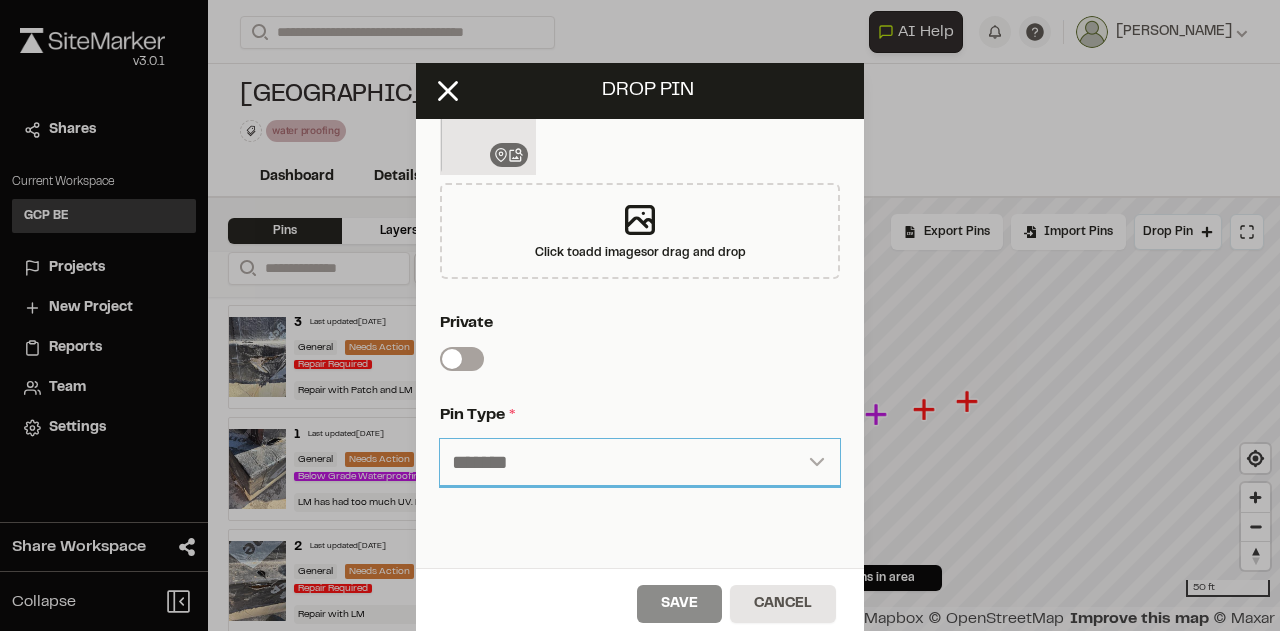 click on "**********" at bounding box center [640, 463] 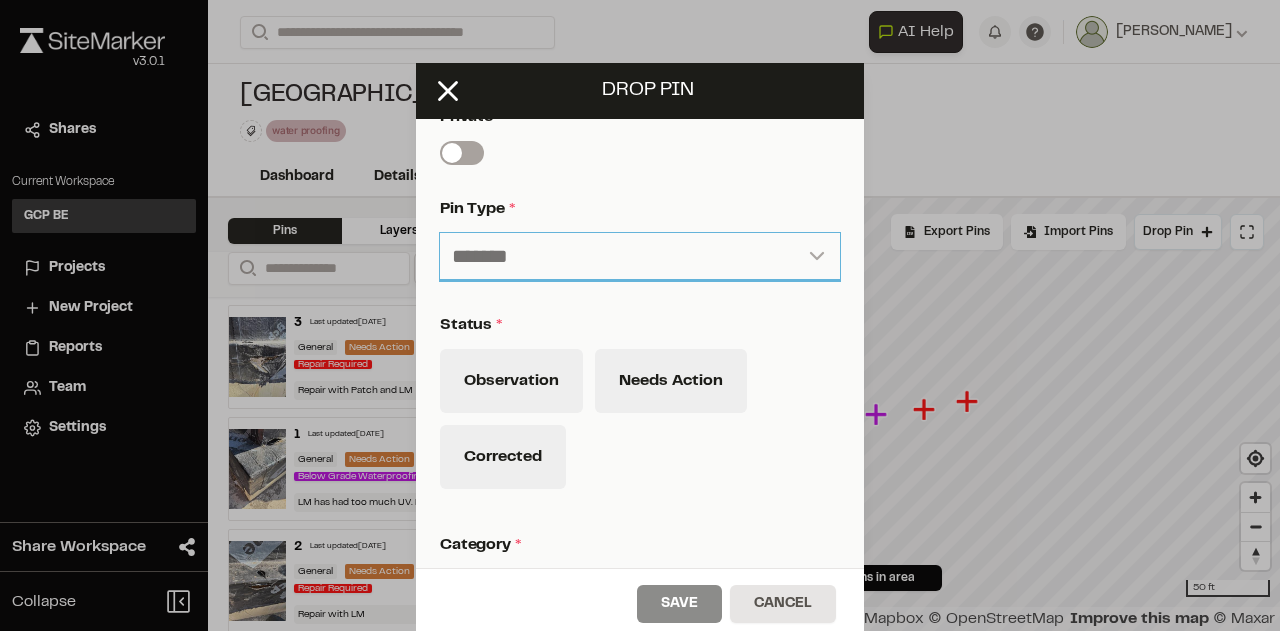 scroll, scrollTop: 759, scrollLeft: 0, axis: vertical 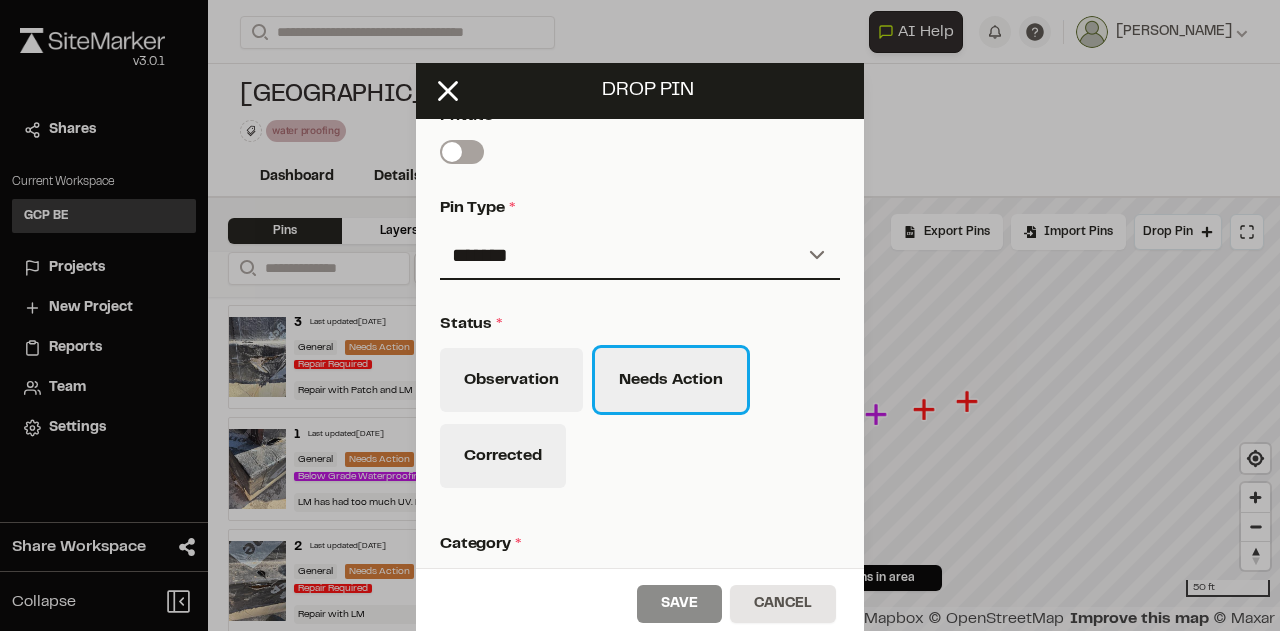 click on "Needs Action" at bounding box center [671, 380] 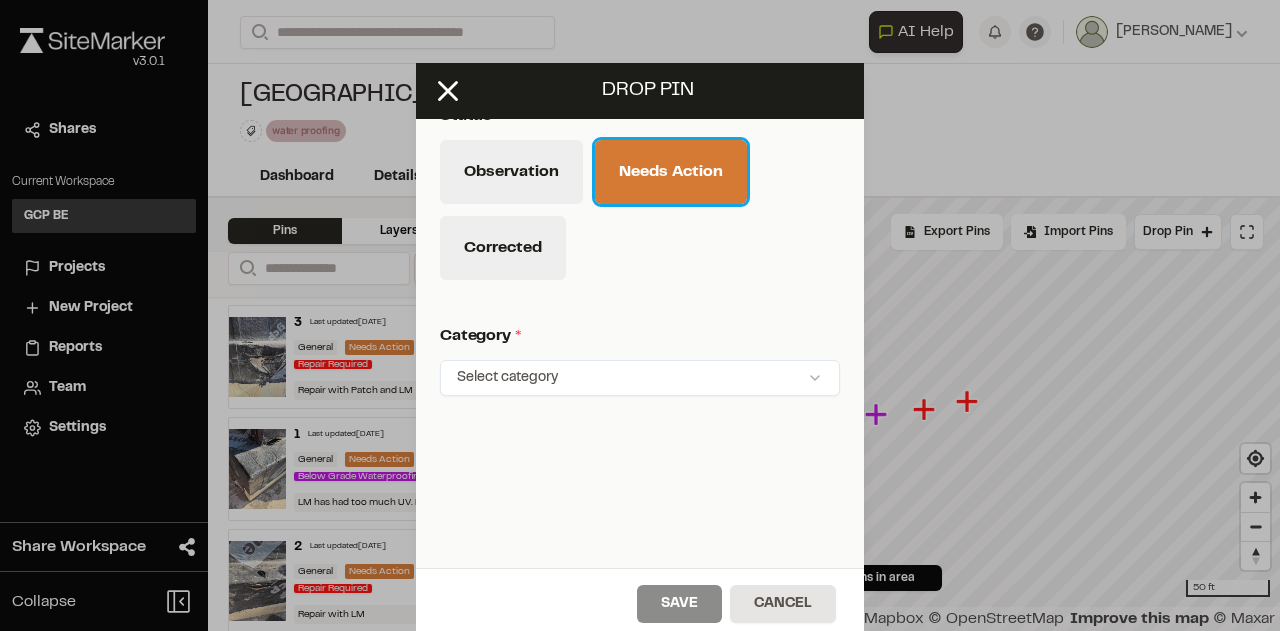 scroll, scrollTop: 979, scrollLeft: 0, axis: vertical 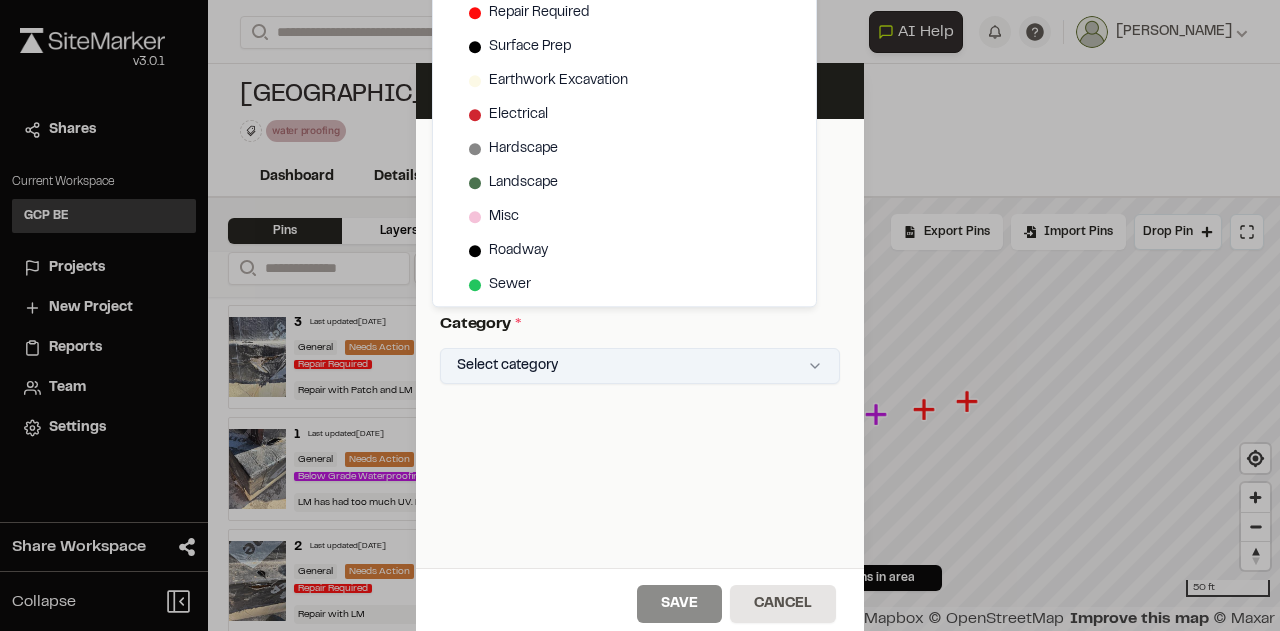 click on "Close sidebar v 3.0.1 Shares Current Workspace GCP BE GB Projects New Project Reports Team Settings Share Workspace Collapse Invite Link Uh oh! You don't currently have acces to invite members to join Sitemarker. Done Open sidebar Search Recently Searched   [GEOGRAPHIC_DATA][PERSON_NAME][GEOGRAPHIC_DATA] Phase 2   [GEOGRAPHIC_DATA] [GEOGRAPHIC_DATA] ,  [GEOGRAPHIC_DATA] [GEOGRAPHIC_DATA]   [GEOGRAPHIC_DATA] by Anthem Phase 2 Squamish ,  [GEOGRAPHIC_DATA] Search to see more projects... AI Help AI Assistant Ask about features or construction insights What can I help you with? How can I add pins to a project? How do I invite team members? How do I create a new project?
To pick up a draggable item, press the space bar.
While dragging, use the arrow keys to move the item.
Press space again to drop the item in its new position, or press escape to cancel.
Join project Ready to join  ? You were invited to join  project    by   . Accept Decline Need help? Need help? FAQ Support Site Request a Feature Submit Bug Report [PERSON_NAME] Settings" at bounding box center [640, 315] 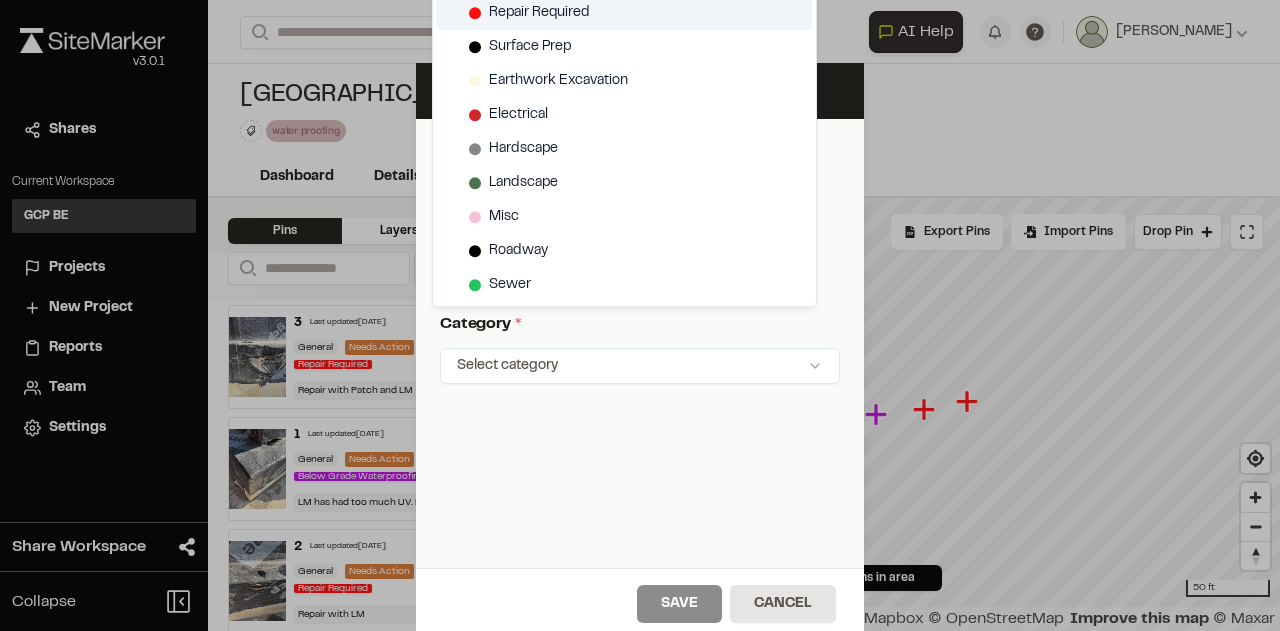 click on "Repair Required" at bounding box center (539, 13) 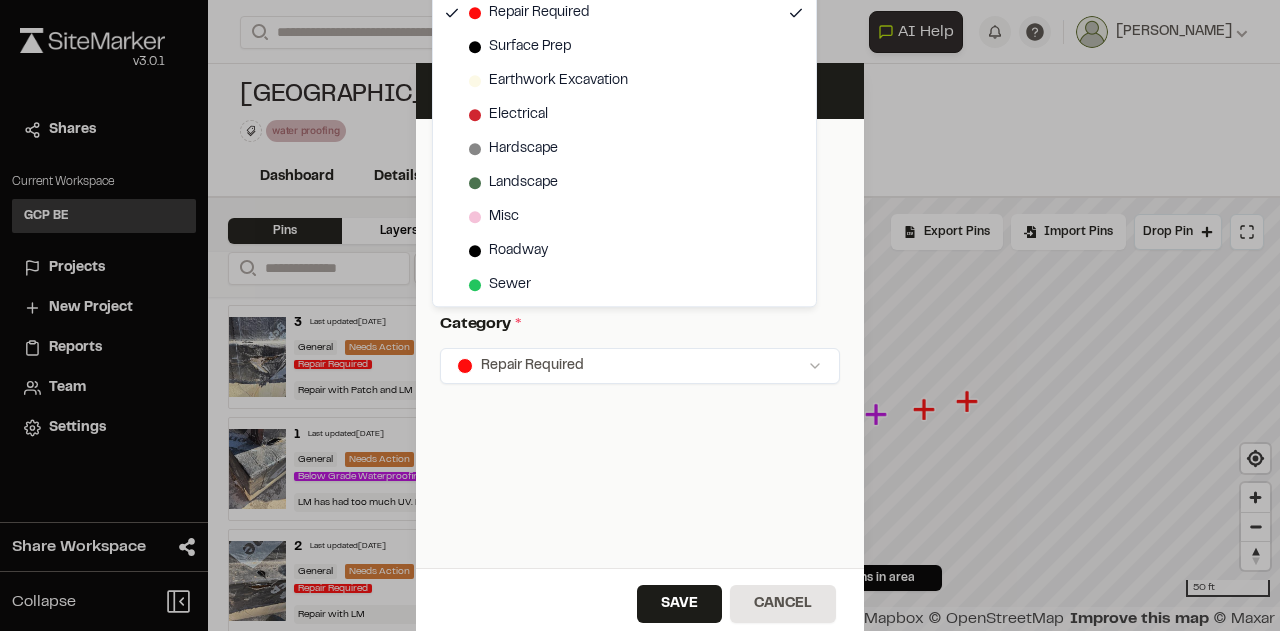 click on "Close sidebar v 3.0.1 Shares Current Workspace GCP BE GB Projects New Project Reports Team Settings Share Workspace Collapse Invite Link Uh oh! You don't currently have acces to invite members to join Sitemarker. Done Open sidebar Search Recently Searched   [GEOGRAPHIC_DATA][PERSON_NAME][GEOGRAPHIC_DATA] Phase 2   [GEOGRAPHIC_DATA] [GEOGRAPHIC_DATA] ,  [GEOGRAPHIC_DATA] [GEOGRAPHIC_DATA]   [GEOGRAPHIC_DATA] by Anthem Phase 2 Squamish ,  [GEOGRAPHIC_DATA] Search to see more projects... AI Help AI Assistant Ask about features or construction insights What can I help you with? How can I add pins to a project? How do I invite team members? How do I create a new project?
To pick up a draggable item, press the space bar.
While dragging, use the arrow keys to move the item.
Press space again to drop the item in its new position, or press escape to cancel.
Join project Ready to join  ? You were invited to join  project    by   . Accept Decline Need help? Need help? FAQ Support Site Request a Feature Submit Bug Report [PERSON_NAME] Settings" at bounding box center (640, 315) 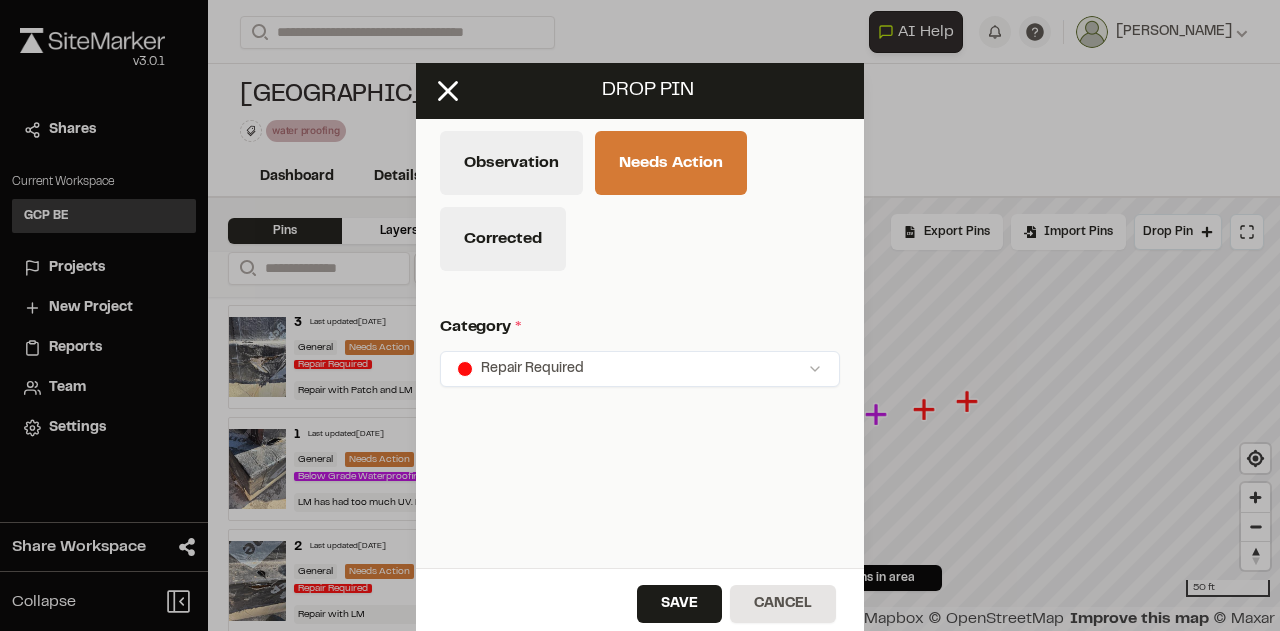 scroll, scrollTop: 975, scrollLeft: 0, axis: vertical 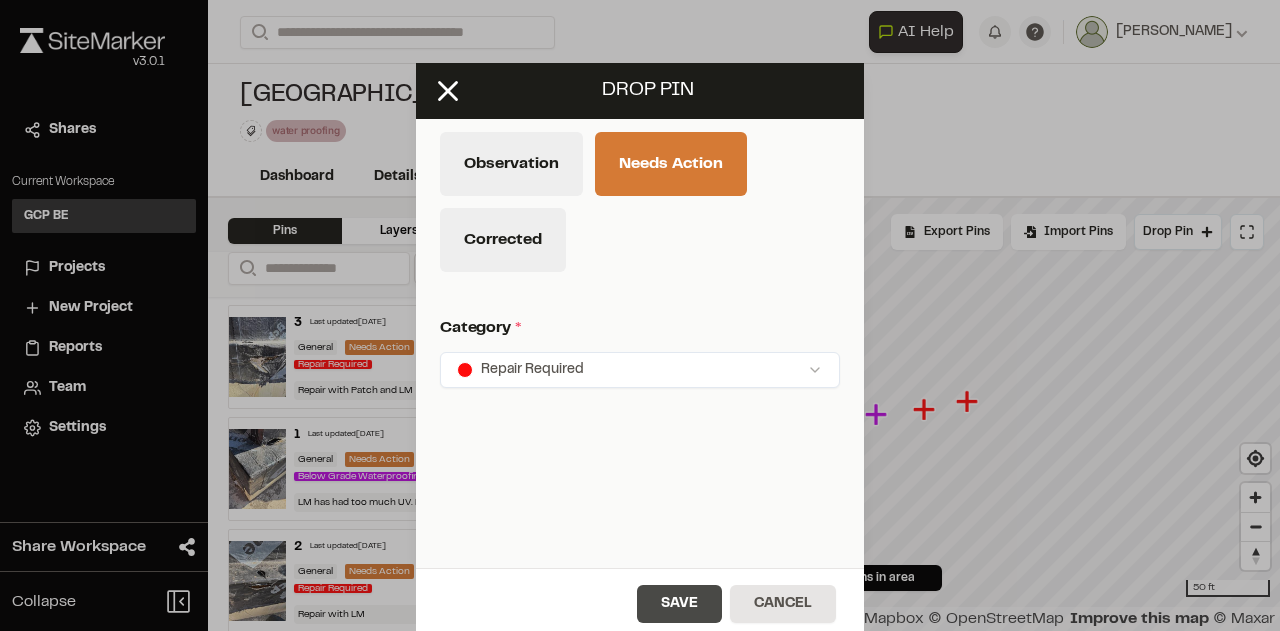 click on "Save" at bounding box center [679, 604] 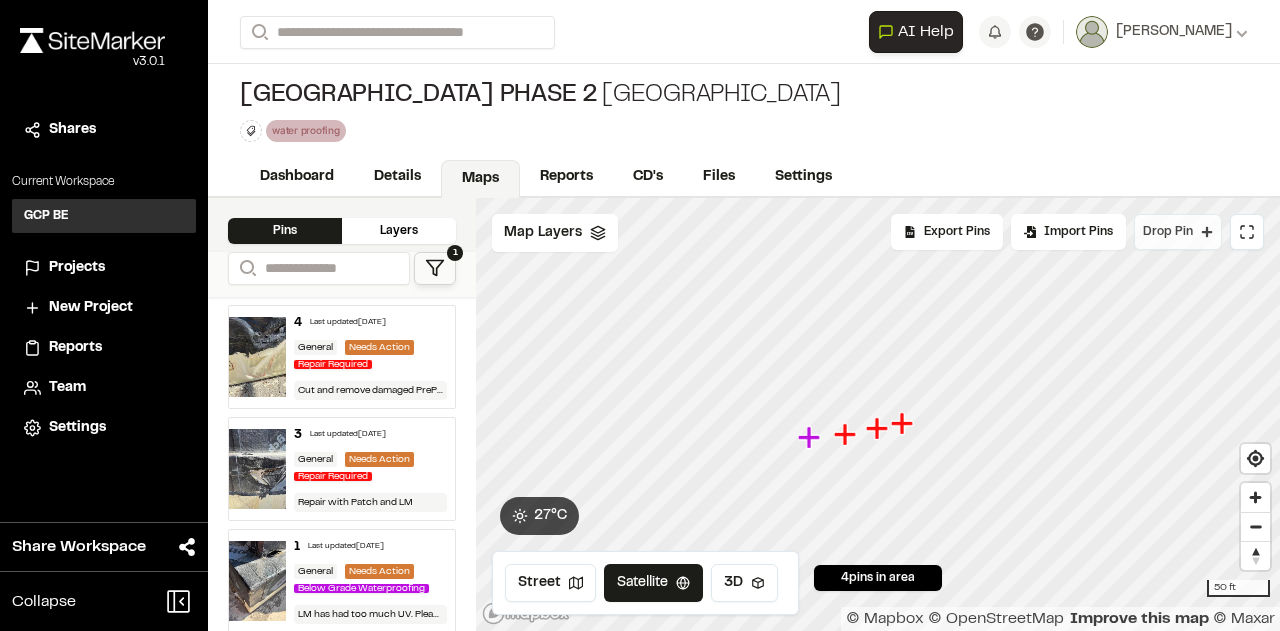 click on "Drop Pin" at bounding box center [1178, 232] 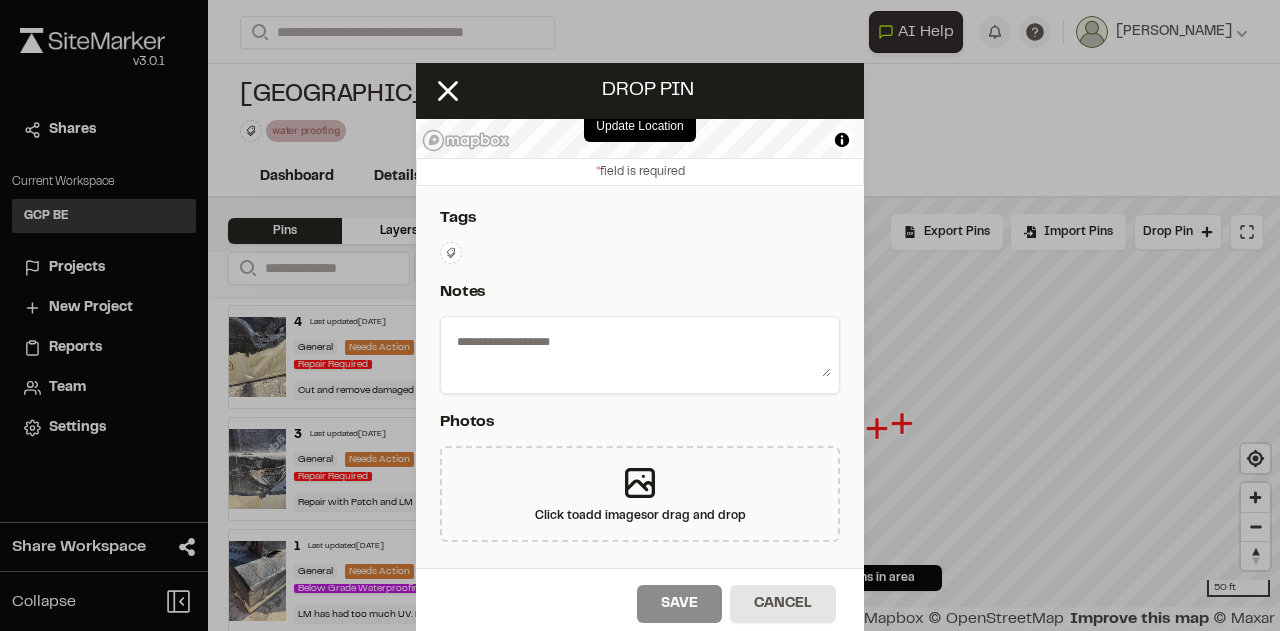 scroll, scrollTop: 186, scrollLeft: 0, axis: vertical 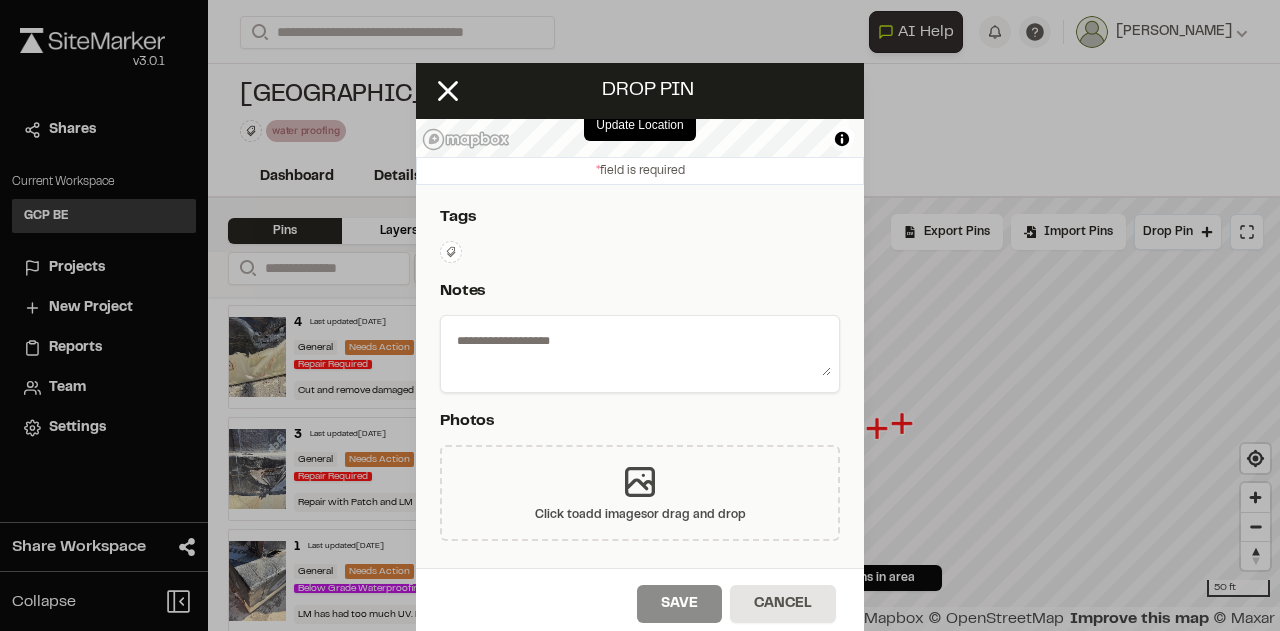 click 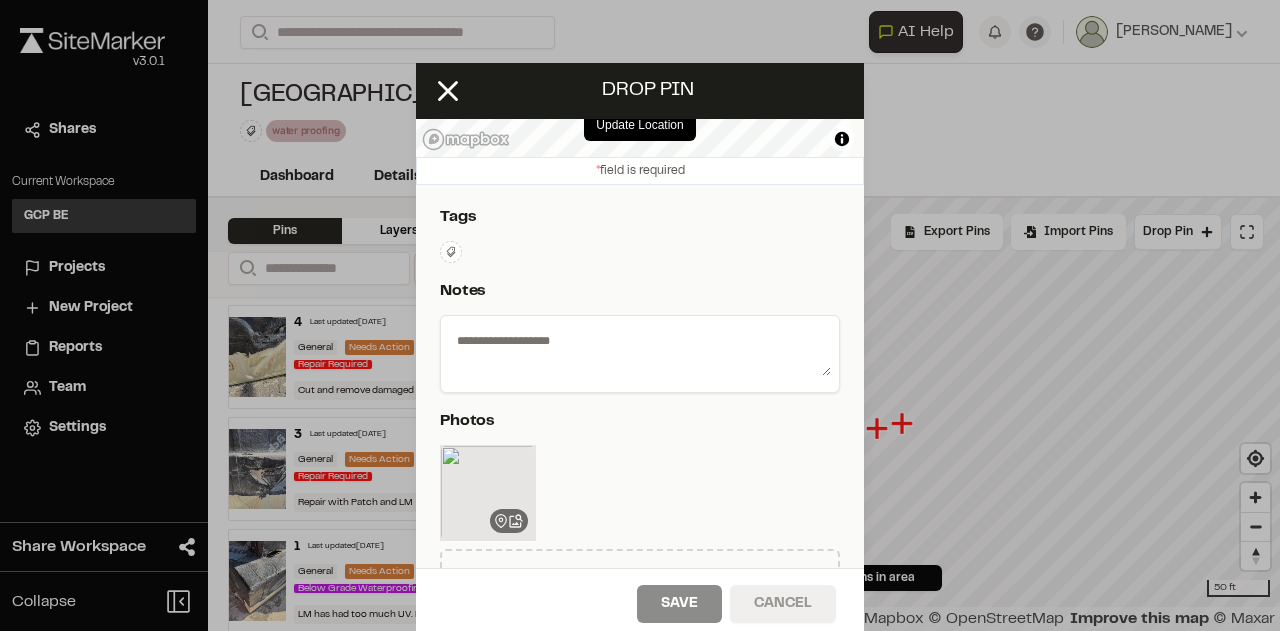 click on "Cancel" at bounding box center [783, 604] 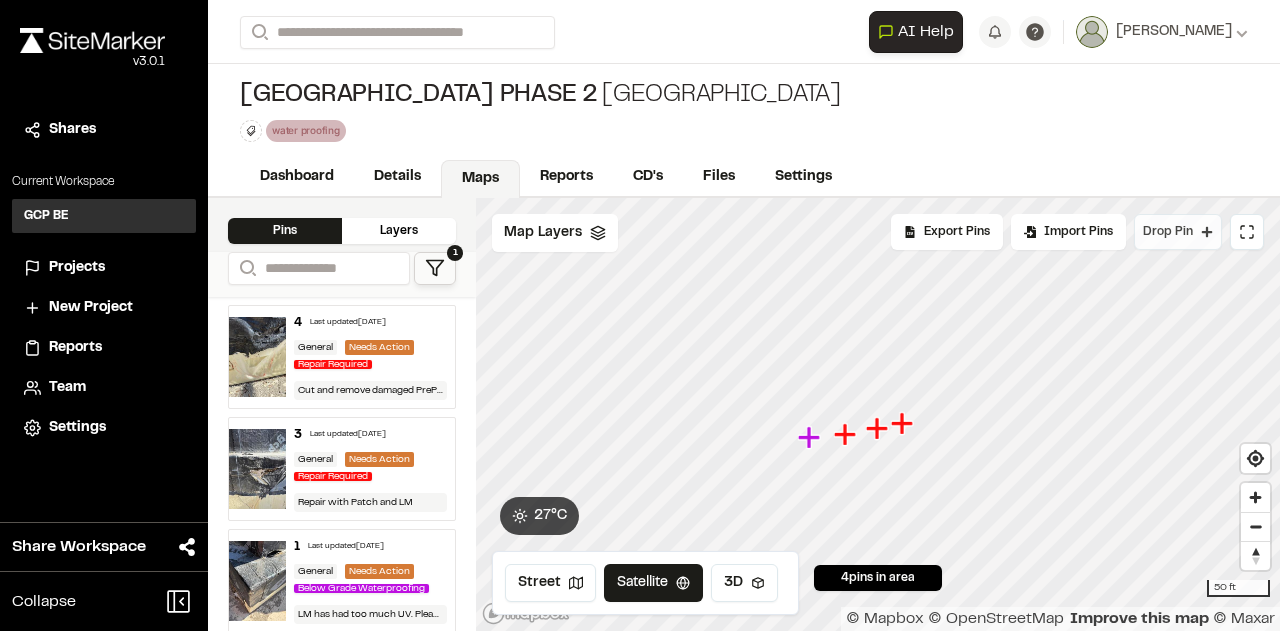 click on "Drop Pin" at bounding box center (1168, 232) 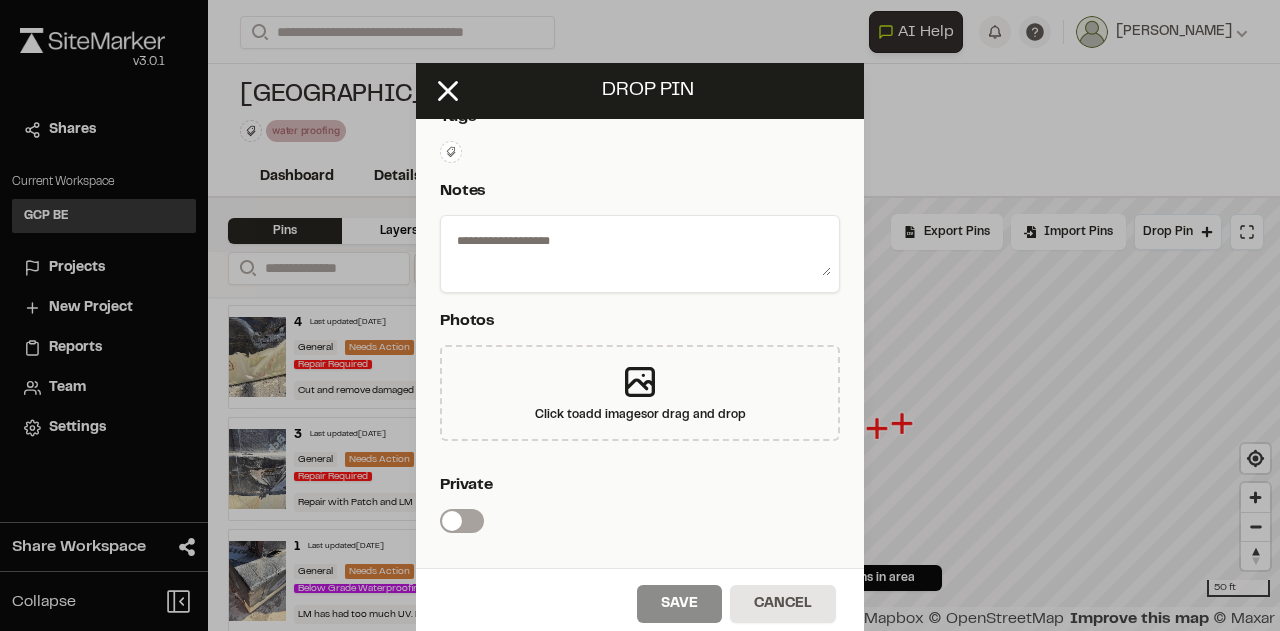 scroll, scrollTop: 576, scrollLeft: 0, axis: vertical 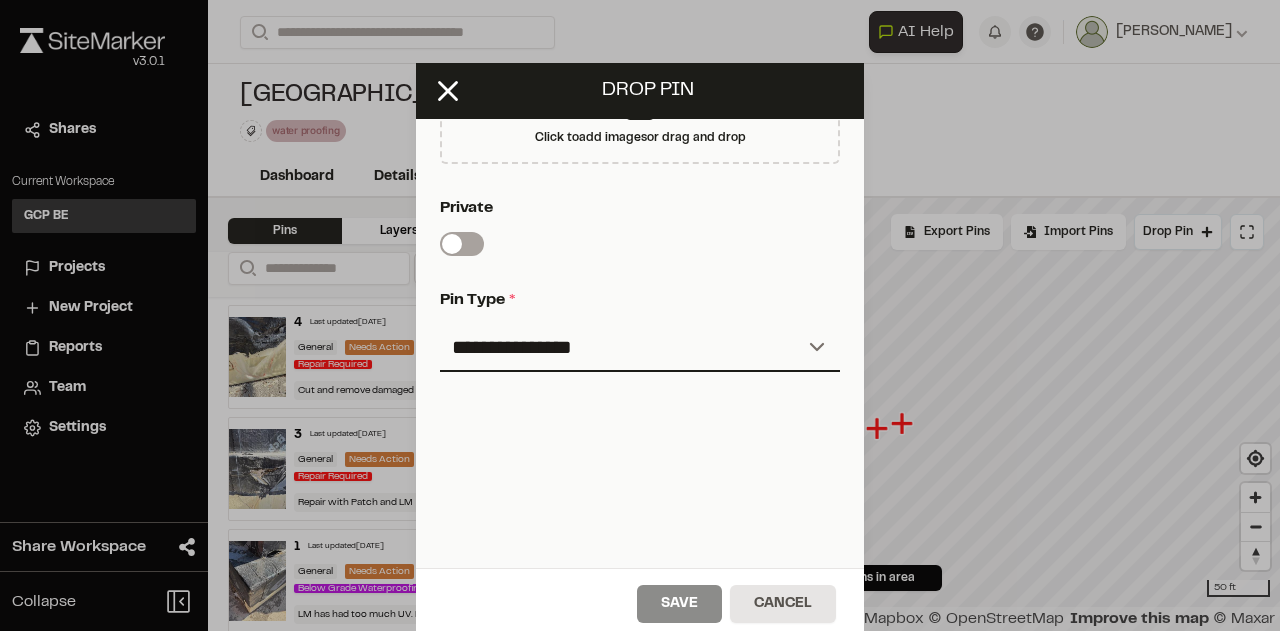 click on "**********" at bounding box center [640, 315] 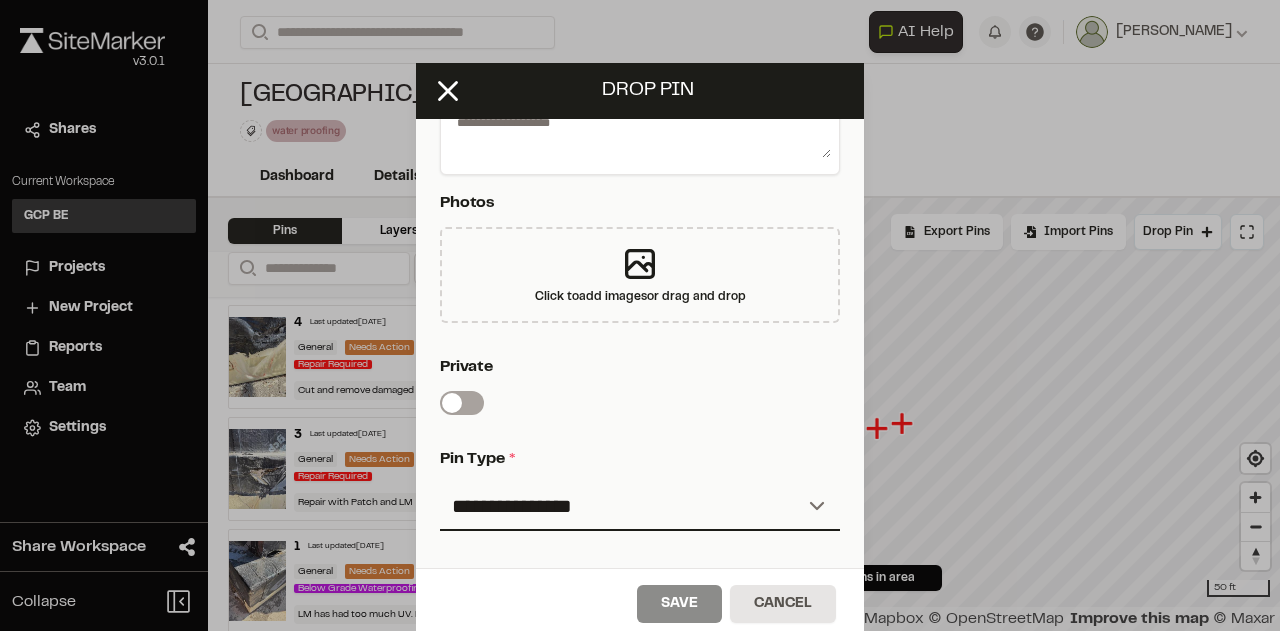 scroll, scrollTop: 392, scrollLeft: 0, axis: vertical 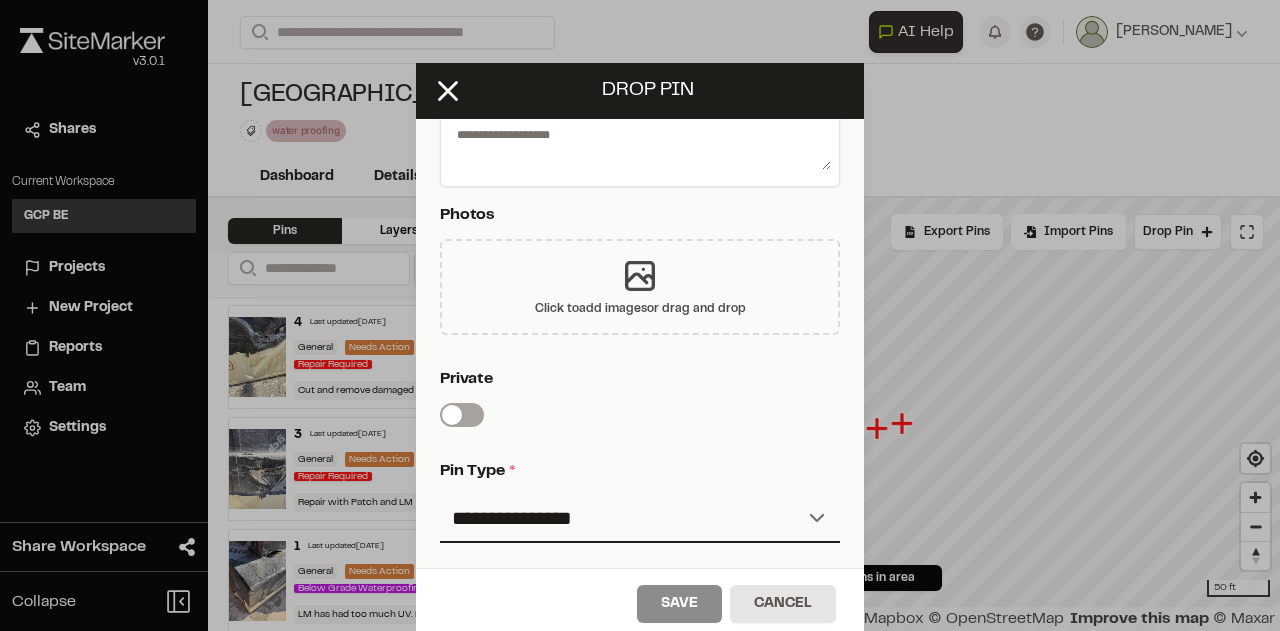 click on "Click to  add images  or drag and drop" at bounding box center (640, 287) 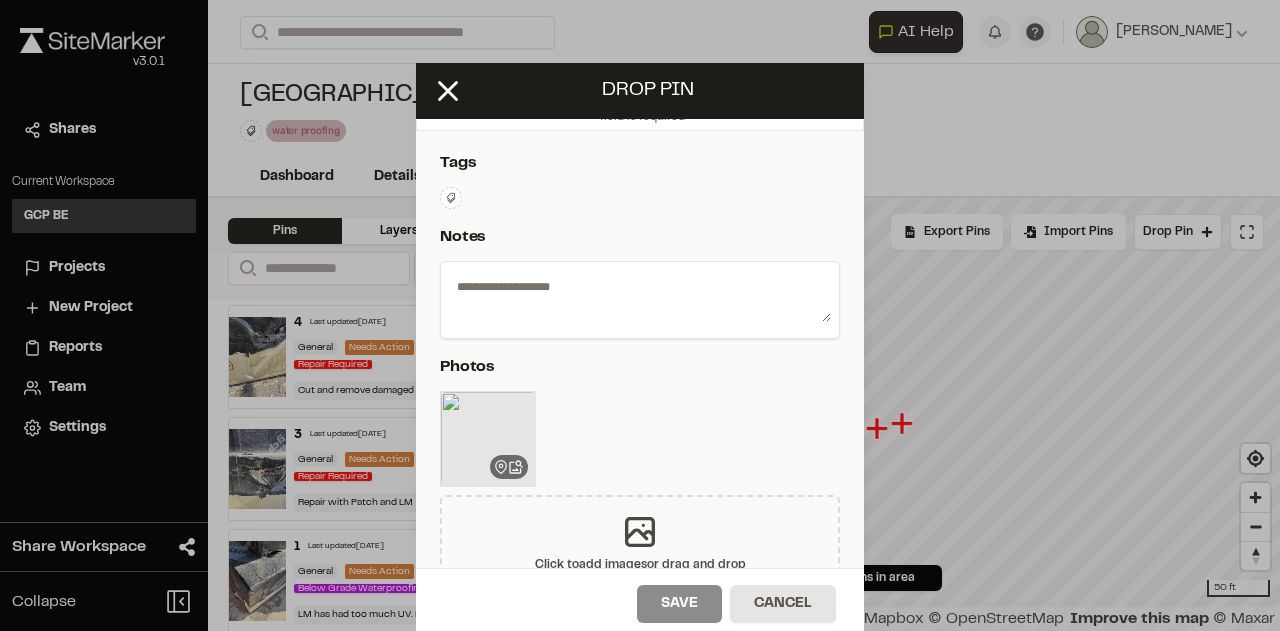 scroll, scrollTop: 234, scrollLeft: 0, axis: vertical 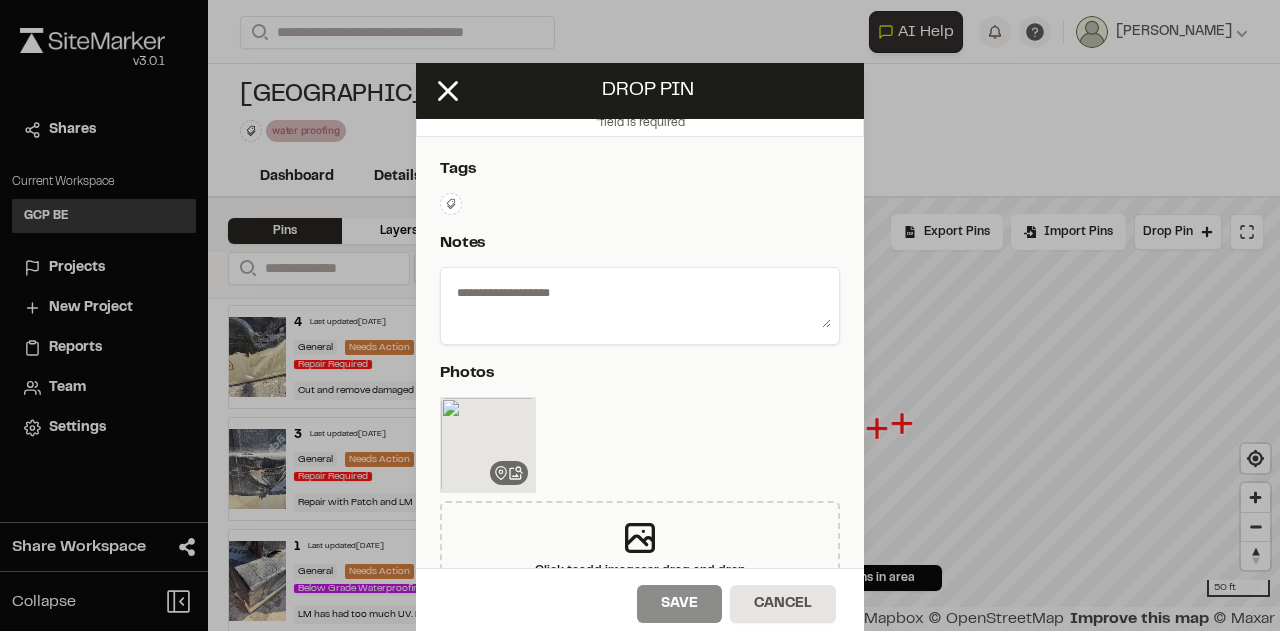click at bounding box center [640, 302] 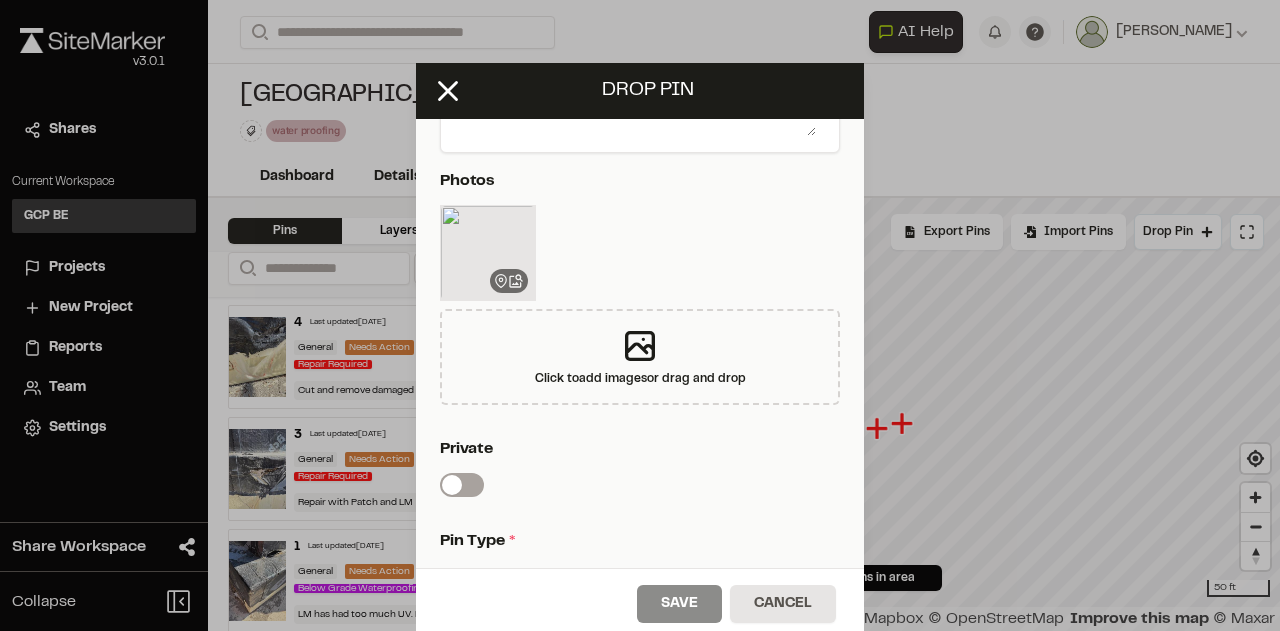 scroll, scrollTop: 570, scrollLeft: 0, axis: vertical 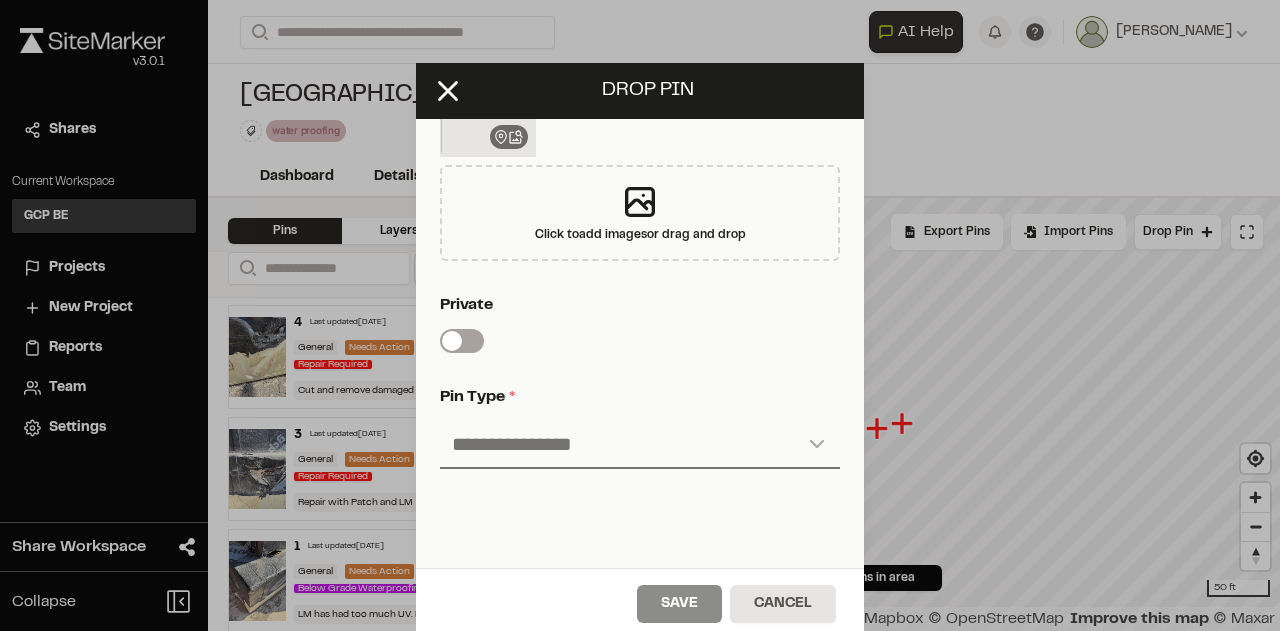 type on "******" 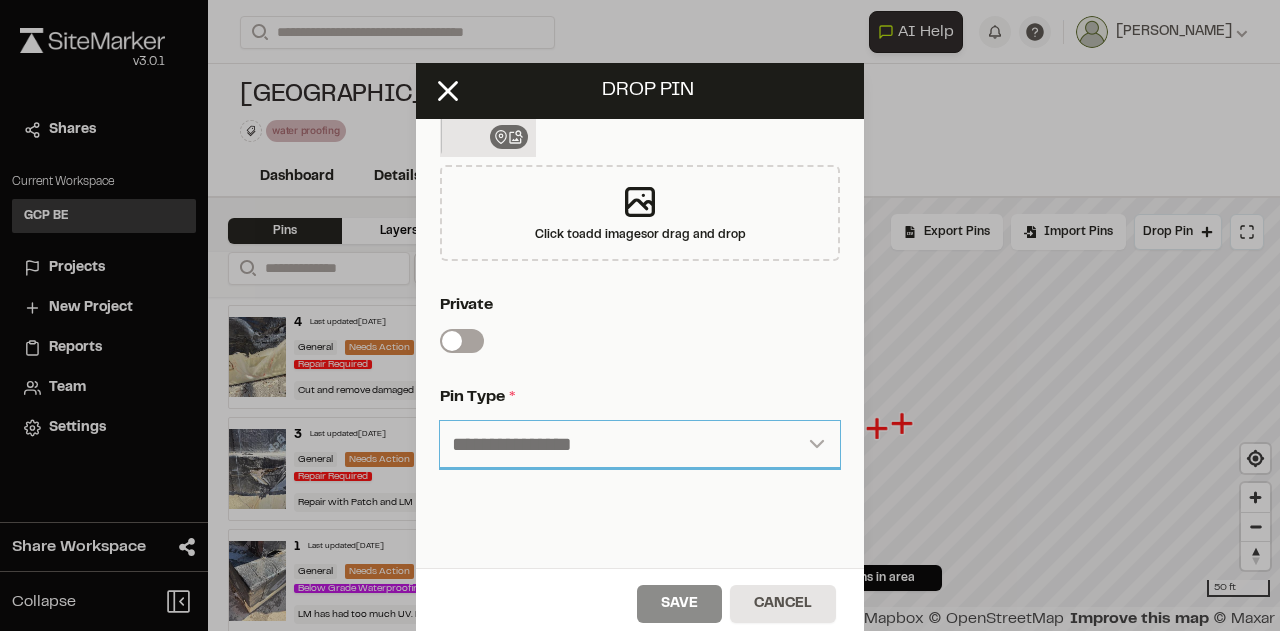 click on "**********" at bounding box center [640, 445] 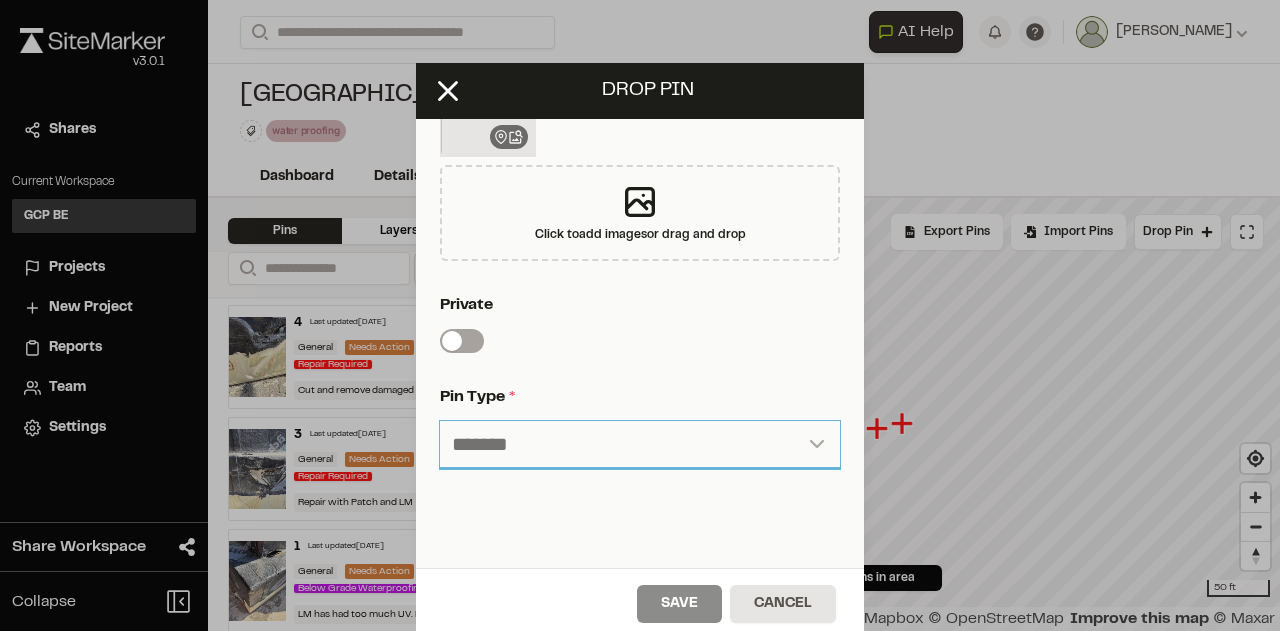 click on "**********" at bounding box center [640, 445] 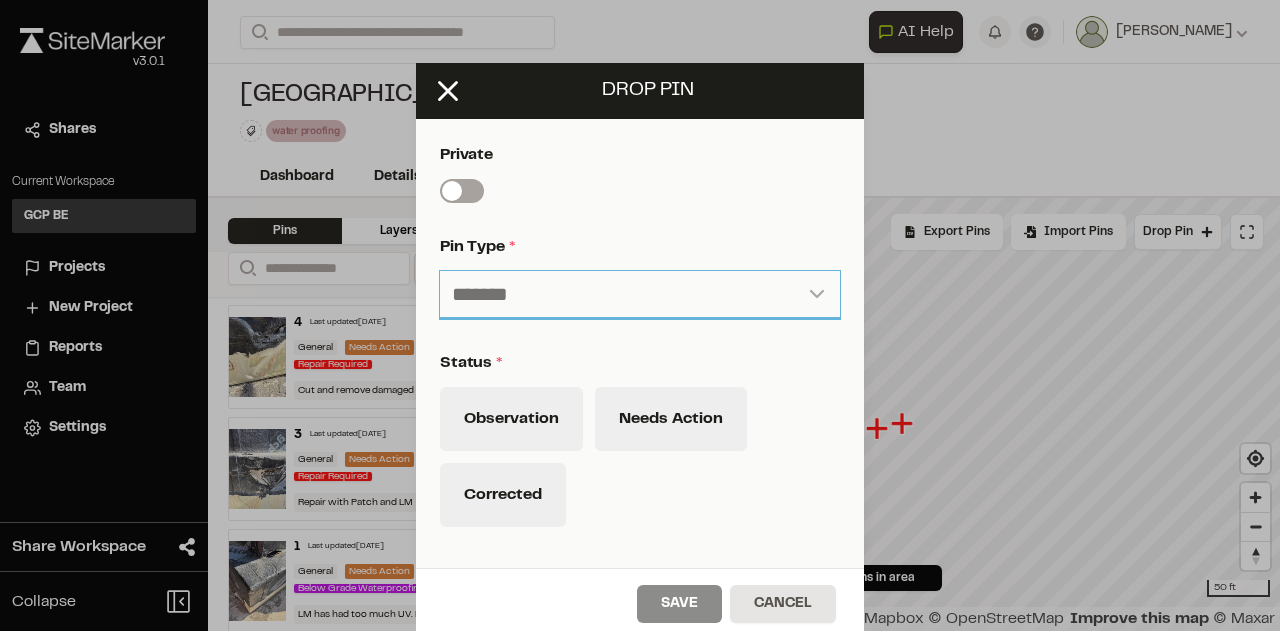scroll, scrollTop: 720, scrollLeft: 0, axis: vertical 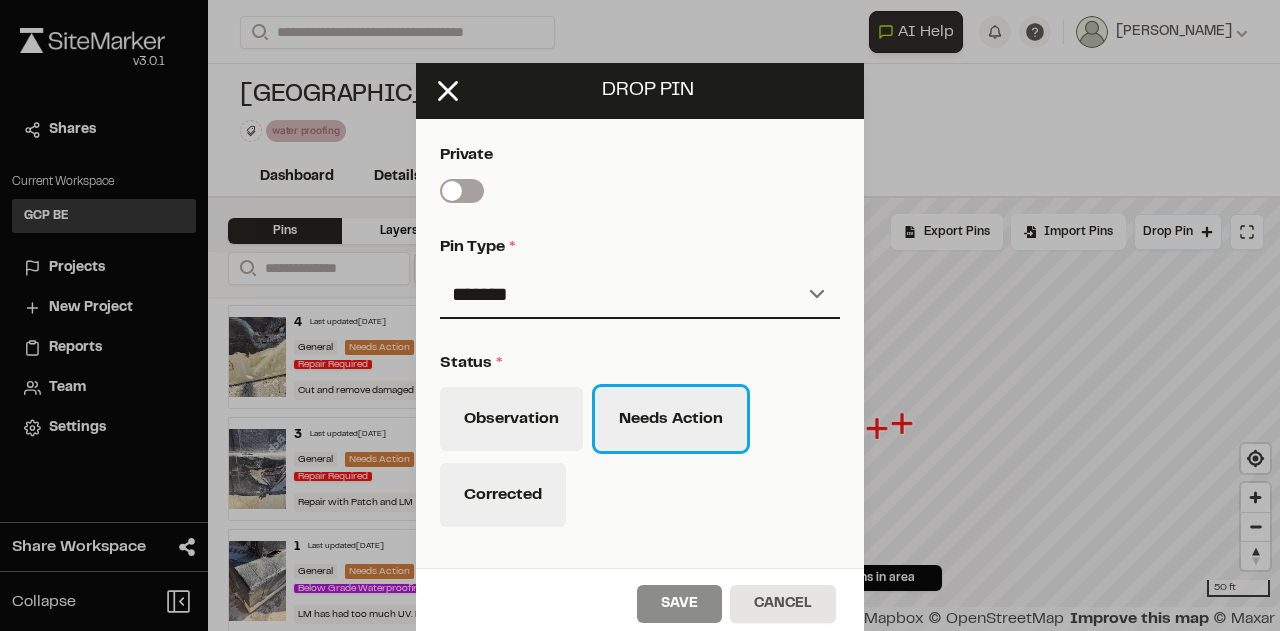 click on "Needs Action" at bounding box center [671, 419] 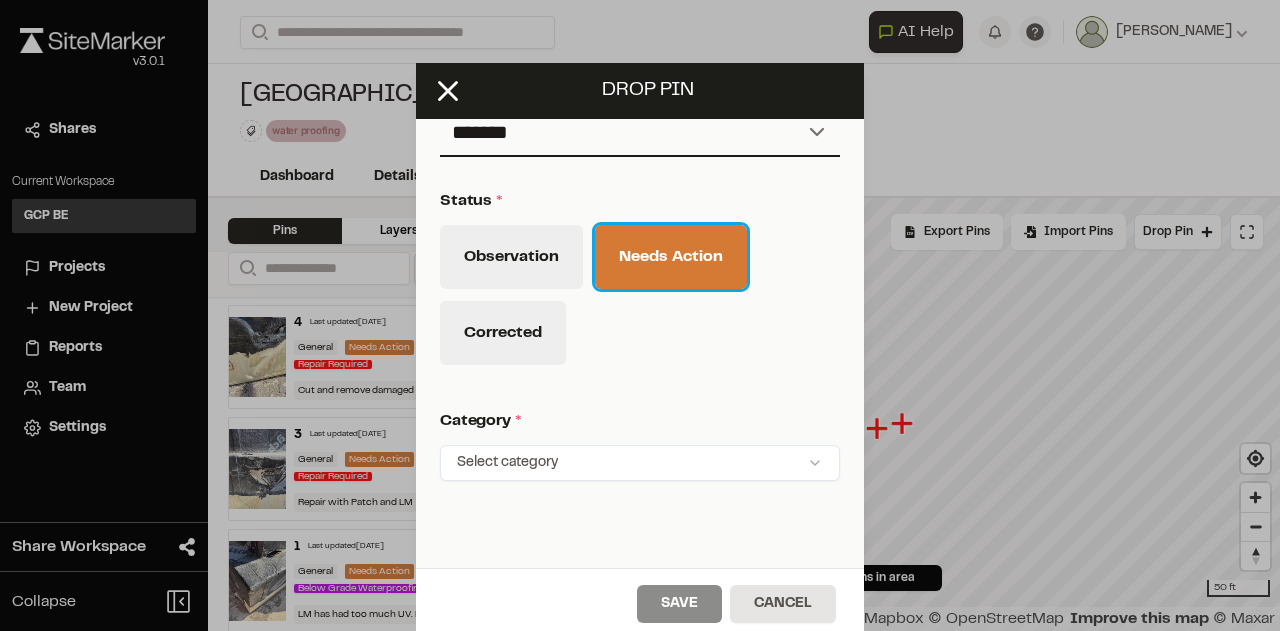 scroll, scrollTop: 888, scrollLeft: 0, axis: vertical 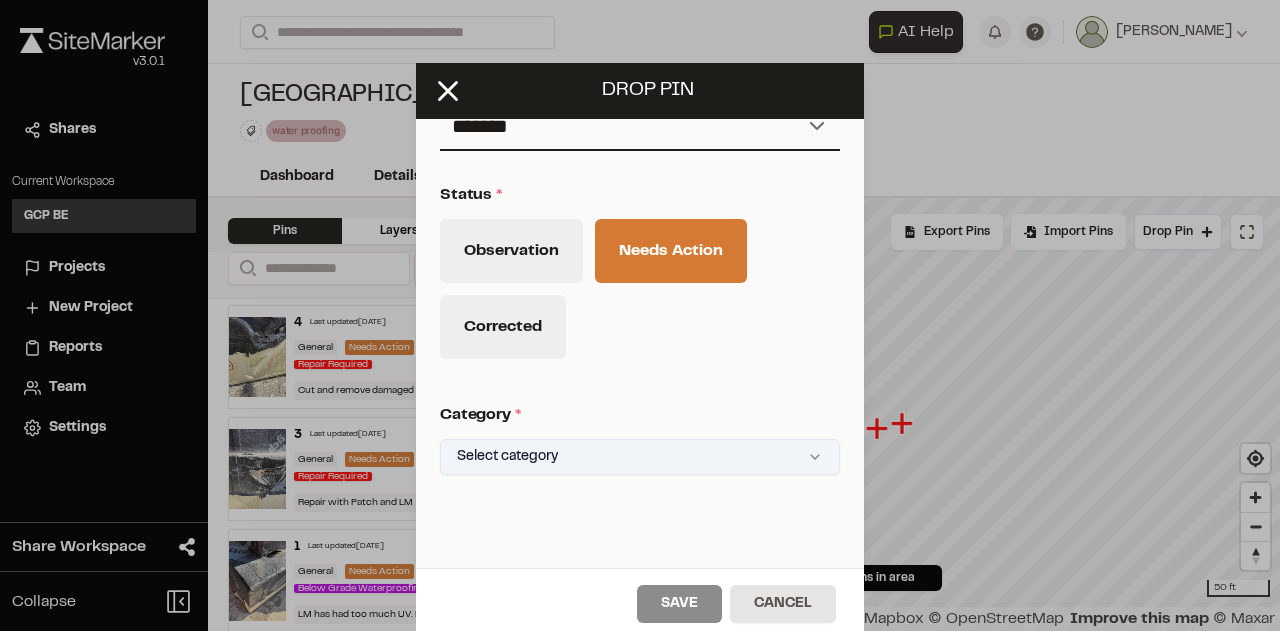 click on "Close sidebar v 3.0.1 Shares Current Workspace GCP BE GB Projects New Project Reports Team Settings Share Workspace Collapse Invite Link Uh oh! You don't currently have acces to invite members to join Sitemarker. Done Open sidebar Search Recently Searched   [GEOGRAPHIC_DATA][PERSON_NAME][GEOGRAPHIC_DATA] Phase 2   [GEOGRAPHIC_DATA] [GEOGRAPHIC_DATA] ,  [GEOGRAPHIC_DATA] [GEOGRAPHIC_DATA]   [GEOGRAPHIC_DATA] by Anthem Phase 2 Squamish ,  [GEOGRAPHIC_DATA] Search to see more projects... AI Help AI Assistant Ask about features or construction insights What can I help you with? How can I add pins to a project? How do I invite team members? How do I create a new project?
To pick up a draggable item, press the space bar.
While dragging, use the arrow keys to move the item.
Press space again to drop the item in its new position, or press escape to cancel.
Join project Ready to join  ? You were invited to join  project    by   . Accept Decline Need help? Need help? FAQ Support Site Request a Feature Submit Bug Report [PERSON_NAME] Settings" at bounding box center (640, 315) 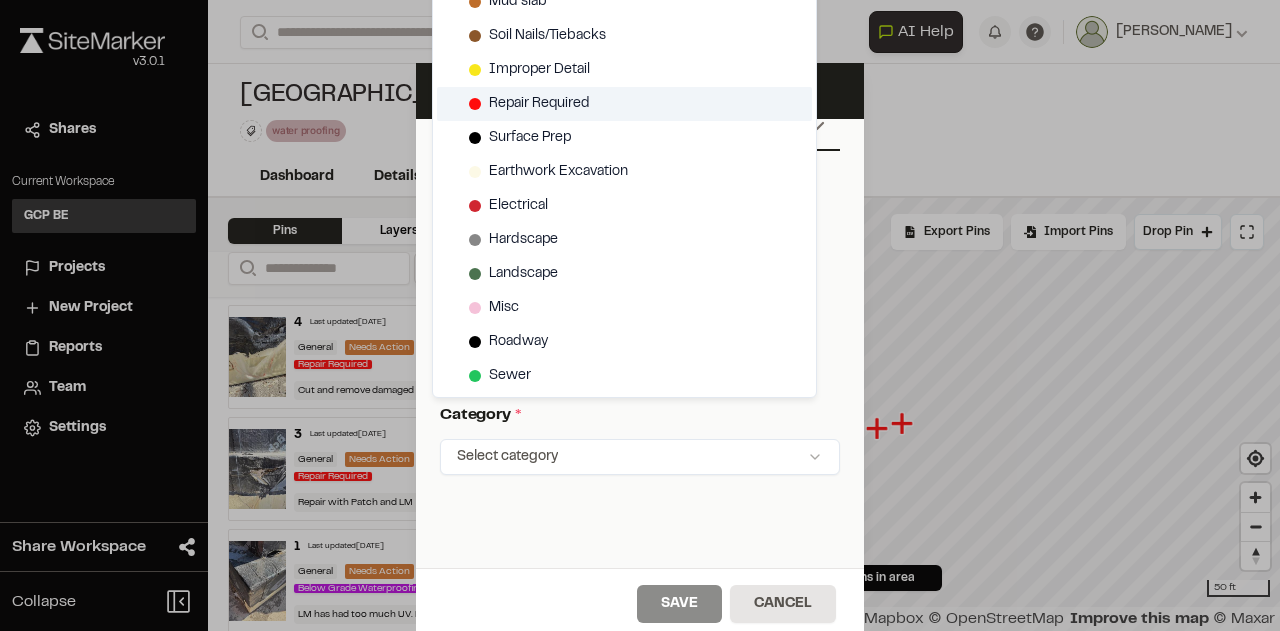 click on "Repair Required" at bounding box center [624, 104] 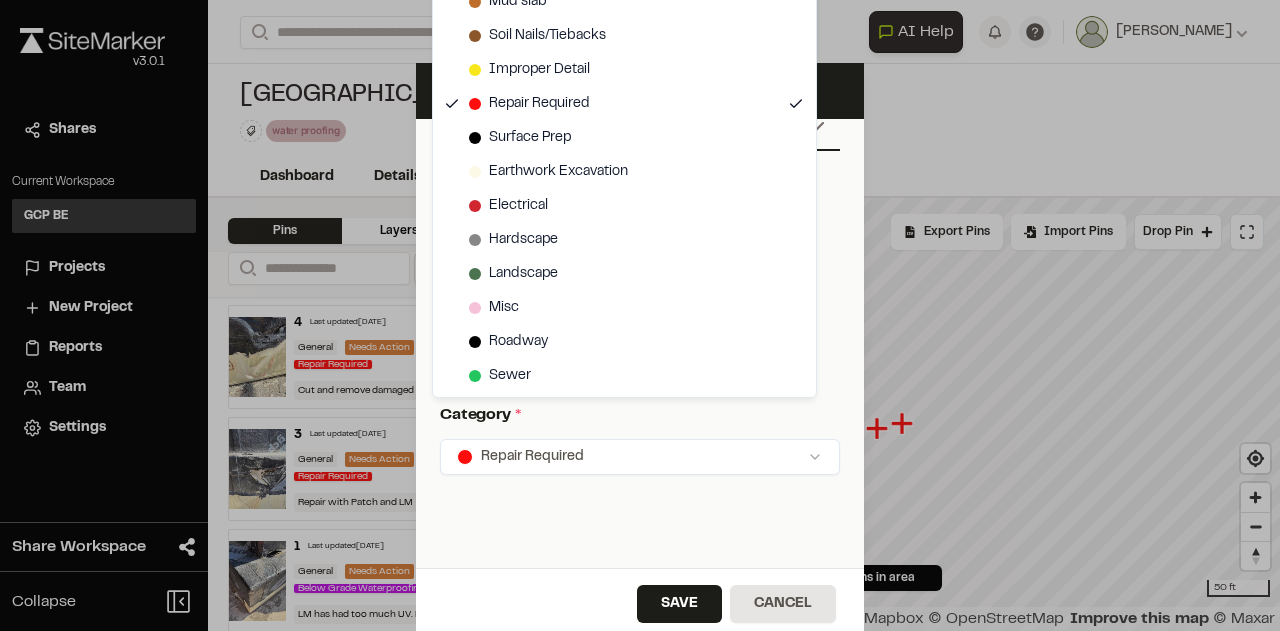 click on "Close sidebar v 3.0.1 Shares Current Workspace GCP BE GB Projects New Project Reports Team Settings Share Workspace Collapse Invite Link Uh oh! You don't currently have acces to invite members to join Sitemarker. Done Open sidebar Search Recently Searched   [GEOGRAPHIC_DATA][PERSON_NAME][GEOGRAPHIC_DATA] Phase 2   [GEOGRAPHIC_DATA] [GEOGRAPHIC_DATA] ,  [GEOGRAPHIC_DATA] [GEOGRAPHIC_DATA]   [GEOGRAPHIC_DATA] by Anthem Phase 2 Squamish ,  [GEOGRAPHIC_DATA] Search to see more projects... AI Help AI Assistant Ask about features or construction insights What can I help you with? How can I add pins to a project? How do I invite team members? How do I create a new project?
To pick up a draggable item, press the space bar.
While dragging, use the arrow keys to move the item.
Press space again to drop the item in its new position, or press escape to cancel.
Join project Ready to join  ? You were invited to join  project    by   . Accept Decline Need help? Need help? FAQ Support Site Request a Feature Submit Bug Report [PERSON_NAME] Settings" at bounding box center [640, 315] 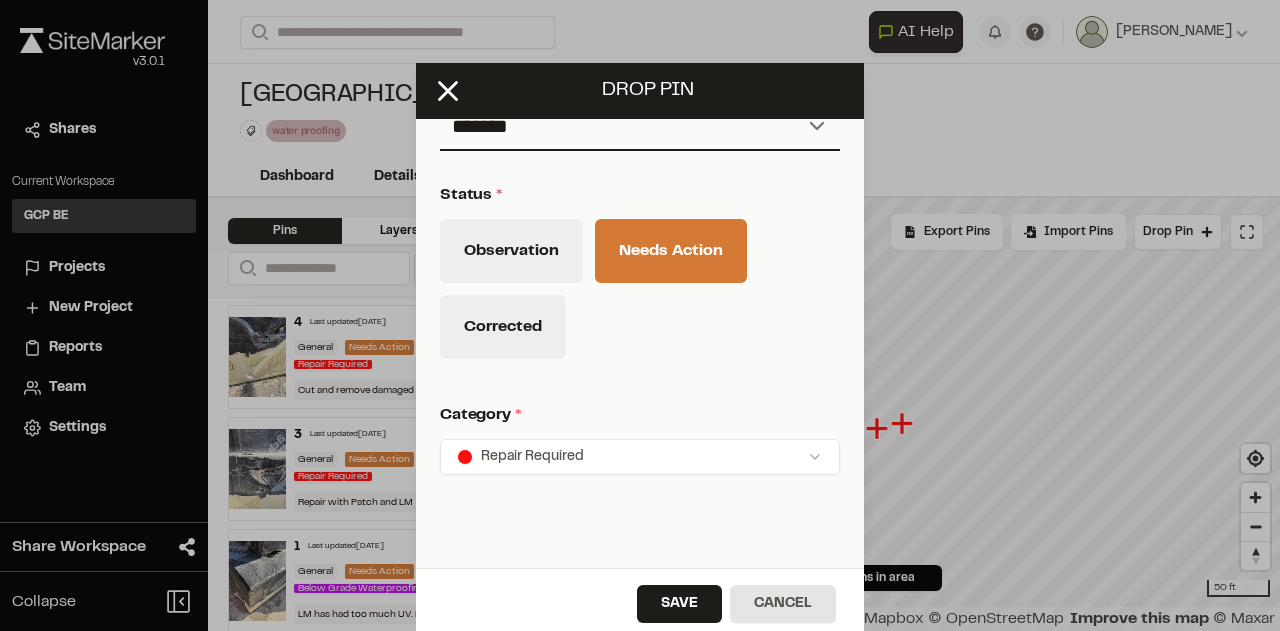 scroll, scrollTop: 1004, scrollLeft: 0, axis: vertical 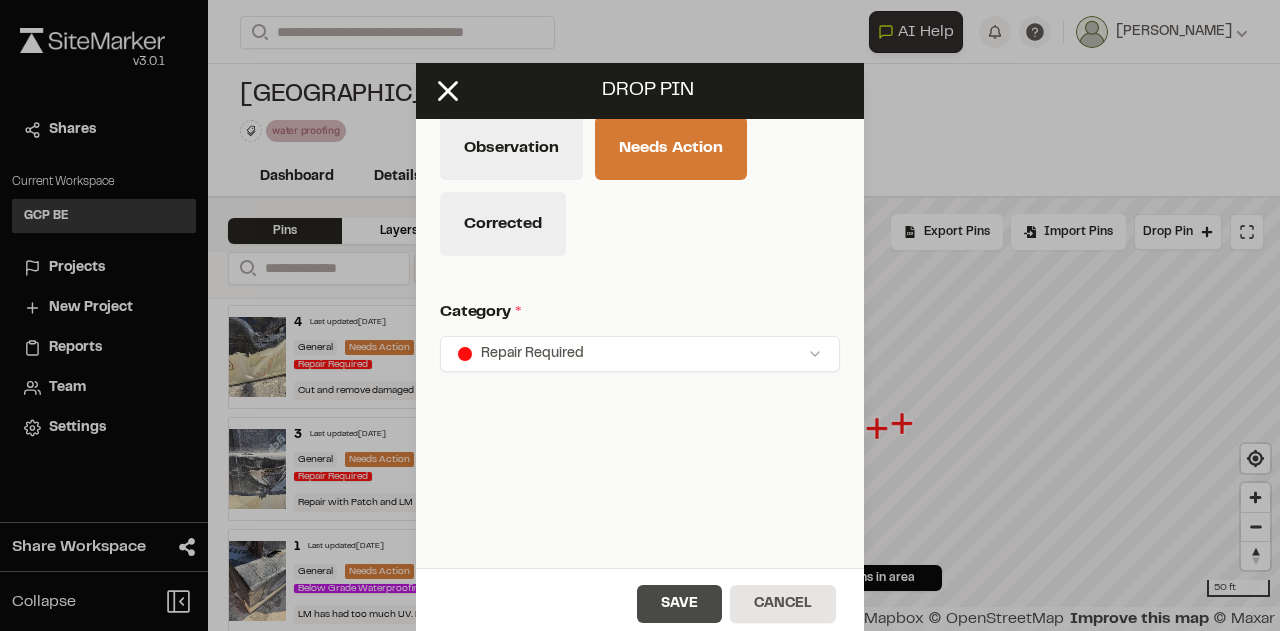 click on "Save" at bounding box center [679, 604] 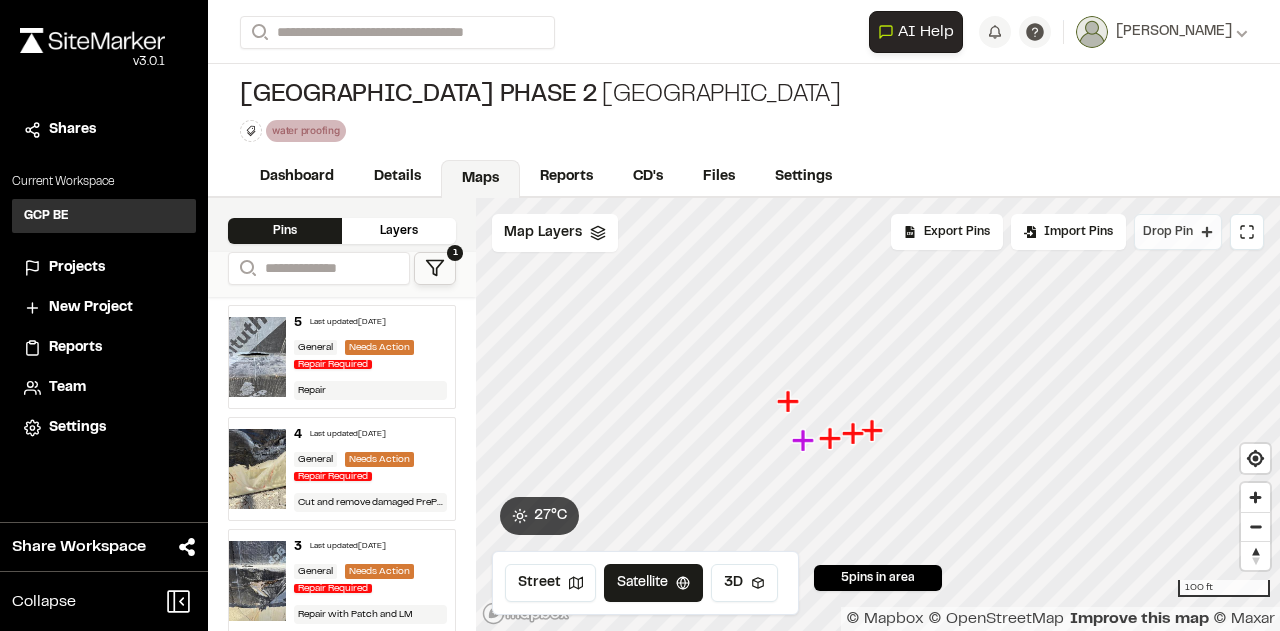 click on "Drop Pin" at bounding box center (1178, 232) 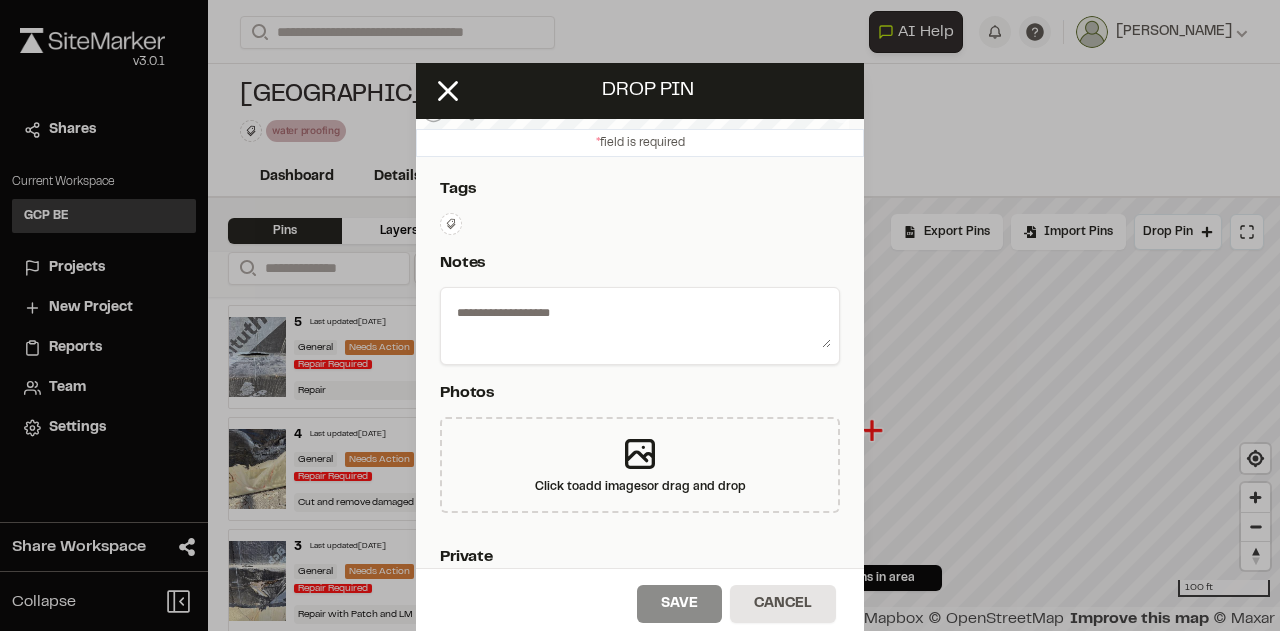 scroll, scrollTop: 312, scrollLeft: 0, axis: vertical 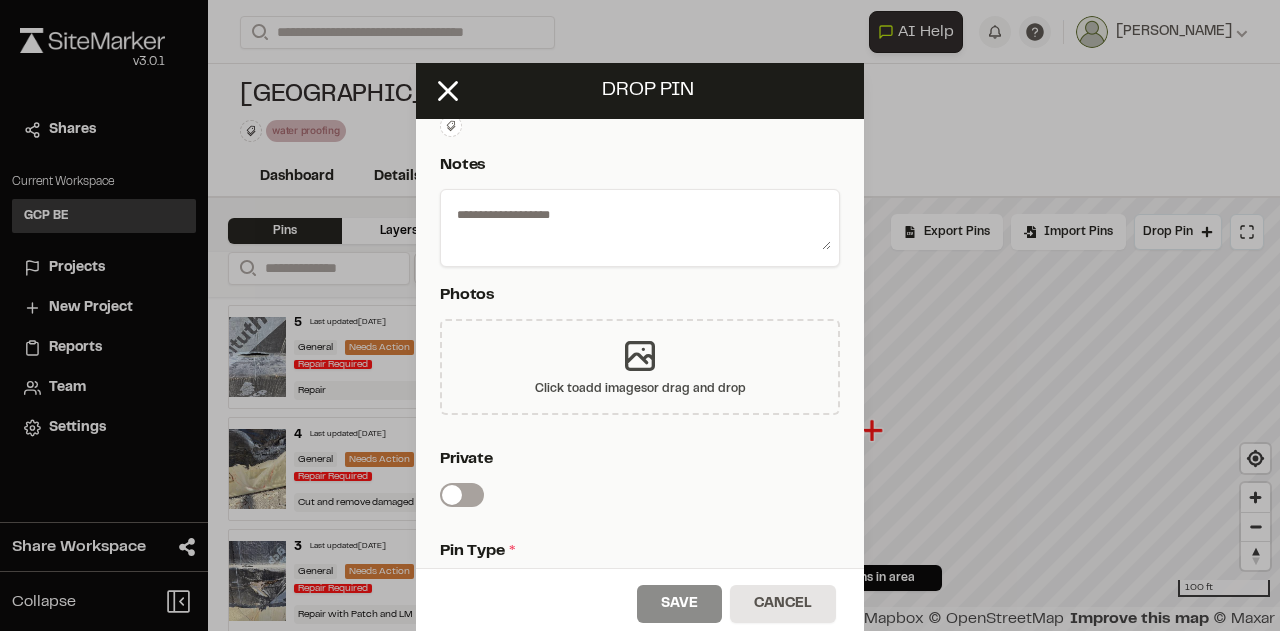 click 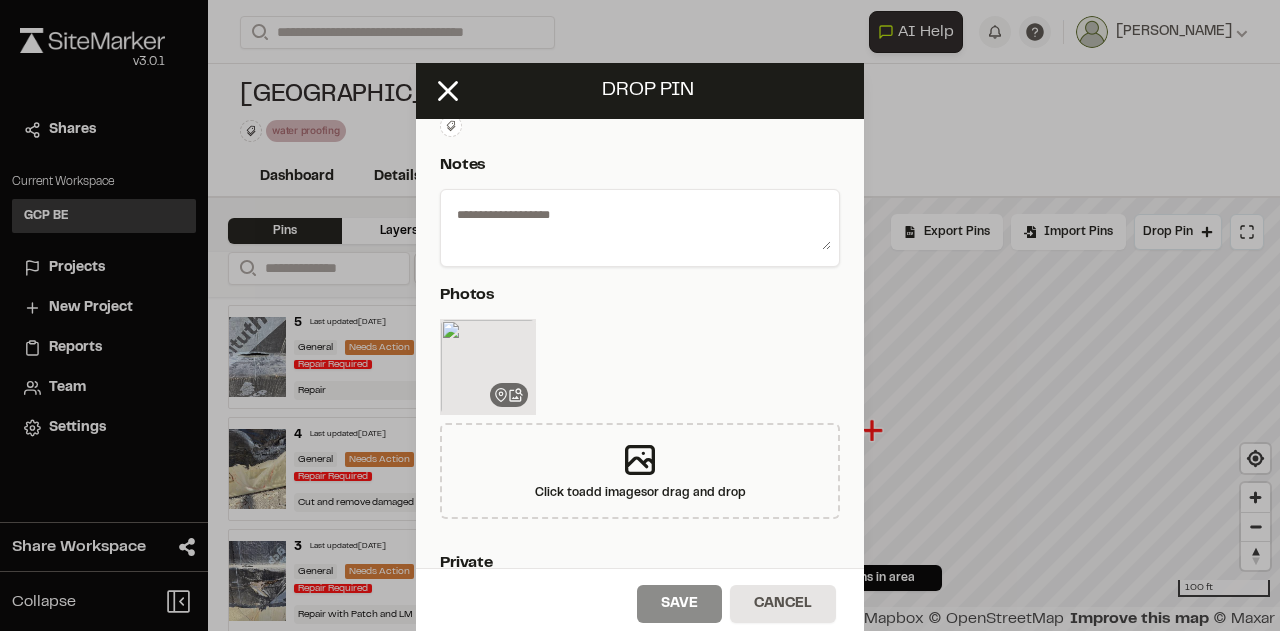 click at bounding box center [640, 224] 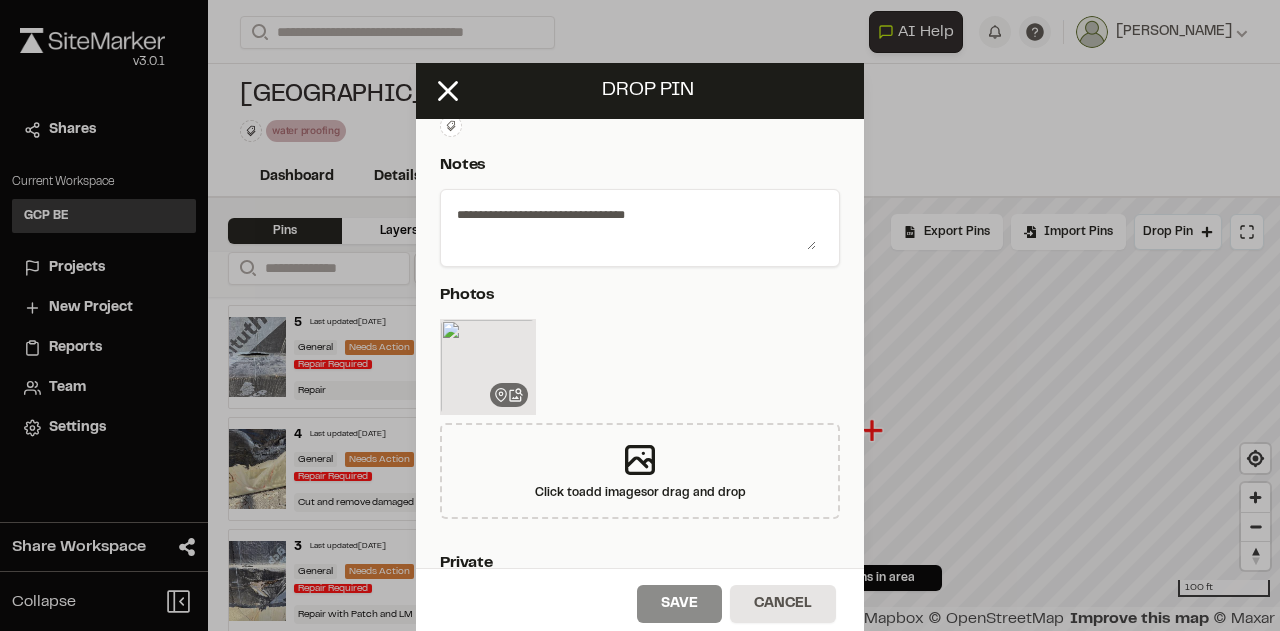 click on "**********" at bounding box center (632, 224) 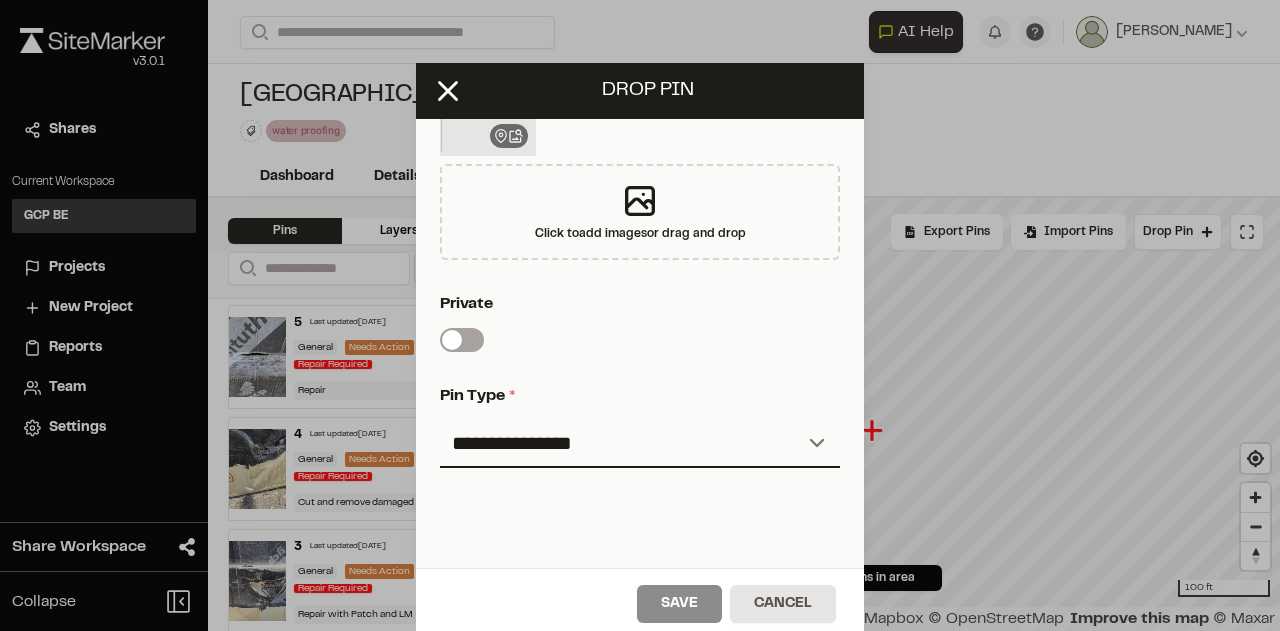 scroll, scrollTop: 574, scrollLeft: 0, axis: vertical 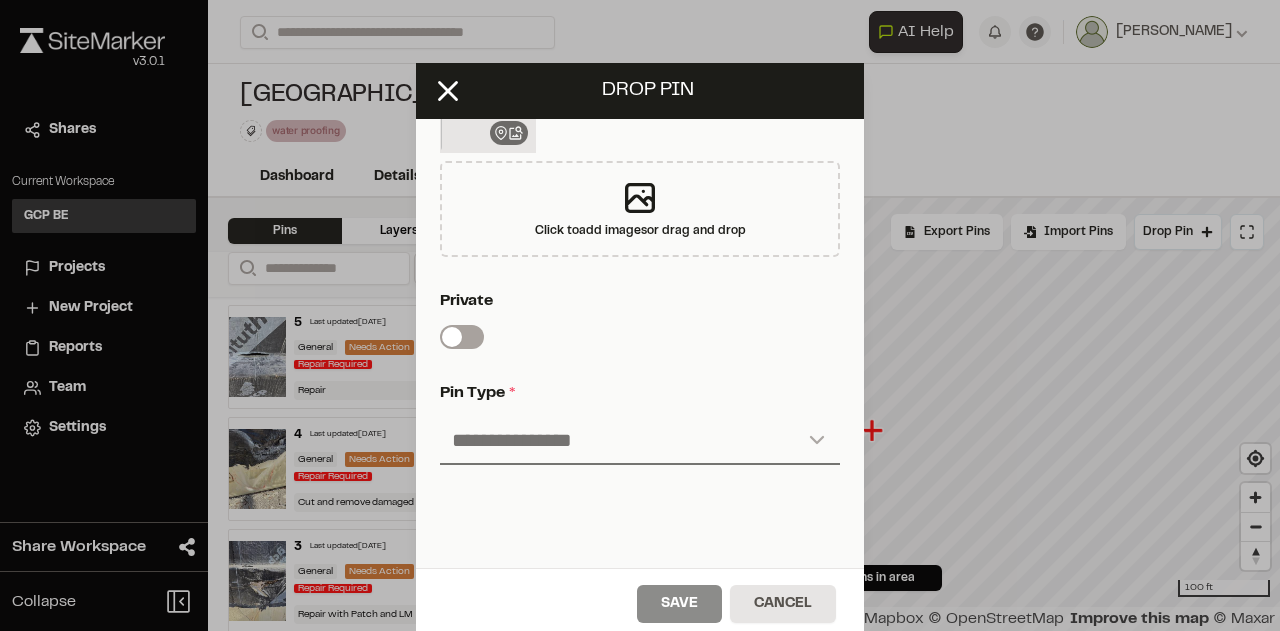 type on "**********" 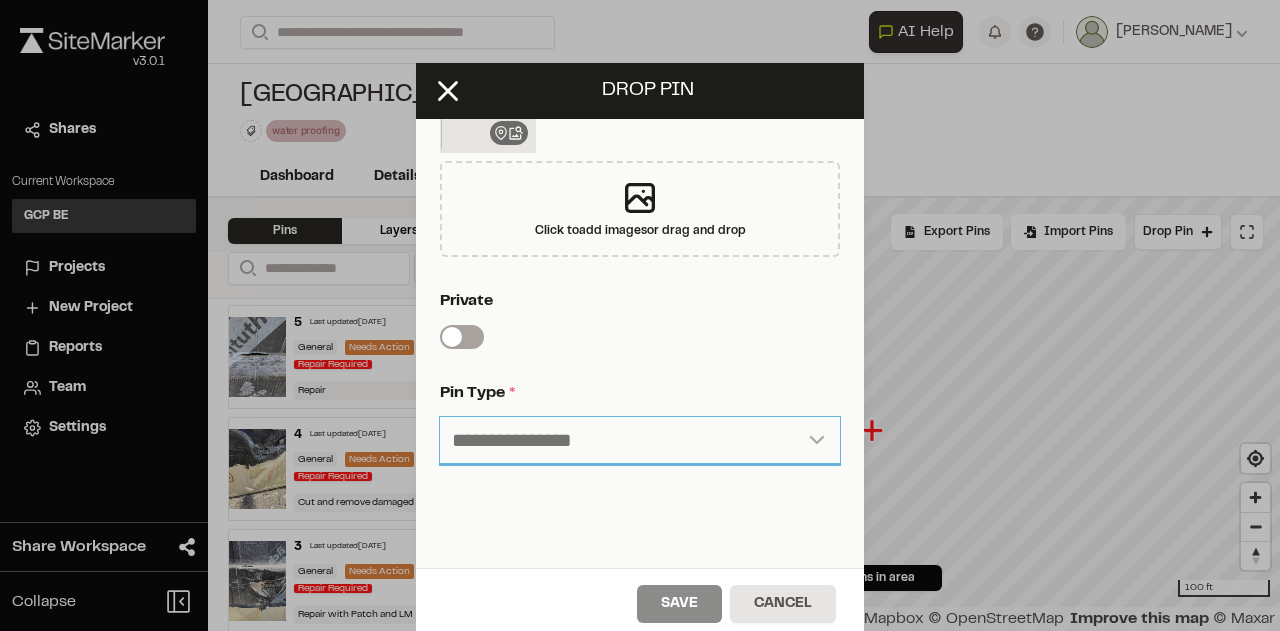 click on "**********" at bounding box center (640, 441) 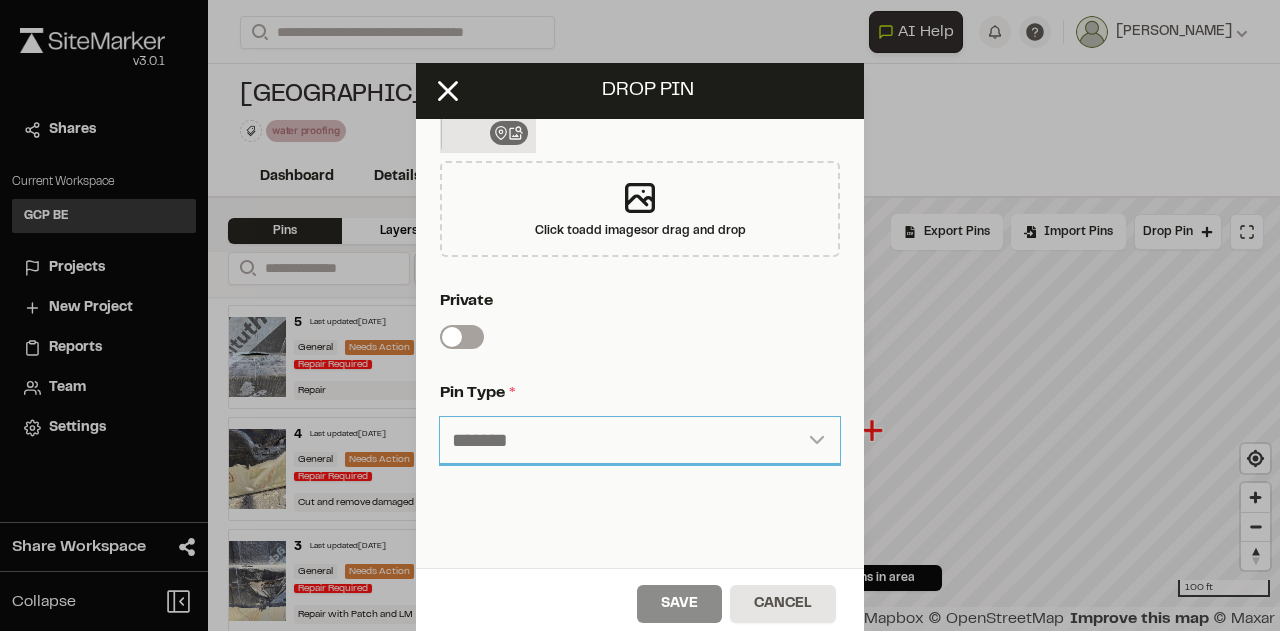 click on "**********" at bounding box center (640, 441) 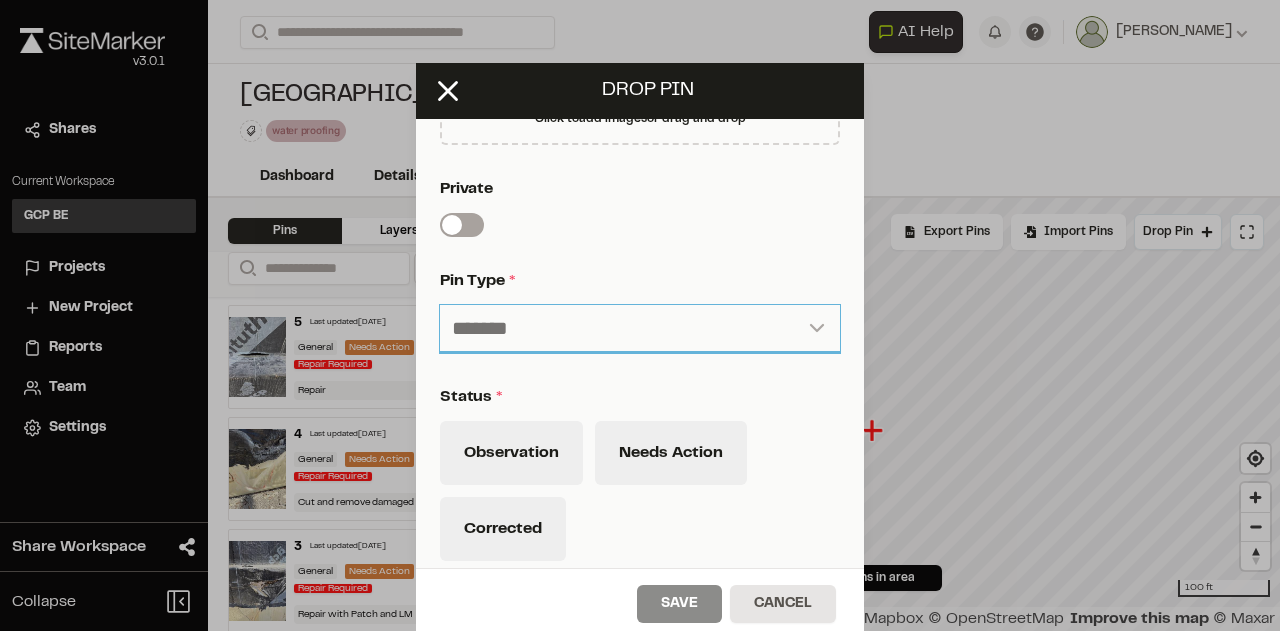 scroll, scrollTop: 694, scrollLeft: 0, axis: vertical 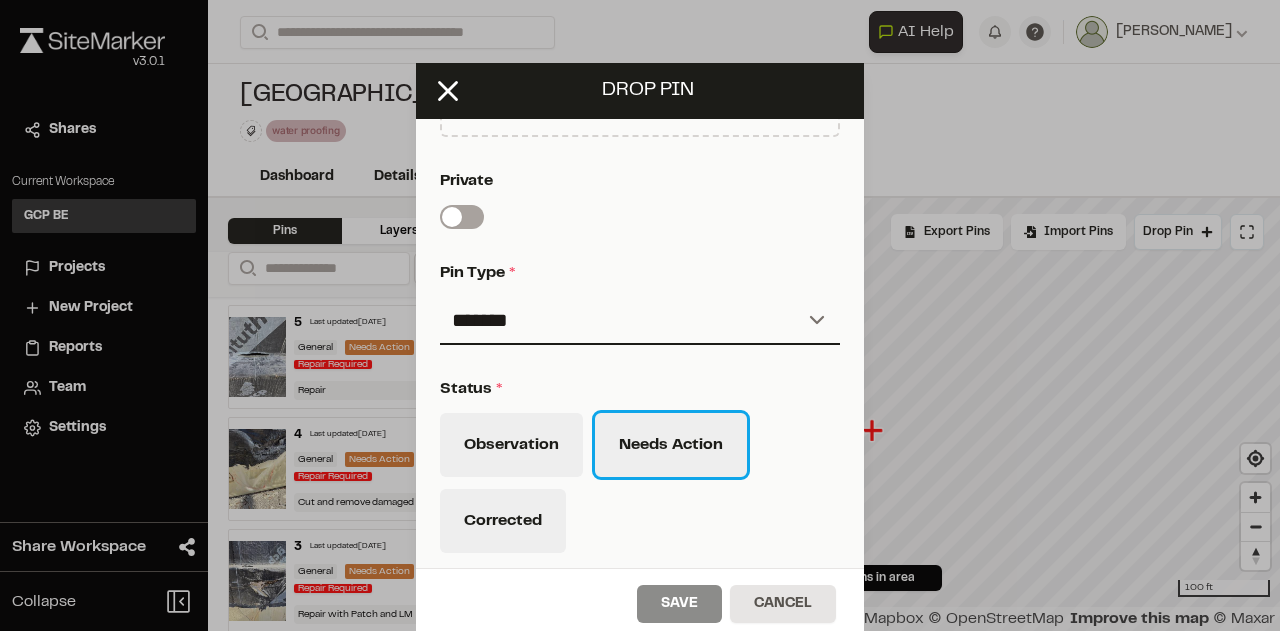 click on "Needs Action" at bounding box center [671, 445] 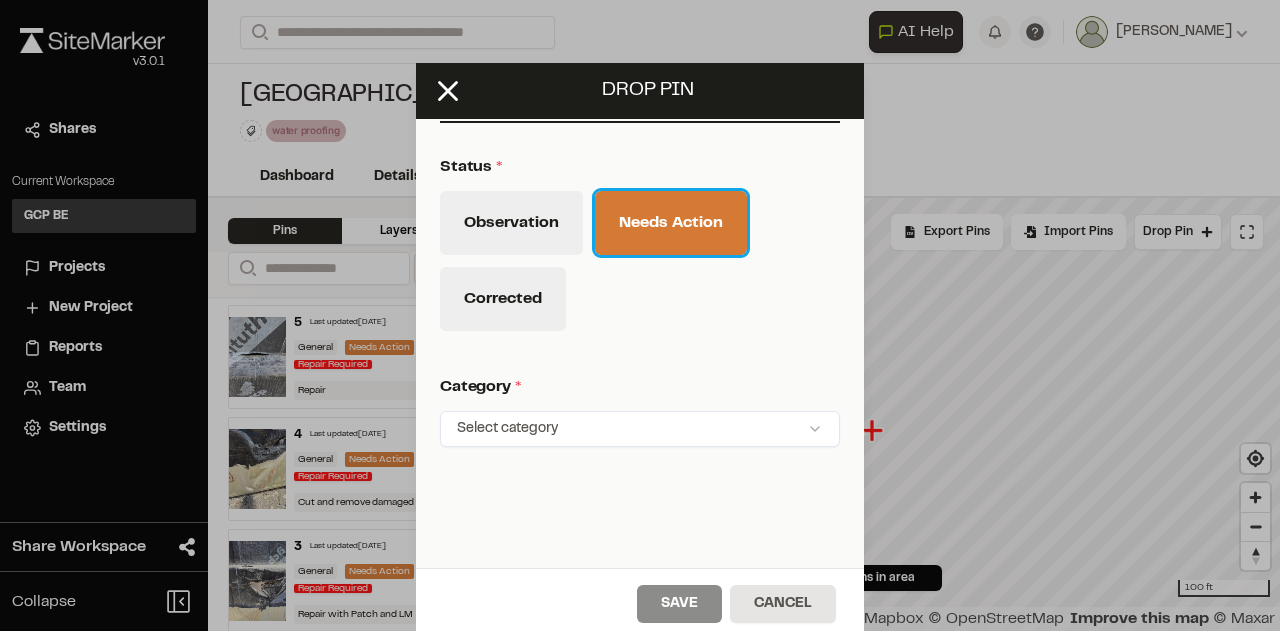 scroll, scrollTop: 919, scrollLeft: 0, axis: vertical 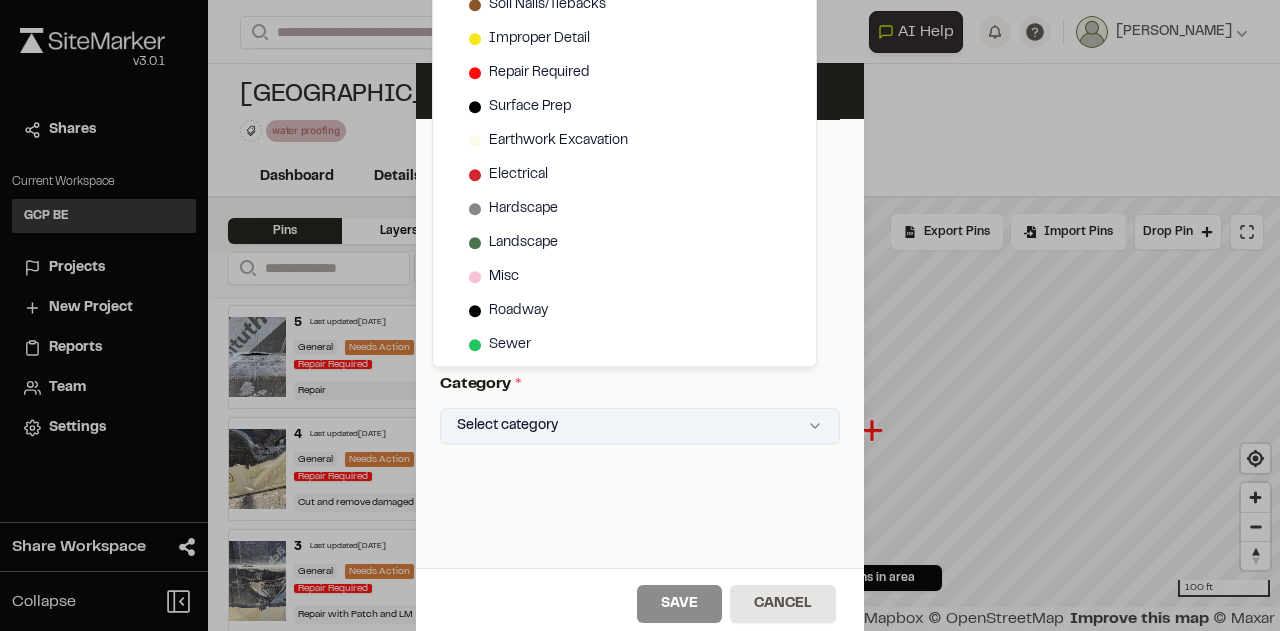 click on "Close sidebar v 3.0.1 Shares Current Workspace GCP BE GB Projects New Project Reports Team Settings Share Workspace Collapse Invite Link Uh oh! You don't currently have acces to invite members to join Sitemarker. Done Open sidebar Search Recently Searched   [GEOGRAPHIC_DATA][PERSON_NAME][GEOGRAPHIC_DATA] Phase 2   [GEOGRAPHIC_DATA] [GEOGRAPHIC_DATA] ,  [GEOGRAPHIC_DATA] [GEOGRAPHIC_DATA]   [GEOGRAPHIC_DATA] by Anthem Phase 2 Squamish ,  [GEOGRAPHIC_DATA] Search to see more projects... AI Help AI Assistant Ask about features or construction insights What can I help you with? How can I add pins to a project? How do I invite team members? How do I create a new project?
To pick up a draggable item, press the space bar.
While dragging, use the arrow keys to move the item.
Press space again to drop the item in its new position, or press escape to cancel.
Join project Ready to join  ? You were invited to join  project    by   . Accept Decline Need help? Need help? FAQ Support Site Request a Feature Submit Bug Report [PERSON_NAME] Settings" at bounding box center (640, 315) 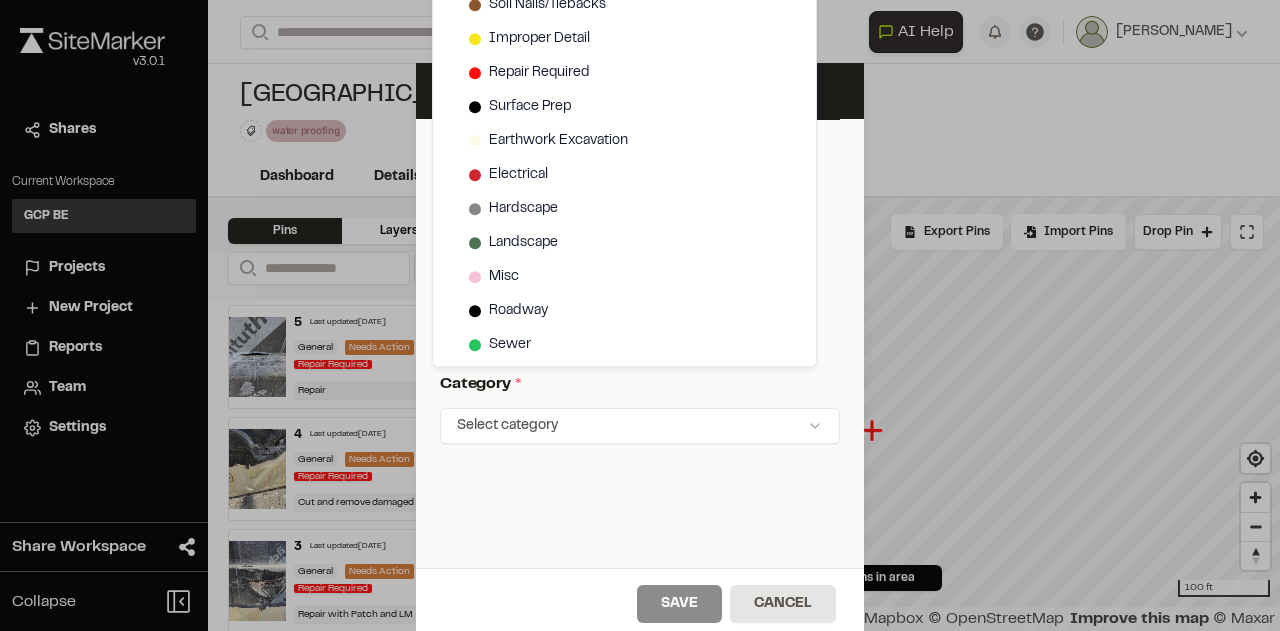 click on "Click to Drop Pin 5  pins in area   Export Pins Available Datums Datums Apply Conversion Select Datum Nearby Datums EPSG:32610 - WGS 84 / UTM zone 10N EPSG:32600 - WGS 84 / UTM grid system (northern [MEDICAL_DATA]) EPSG:32410 - WGS 72BE / UTM zone 10N EPSG:32210 - WGS 72 / UTM zone 10N EPSG:26910 - NAD83 / UTM zone 10N EPSG:26710 - NAD27 / UTM zone 10N EPSG:22810 - NAD83v8 / UTM zone 10N EPSG:22710 - NAD83v7 / UTM zone 10N EPSG:22610 - NAD83v6 / UTM zone 10N EPSG:22410 - NAD83v4 / UTM zone 10N EPSG:22310 - NAD83v3 / UTM zone 10N EPSG:22210 - NAD83v2 / UTM zone 10N EPSG:20038 - NAD83(CSRS)v3 + CGVD2013a(1997) height EPSG:20037 - NAD83(CSRS)v4 + CGVD2013a(2002) height EPSG:20035 - CGVD2013a(1997) height EPSG:20034 - CGVD2013a(2002) height EPSG:10606 - WGS 84 (G2296) EPSG:10605 - WGS 84 (G2296) EPSG:10604 - WGS 84 (G2296) EPSG:10414 - NAD83(CSRS)v8 EPSG:10413 - NAD83(CSRS)v8 EPSG:10412 - NAD83(CSRS)v8 EPSG:10346 - NSIDC Authalic Sphere EPSG:10345 - [PERSON_NAME] 1980 EPSG:10178 - IGS20 EPSG:10177 - IGS20 EPSG:10176 - IGS20" at bounding box center (878, 414) 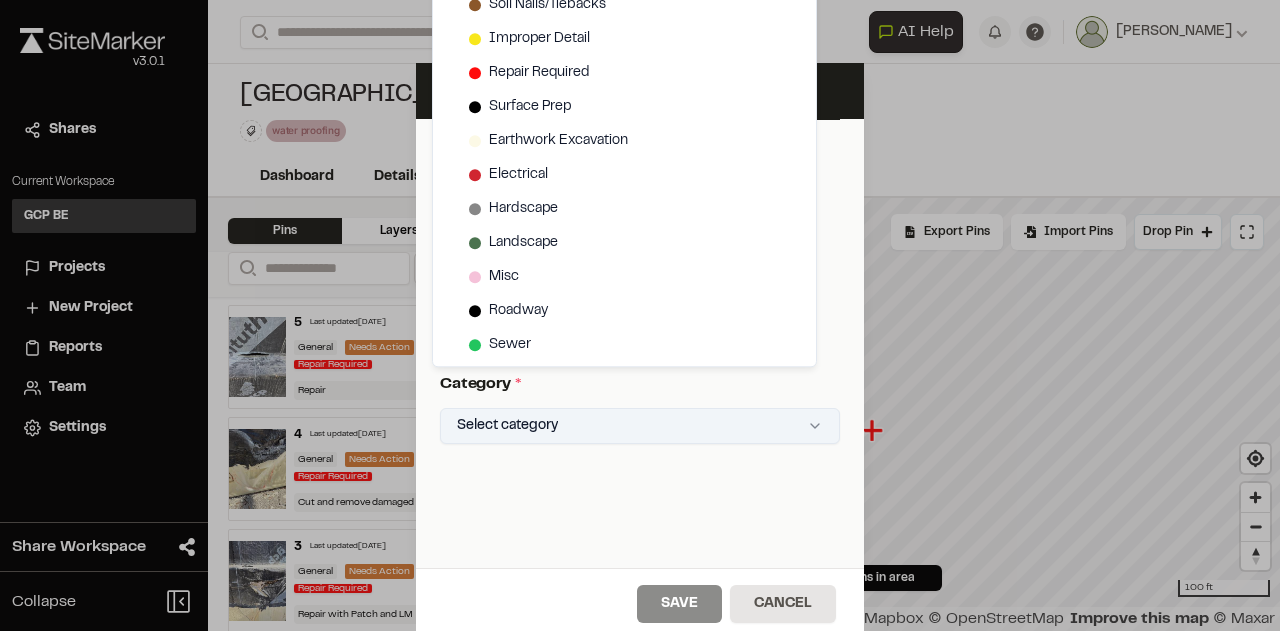 click on "Close sidebar v 3.0.1 Shares Current Workspace GCP BE GB Projects New Project Reports Team Settings Share Workspace Collapse Invite Link Uh oh! You don't currently have acces to invite members to join Sitemarker. Done Open sidebar Search Recently Searched   [GEOGRAPHIC_DATA][PERSON_NAME][GEOGRAPHIC_DATA] Phase 2   [GEOGRAPHIC_DATA] [GEOGRAPHIC_DATA] ,  [GEOGRAPHIC_DATA] [GEOGRAPHIC_DATA]   [GEOGRAPHIC_DATA] by Anthem Phase 2 Squamish ,  [GEOGRAPHIC_DATA] Search to see more projects... AI Help AI Assistant Ask about features or construction insights What can I help you with? How can I add pins to a project? How do I invite team members? How do I create a new project?
To pick up a draggable item, press the space bar.
While dragging, use the arrow keys to move the item.
Press space again to drop the item in its new position, or press escape to cancel.
Join project Ready to join  ? You were invited to join  project    by   . Accept Decline Need help? Need help? FAQ Support Site Request a Feature Submit Bug Report [PERSON_NAME] Settings" at bounding box center [640, 315] 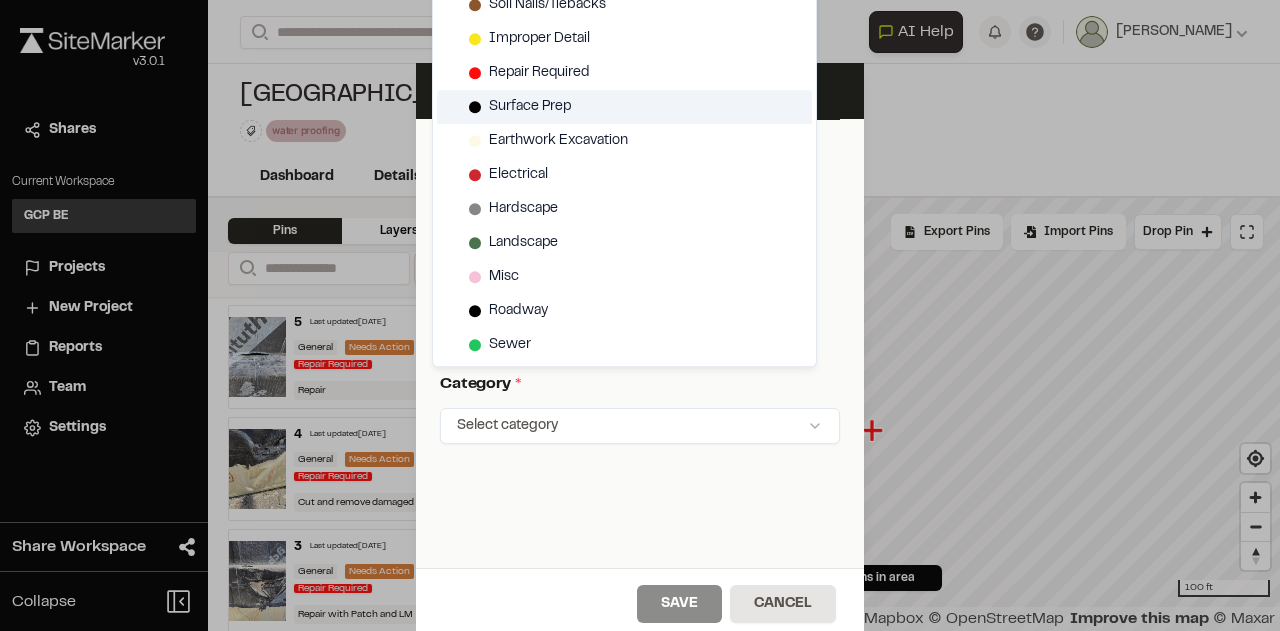 click on "Surface Prep" at bounding box center (624, 107) 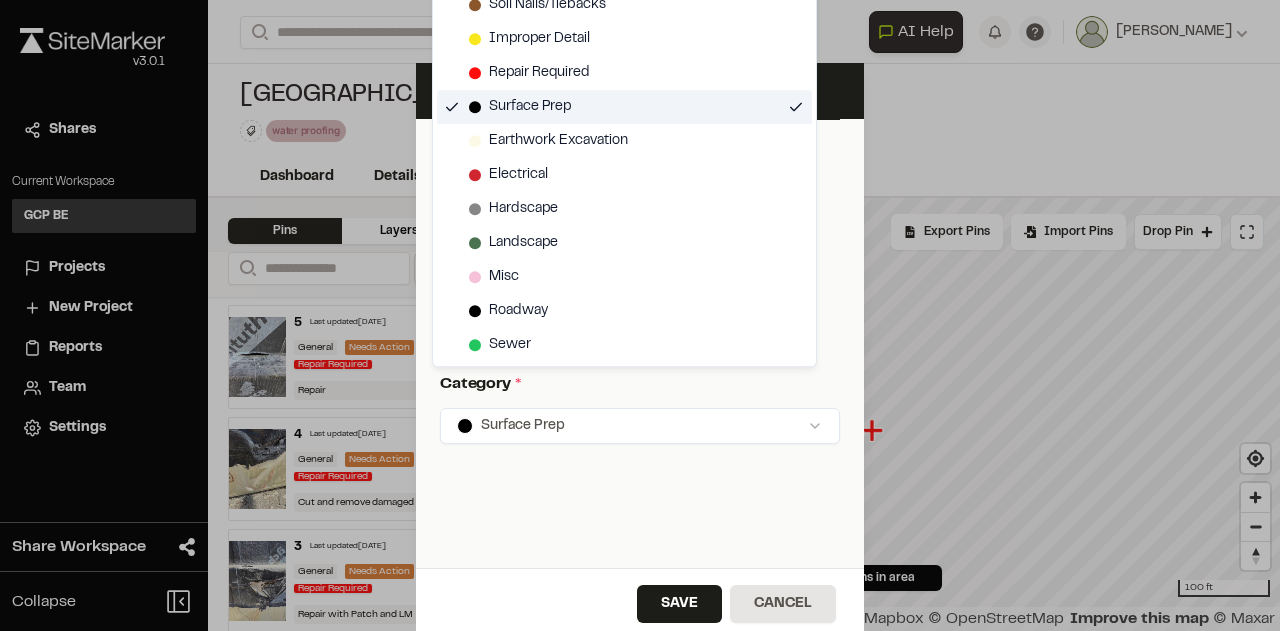 click on "Surface Prep" at bounding box center [624, 107] 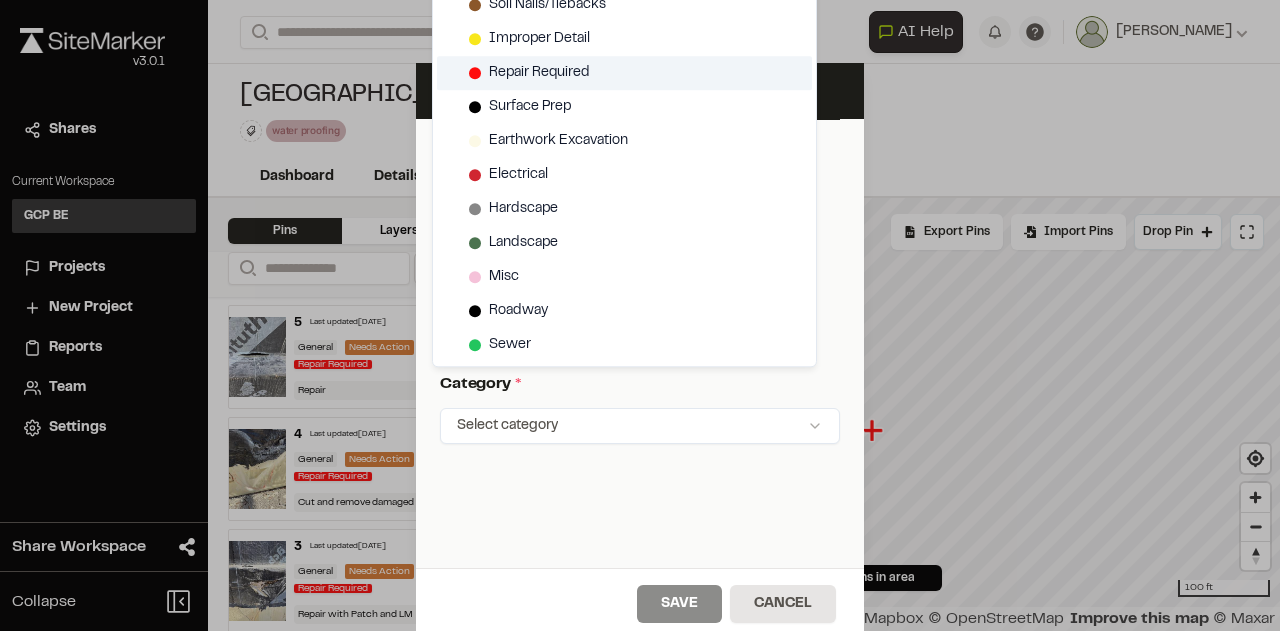 click on "Repair Required" at bounding box center (624, 73) 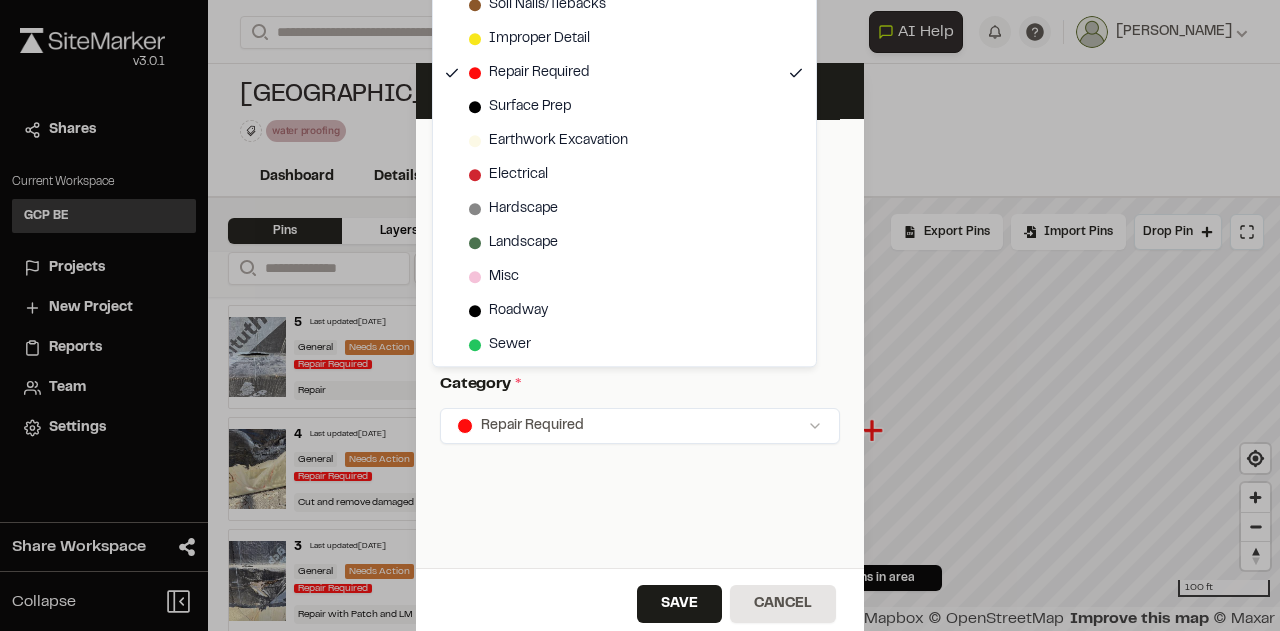 click on "Close sidebar v 3.0.1 Shares Current Workspace GCP BE GB Projects New Project Reports Team Settings Share Workspace Collapse Invite Link Uh oh! You don't currently have acces to invite members to join Sitemarker. Done Open sidebar Search Recently Searched   [GEOGRAPHIC_DATA][PERSON_NAME][GEOGRAPHIC_DATA] Phase 2   [GEOGRAPHIC_DATA] [GEOGRAPHIC_DATA] ,  [GEOGRAPHIC_DATA] [GEOGRAPHIC_DATA]   [GEOGRAPHIC_DATA] by Anthem Phase 2 Squamish ,  [GEOGRAPHIC_DATA] Search to see more projects... AI Help AI Assistant Ask about features or construction insights What can I help you with? How can I add pins to a project? How do I invite team members? How do I create a new project?
To pick up a draggable item, press the space bar.
While dragging, use the arrow keys to move the item.
Press space again to drop the item in its new position, or press escape to cancel.
Join project Ready to join  ? You were invited to join  project    by   . Accept Decline Need help? Need help? FAQ Support Site Request a Feature Submit Bug Report [PERSON_NAME] Settings" at bounding box center (640, 315) 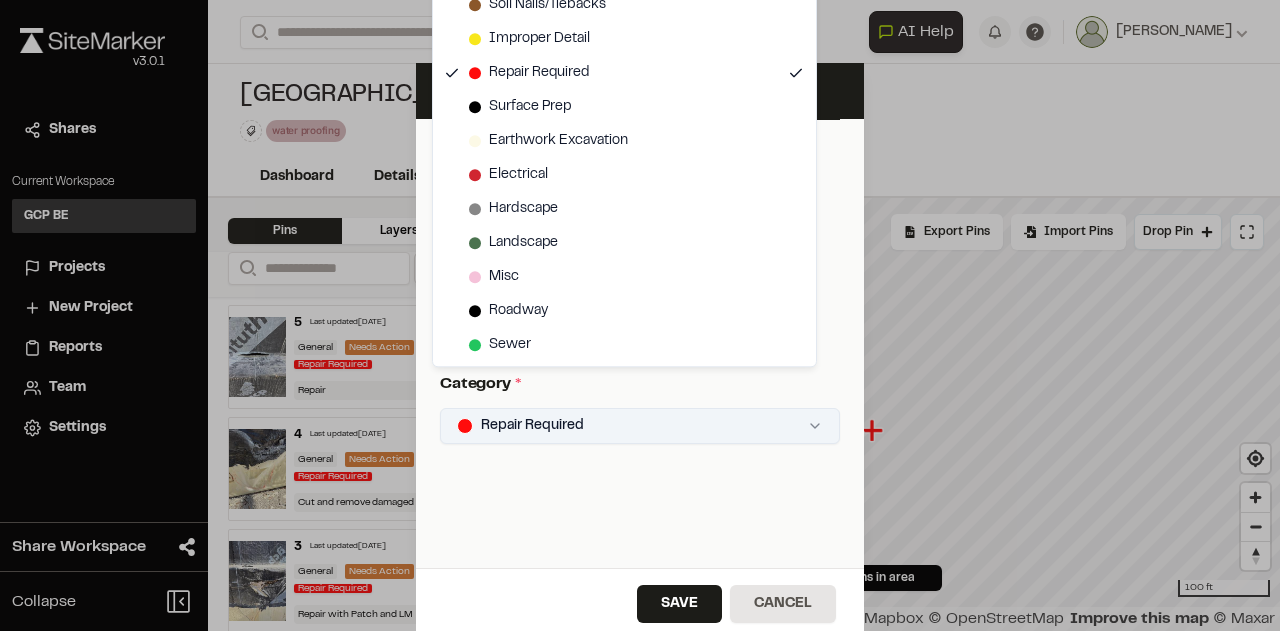click on "Close sidebar v 3.0.1 Shares Current Workspace GCP BE GB Projects New Project Reports Team Settings Share Workspace Collapse Invite Link Uh oh! You don't currently have acces to invite members to join Sitemarker. Done Open sidebar Search Recently Searched   [GEOGRAPHIC_DATA][PERSON_NAME][GEOGRAPHIC_DATA] Phase 2   [GEOGRAPHIC_DATA] [GEOGRAPHIC_DATA] ,  [GEOGRAPHIC_DATA] [GEOGRAPHIC_DATA]   [GEOGRAPHIC_DATA] by Anthem Phase 2 Squamish ,  [GEOGRAPHIC_DATA] Search to see more projects... AI Help AI Assistant Ask about features or construction insights What can I help you with? How can I add pins to a project? How do I invite team members? How do I create a new project?
To pick up a draggable item, press the space bar.
While dragging, use the arrow keys to move the item.
Press space again to drop the item in its new position, or press escape to cancel.
Join project Ready to join  ? You were invited to join  project    by   . Accept Decline Need help? Need help? FAQ Support Site Request a Feature Submit Bug Report [PERSON_NAME] Settings" at bounding box center (640, 315) 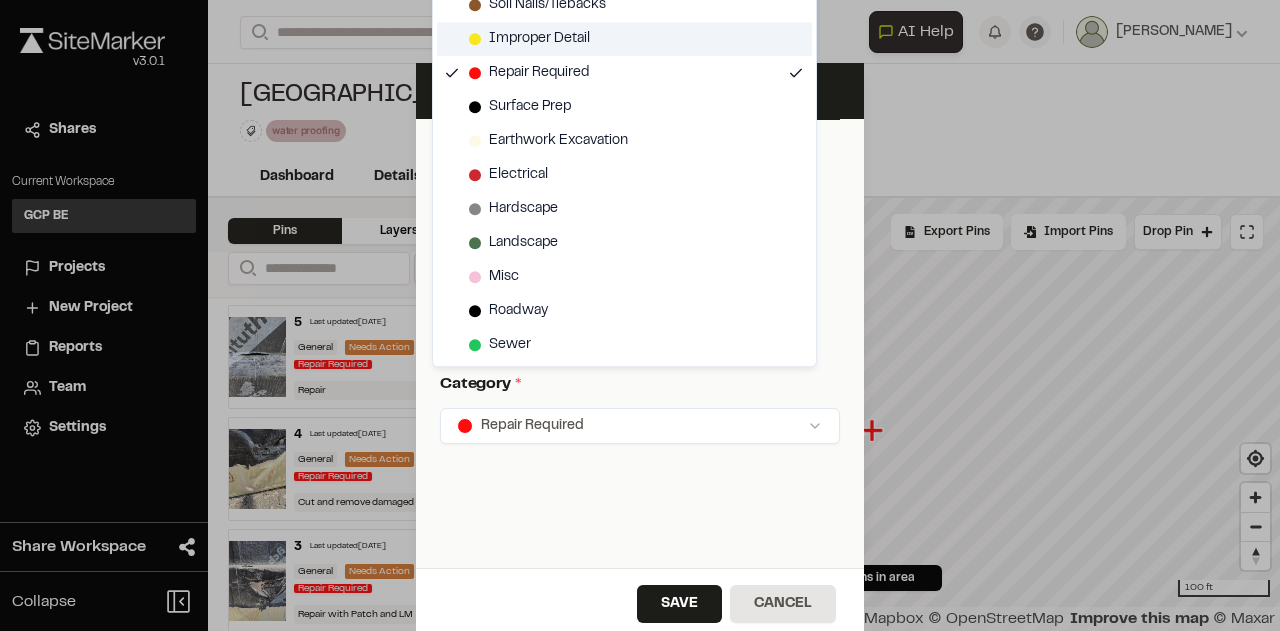 click on "Improper Detail" at bounding box center [624, 39] 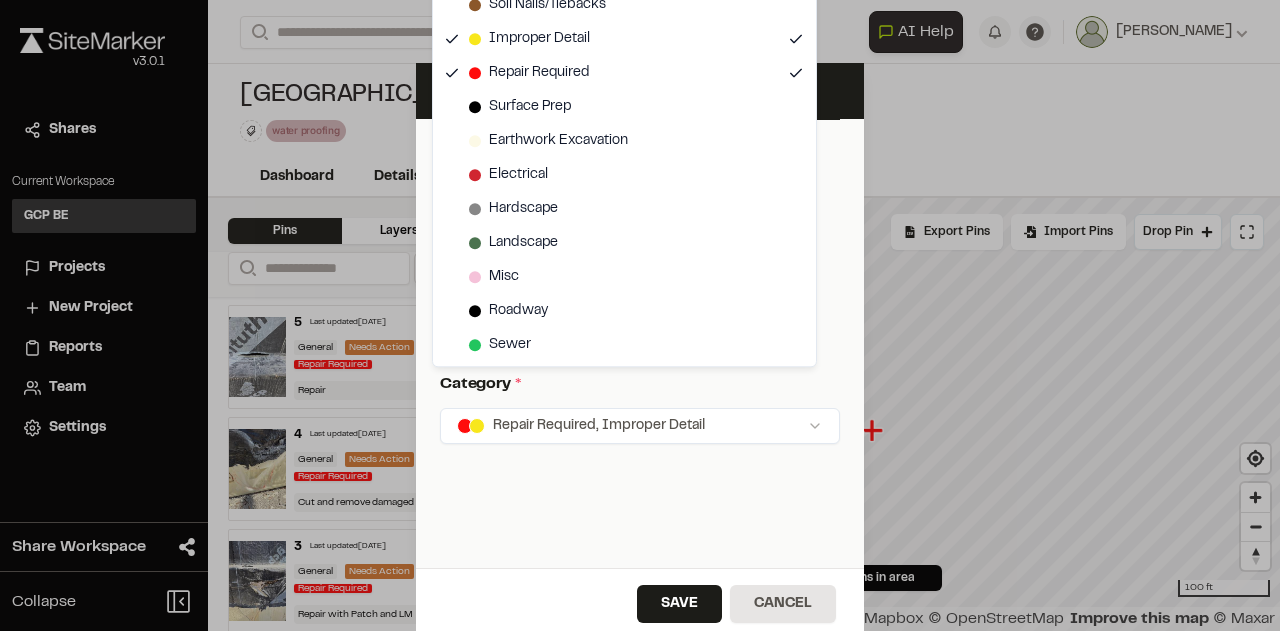 click on "Close sidebar v 3.0.1 Shares Current Workspace GCP BE GB Projects New Project Reports Team Settings Share Workspace Collapse Invite Link Uh oh! You don't currently have acces to invite members to join Sitemarker. Done Open sidebar Search Recently Searched   [GEOGRAPHIC_DATA][PERSON_NAME][GEOGRAPHIC_DATA] Phase 2   [GEOGRAPHIC_DATA] [GEOGRAPHIC_DATA] ,  [GEOGRAPHIC_DATA] [GEOGRAPHIC_DATA]   [GEOGRAPHIC_DATA] by Anthem Phase 2 Squamish ,  [GEOGRAPHIC_DATA] Search to see more projects... AI Help AI Assistant Ask about features or construction insights What can I help you with? How can I add pins to a project? How do I invite team members? How do I create a new project?
To pick up a draggable item, press the space bar.
While dragging, use the arrow keys to move the item.
Press space again to drop the item in its new position, or press escape to cancel.
Join project Ready to join  ? You were invited to join  project    by   . Accept Decline Need help? Need help? FAQ Support Site Request a Feature Submit Bug Report [PERSON_NAME] Settings" at bounding box center [640, 315] 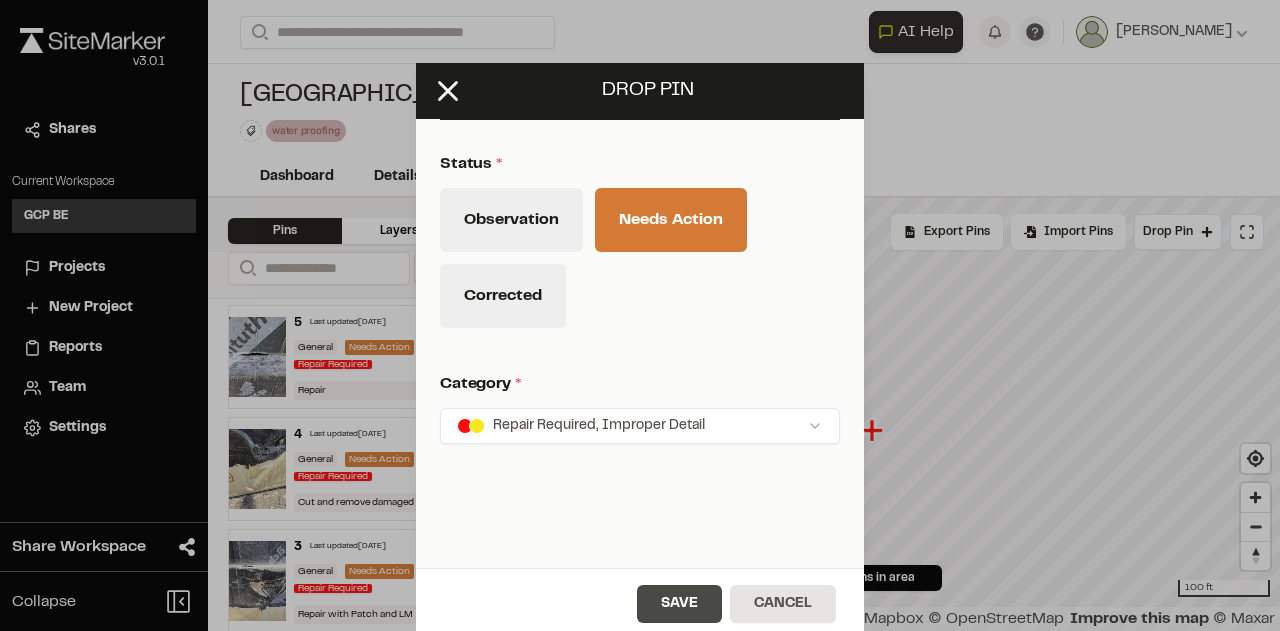 click on "Save" at bounding box center [679, 604] 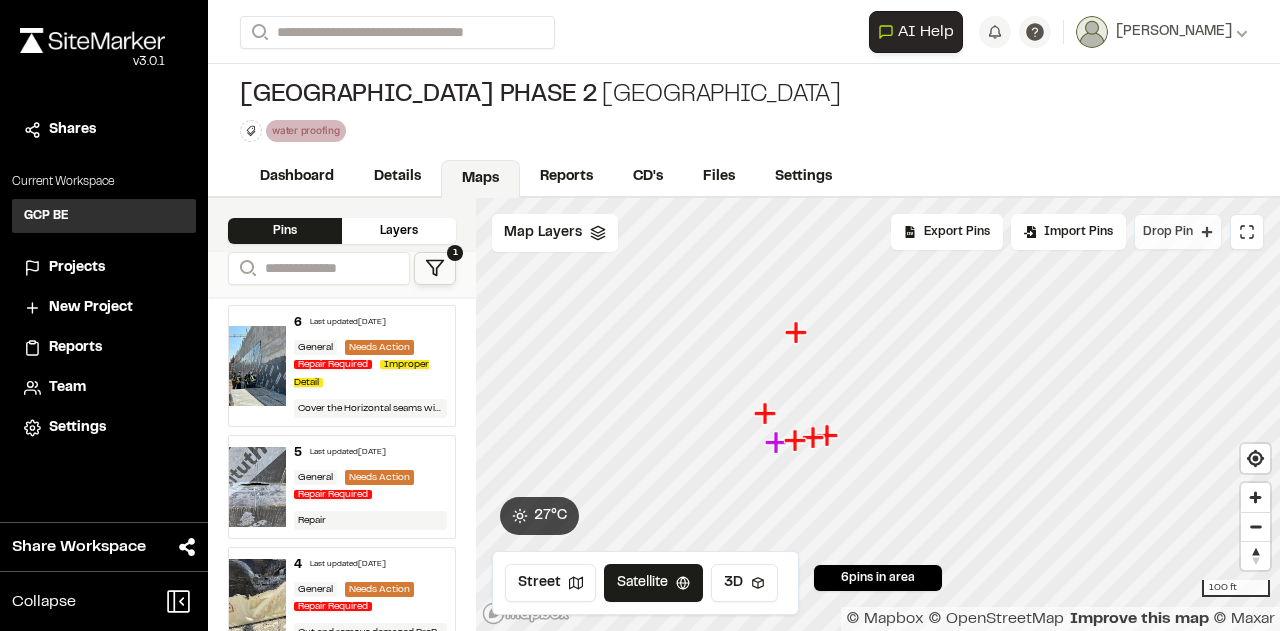 click on "Drop Pin" at bounding box center (1168, 232) 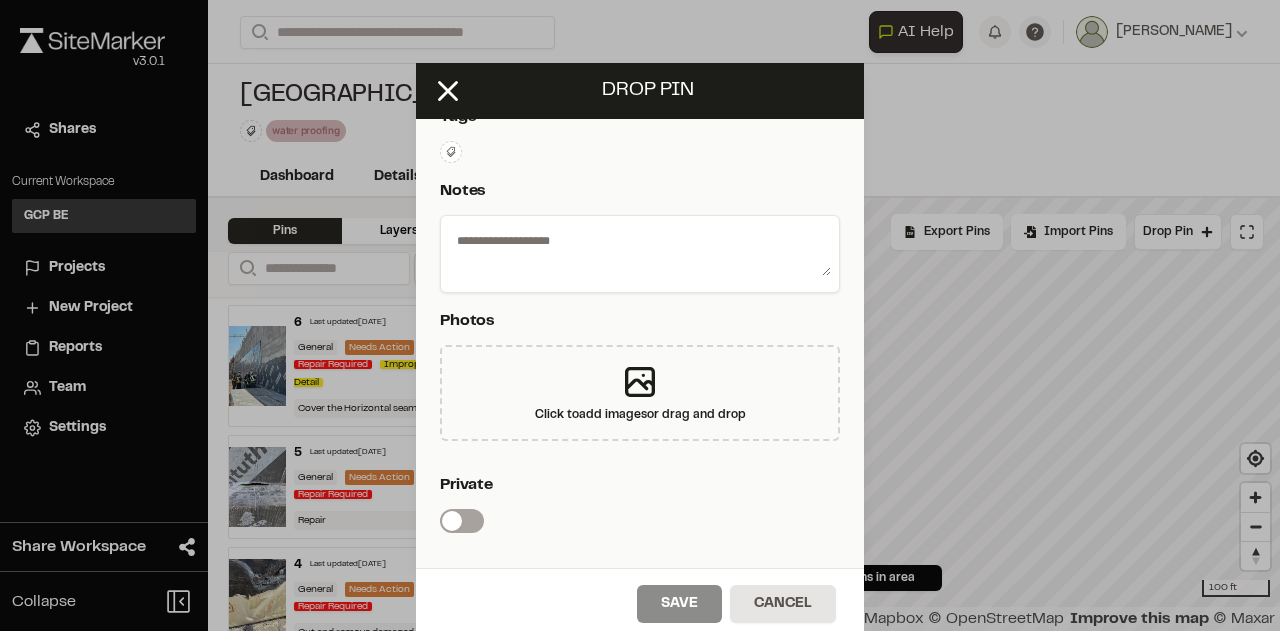 scroll, scrollTop: 287, scrollLeft: 0, axis: vertical 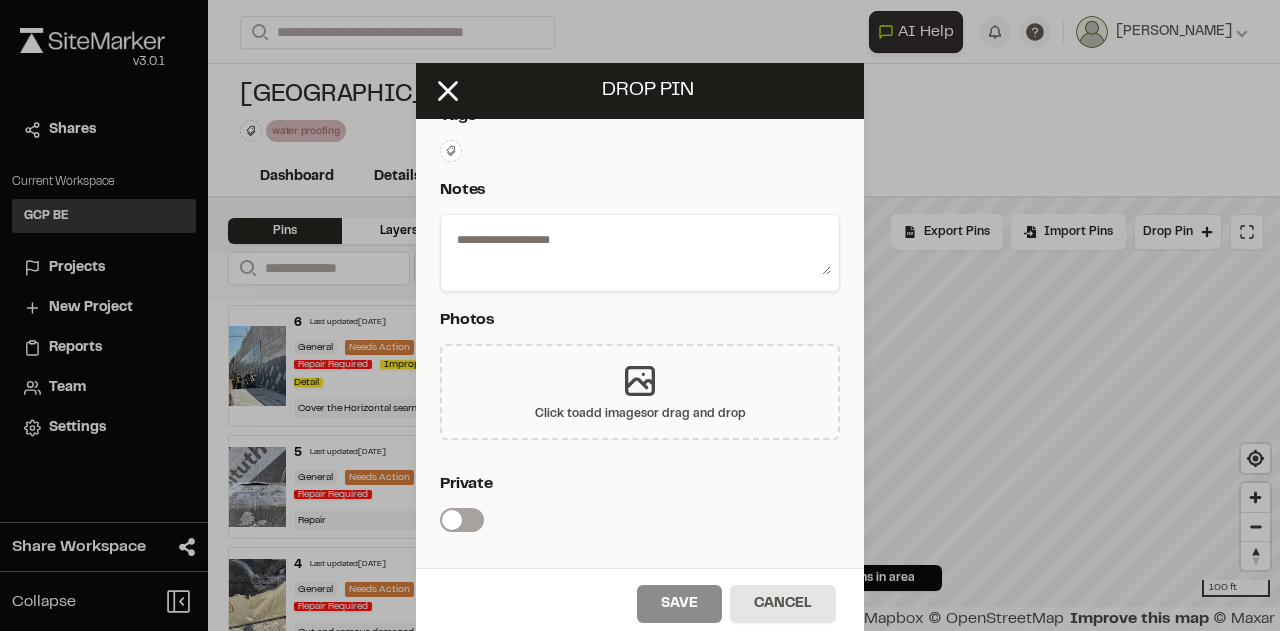click on "Click to  add images  or drag and drop" at bounding box center [640, 414] 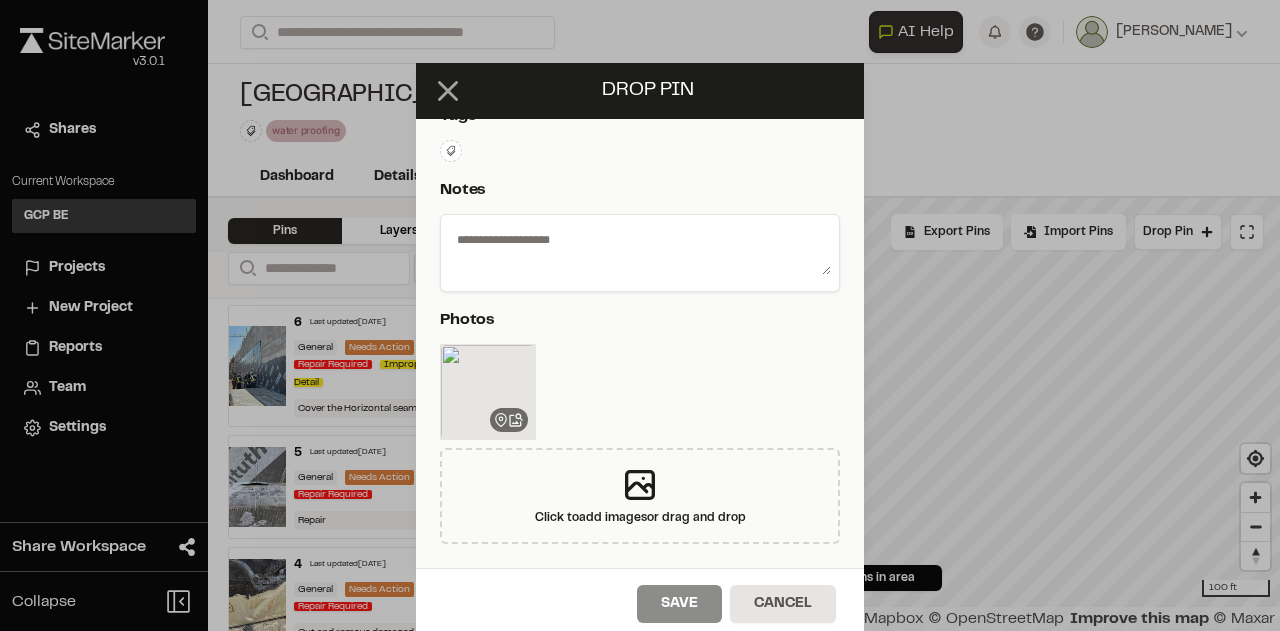 click 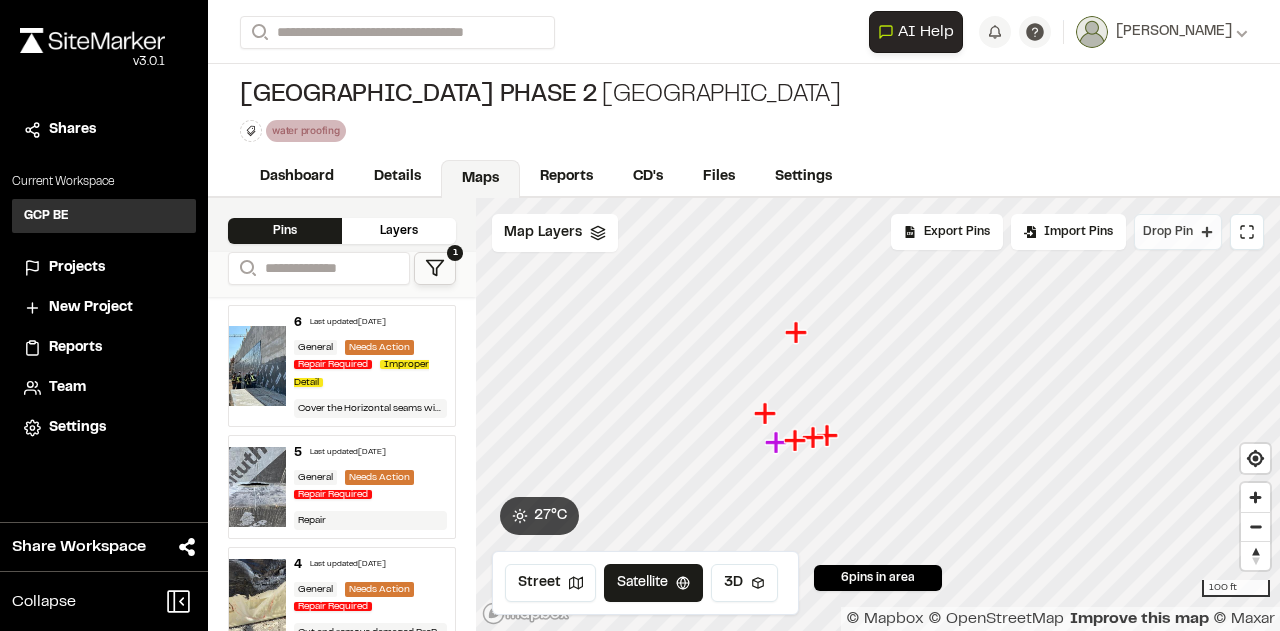 click on "Drop Pin" at bounding box center (1168, 232) 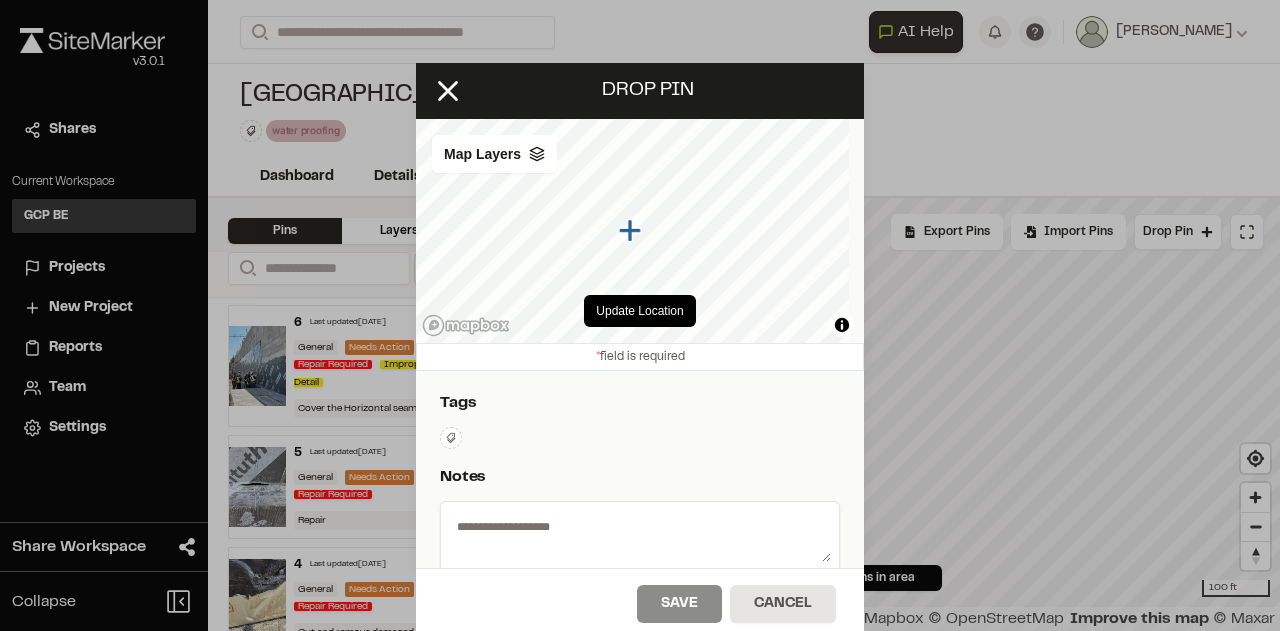 click at bounding box center (640, 540) 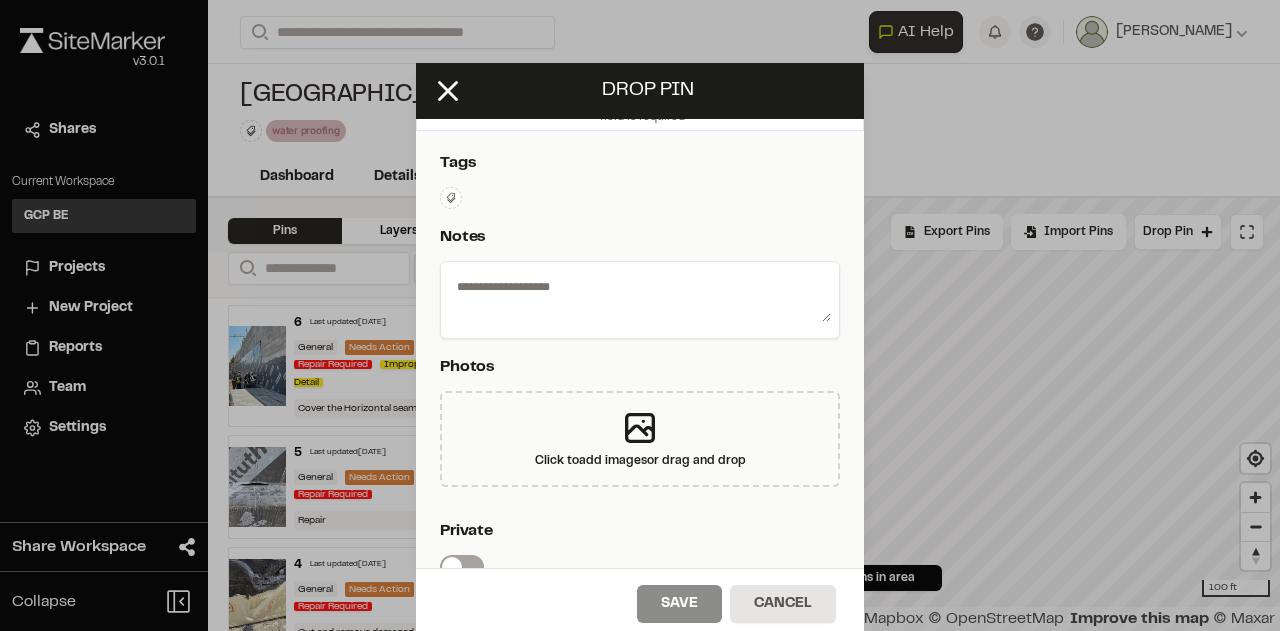 scroll, scrollTop: 241, scrollLeft: 0, axis: vertical 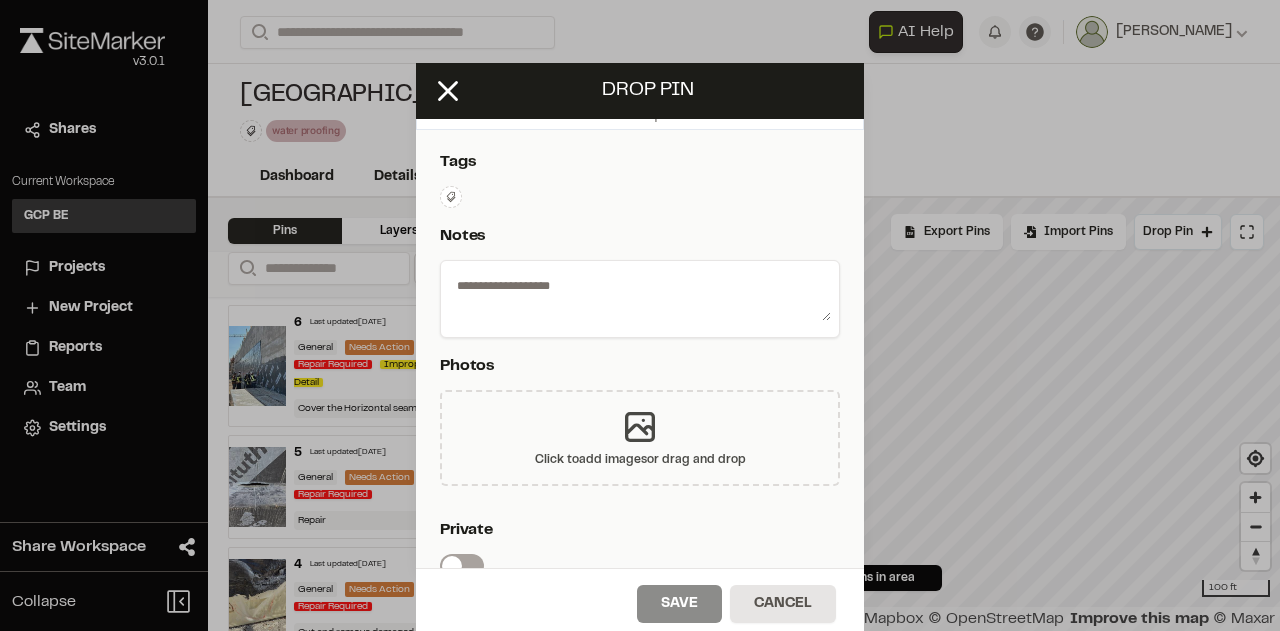 click on "Click to  add images  or drag and drop" at bounding box center (640, 438) 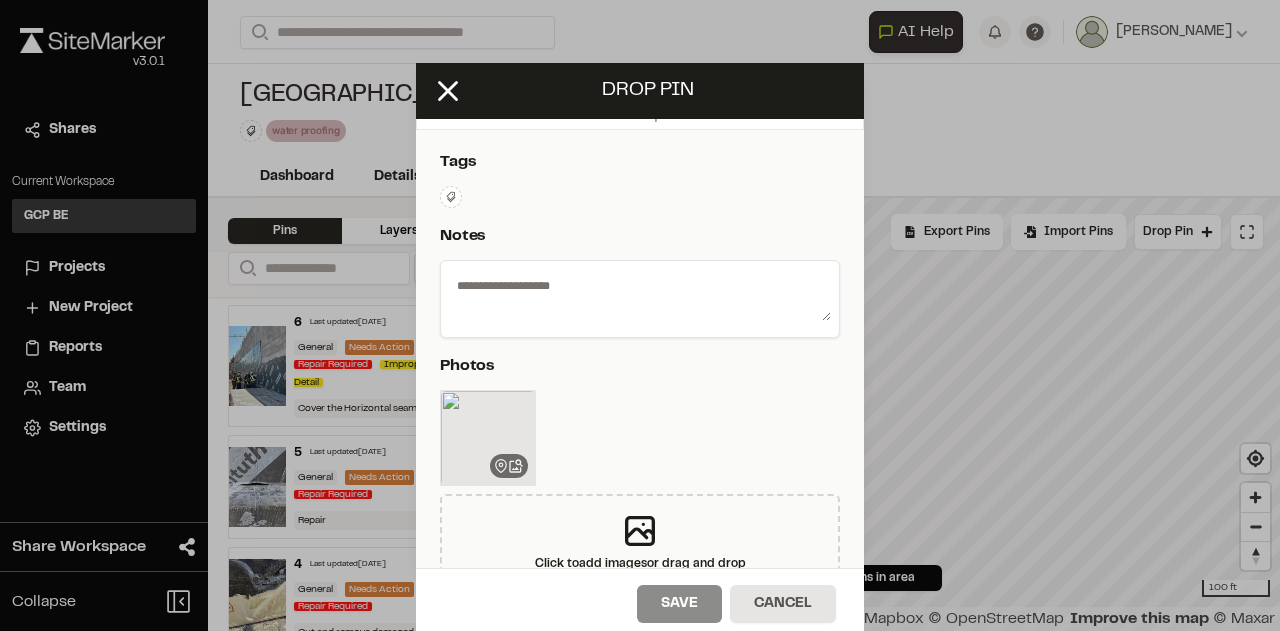 click at bounding box center (640, 295) 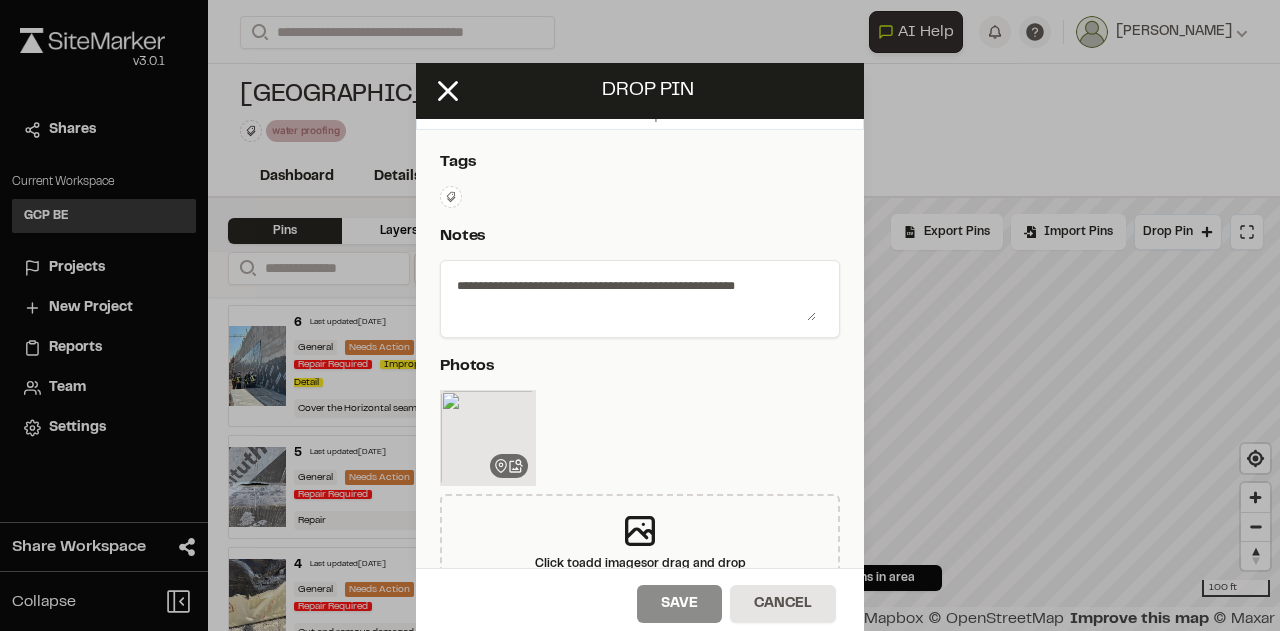 click on "**********" at bounding box center (632, 295) 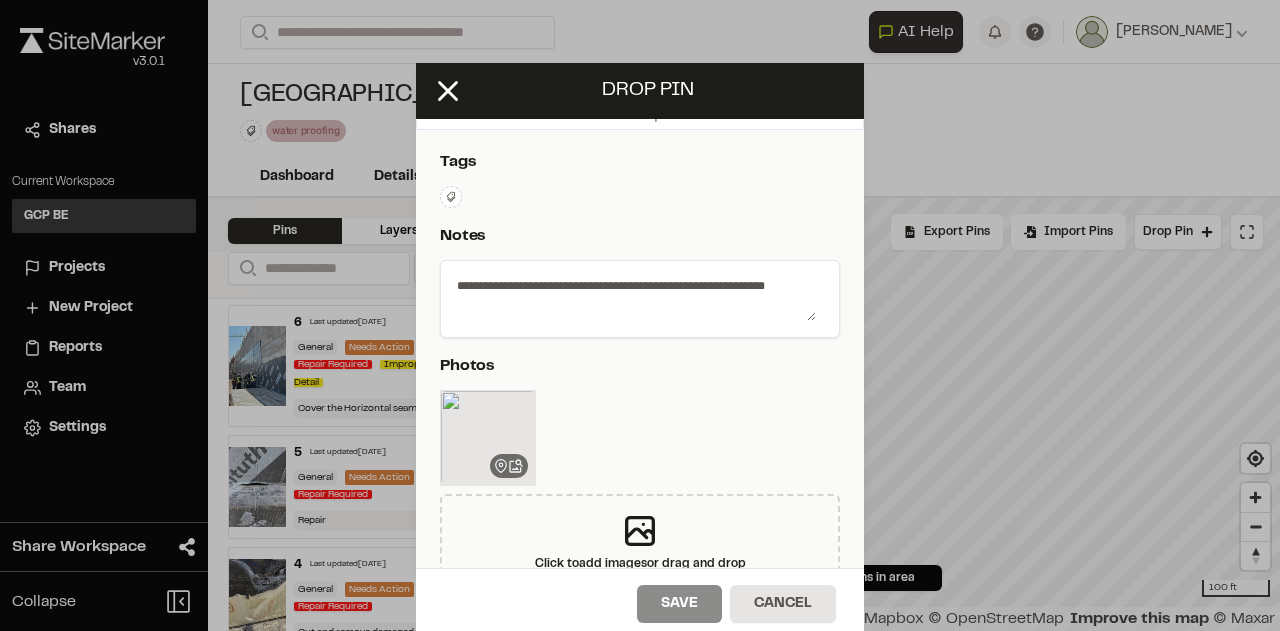 click on "**********" at bounding box center [632, 295] 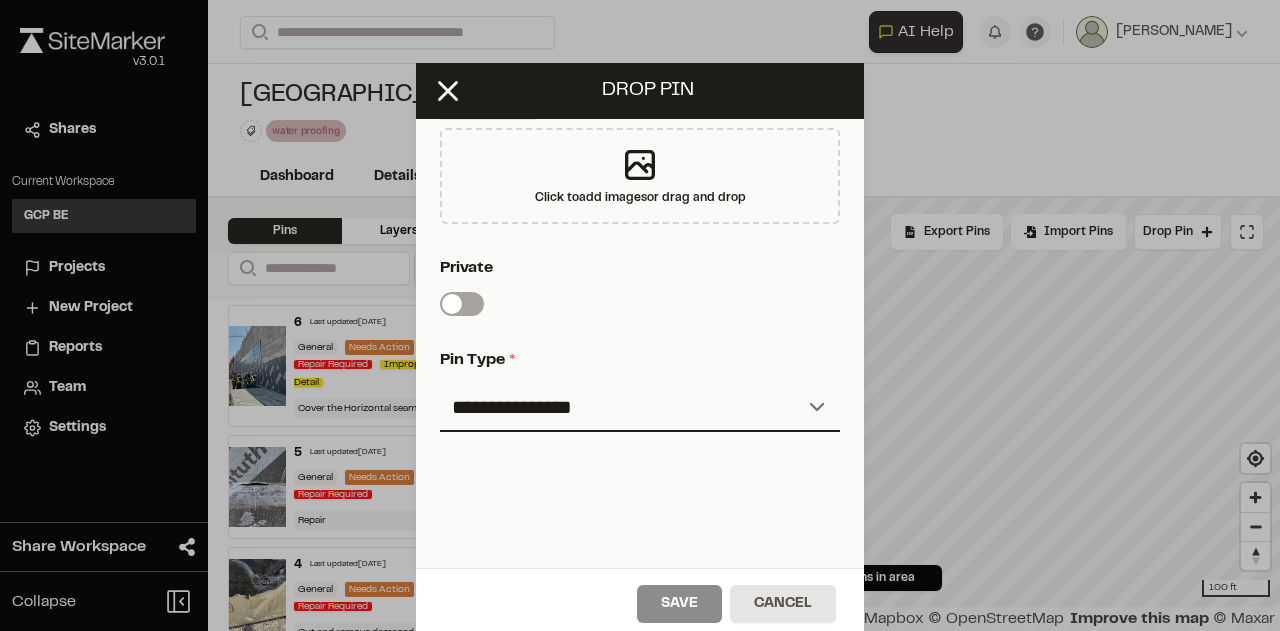 scroll, scrollTop: 612, scrollLeft: 0, axis: vertical 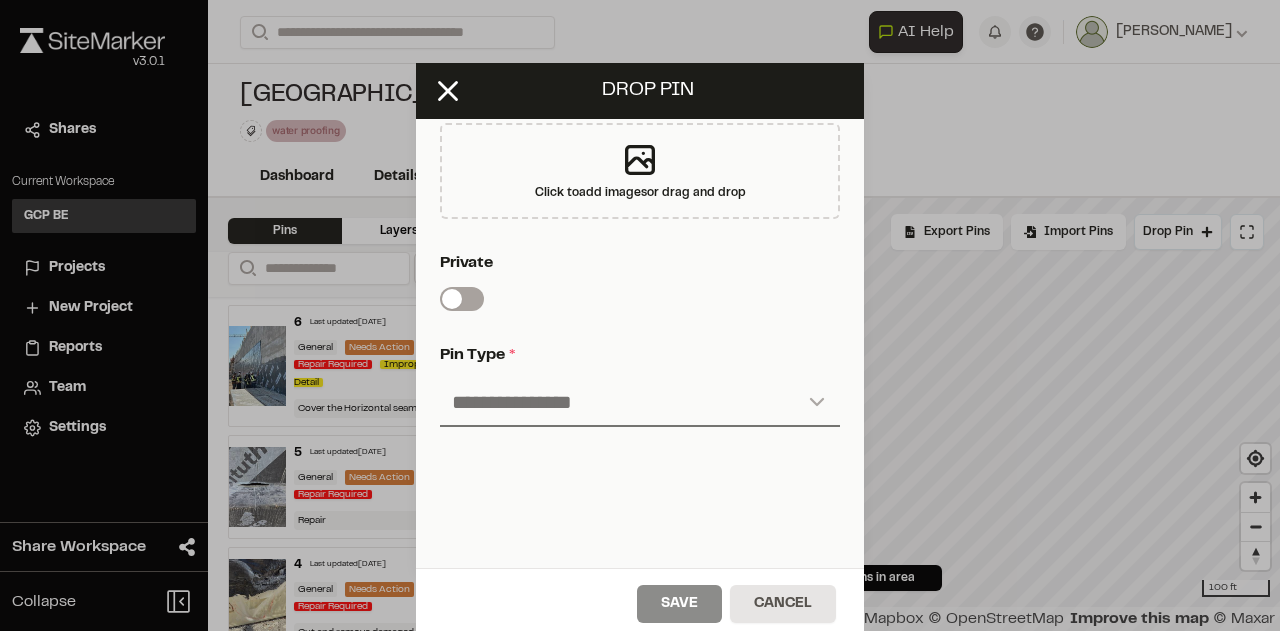 type on "**********" 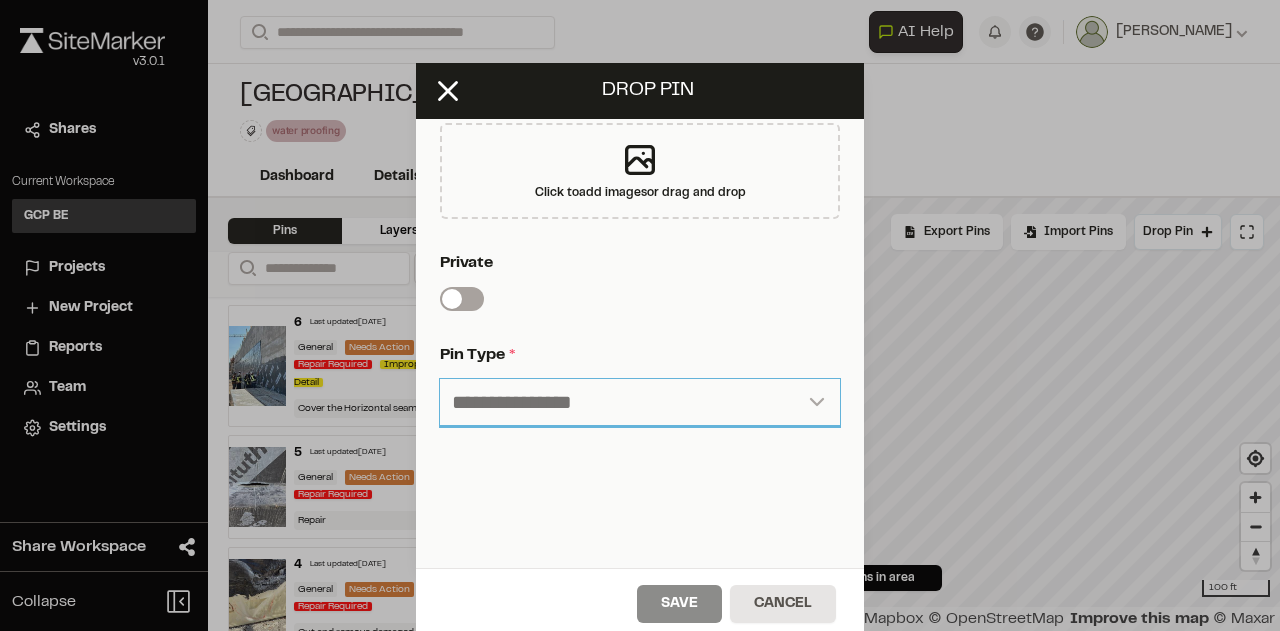 click on "**********" at bounding box center (640, 403) 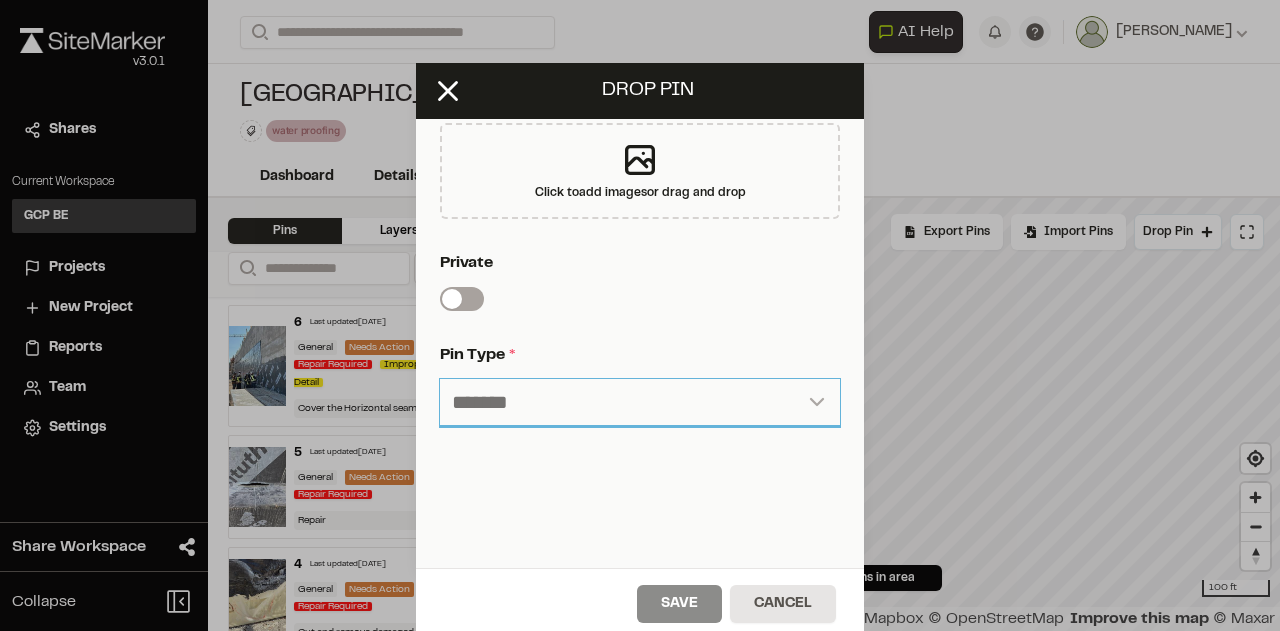 click on "**********" at bounding box center (640, 403) 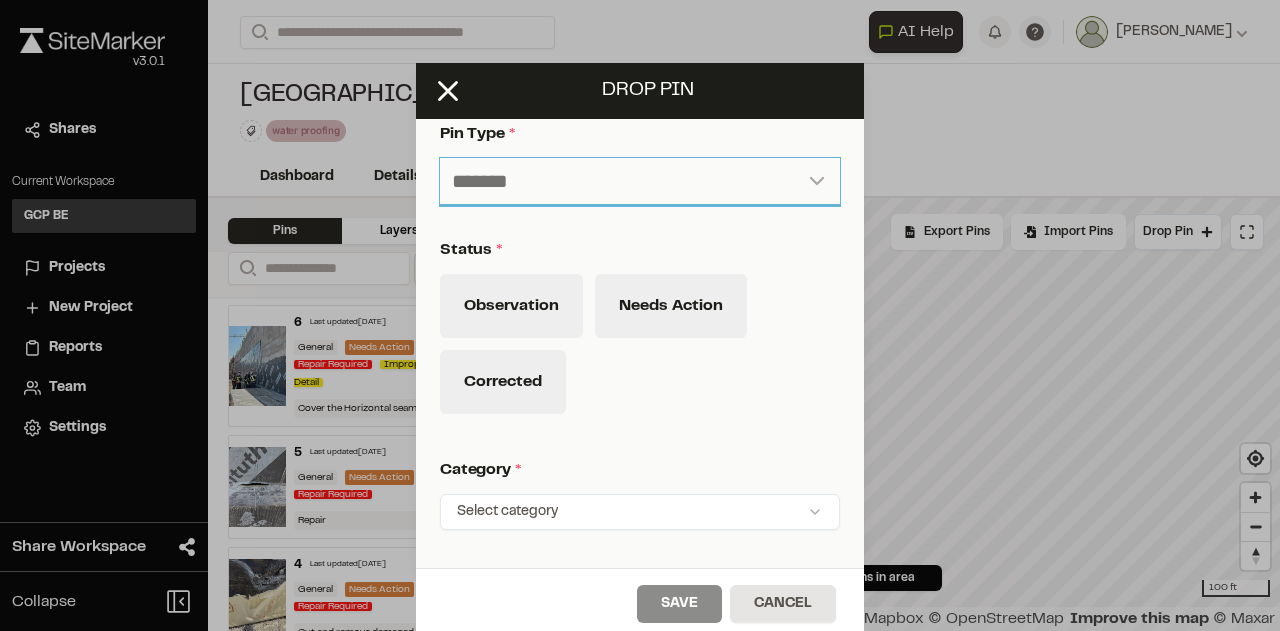 scroll, scrollTop: 836, scrollLeft: 0, axis: vertical 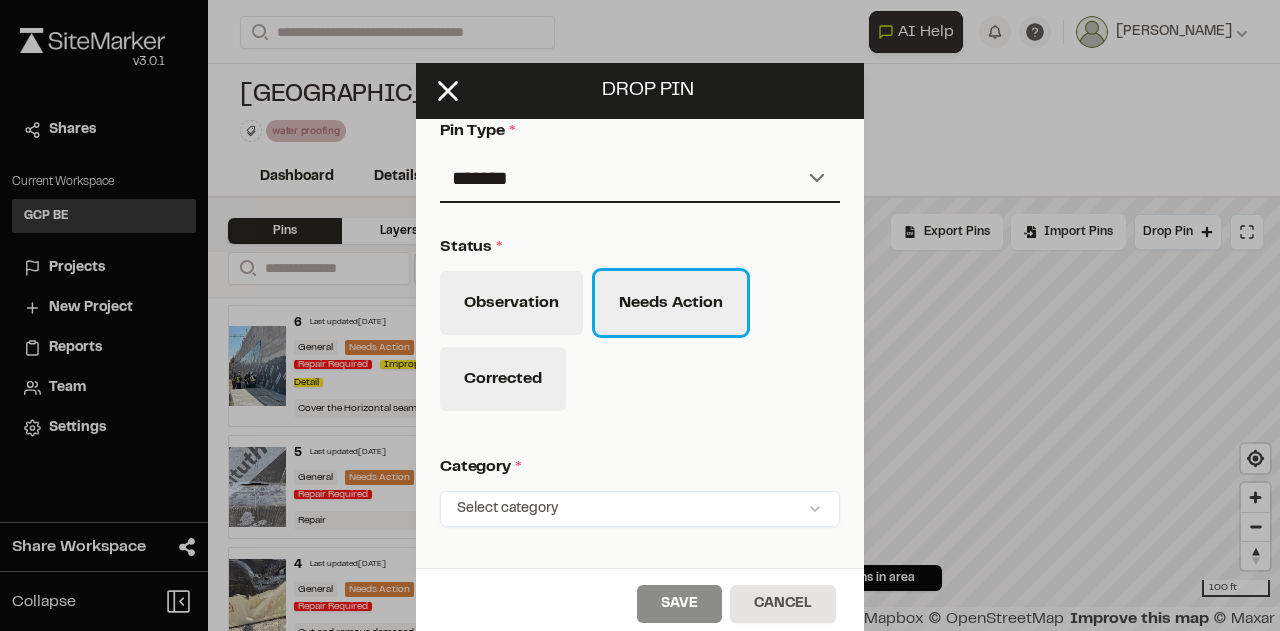 click on "Needs Action" at bounding box center (671, 303) 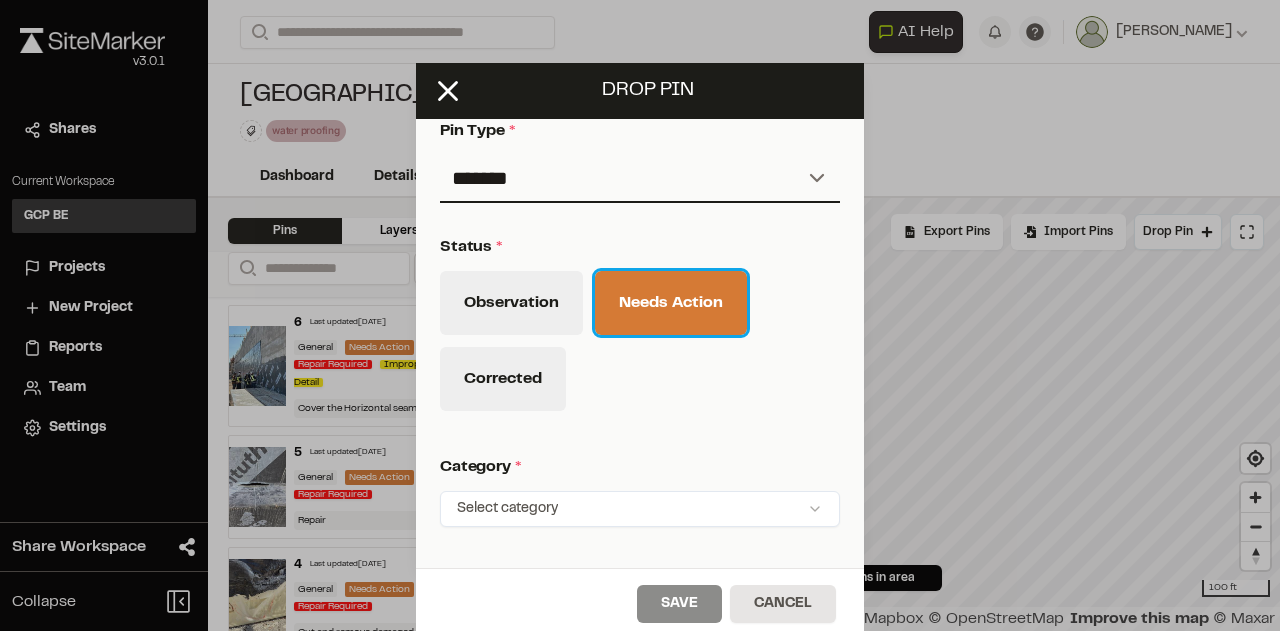 scroll, scrollTop: 925, scrollLeft: 0, axis: vertical 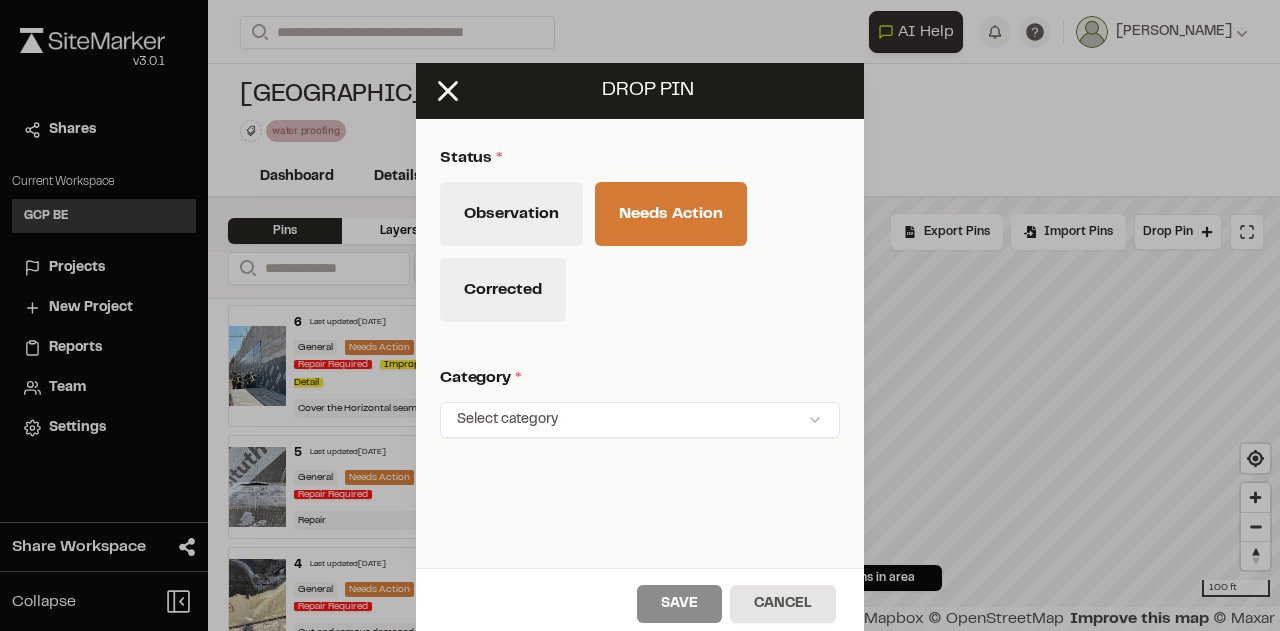 click on "Close sidebar v 3.0.1 Shares Current Workspace GCP BE GB Projects New Project Reports Team Settings Share Workspace Collapse Invite Link Uh oh! You don't currently have acces to invite members to join Sitemarker. Done Open sidebar Search Recently Searched   [GEOGRAPHIC_DATA][PERSON_NAME][GEOGRAPHIC_DATA] Phase 2   [GEOGRAPHIC_DATA] [GEOGRAPHIC_DATA] ,  [GEOGRAPHIC_DATA] [GEOGRAPHIC_DATA]   [GEOGRAPHIC_DATA] by Anthem Phase 2 Squamish ,  [GEOGRAPHIC_DATA] Search to see more projects... AI Help AI Assistant Ask about features or construction insights What can I help you with? How can I add pins to a project? How do I invite team members? How do I create a new project?
To pick up a draggable item, press the space bar.
While dragging, use the arrow keys to move the item.
Press space again to drop the item in its new position, or press escape to cancel.
Join project Ready to join  ? You were invited to join  project    by   . Accept Decline Need help? Need help? FAQ Support Site Request a Feature Submit Bug Report [PERSON_NAME] Settings" at bounding box center (640, 315) 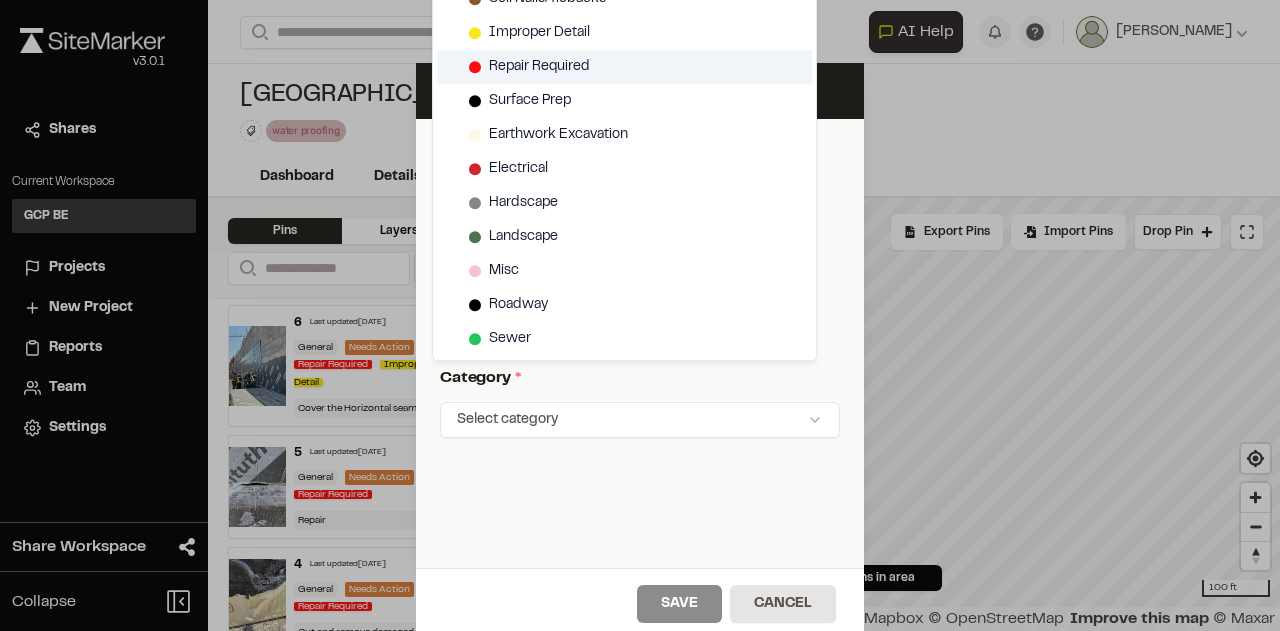 click on "Repair Required" at bounding box center [624, 67] 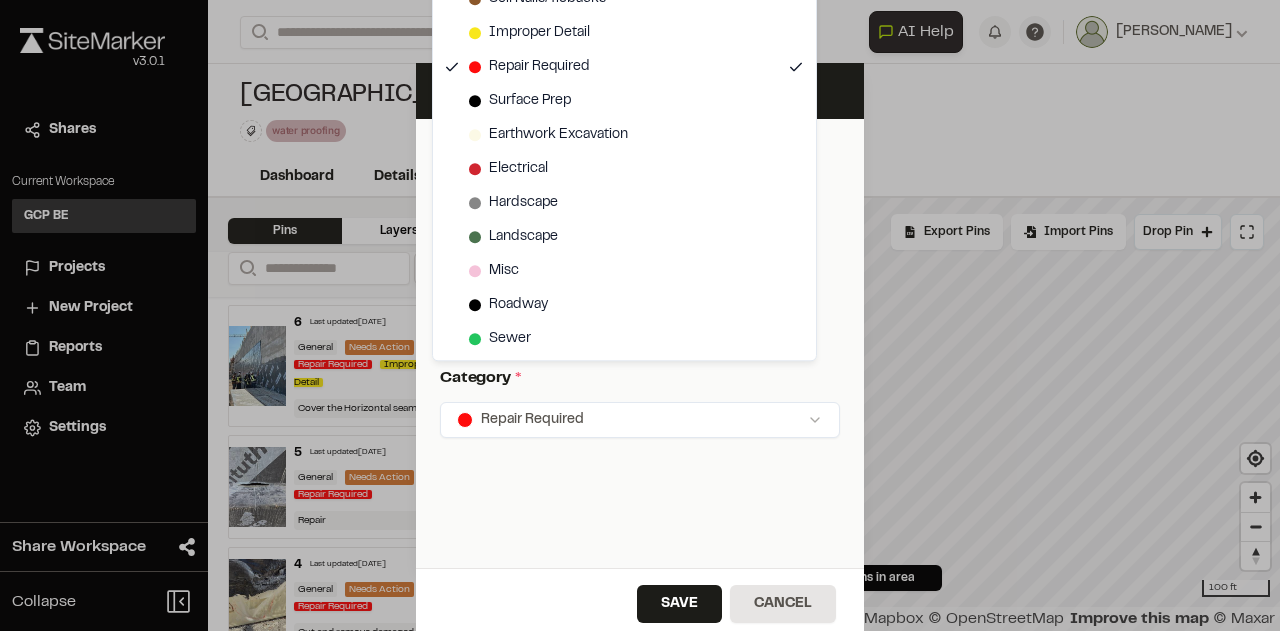 click on "Close sidebar v 3.0.1 Shares Current Workspace GCP BE GB Projects New Project Reports Team Settings Share Workspace Collapse Invite Link Uh oh! You don't currently have acces to invite members to join Sitemarker. Done Open sidebar Search Recently Searched   [GEOGRAPHIC_DATA][PERSON_NAME][GEOGRAPHIC_DATA] Phase 2   [GEOGRAPHIC_DATA] [GEOGRAPHIC_DATA] ,  [GEOGRAPHIC_DATA] [GEOGRAPHIC_DATA]   [GEOGRAPHIC_DATA] by Anthem Phase 2 Squamish ,  [GEOGRAPHIC_DATA] Search to see more projects... AI Help AI Assistant Ask about features or construction insights What can I help you with? How can I add pins to a project? How do I invite team members? How do I create a new project?
To pick up a draggable item, press the space bar.
While dragging, use the arrow keys to move the item.
Press space again to drop the item in its new position, or press escape to cancel.
Join project Ready to join  ? You were invited to join  project    by   . Accept Decline Need help? Need help? FAQ Support Site Request a Feature Submit Bug Report [PERSON_NAME] Settings" at bounding box center (640, 315) 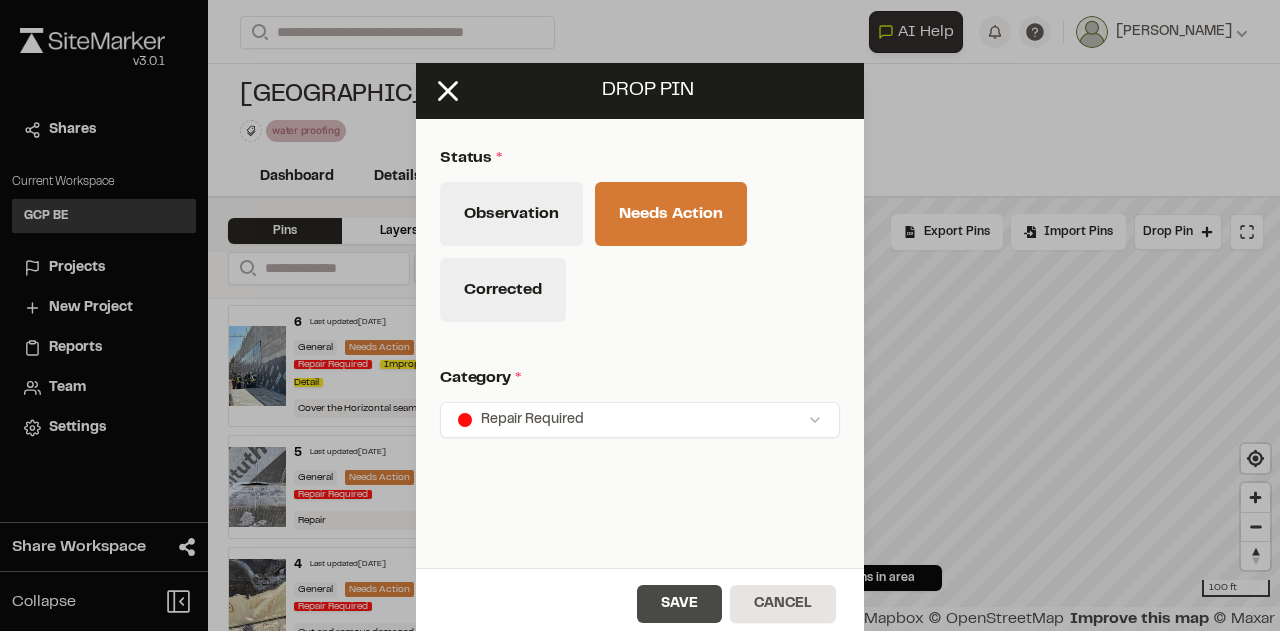 click on "Save" at bounding box center (679, 604) 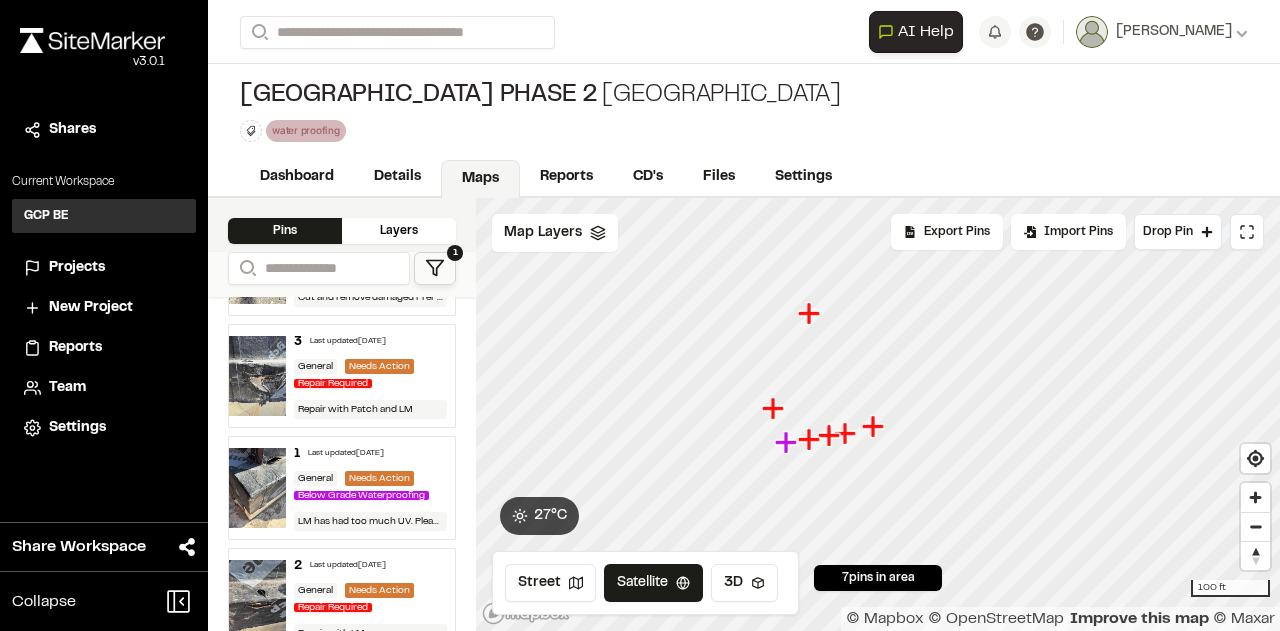 scroll, scrollTop: 493, scrollLeft: 0, axis: vertical 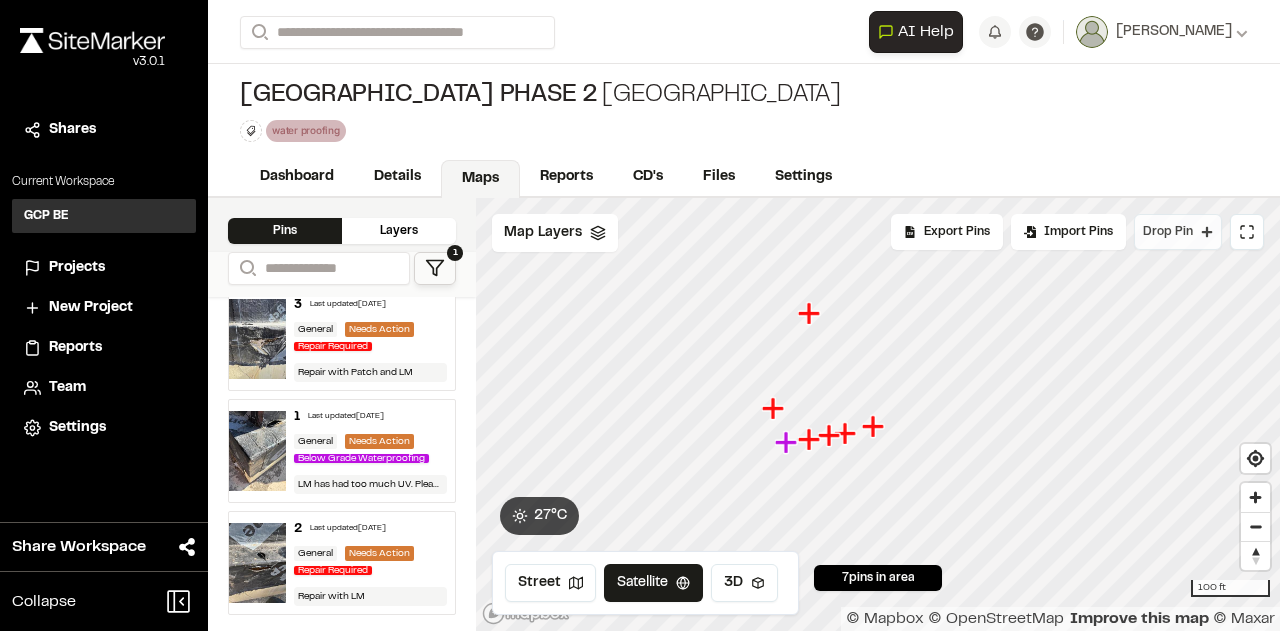 click on "Drop Pin" at bounding box center [1168, 232] 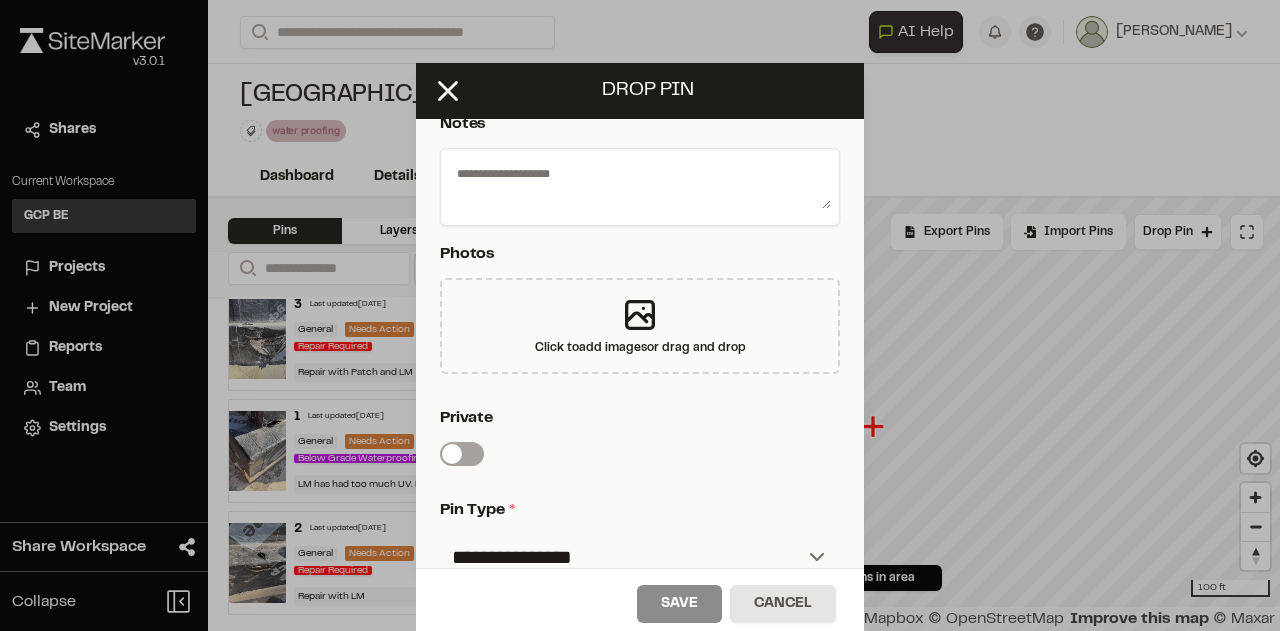 scroll, scrollTop: 374, scrollLeft: 0, axis: vertical 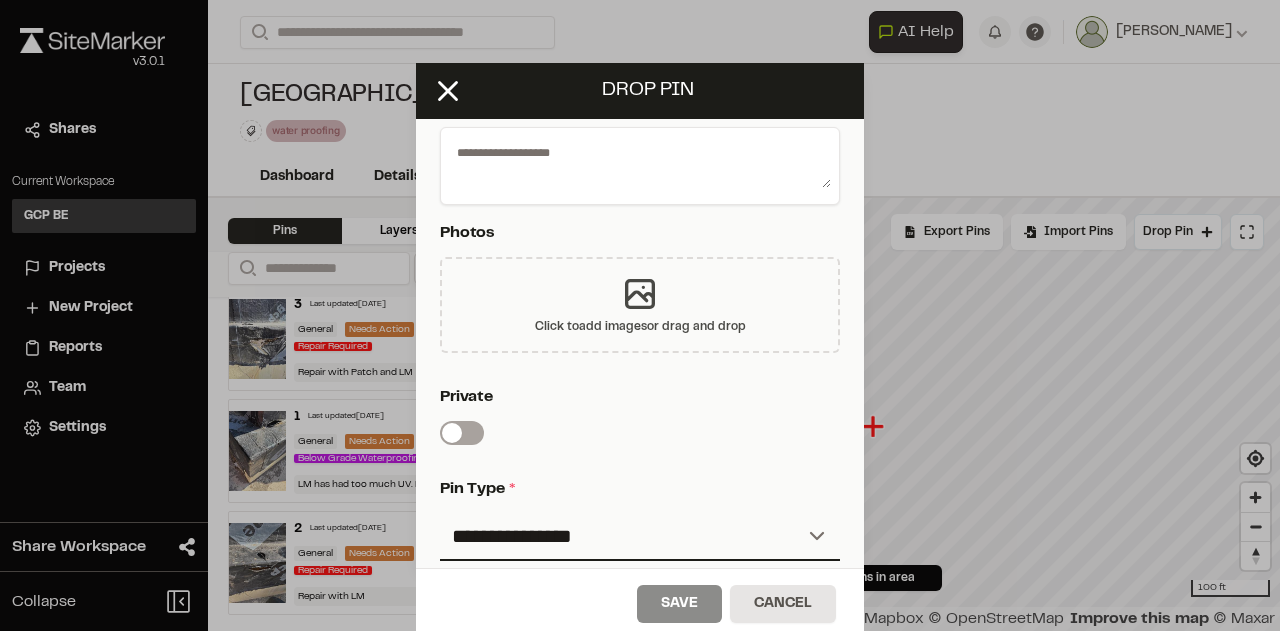 click 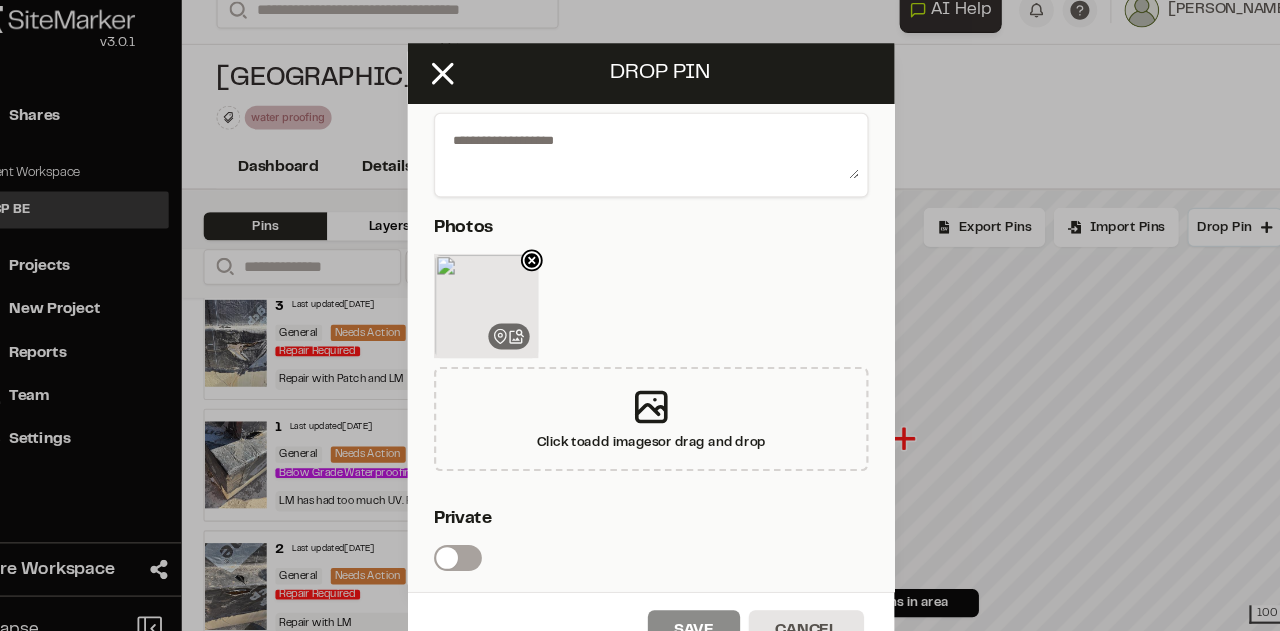 click 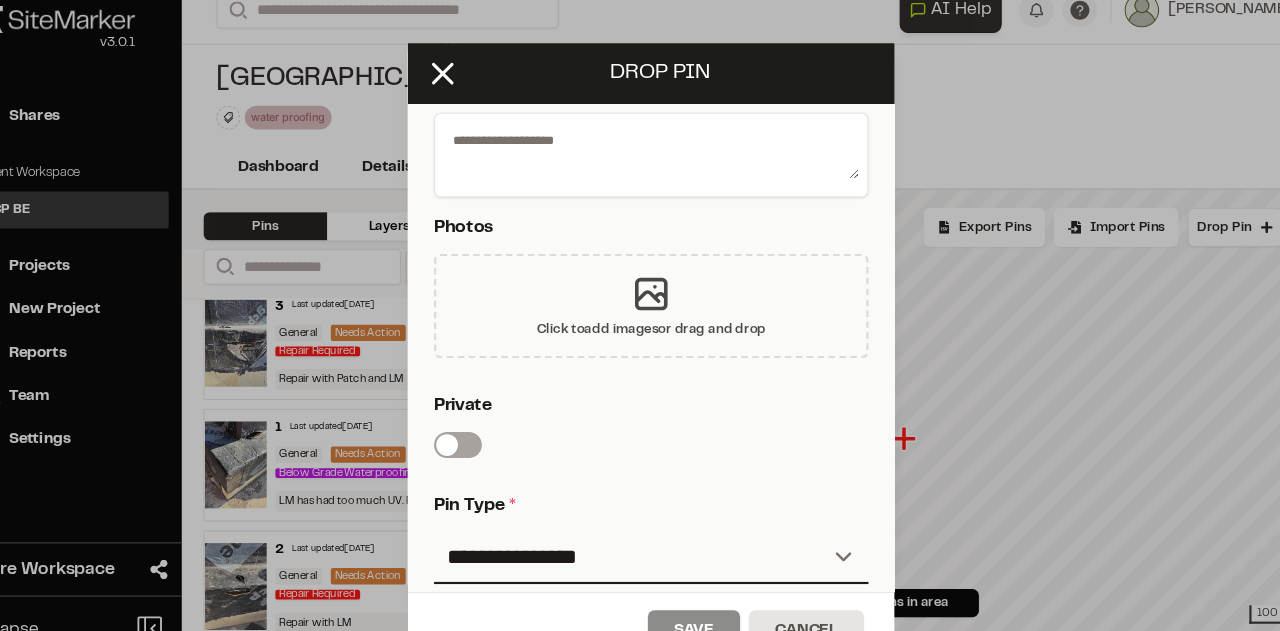 click on "Click to  add images  or drag and drop" at bounding box center [640, 305] 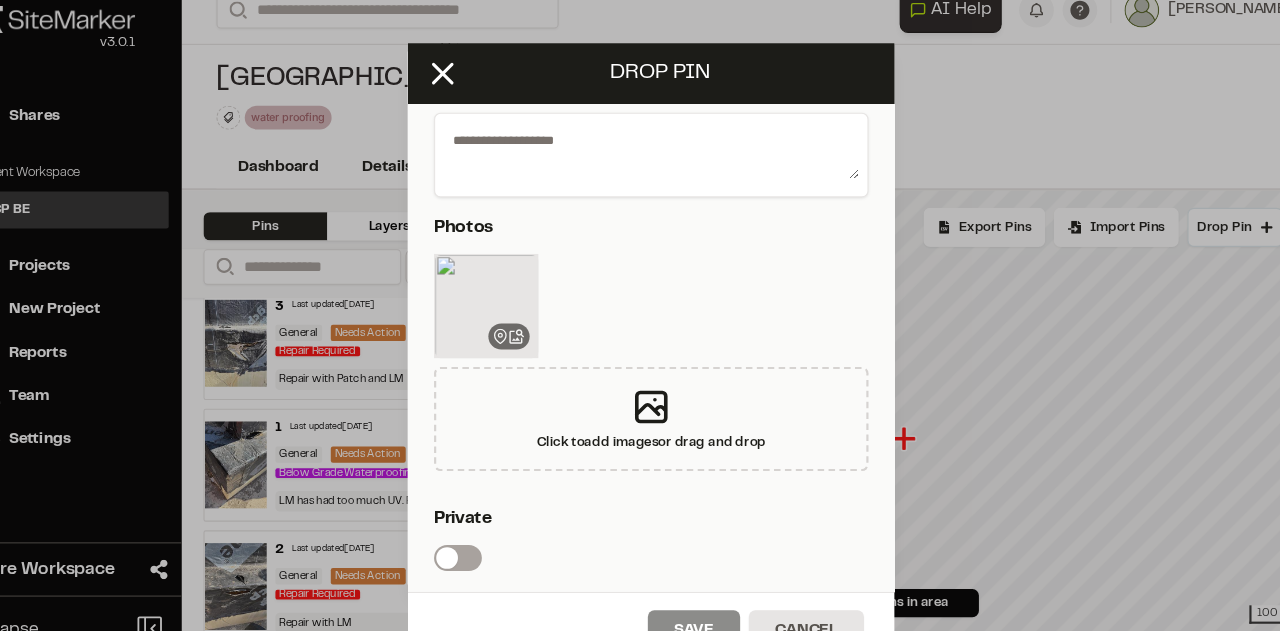 click at bounding box center (640, 162) 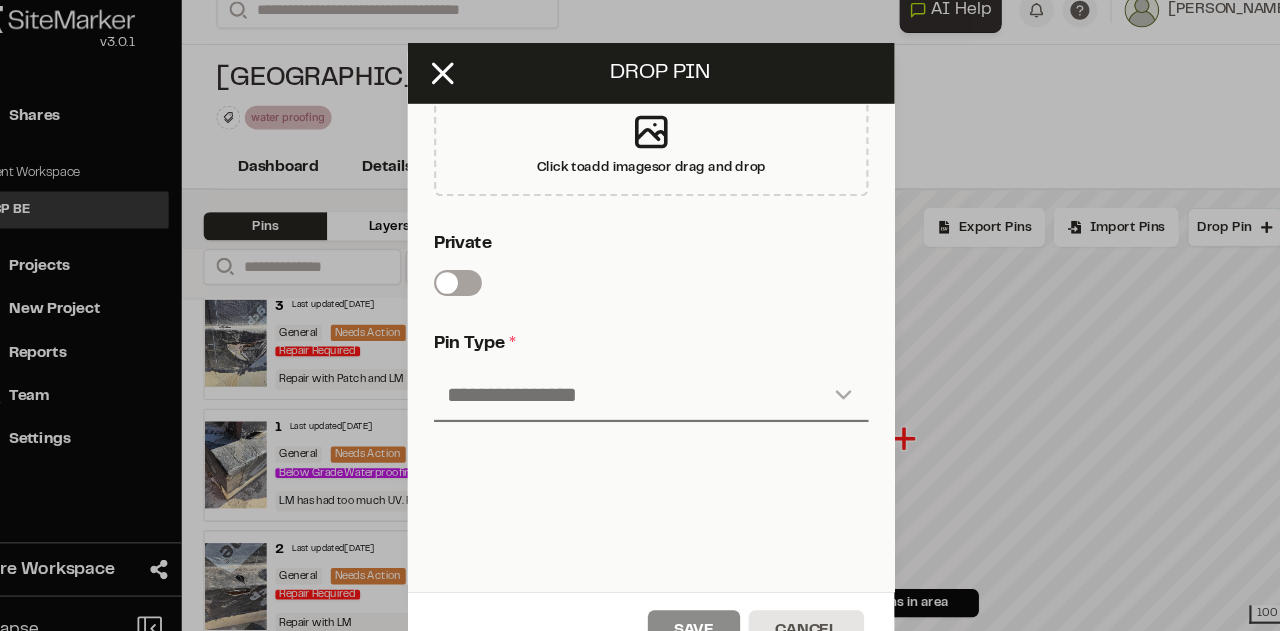 scroll, scrollTop: 628, scrollLeft: 0, axis: vertical 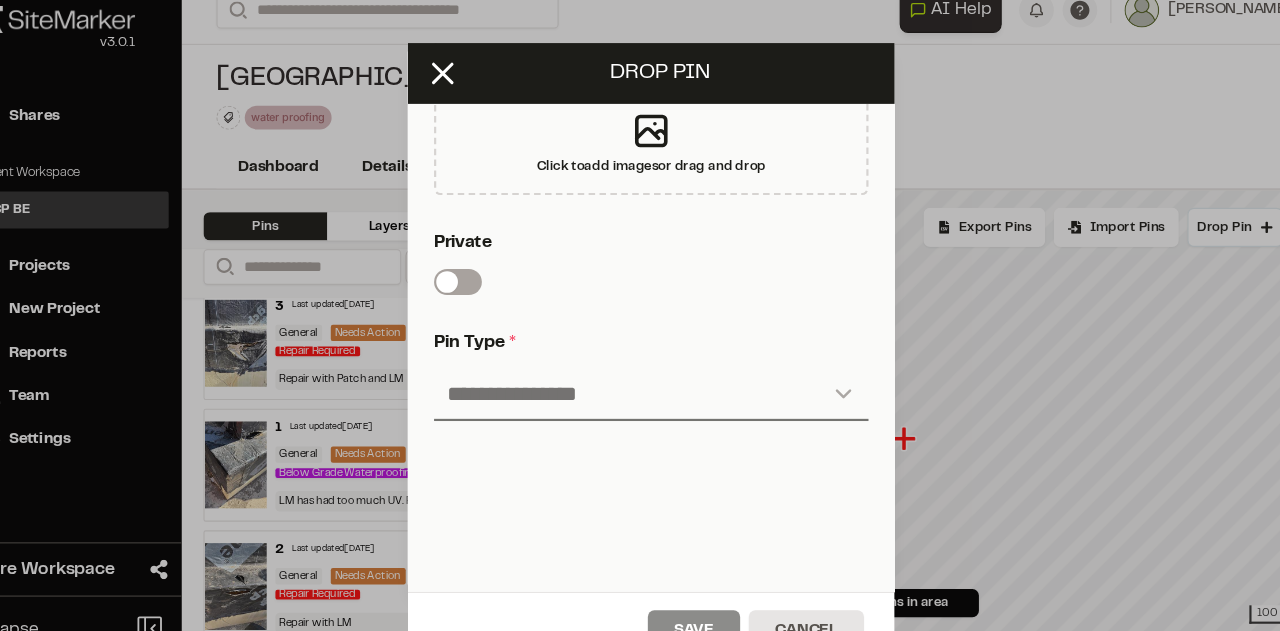 type on "**********" 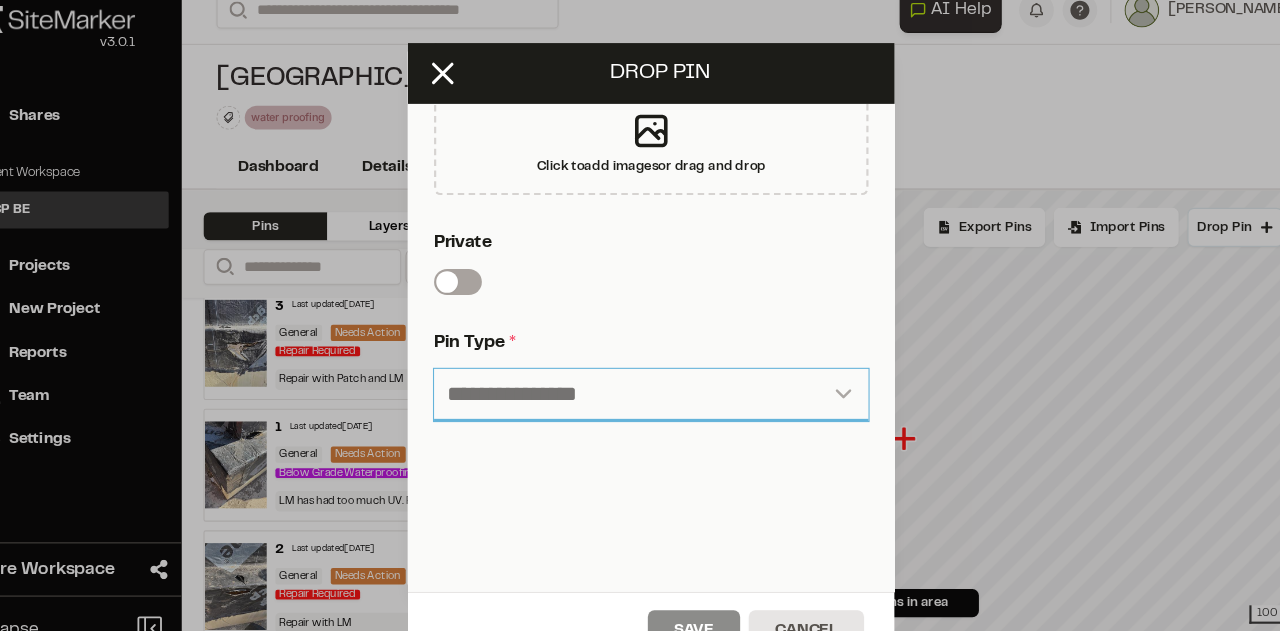 click on "**********" at bounding box center (640, 387) 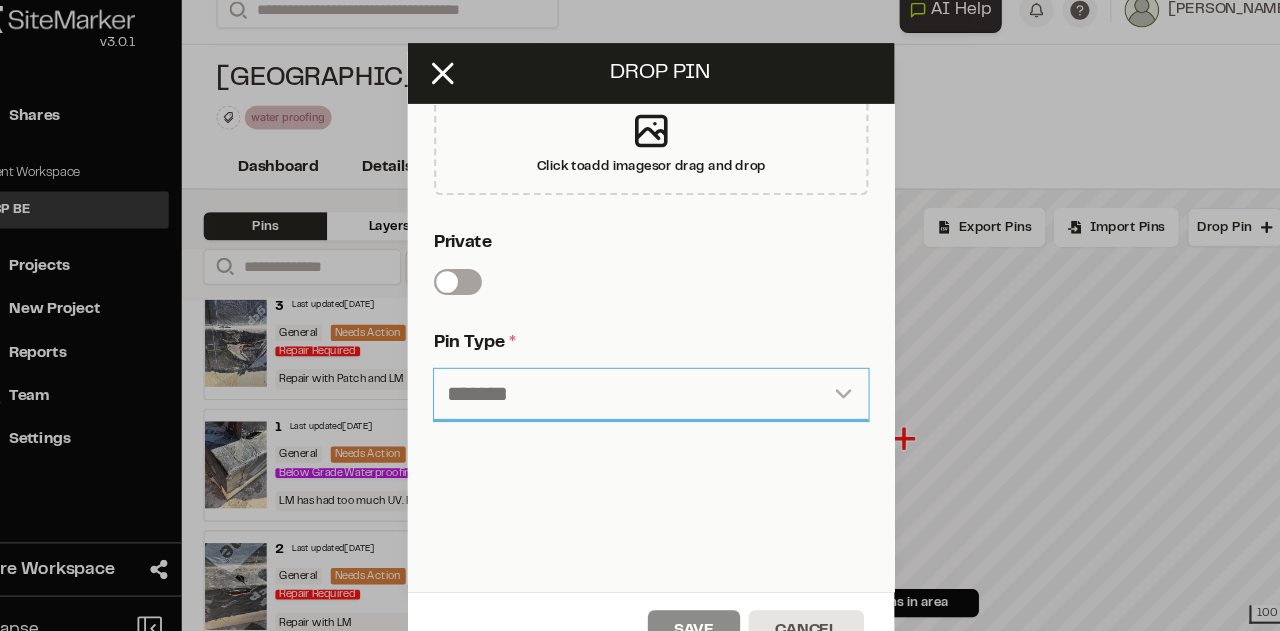 click on "**********" at bounding box center (640, 387) 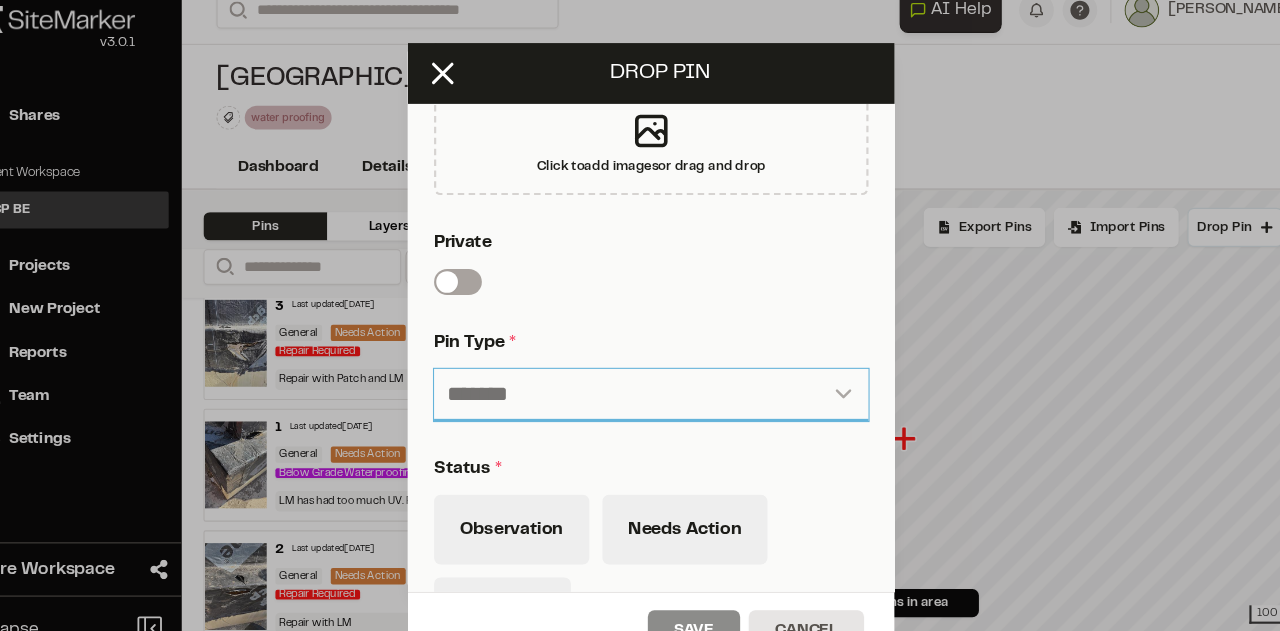 scroll, scrollTop: 740, scrollLeft: 0, axis: vertical 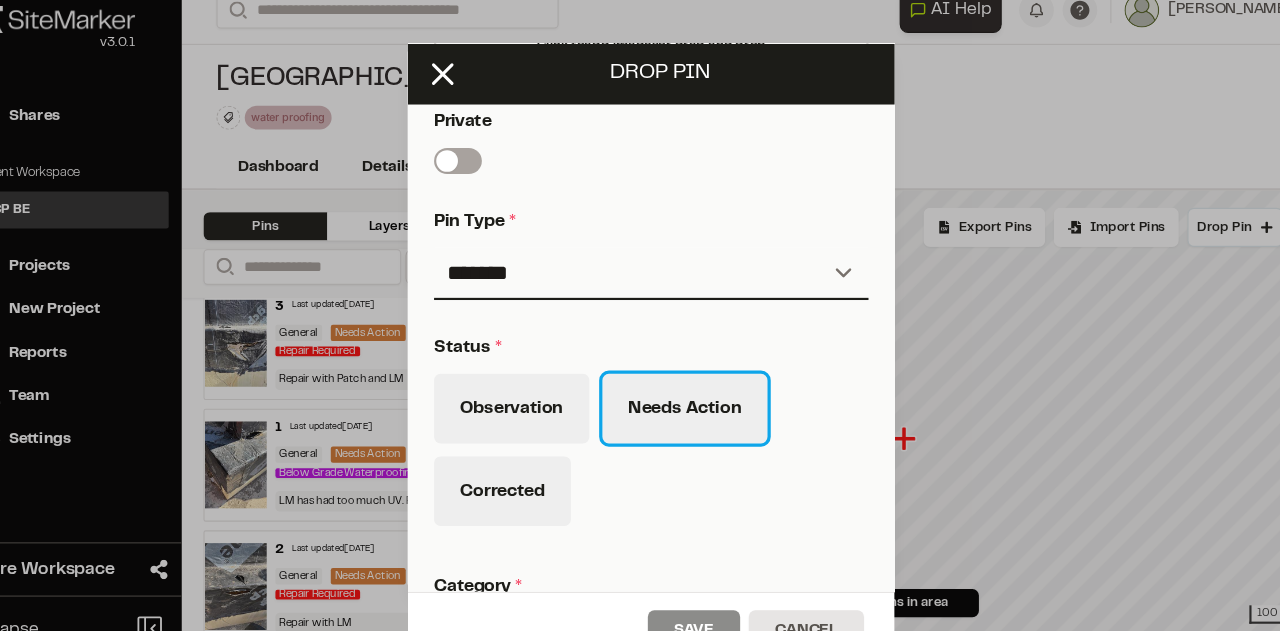 click on "Needs Action" at bounding box center (671, 399) 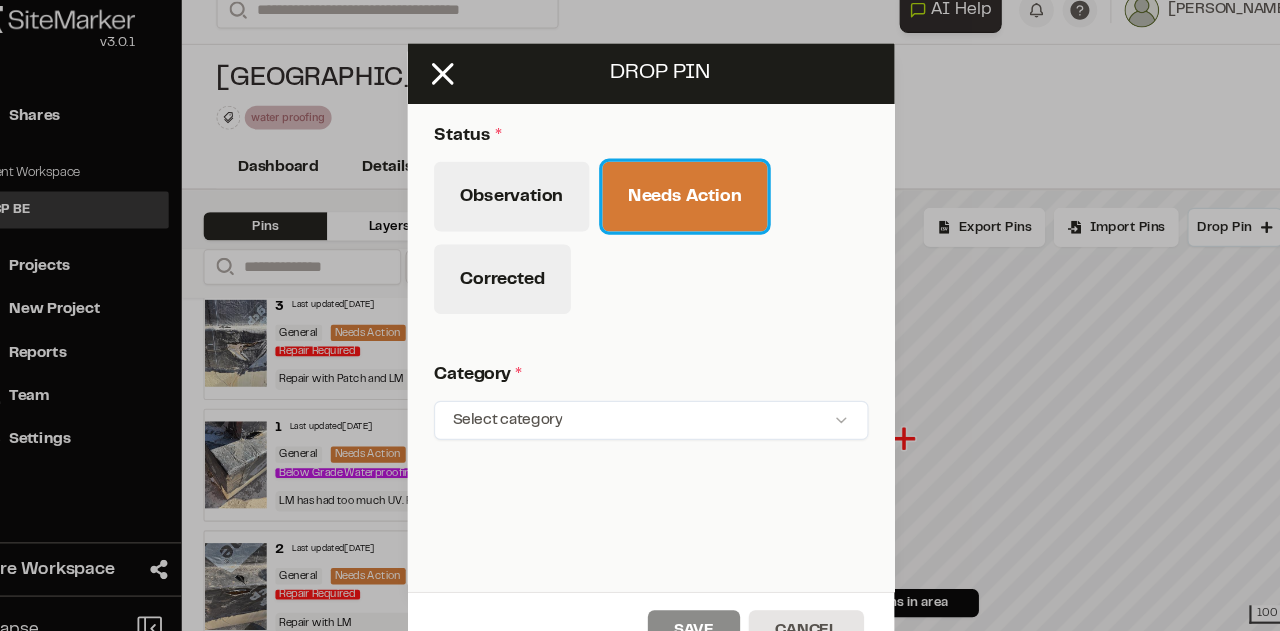 scroll, scrollTop: 940, scrollLeft: 0, axis: vertical 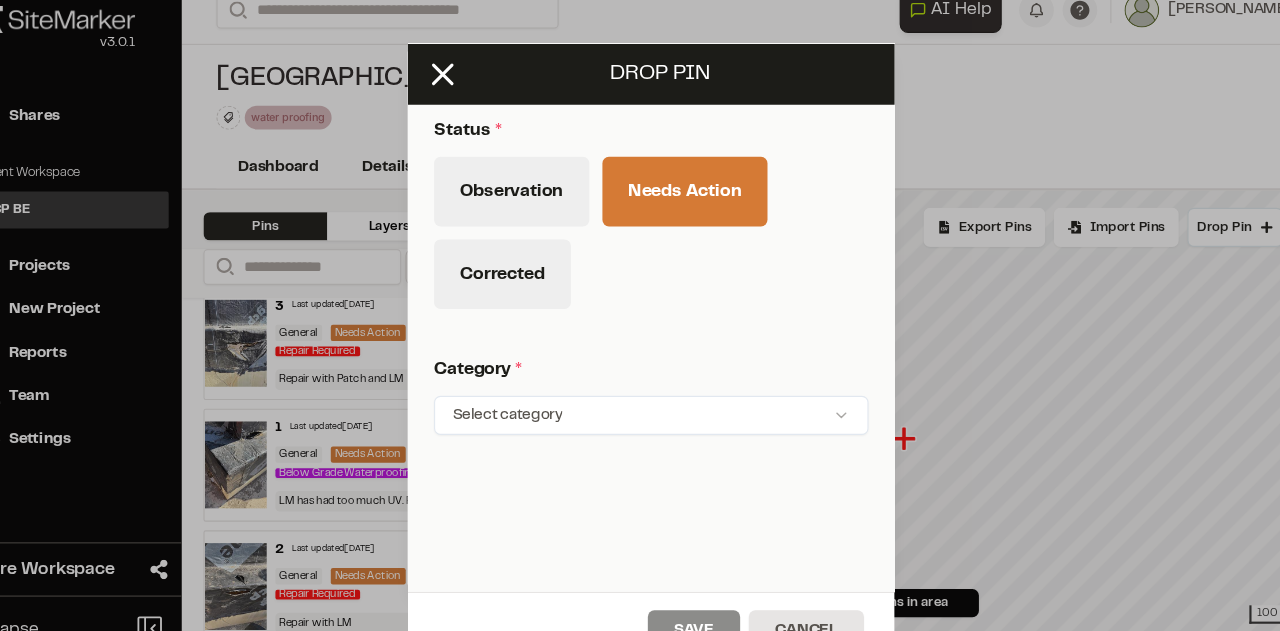 click on "Close sidebar v 3.0.1 Shares Current Workspace GCP BE GB Projects New Project Reports Team Settings Share Workspace Collapse Invite Link Uh oh! You don't currently have acces to invite members to join Sitemarker. Done Open sidebar Search Recently Searched   [GEOGRAPHIC_DATA][PERSON_NAME][GEOGRAPHIC_DATA] Phase 2   [GEOGRAPHIC_DATA] [GEOGRAPHIC_DATA] ,  [GEOGRAPHIC_DATA] [GEOGRAPHIC_DATA]   [GEOGRAPHIC_DATA] by Anthem Phase 2 Squamish ,  [GEOGRAPHIC_DATA] Search to see more projects... AI Help AI Assistant Ask about features or construction insights What can I help you with? How can I add pins to a project? How do I invite team members? How do I create a new project?
To pick up a draggable item, press the space bar.
While dragging, use the arrow keys to move the item.
Press space again to drop the item in its new position, or press escape to cancel.
Join project Ready to join  ? You were invited to join  project    by   . Accept Decline Need help? Need help? FAQ Support Site Request a Feature Submit Bug Report [PERSON_NAME] Settings" at bounding box center (640, 315) 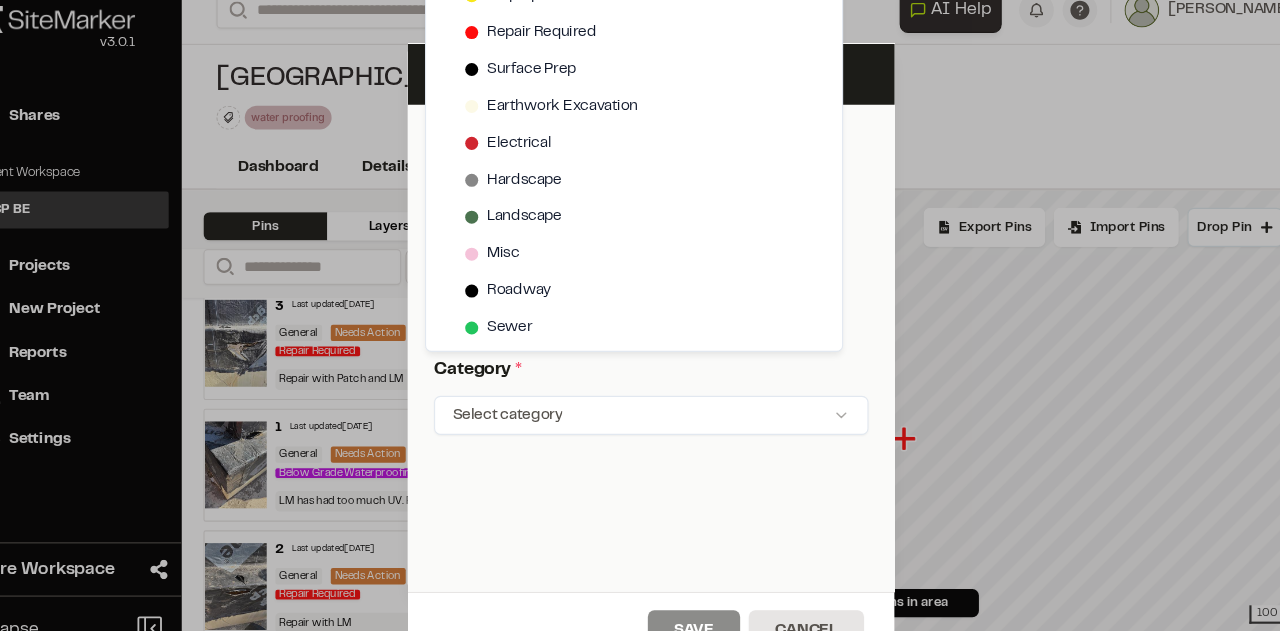 click on "Close sidebar v 3.0.1 Shares Current Workspace GCP BE GB Projects New Project Reports Team Settings Share Workspace Collapse Invite Link Uh oh! You don't currently have acces to invite members to join Sitemarker. Done Open sidebar Search Recently Searched   [GEOGRAPHIC_DATA][PERSON_NAME][GEOGRAPHIC_DATA] Phase 2   [GEOGRAPHIC_DATA] [GEOGRAPHIC_DATA] ,  [GEOGRAPHIC_DATA] [GEOGRAPHIC_DATA]   [GEOGRAPHIC_DATA] by Anthem Phase 2 Squamish ,  [GEOGRAPHIC_DATA] Search to see more projects... AI Help AI Assistant Ask about features or construction insights What can I help you with? How can I add pins to a project? How do I invite team members? How do I create a new project?
To pick up a draggable item, press the space bar.
While dragging, use the arrow keys to move the item.
Press space again to drop the item in its new position, or press escape to cancel.
Join project Ready to join  ? You were invited to join  project    by   . Accept Decline Need help? Need help? FAQ Support Site Request a Feature Submit Bug Report [PERSON_NAME] Settings" at bounding box center [640, 315] 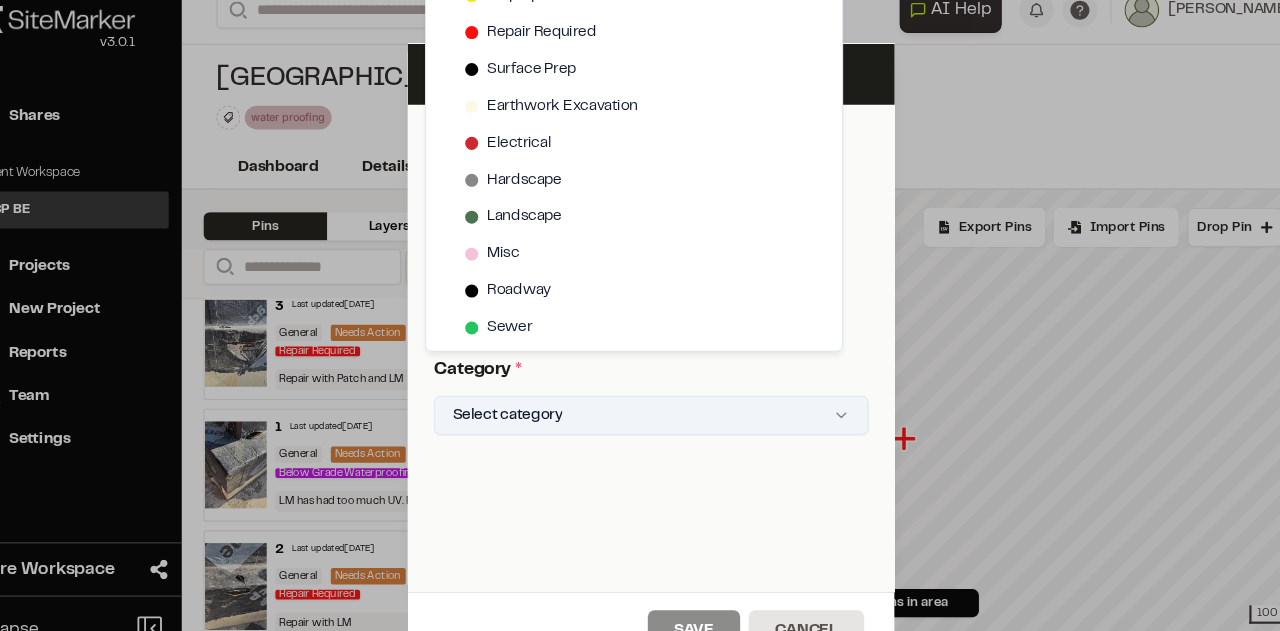 click on "Click to Drop Pin 7  pins in area   Export Pins Available Datums Datums Apply Conversion Select Datum Nearby Datums EPSG:32610 - WGS 84 / UTM zone 10N EPSG:32600 - WGS 84 / UTM grid system (northern [MEDICAL_DATA]) EPSG:32410 - WGS 72BE / UTM zone 10N EPSG:32210 - WGS 72 / UTM zone 10N EPSG:26910 - NAD83 / UTM zone 10N EPSG:26710 - NAD27 / UTM zone 10N EPSG:22810 - NAD83v8 / UTM zone 10N EPSG:22710 - NAD83v7 / UTM zone 10N EPSG:22610 - NAD83v6 / UTM zone 10N EPSG:22410 - NAD83v4 / UTM zone 10N EPSG:22310 - NAD83v3 / UTM zone 10N EPSG:22210 - NAD83v2 / UTM zone 10N EPSG:20038 - NAD83(CSRS)v3 + CGVD2013a(1997) height EPSG:20037 - NAD83(CSRS)v4 + CGVD2013a(2002) height EPSG:20035 - CGVD2013a(1997) height EPSG:20034 - CGVD2013a(2002) height EPSG:10606 - WGS 84 (G2296) EPSG:10605 - WGS 84 (G2296) EPSG:10604 - WGS 84 (G2296) EPSG:10414 - NAD83(CSRS)v8 EPSG:10413 - NAD83(CSRS)v8 EPSG:10412 - NAD83(CSRS)v8 EPSG:10346 - NSIDC Authalic Sphere EPSG:10345 - [PERSON_NAME] 1980 EPSG:10178 - IGS20 EPSG:10177 - IGS20 EPSG:10176 - IGS20" at bounding box center [878, 414] 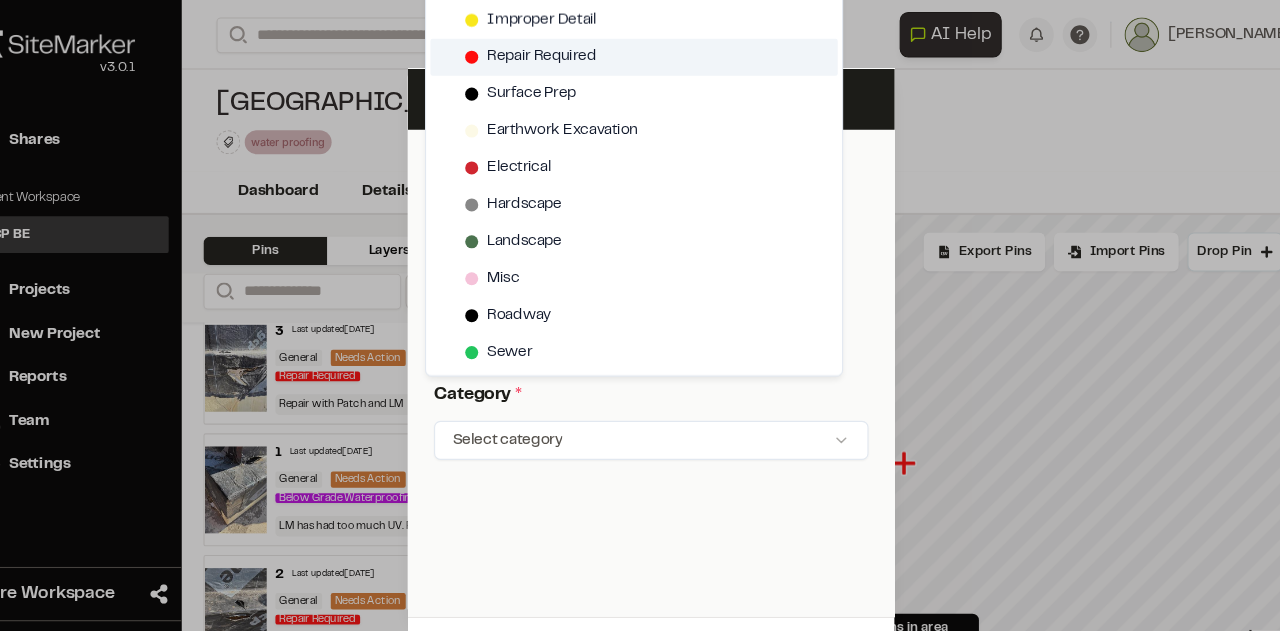 click on "Repair Required" at bounding box center (539, 53) 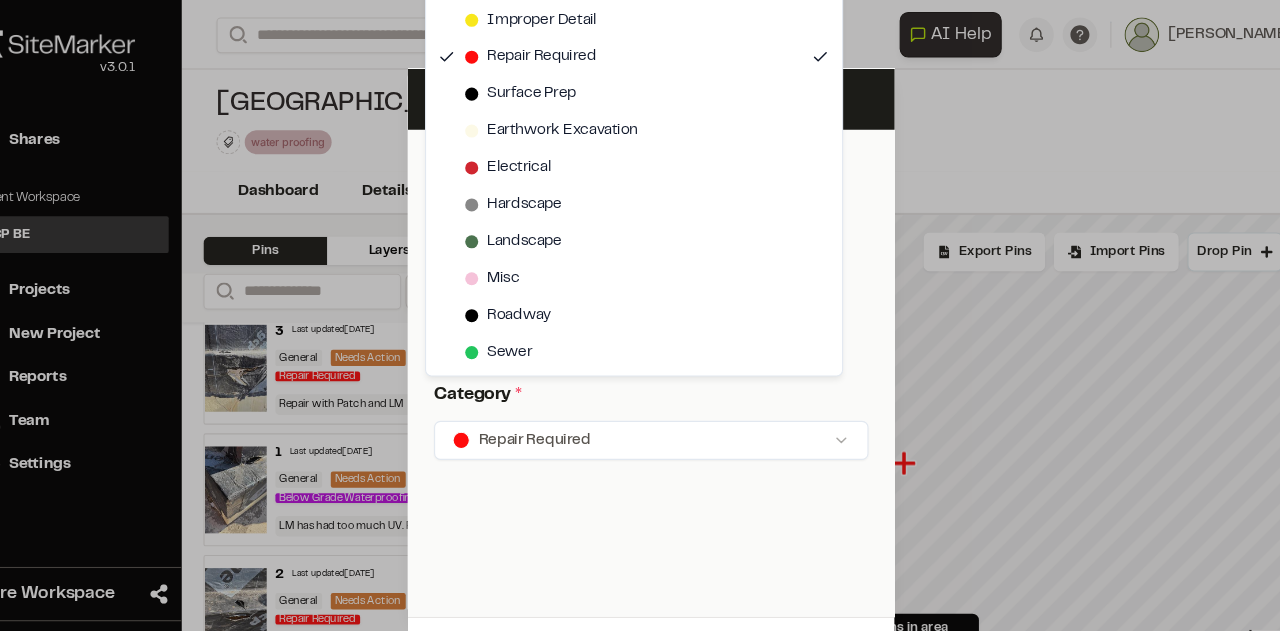 click on "Close sidebar v 3.0.1 Shares Current Workspace GCP BE GB Projects New Project Reports Team Settings Share Workspace Collapse Invite Link Uh oh! You don't currently have acces to invite members to join Sitemarker. Done Open sidebar Search Recently Searched   [GEOGRAPHIC_DATA][PERSON_NAME][GEOGRAPHIC_DATA] Phase 2   [GEOGRAPHIC_DATA] [GEOGRAPHIC_DATA] ,  [GEOGRAPHIC_DATA] [GEOGRAPHIC_DATA]   [GEOGRAPHIC_DATA] by Anthem Phase 2 Squamish ,  [GEOGRAPHIC_DATA] Search to see more projects... AI Help AI Assistant Ask about features or construction insights What can I help you with? How can I add pins to a project? How do I invite team members? How do I create a new project?
To pick up a draggable item, press the space bar.
While dragging, use the arrow keys to move the item.
Press space again to drop the item in its new position, or press escape to cancel.
Join project Ready to join  ? You were invited to join  project    by   . Accept Decline Need help? Need help? FAQ Support Site Request a Feature Submit Bug Report [PERSON_NAME] Settings" at bounding box center [640, 315] 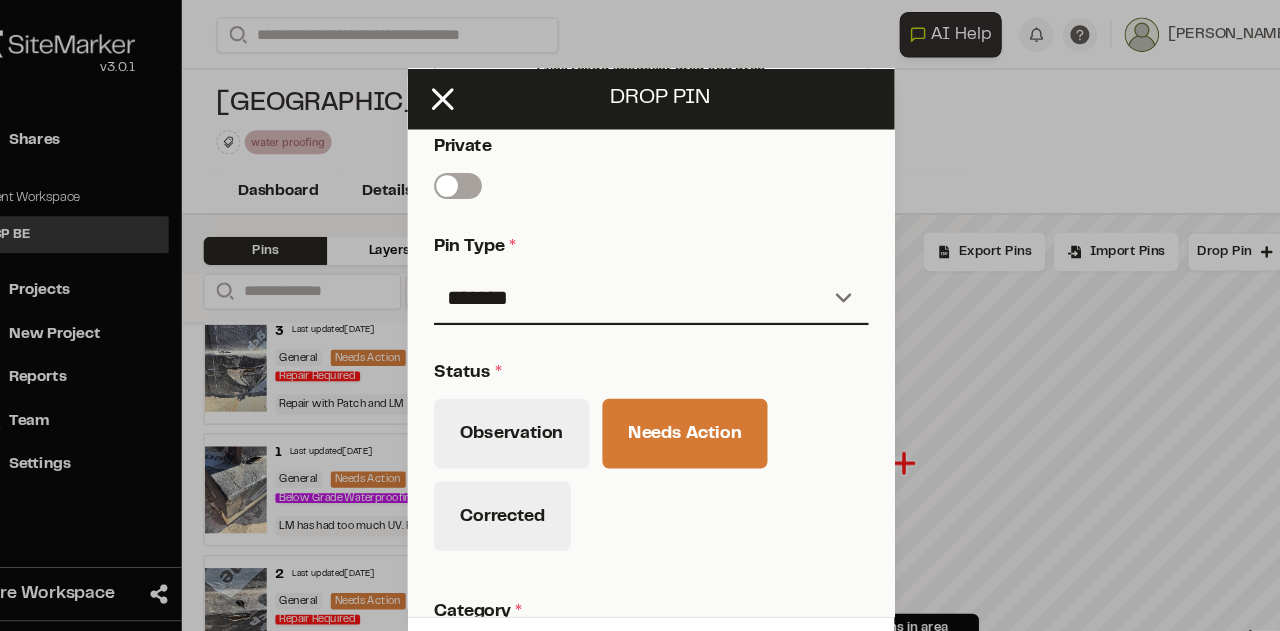 scroll, scrollTop: 1004, scrollLeft: 0, axis: vertical 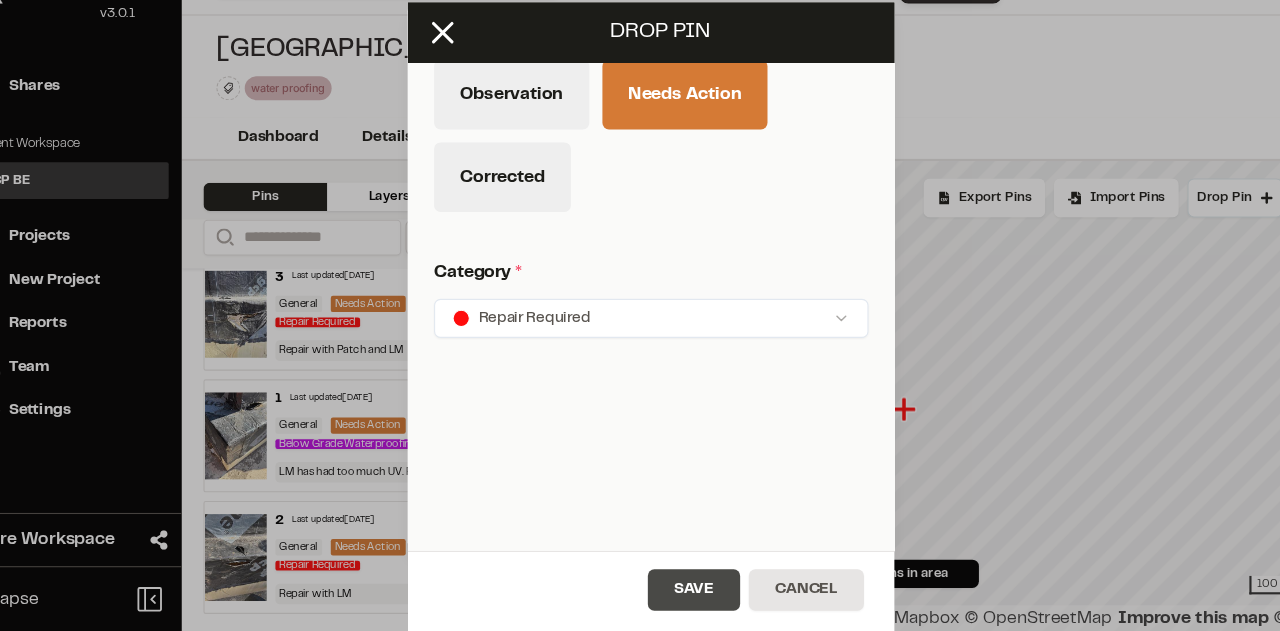 click on "Save" at bounding box center (679, 593) 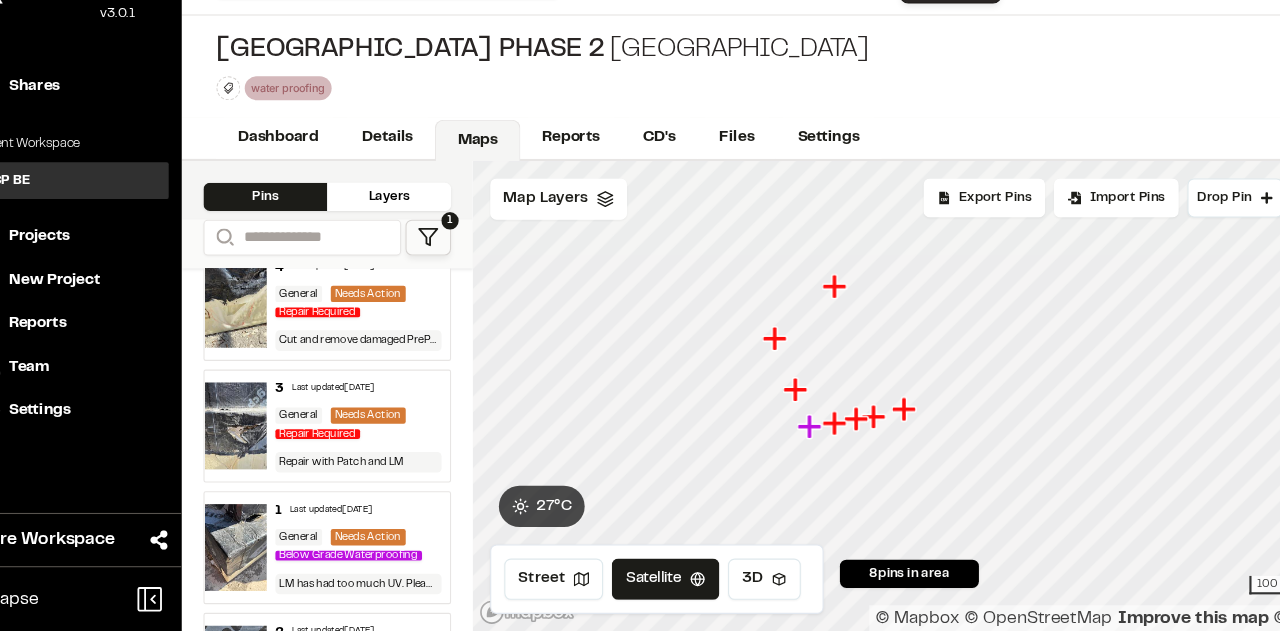 scroll, scrollTop: 604, scrollLeft: 0, axis: vertical 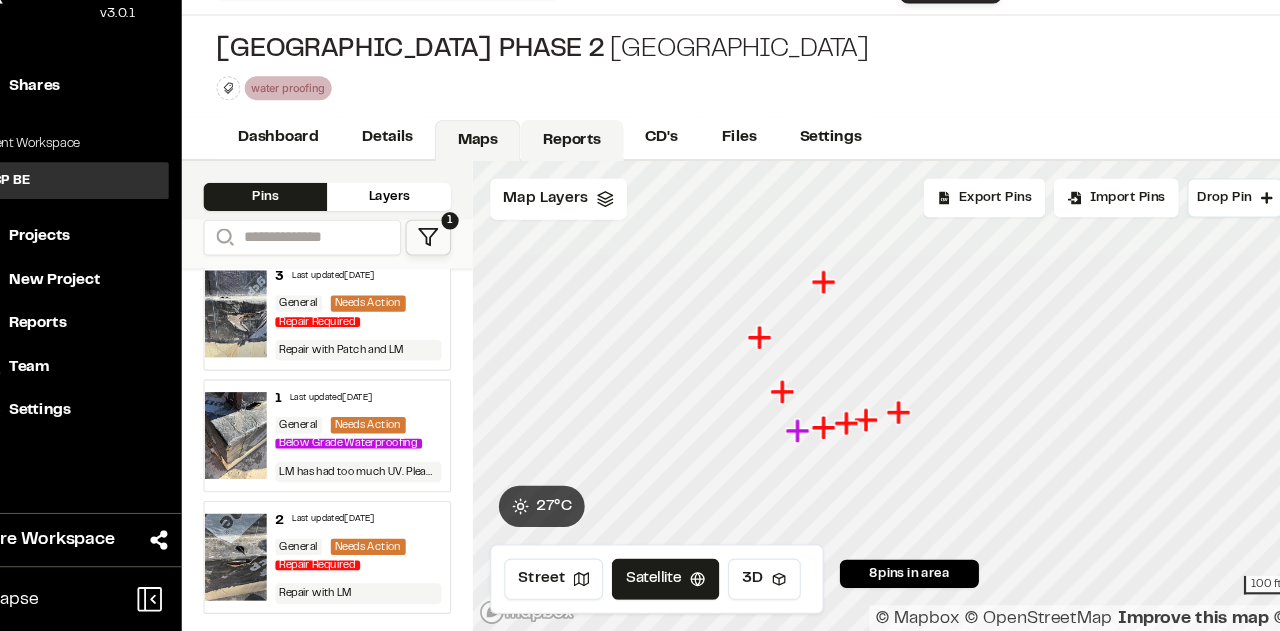 click on "Reports" at bounding box center [567, 179] 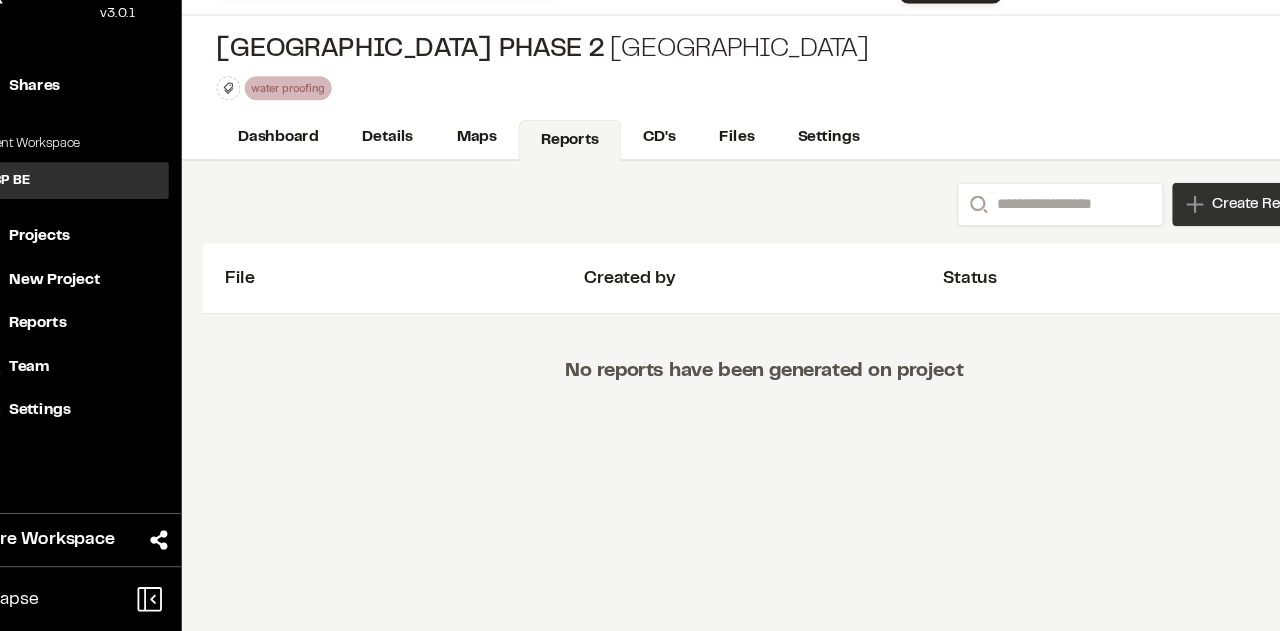 click on "Create Report" at bounding box center [1202, 238] 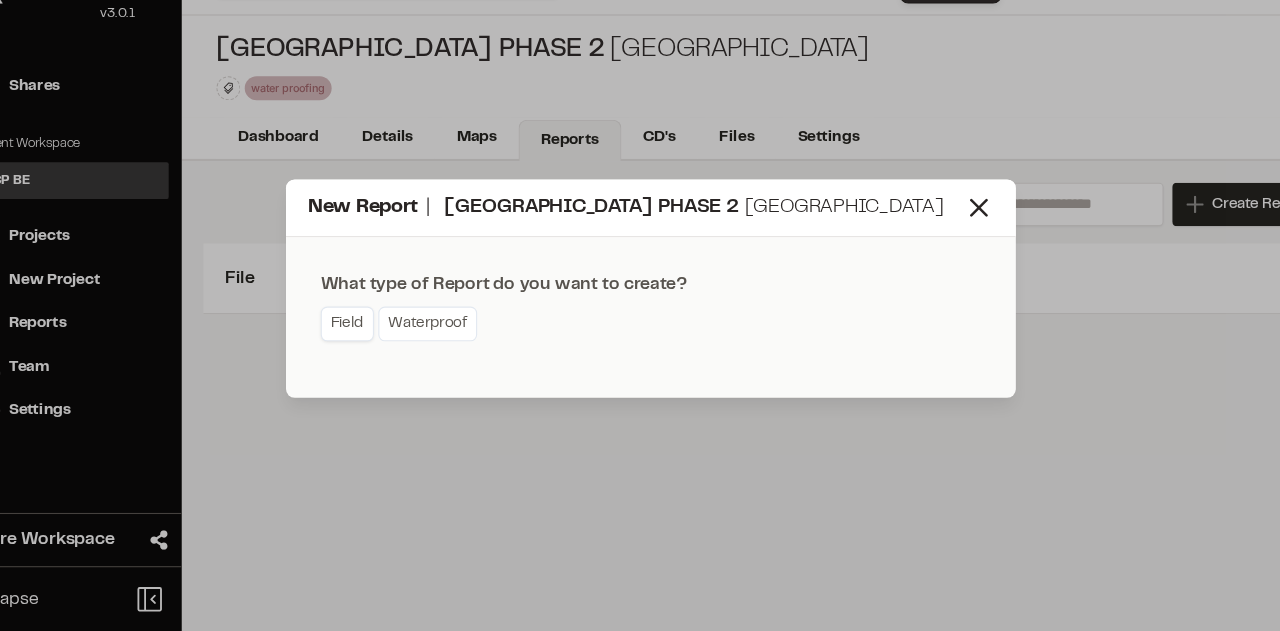 click on "Field" at bounding box center (360, 348) 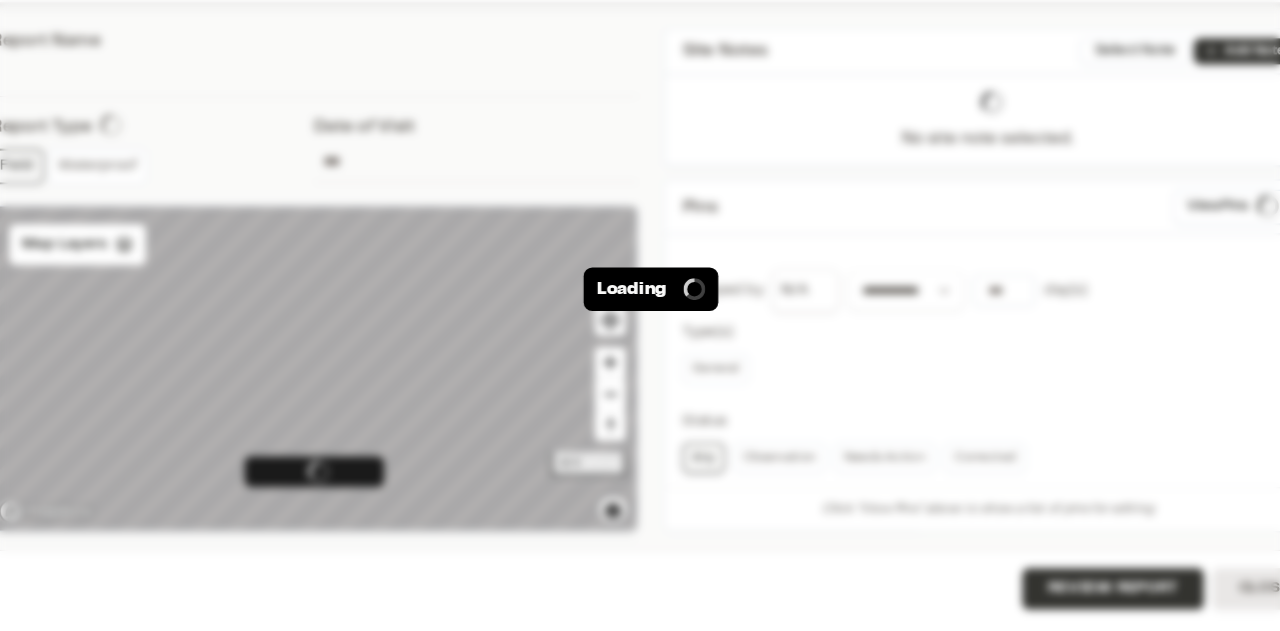 type on "**********" 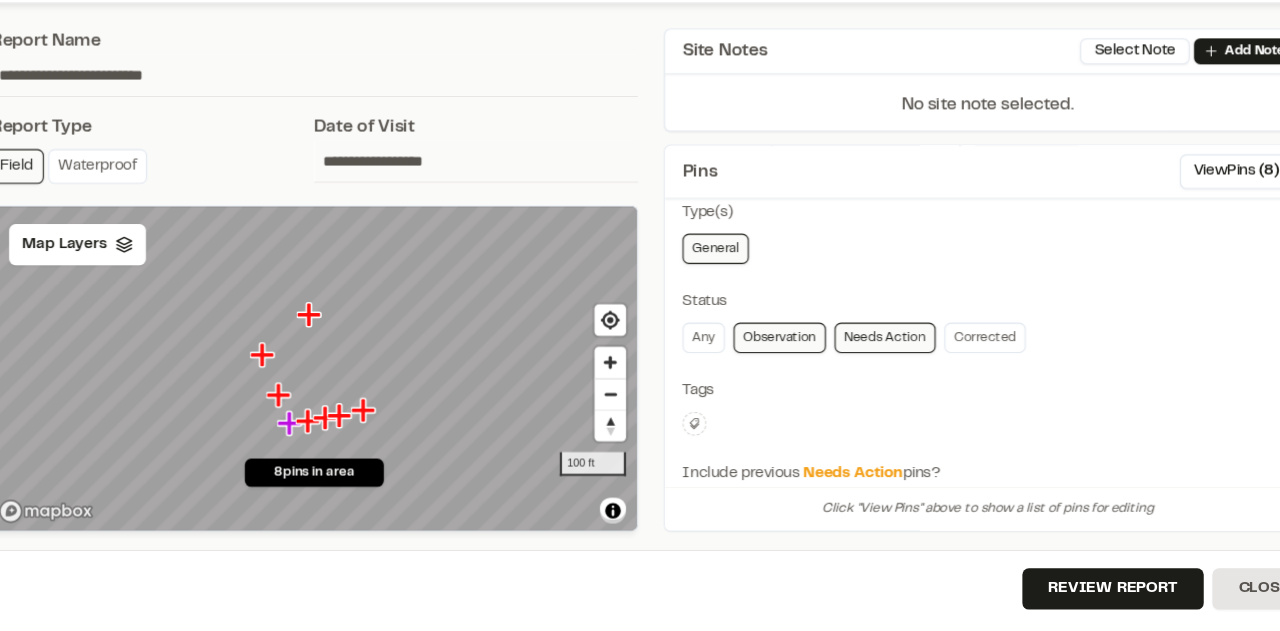 scroll, scrollTop: 86, scrollLeft: 0, axis: vertical 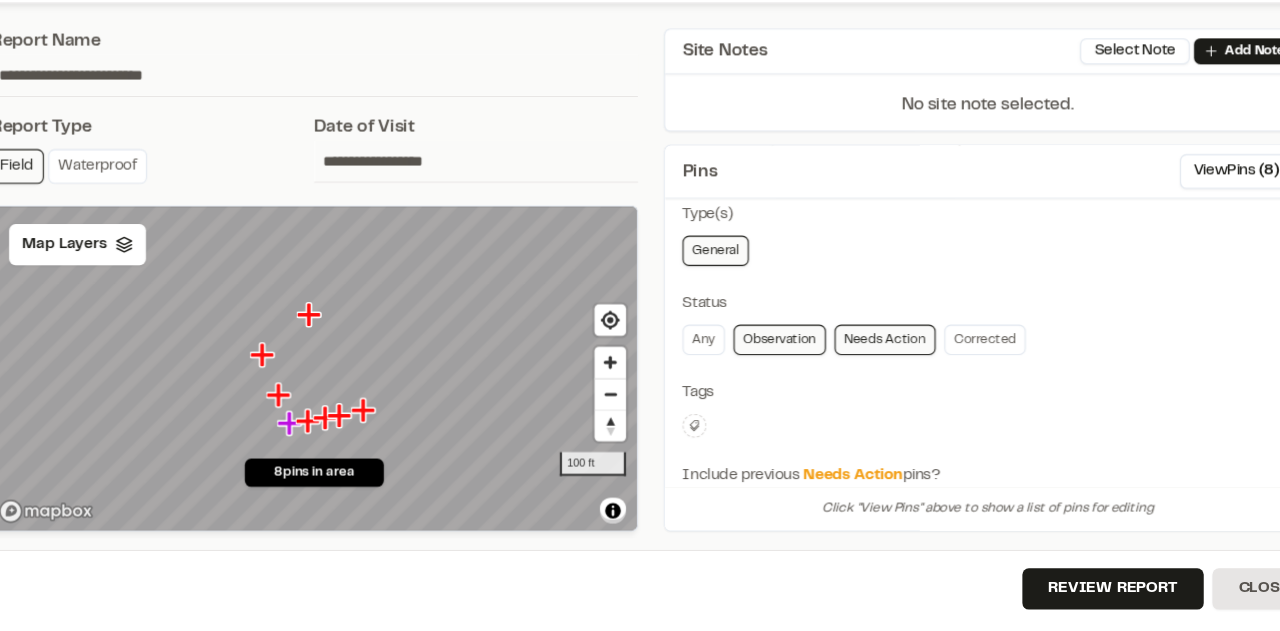click on "Observation" at bounding box center (758, 363) 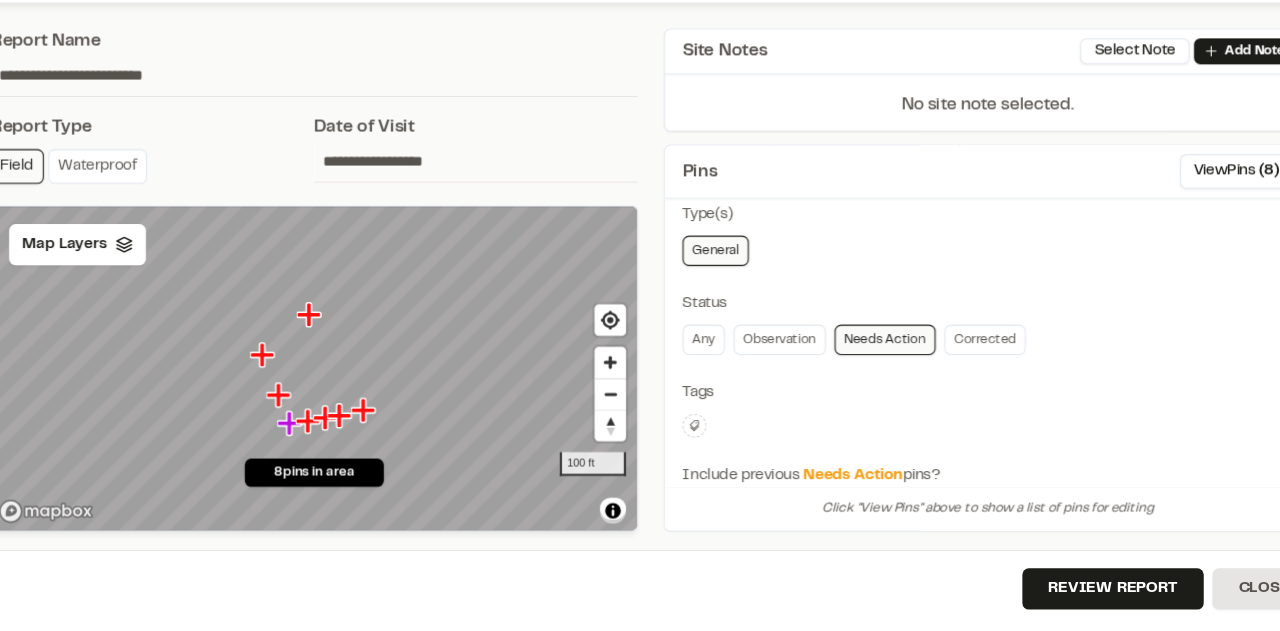 click on "Needs Action" at bounding box center (855, 363) 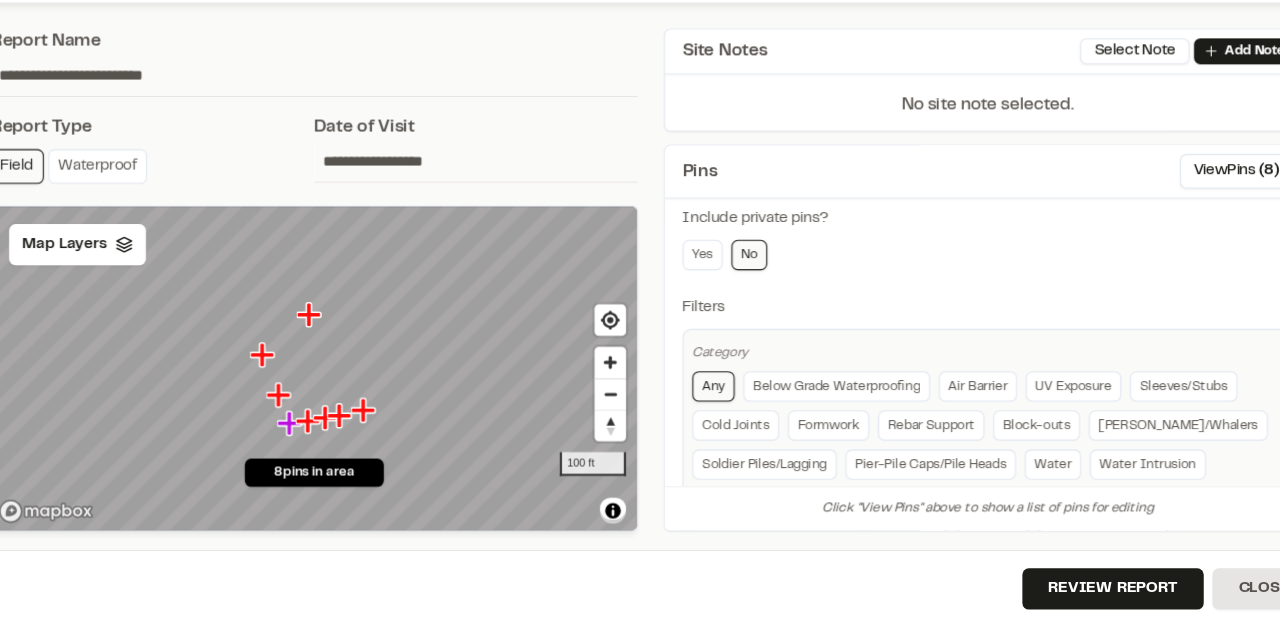 scroll, scrollTop: 399, scrollLeft: 0, axis: vertical 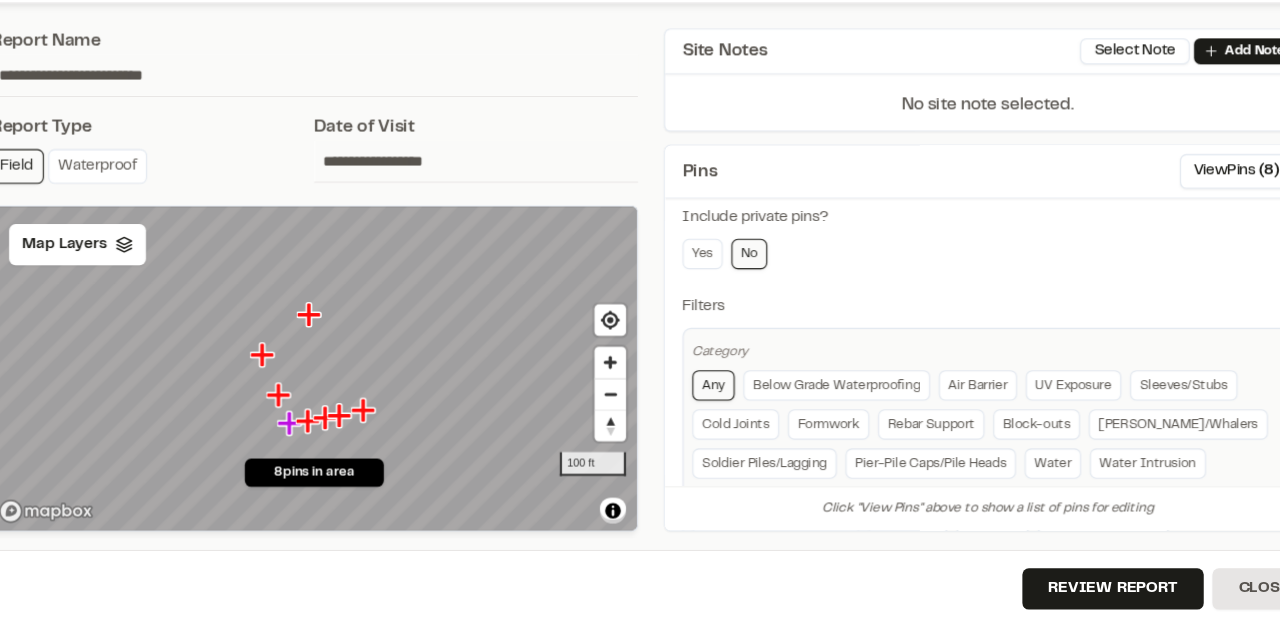 click on "Below Grade Waterproofing" at bounding box center [811, 405] 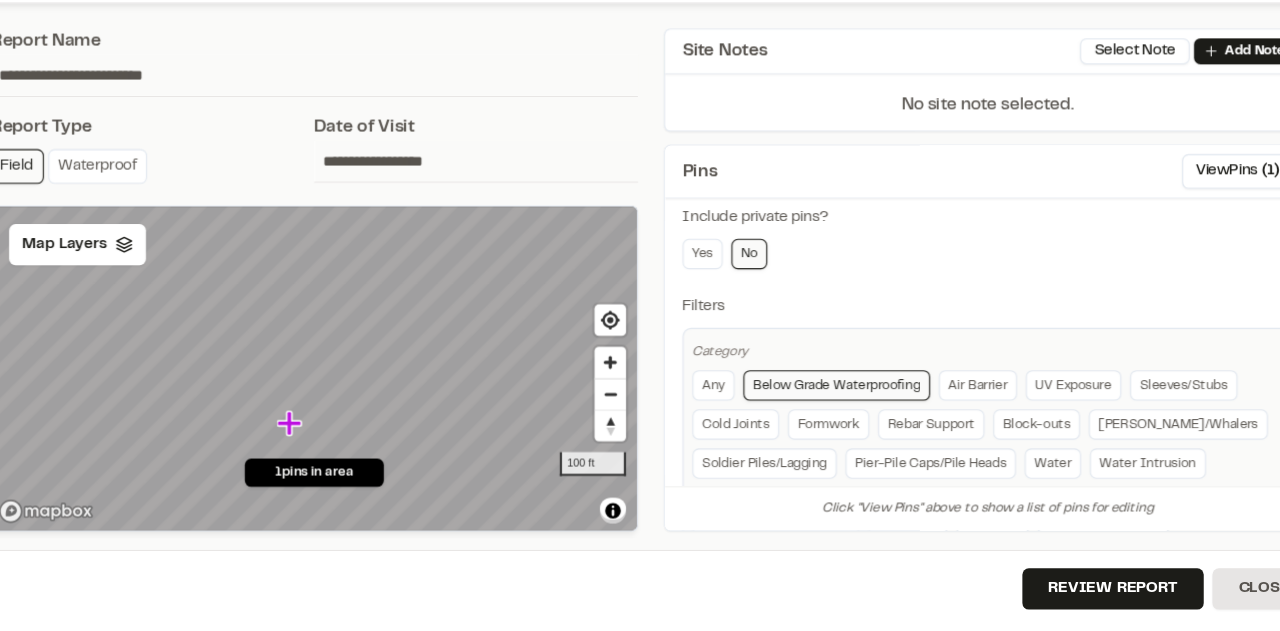click on "Below Grade Waterproofing" at bounding box center (811, 405) 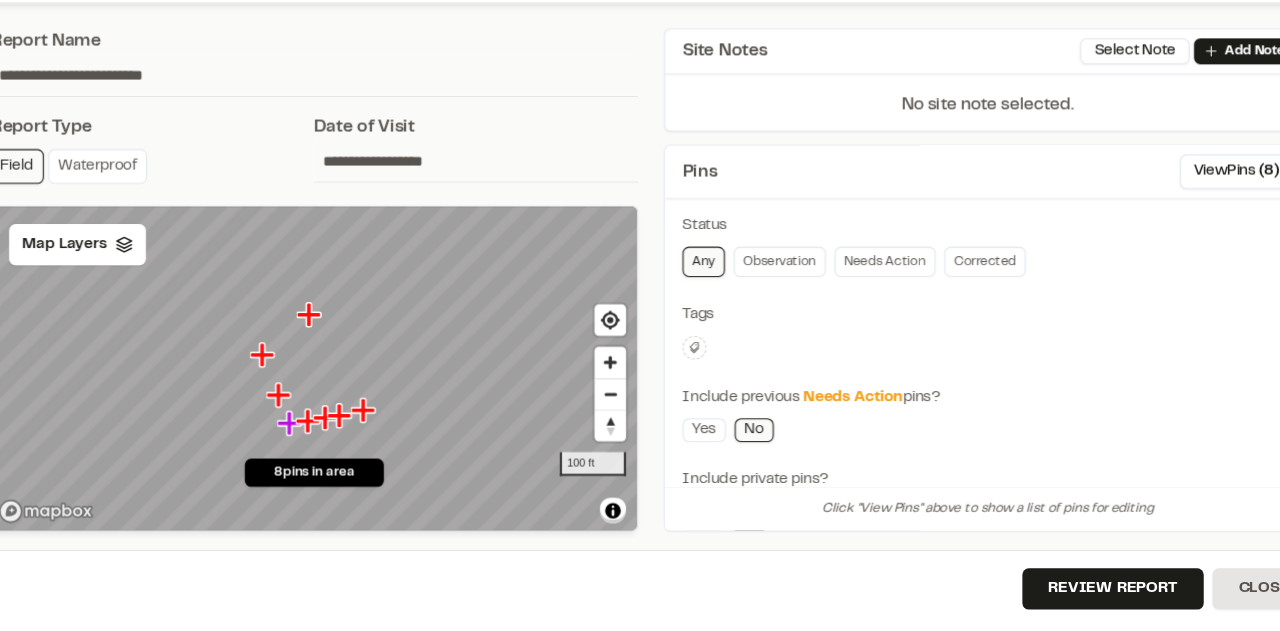 scroll, scrollTop: 0, scrollLeft: 0, axis: both 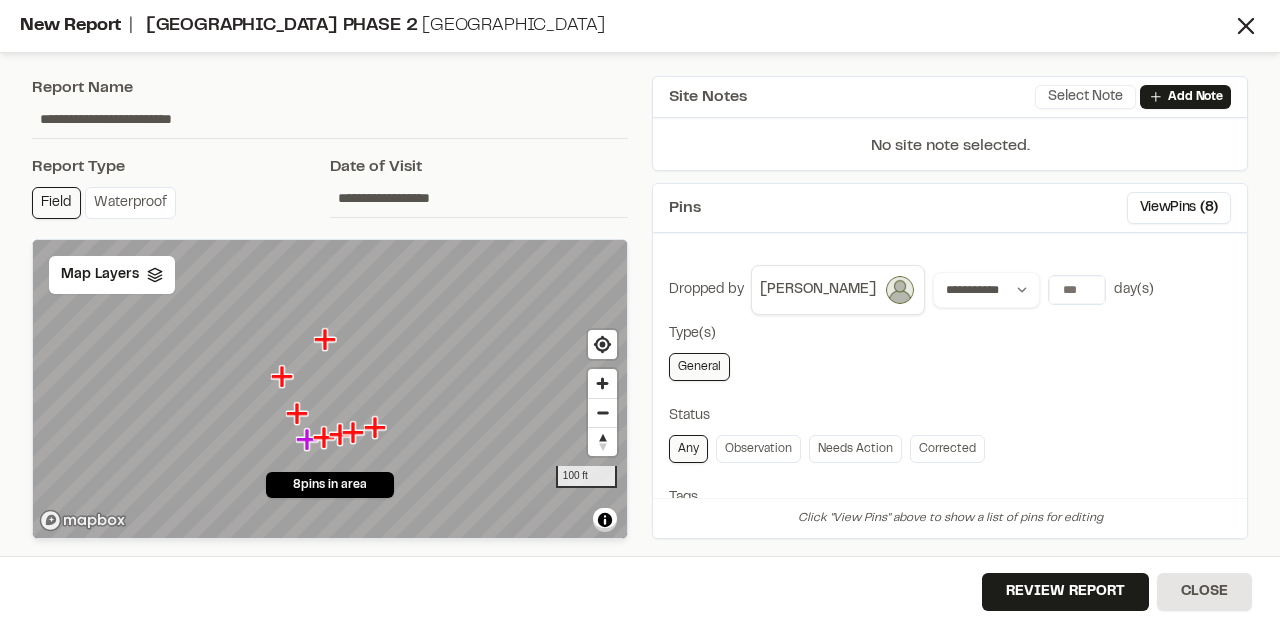 click on "Select Note" at bounding box center [1085, 97] 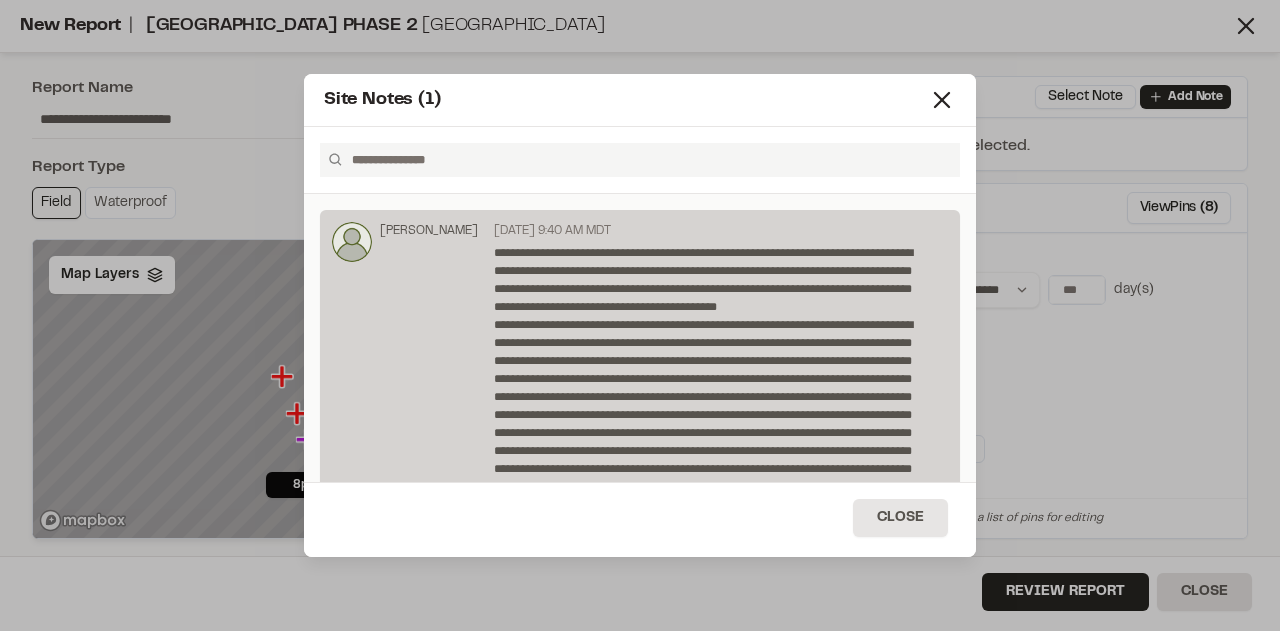 click on "**********" at bounding box center [715, 478] 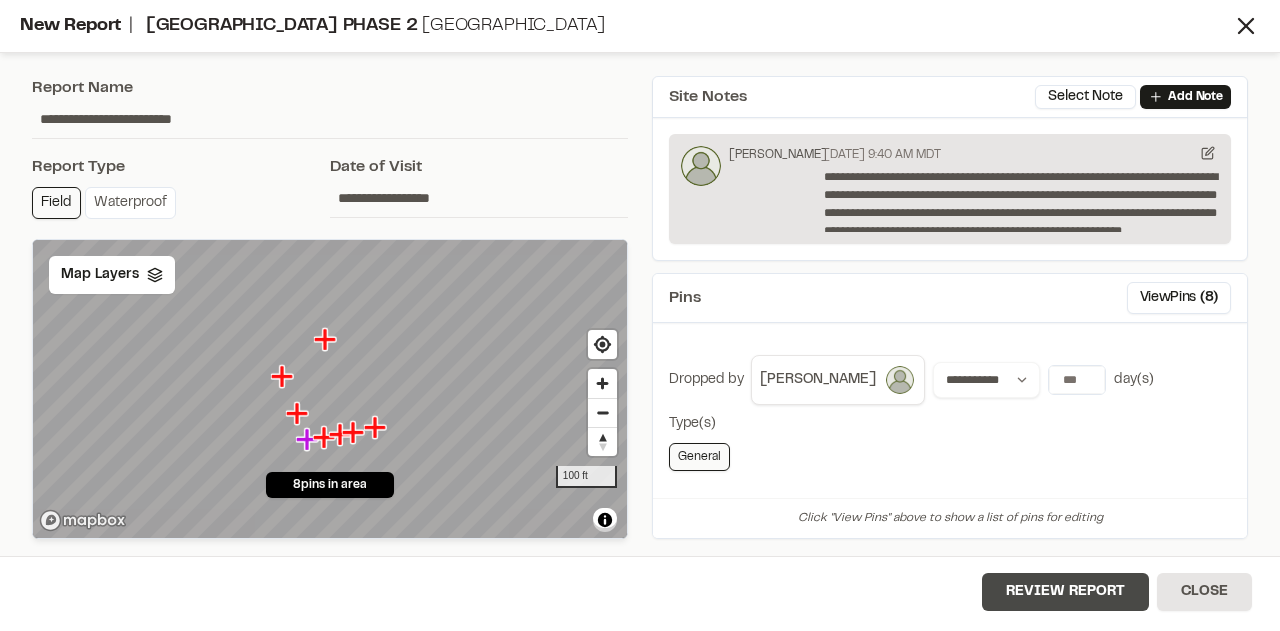 click on "Review Report" at bounding box center (1065, 592) 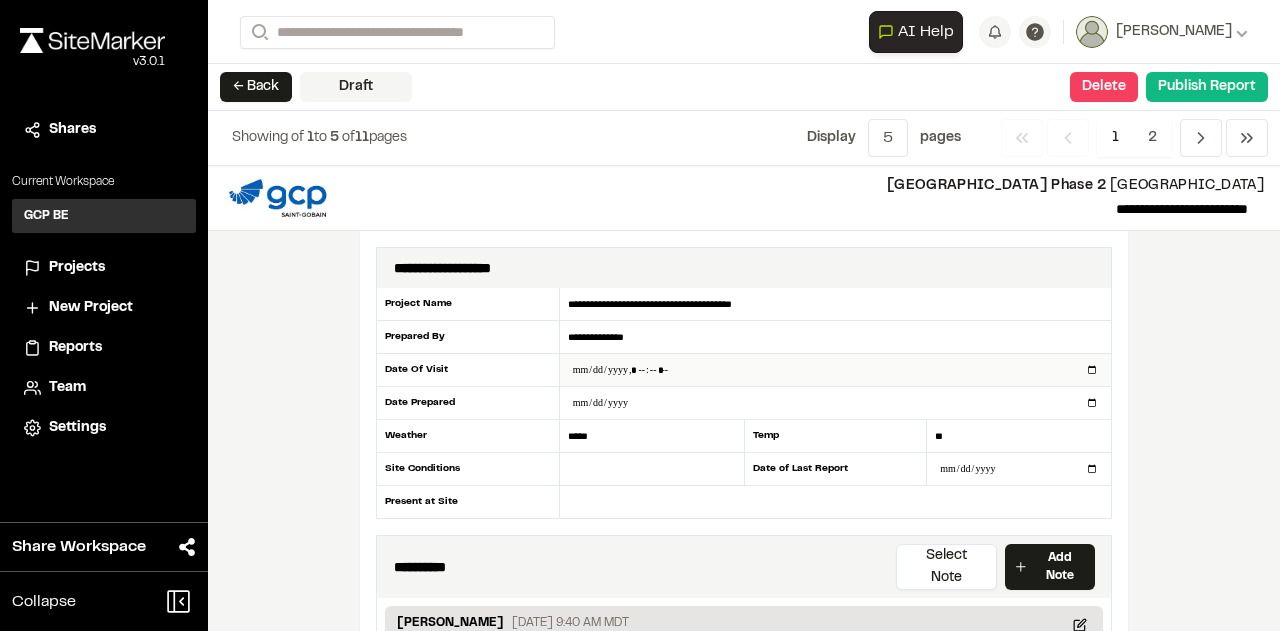click at bounding box center (835, 370) 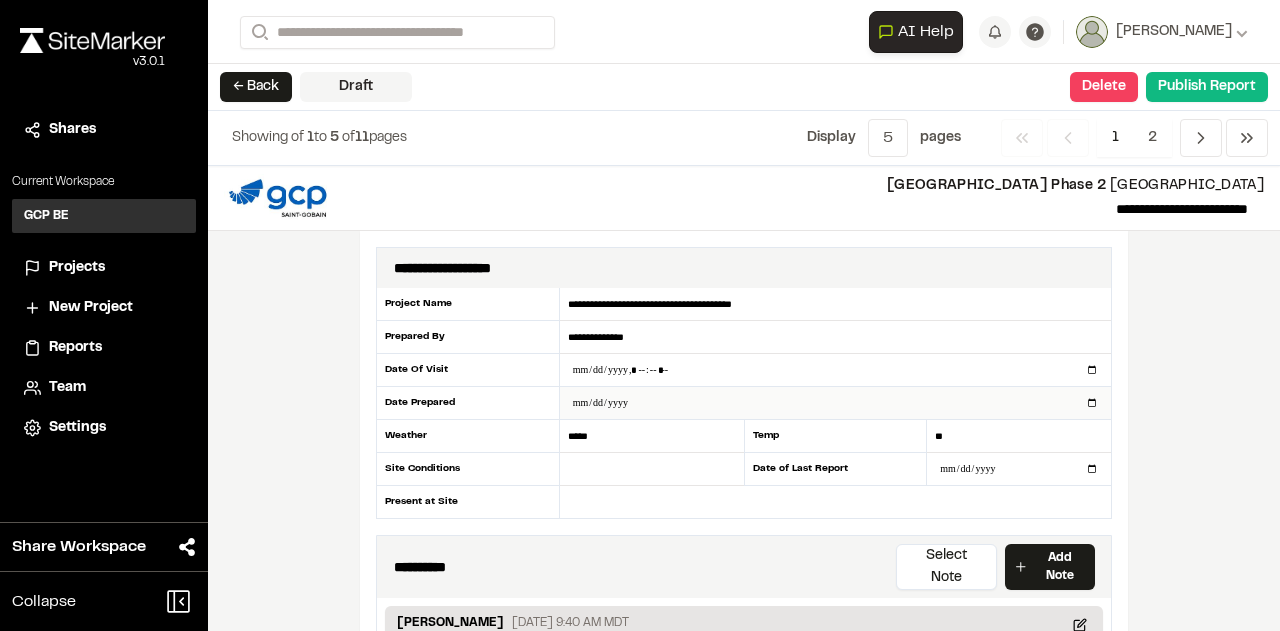 type on "**********" 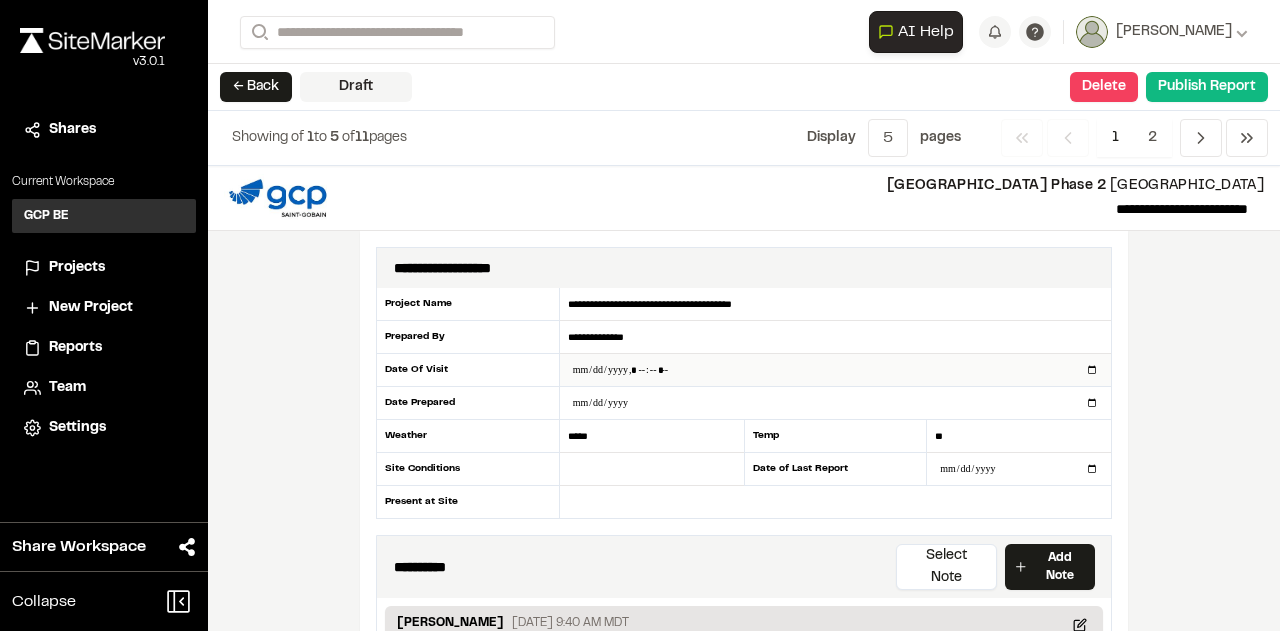 click at bounding box center (835, 370) 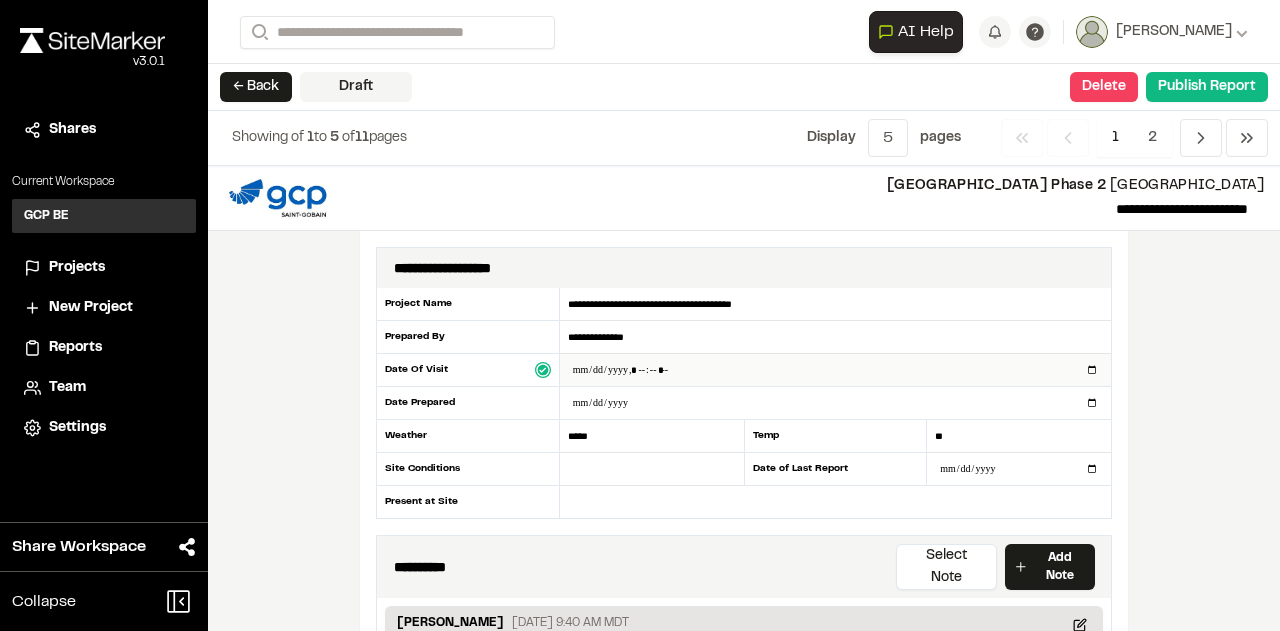 type on "**********" 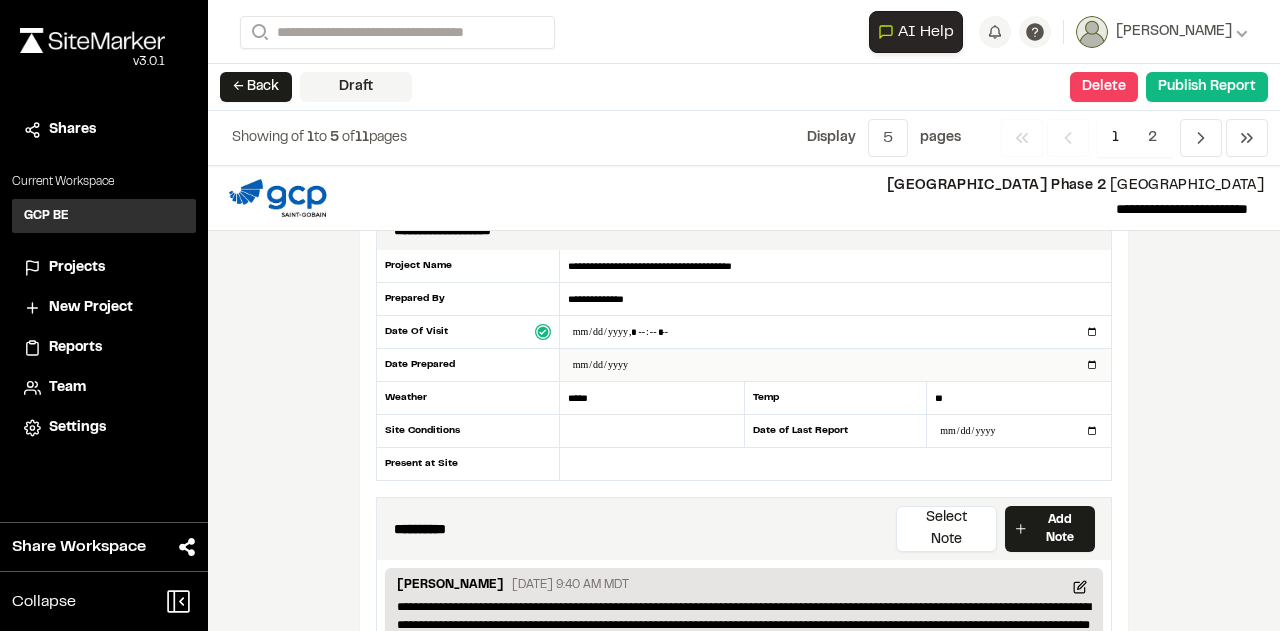 scroll, scrollTop: 40, scrollLeft: 0, axis: vertical 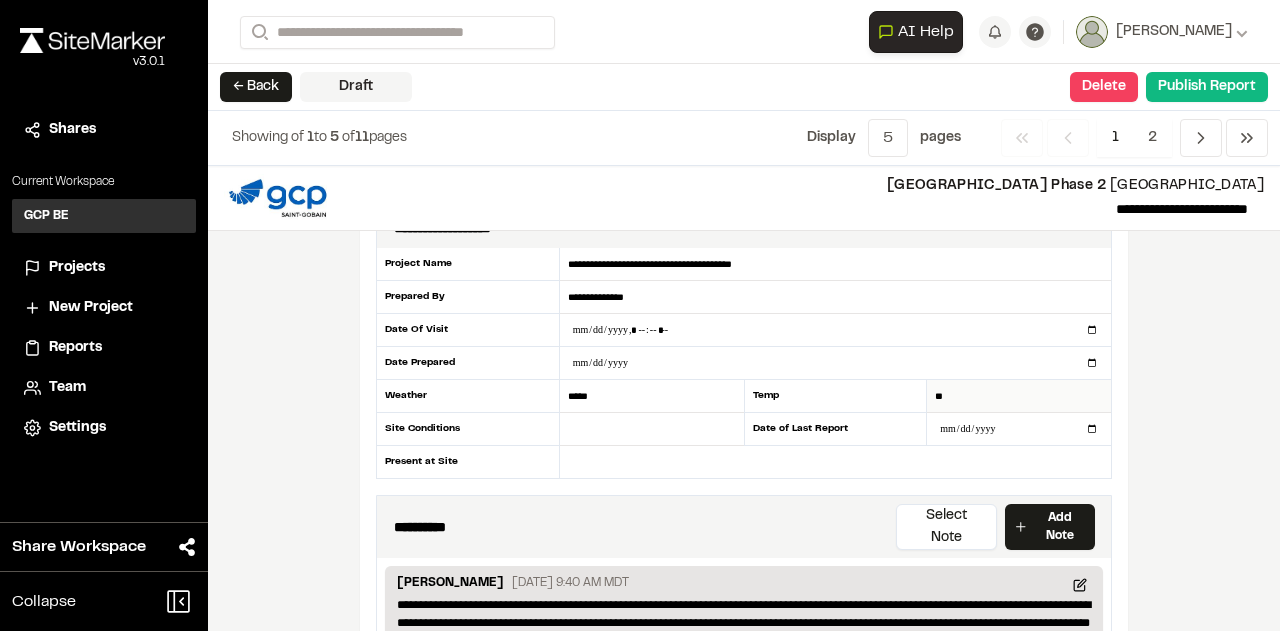 click on "**" at bounding box center (1019, 396) 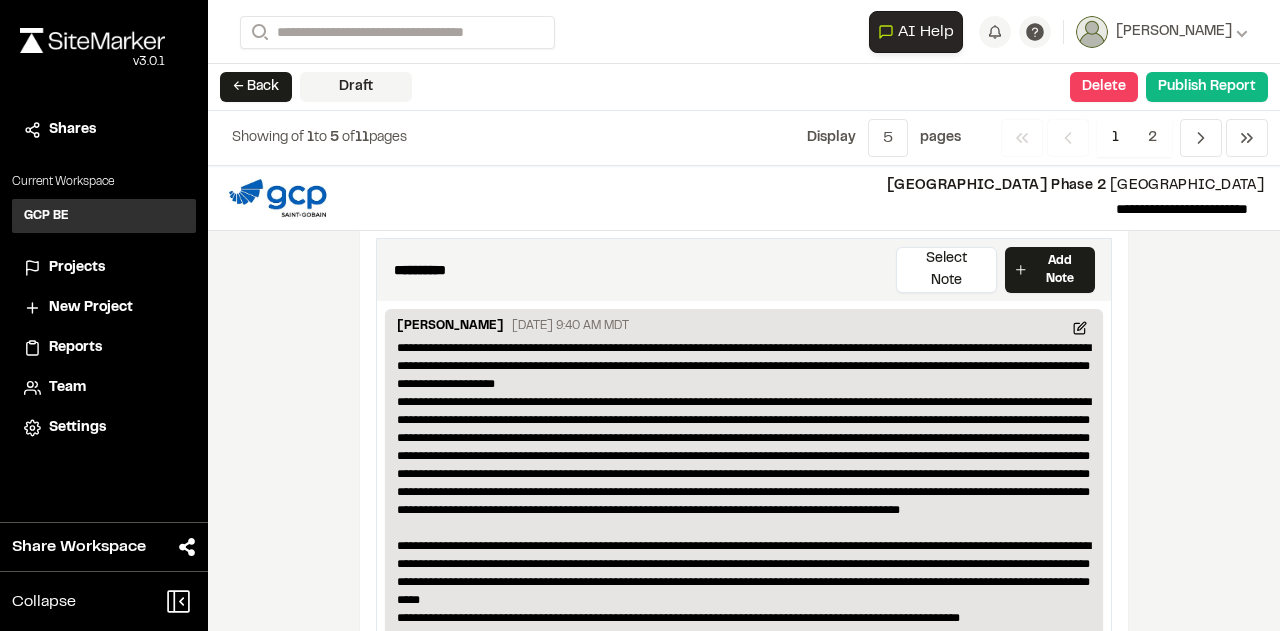 scroll, scrollTop: 0, scrollLeft: 0, axis: both 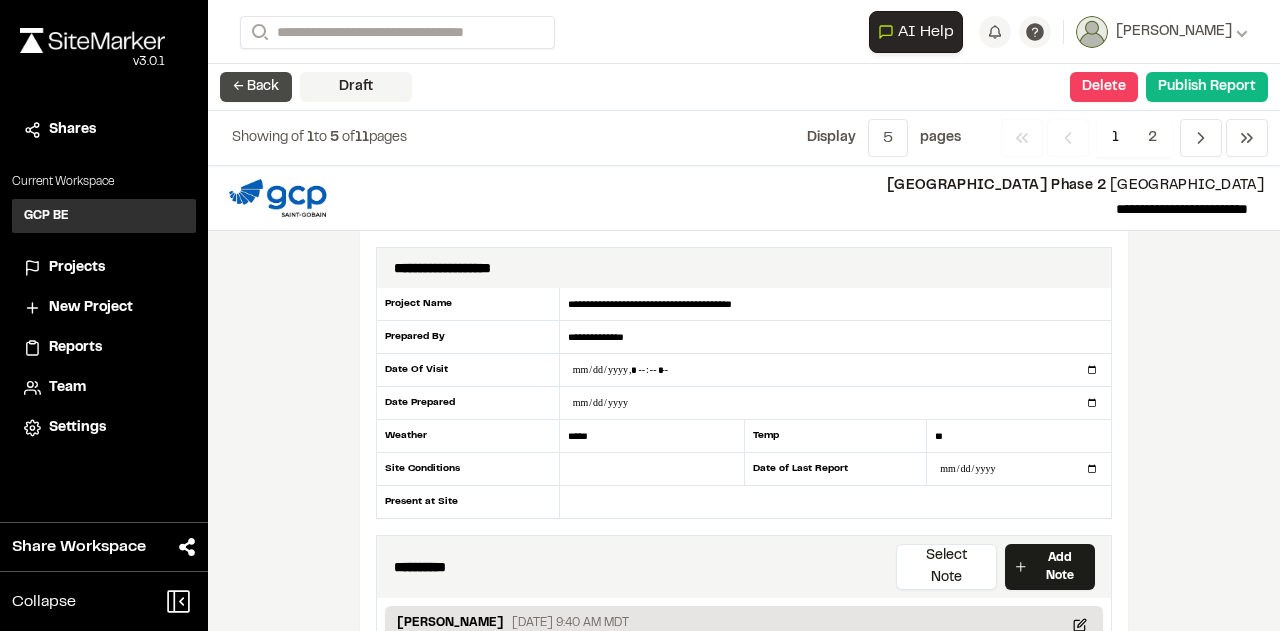 type on "**" 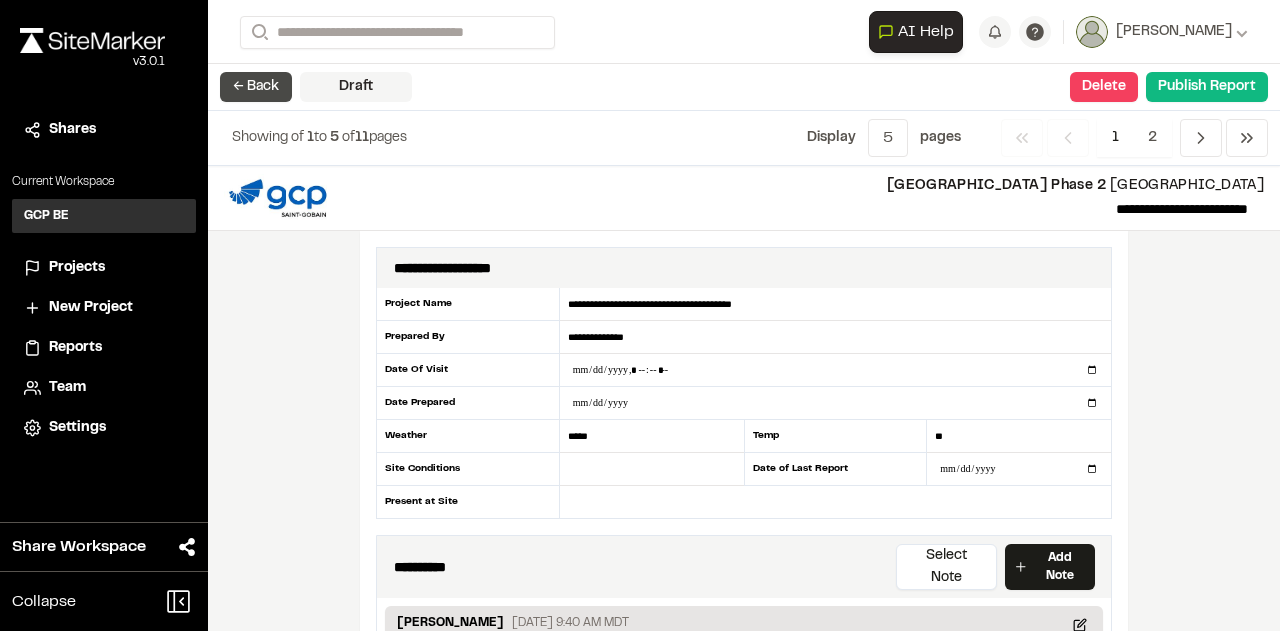 click on "← Back" at bounding box center (256, 87) 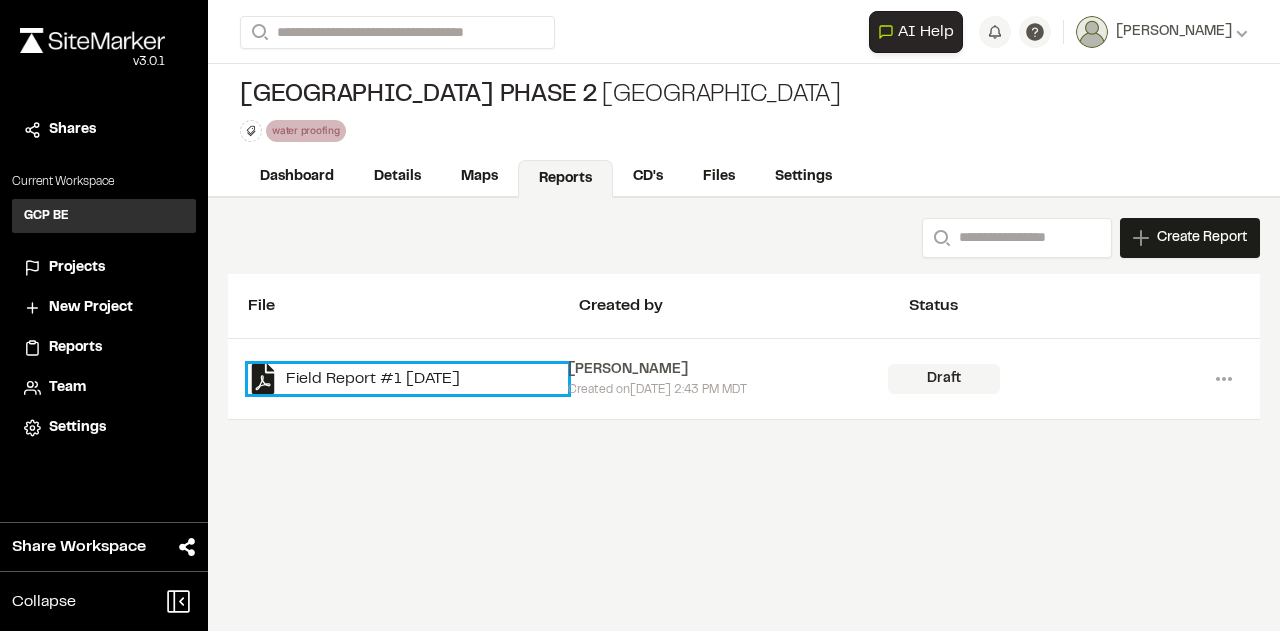 click on "Field Report #1 [DATE]" at bounding box center [408, 379] 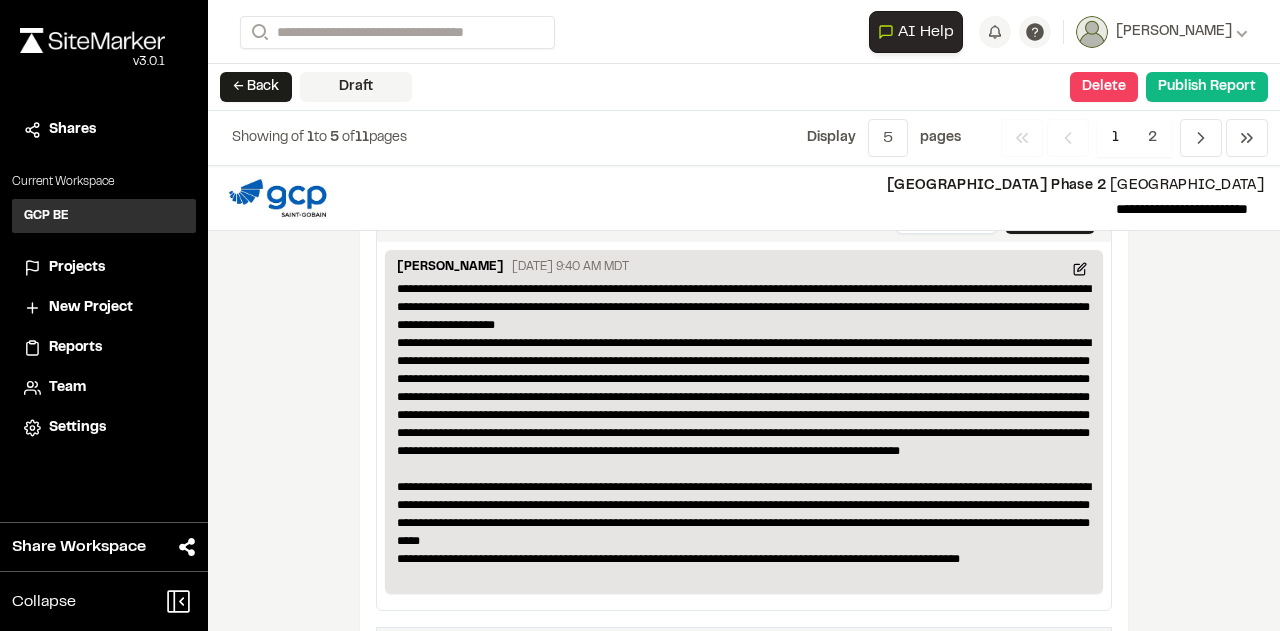 scroll, scrollTop: 0, scrollLeft: 0, axis: both 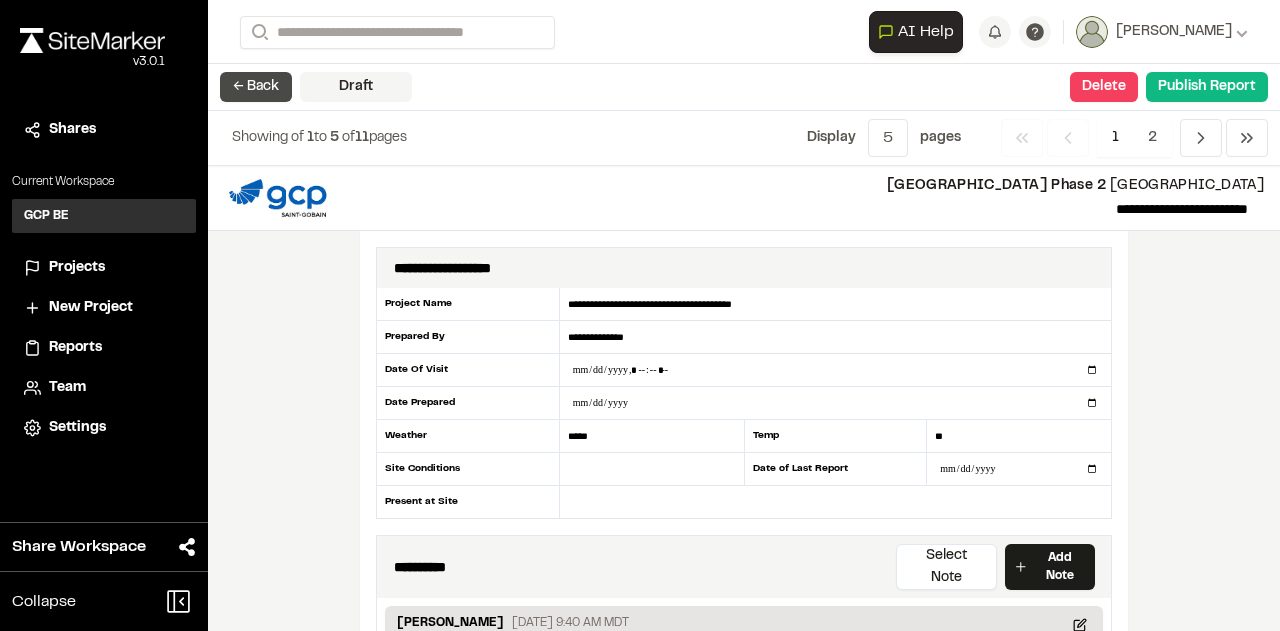 click on "← Back" at bounding box center (256, 87) 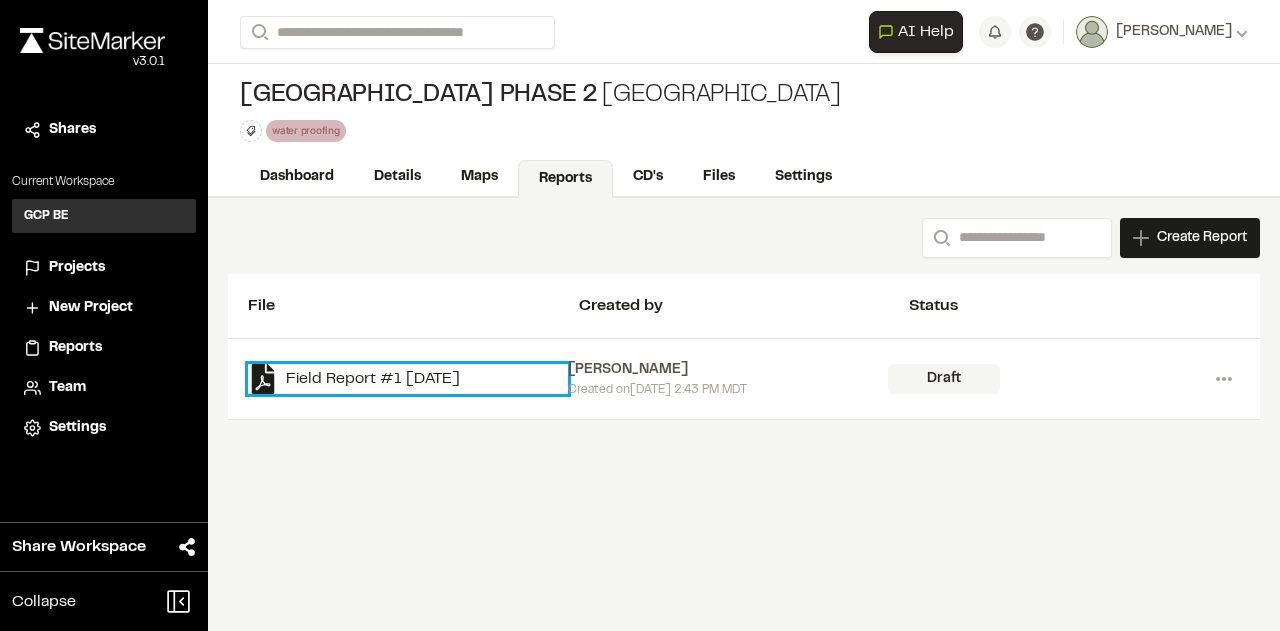 click on "Field Report #1 [DATE]" at bounding box center (408, 379) 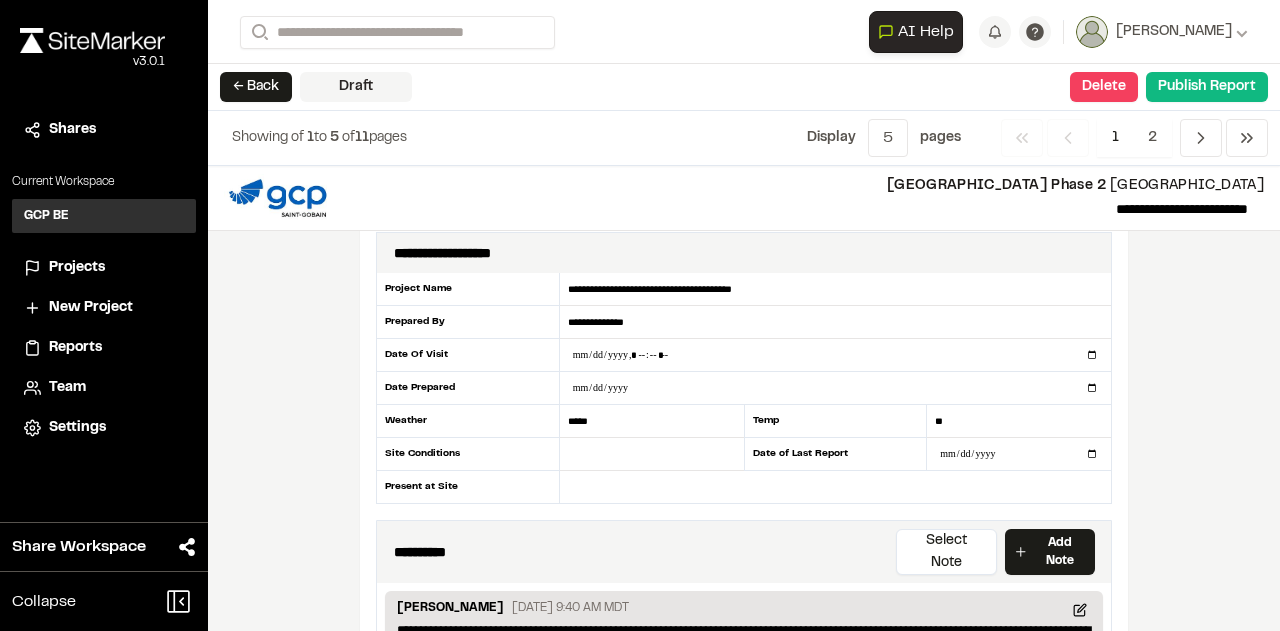 scroll, scrollTop: 2, scrollLeft: 0, axis: vertical 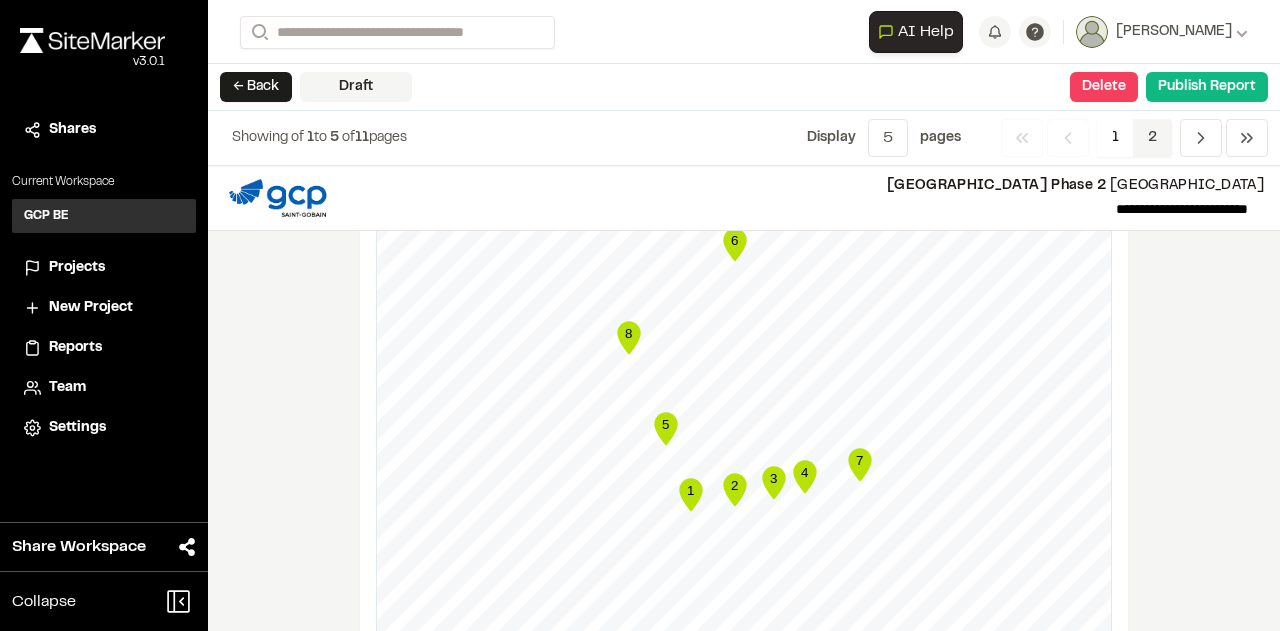 click on "2" at bounding box center (1152, 138) 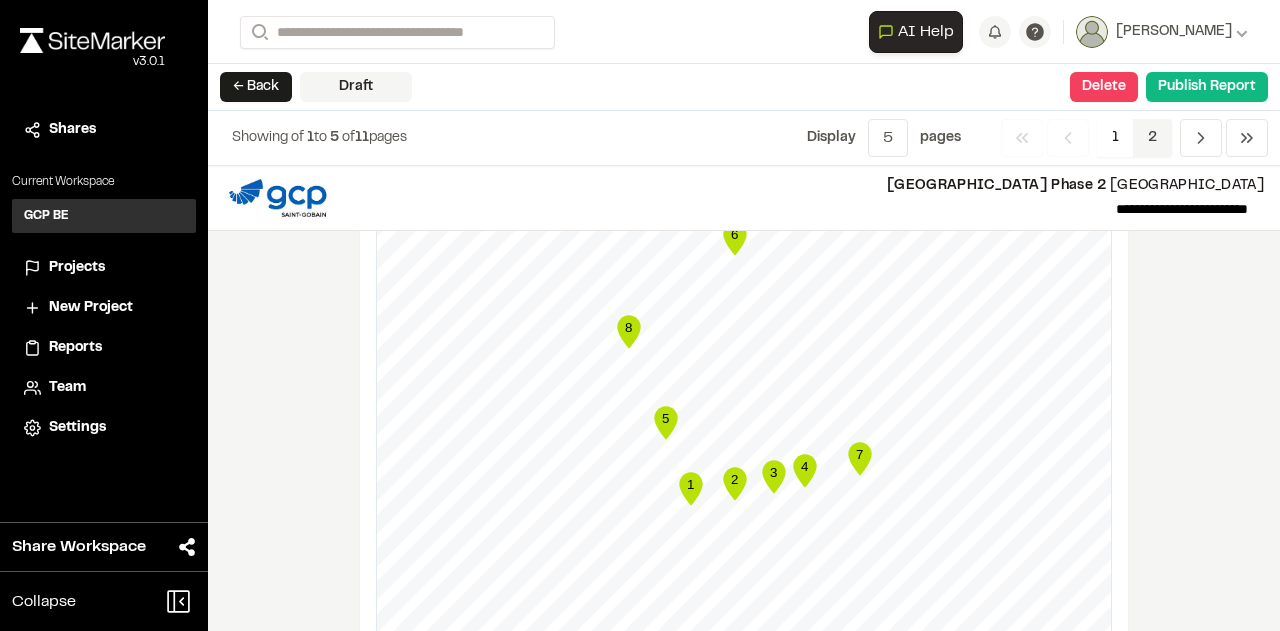 scroll, scrollTop: 2019, scrollLeft: 0, axis: vertical 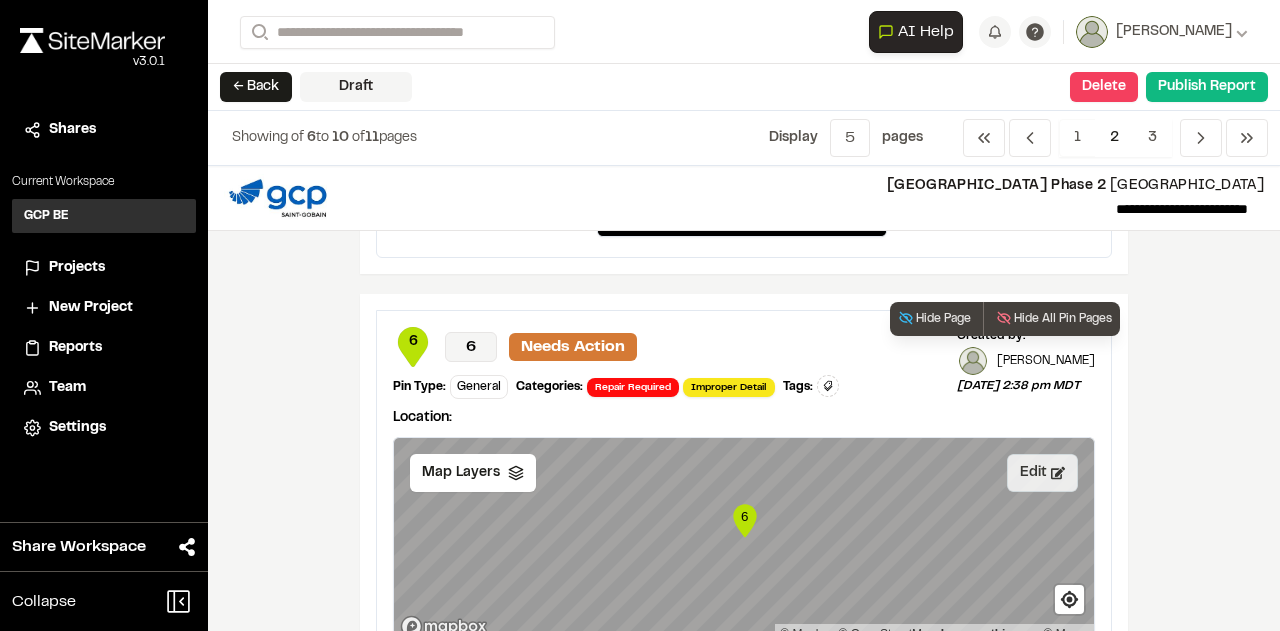 click on "Edit" at bounding box center (1042, 473) 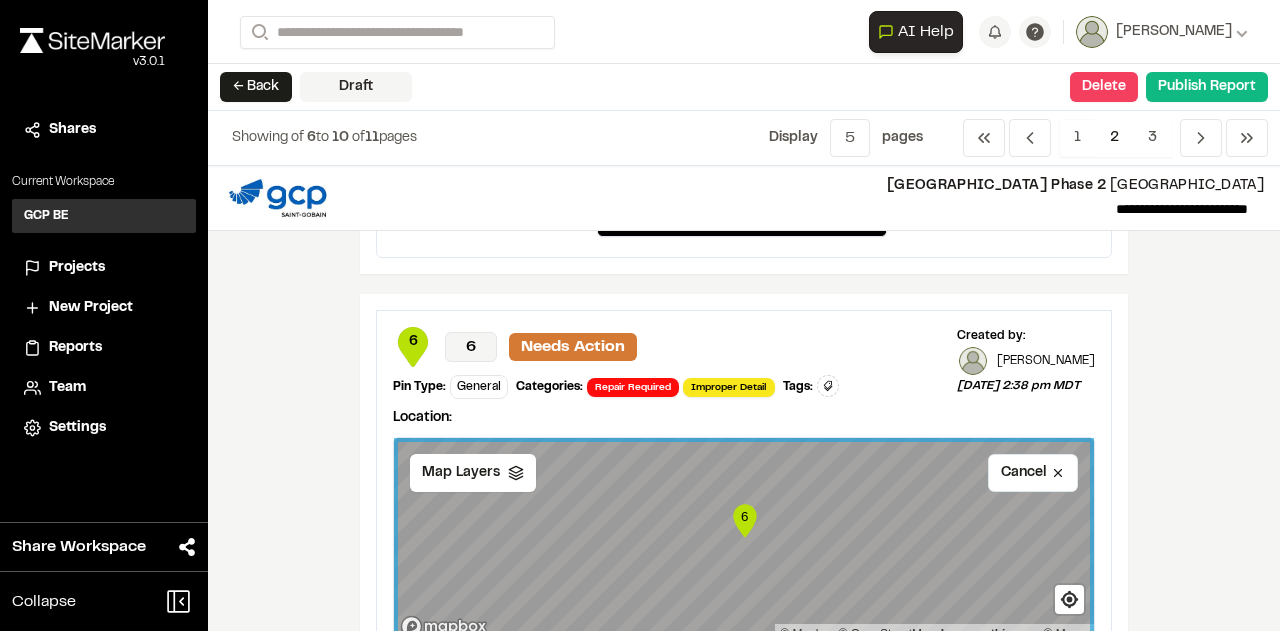 scroll, scrollTop: 2624, scrollLeft: 0, axis: vertical 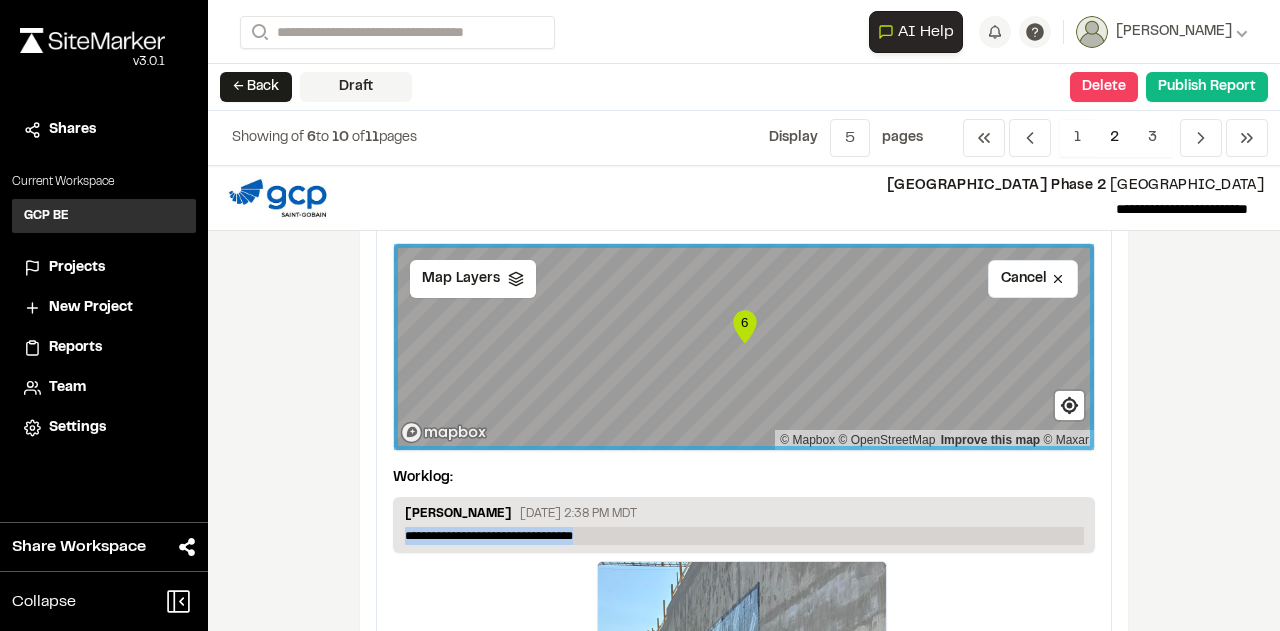 drag, startPoint x: 608, startPoint y: 527, endPoint x: 400, endPoint y: 518, distance: 208.19463 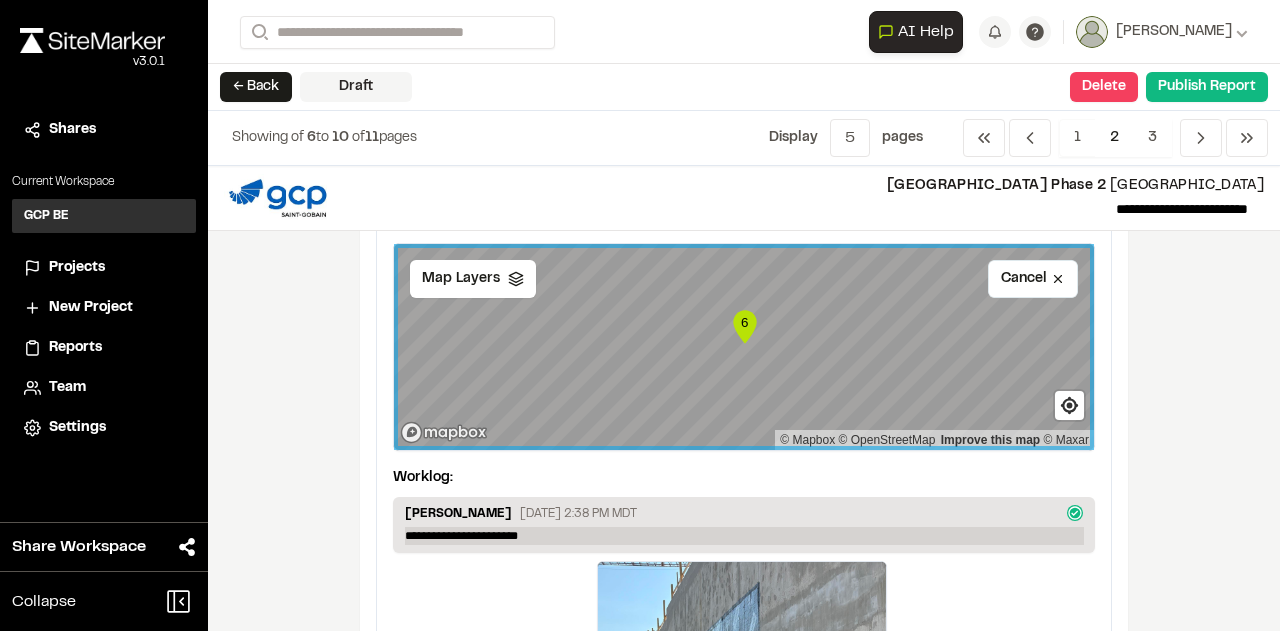 click on "**********" at bounding box center (744, 536) 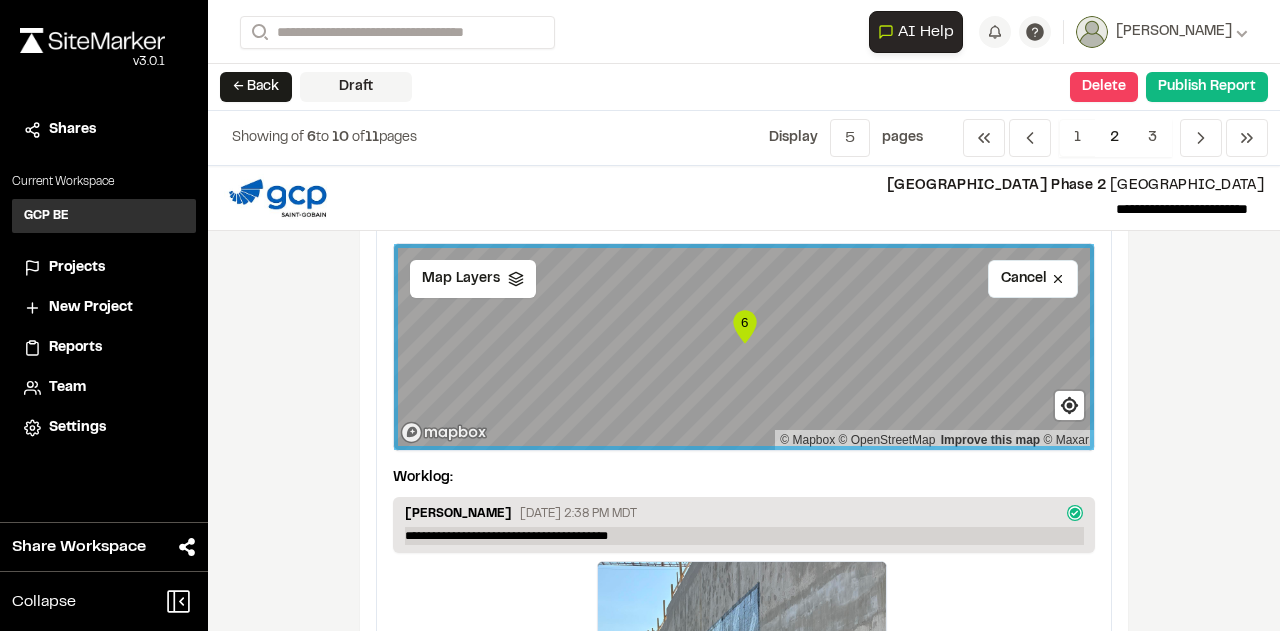 click on "**********" at bounding box center (744, 536) 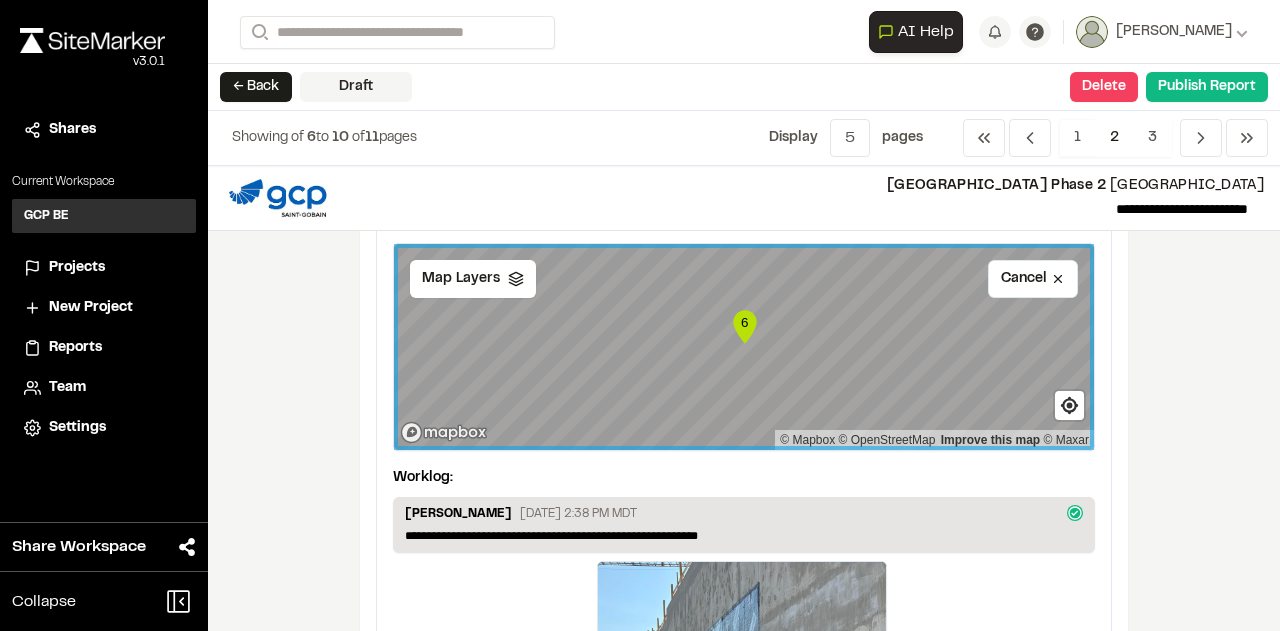click on "**********" at bounding box center [744, 398] 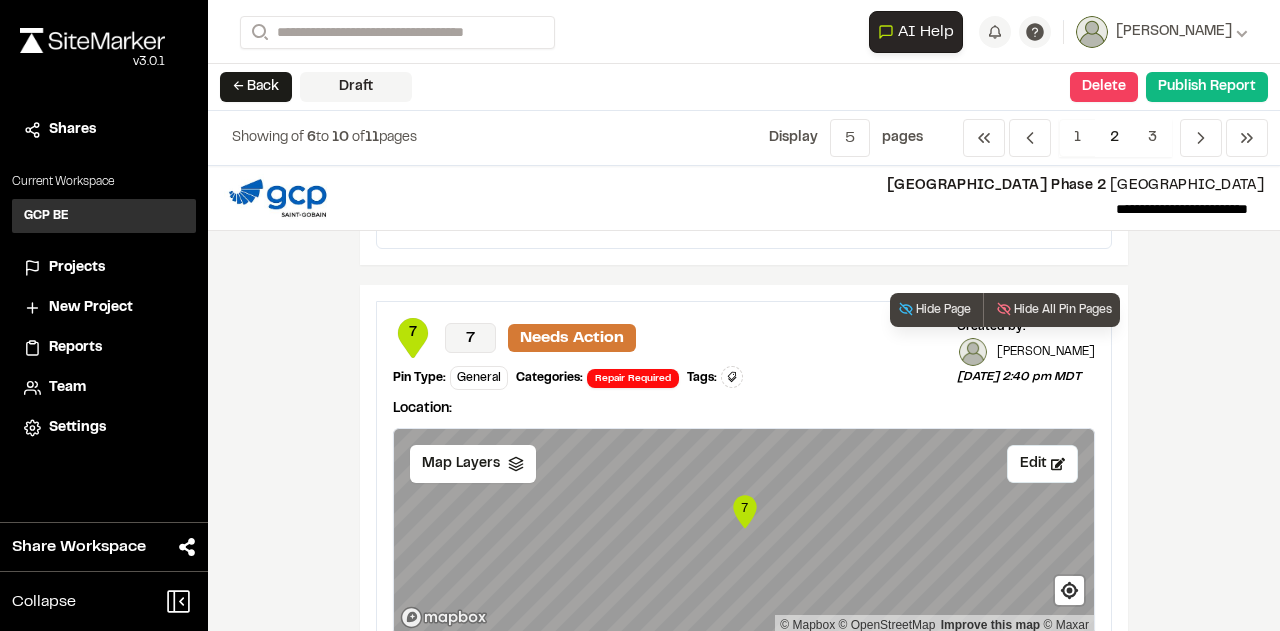 scroll, scrollTop: 3270, scrollLeft: 0, axis: vertical 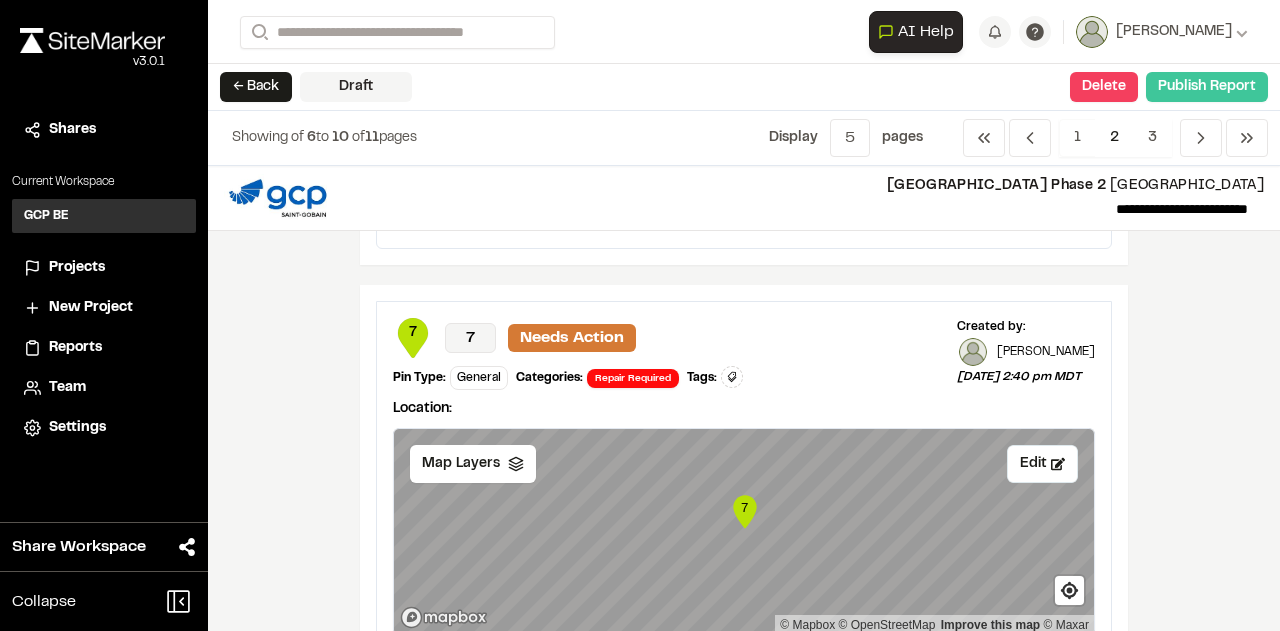click on "Publish Report" at bounding box center [1207, 87] 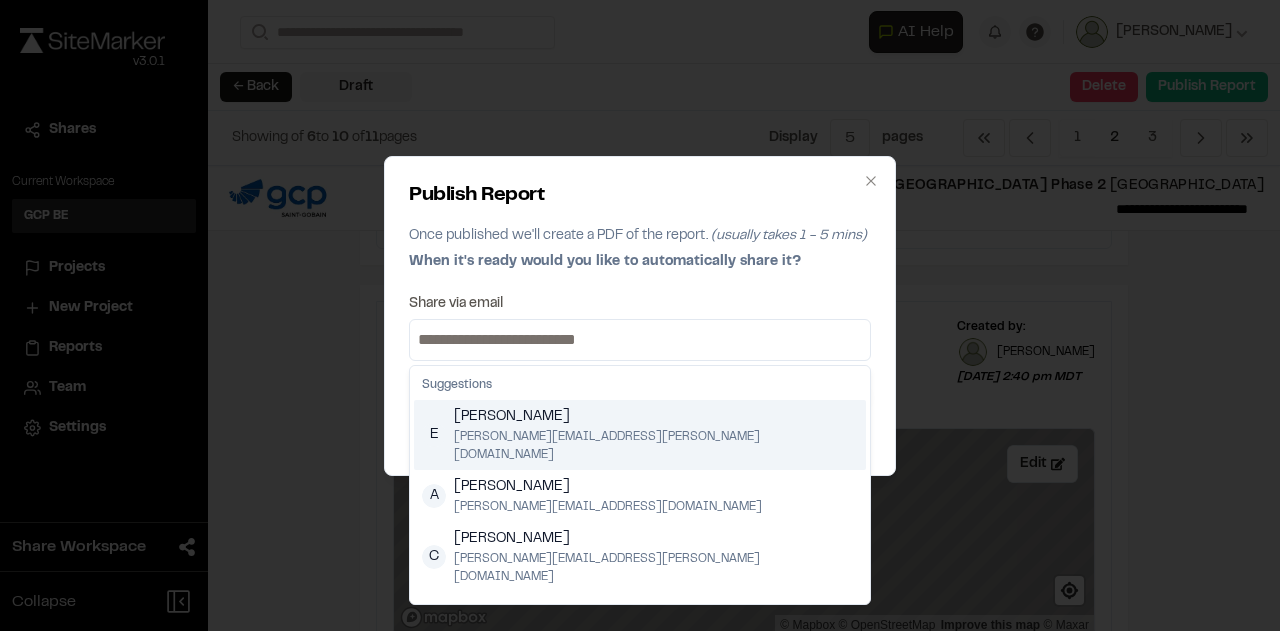 click at bounding box center (640, 340) 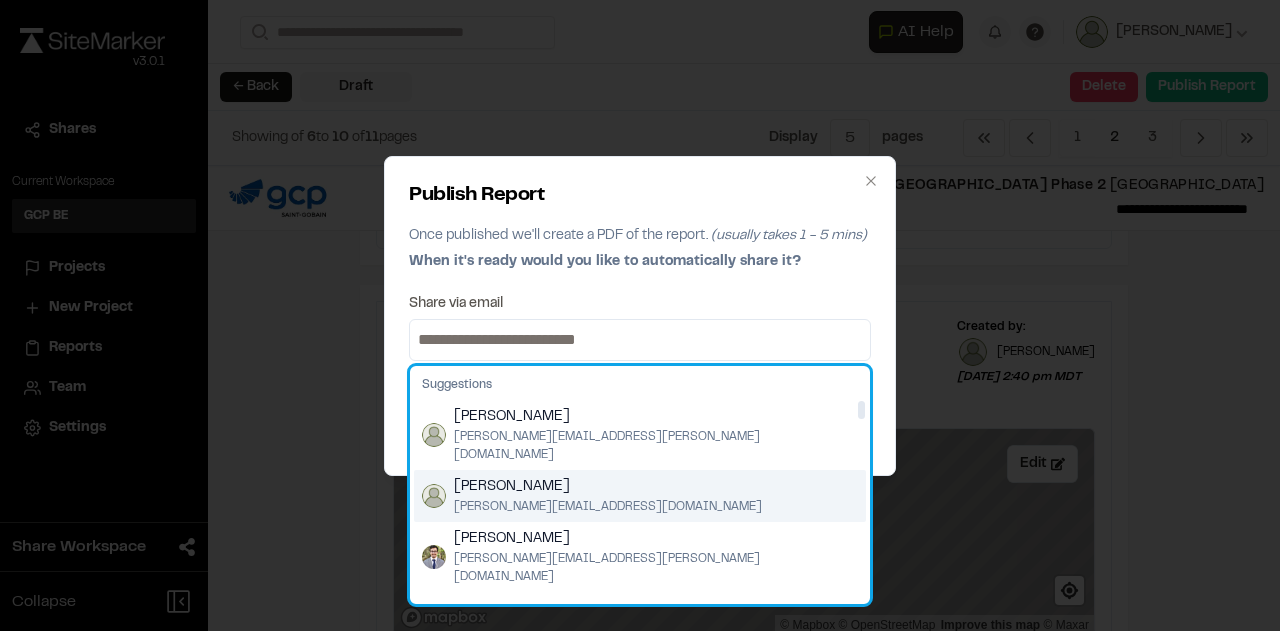 click on "[PERSON_NAME]" at bounding box center (608, 487) 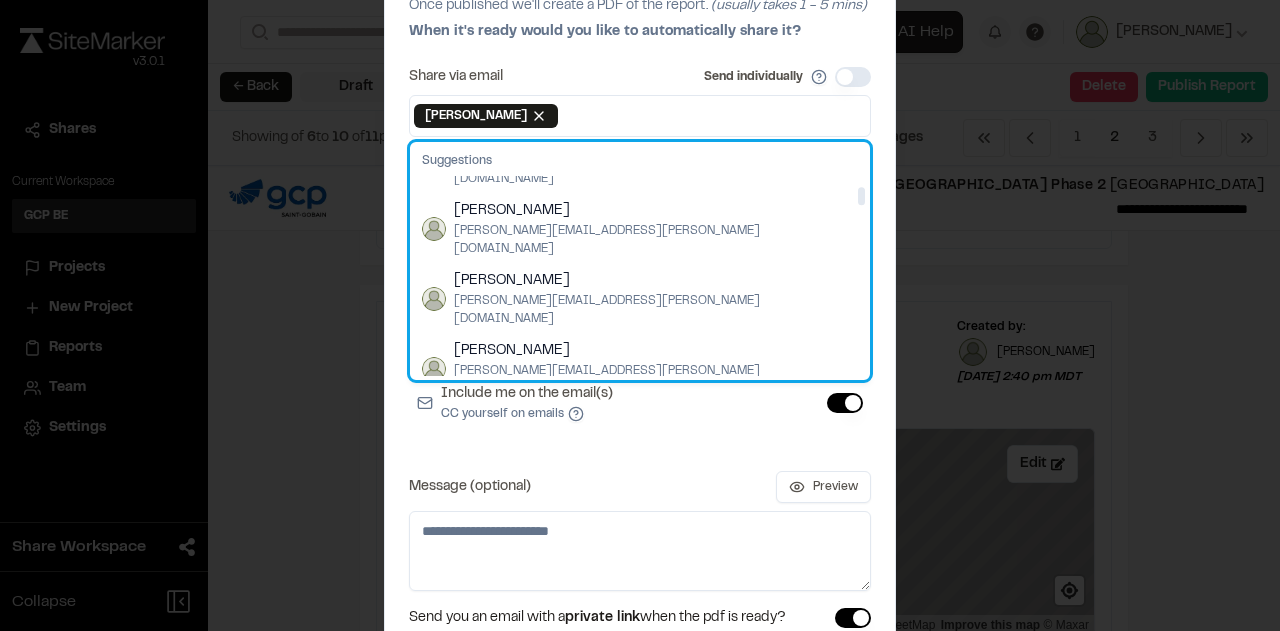scroll, scrollTop: 127, scrollLeft: 0, axis: vertical 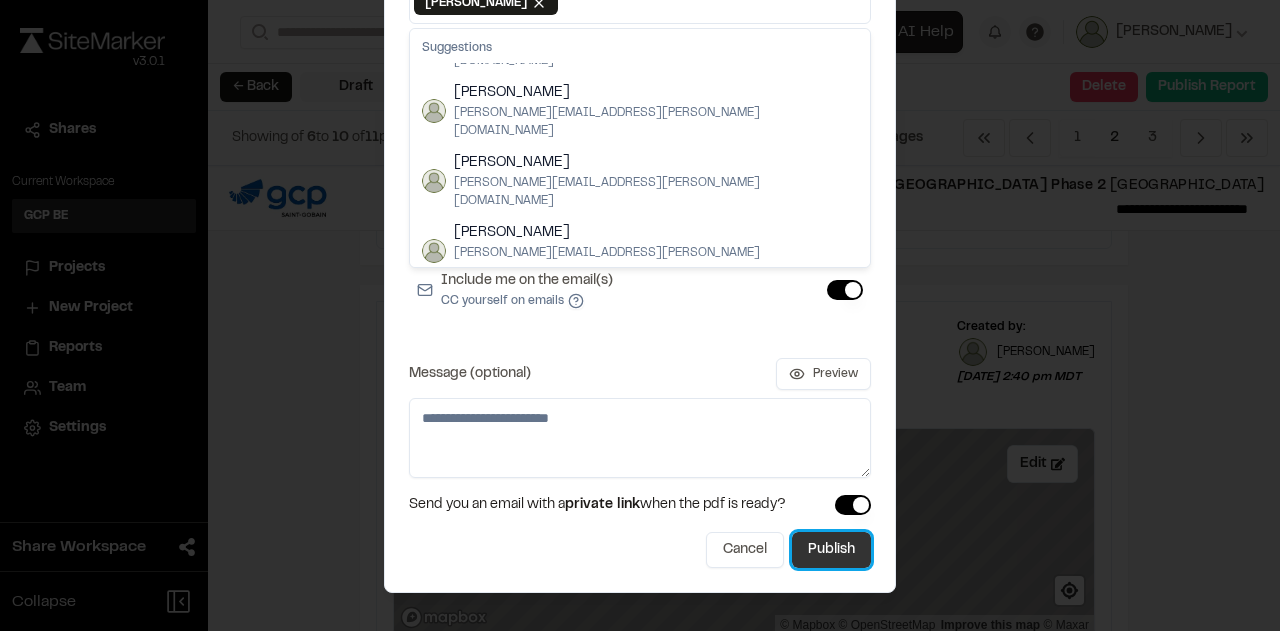 click on "Publish" at bounding box center [831, 550] 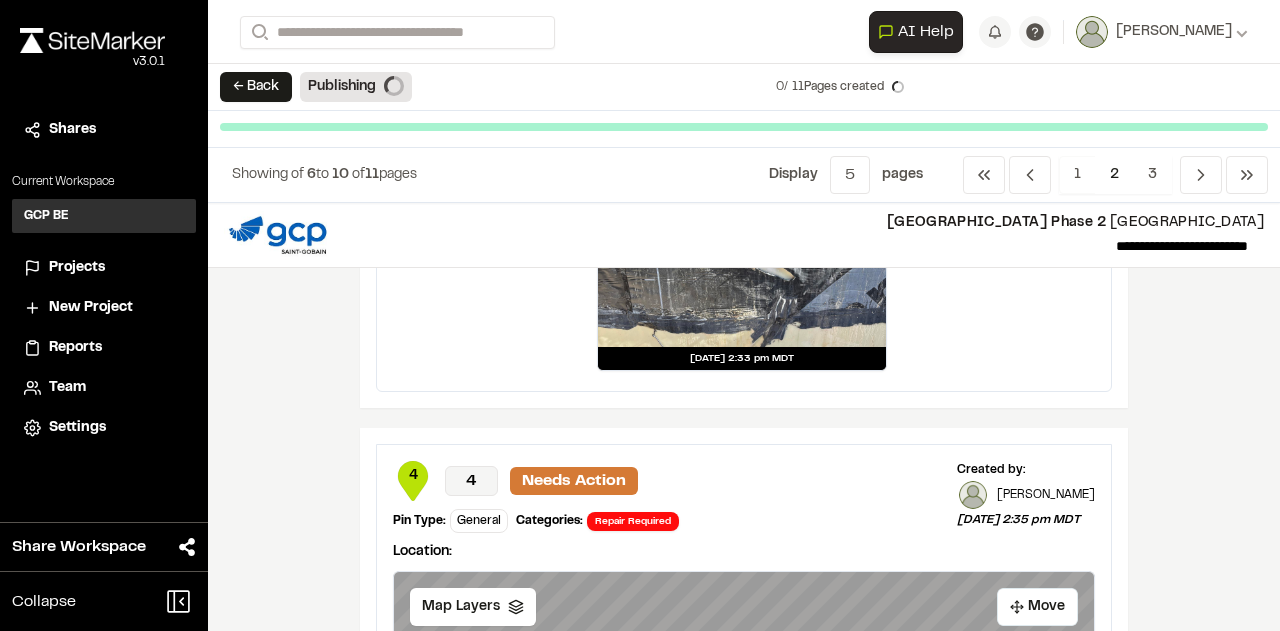 scroll, scrollTop: 0, scrollLeft: 0, axis: both 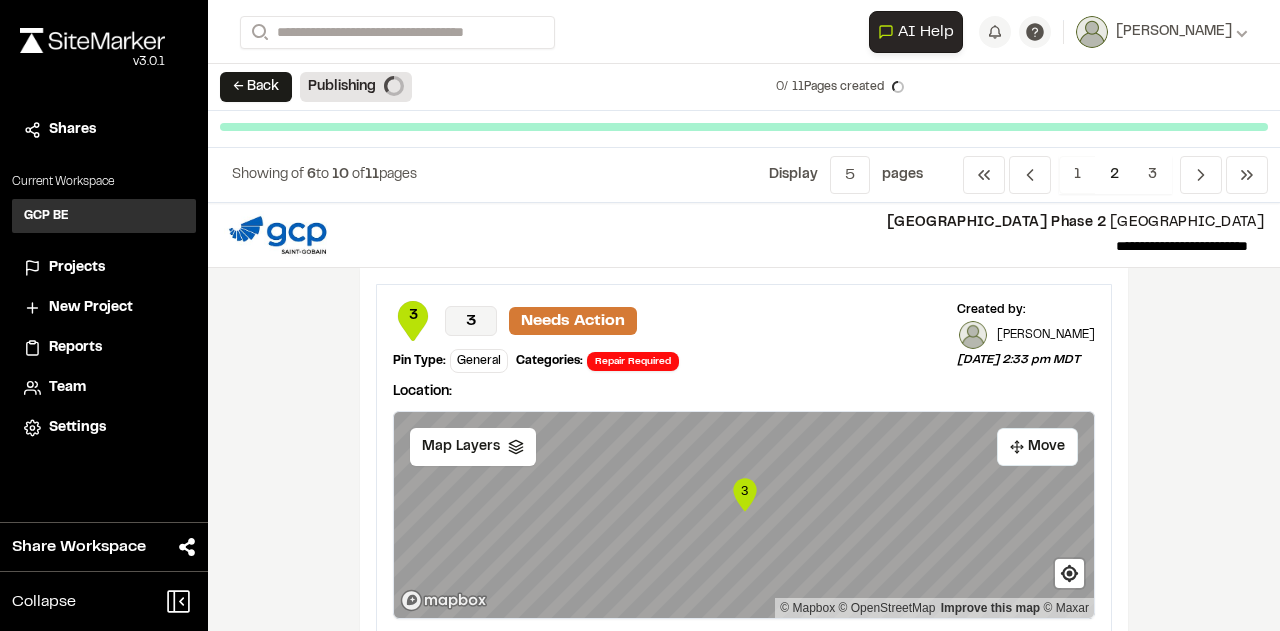 click on "Projects" at bounding box center (77, 268) 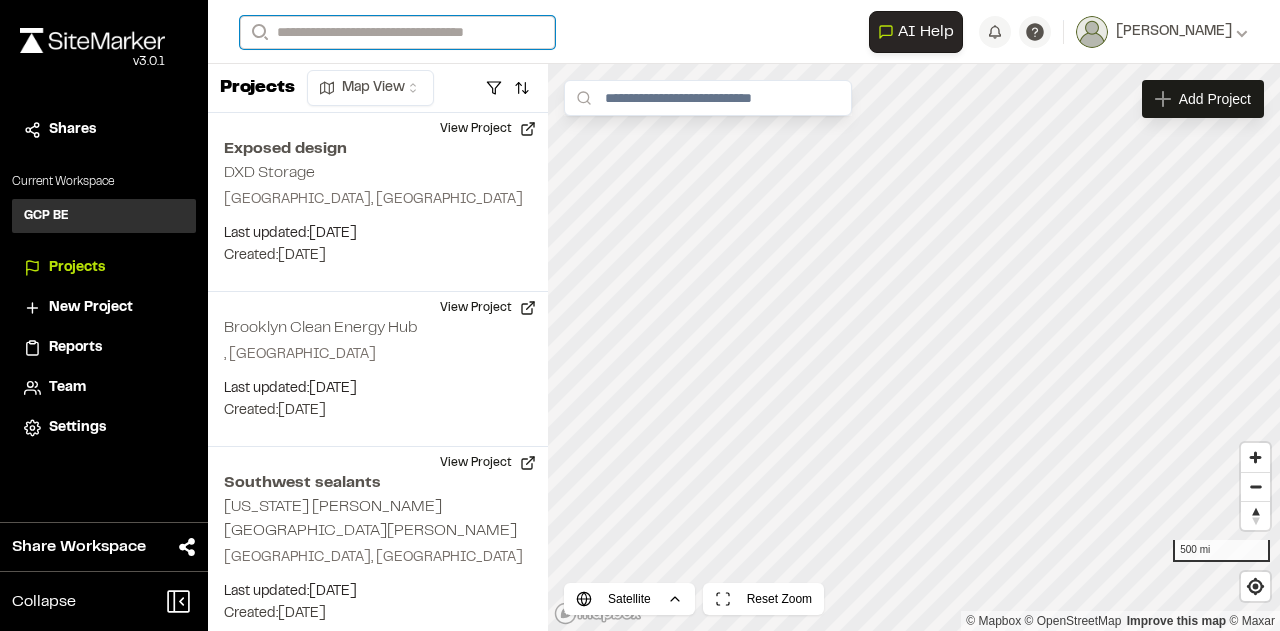 click on "Search" at bounding box center [397, 32] 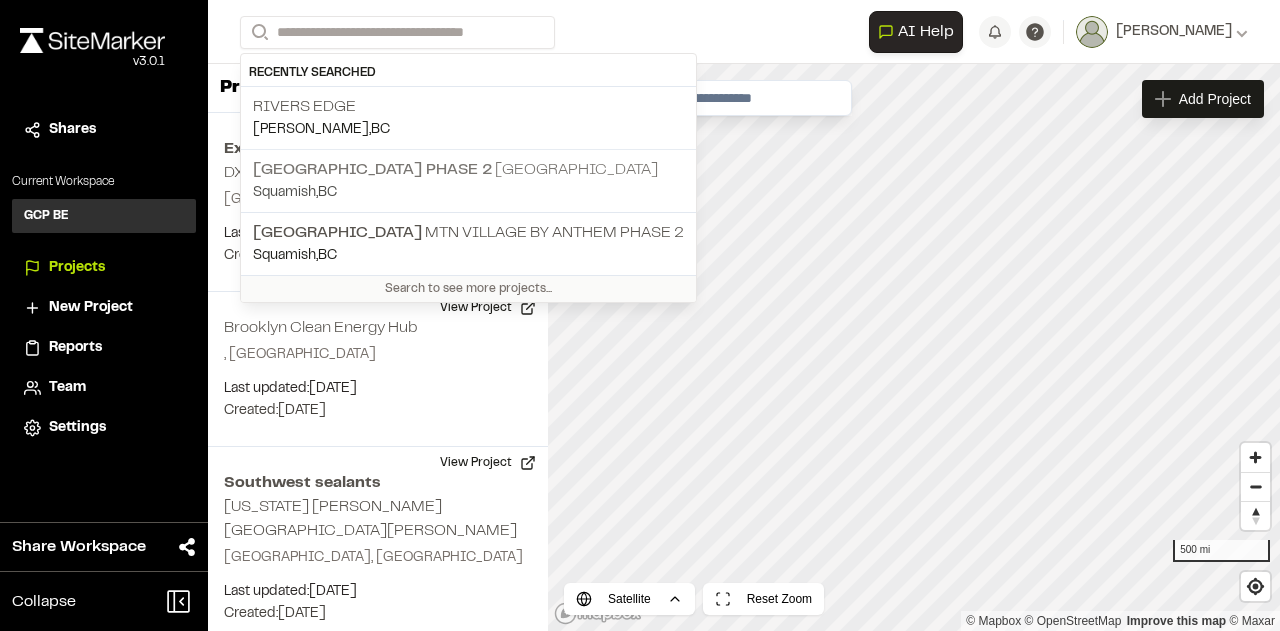 click on "[GEOGRAPHIC_DATA] Phase [GEOGRAPHIC_DATA]" at bounding box center [468, 170] 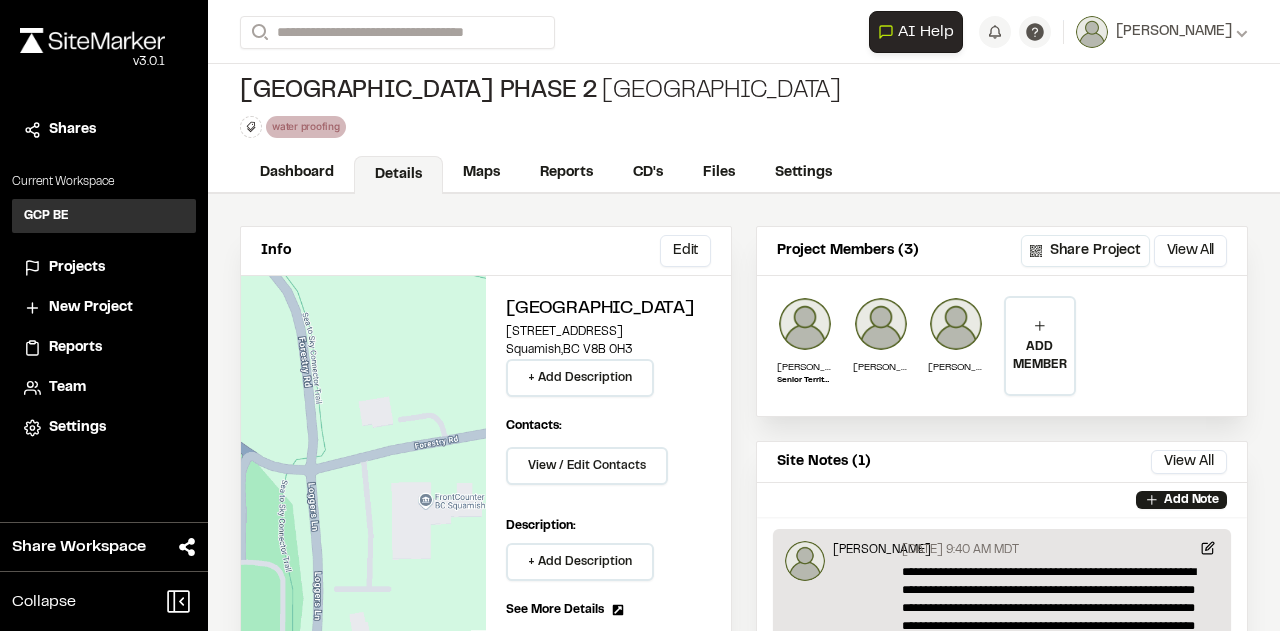 scroll, scrollTop: 0, scrollLeft: 0, axis: both 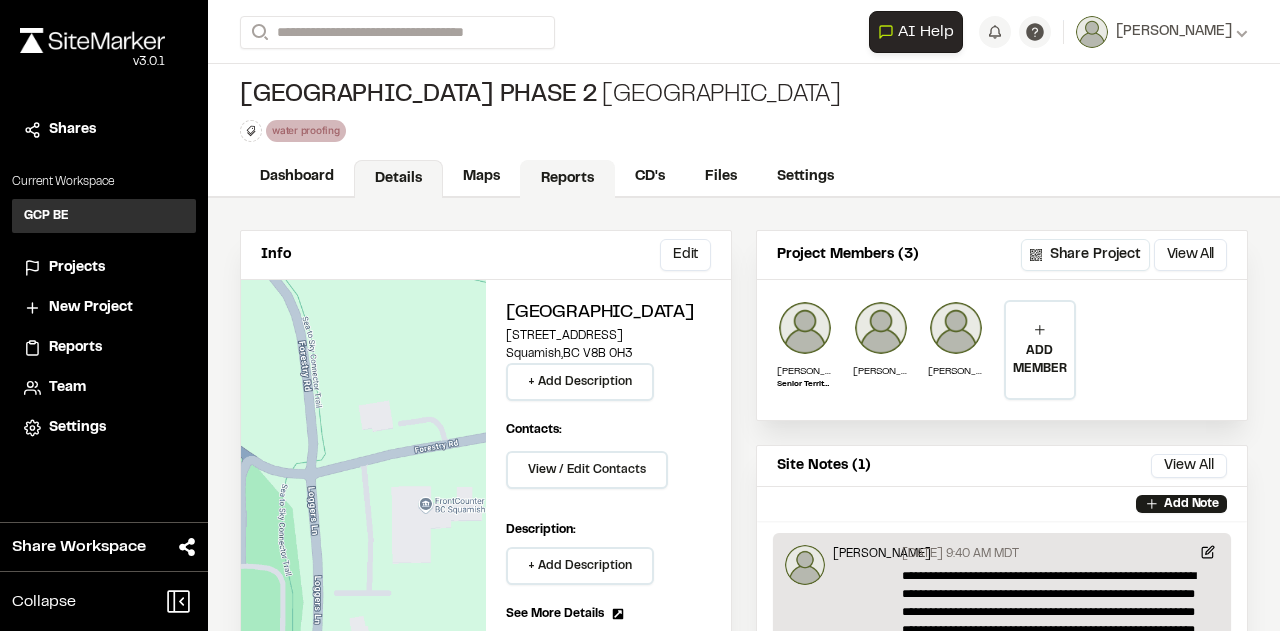 click on "Reports" at bounding box center (567, 179) 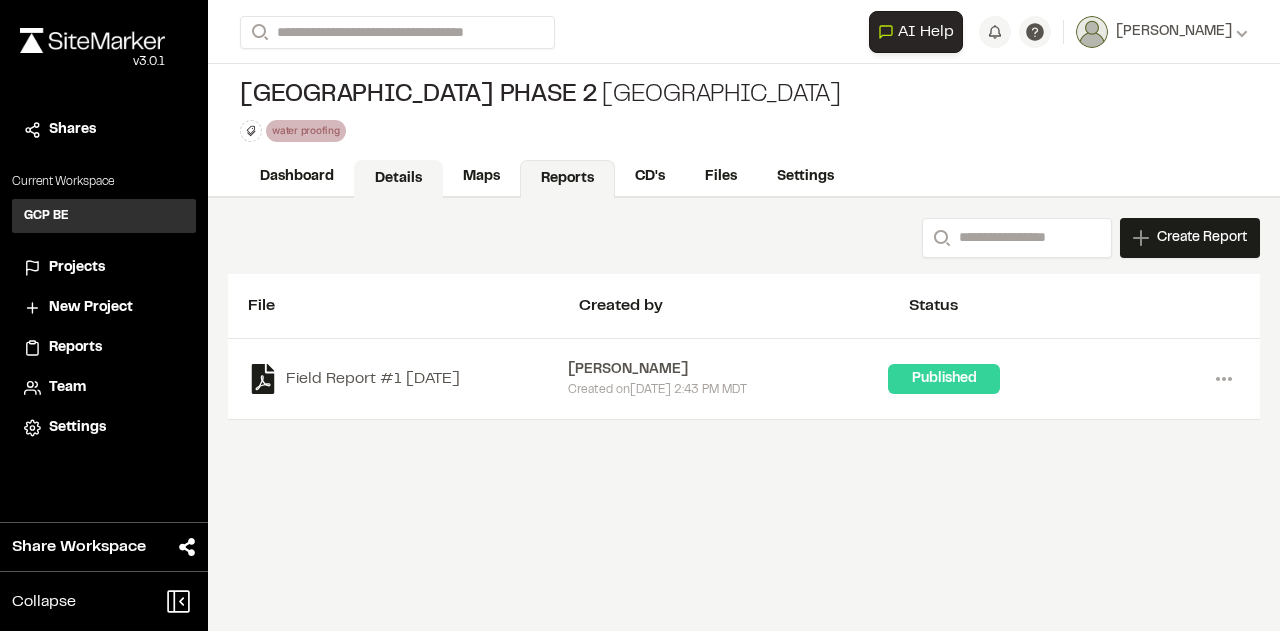 click on "Details" at bounding box center (398, 179) 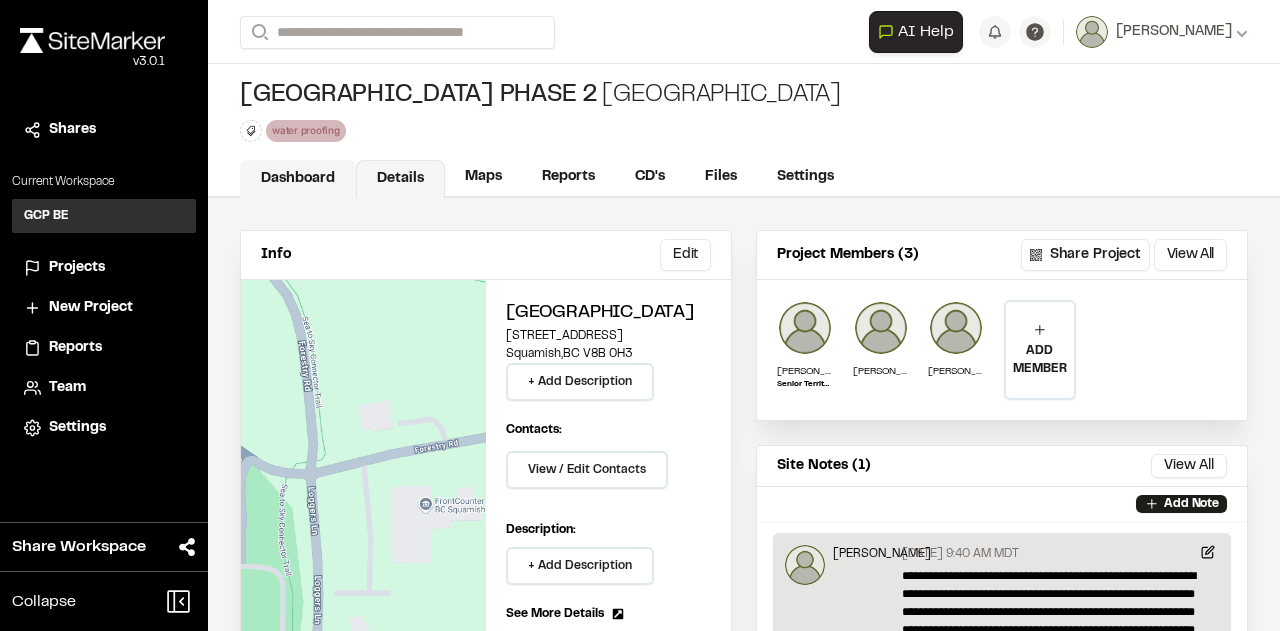 click on "Dashboard" at bounding box center [298, 179] 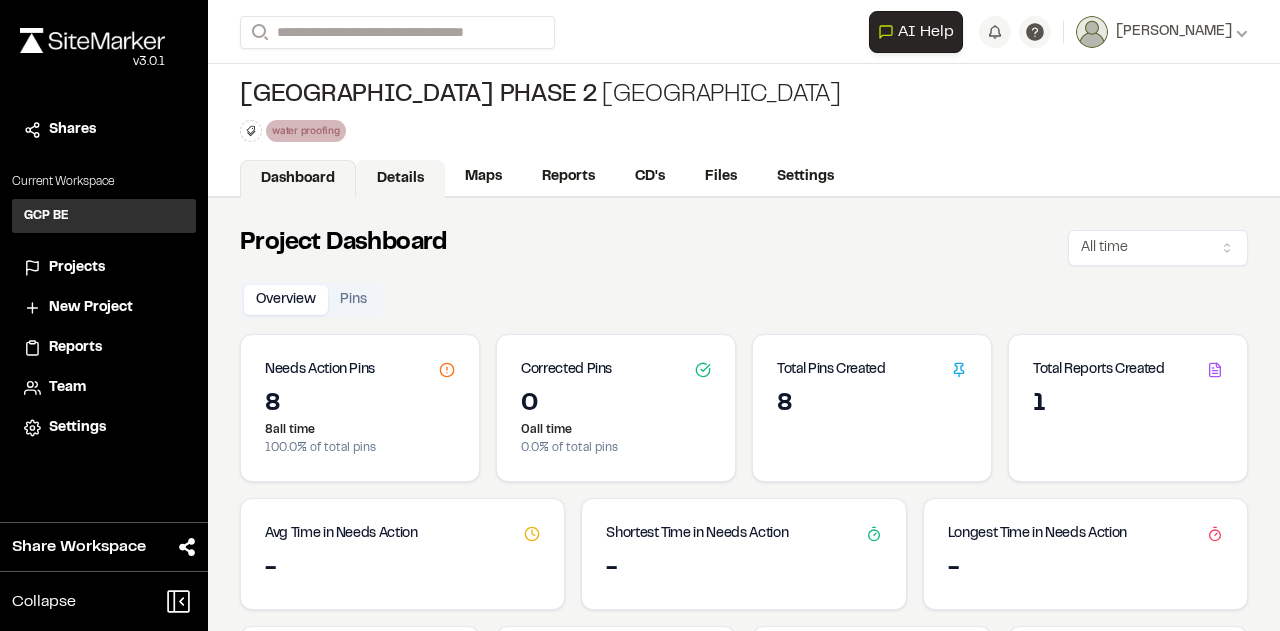 click on "Details" at bounding box center (400, 179) 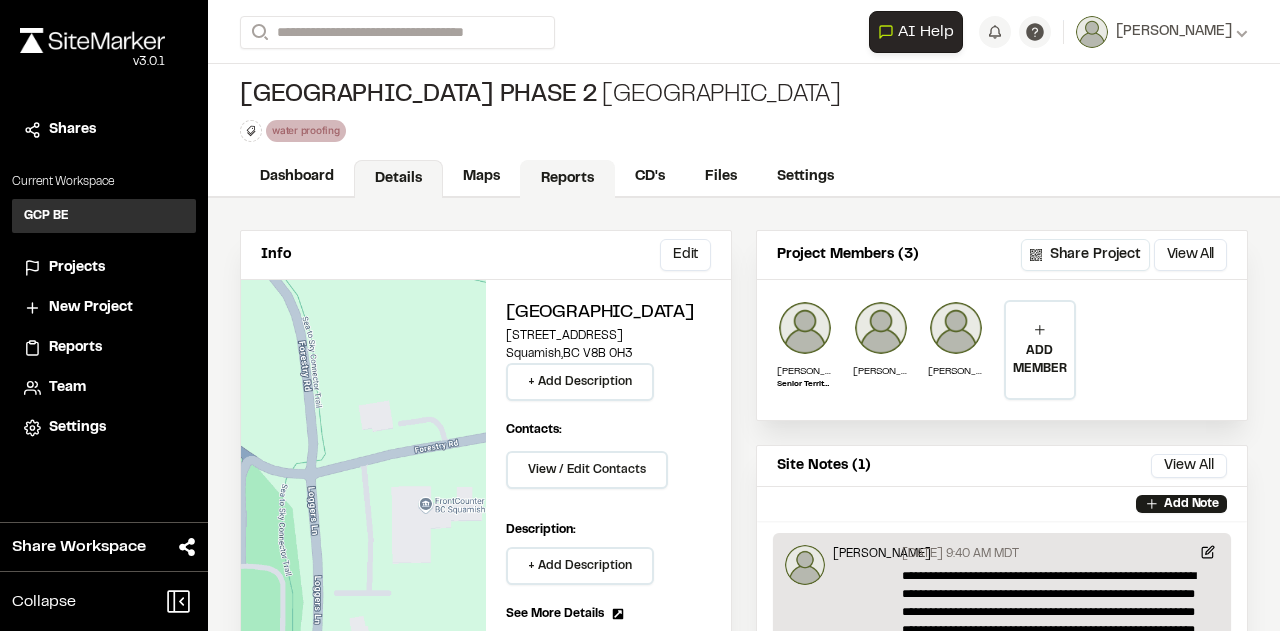 click on "Reports" at bounding box center [567, 179] 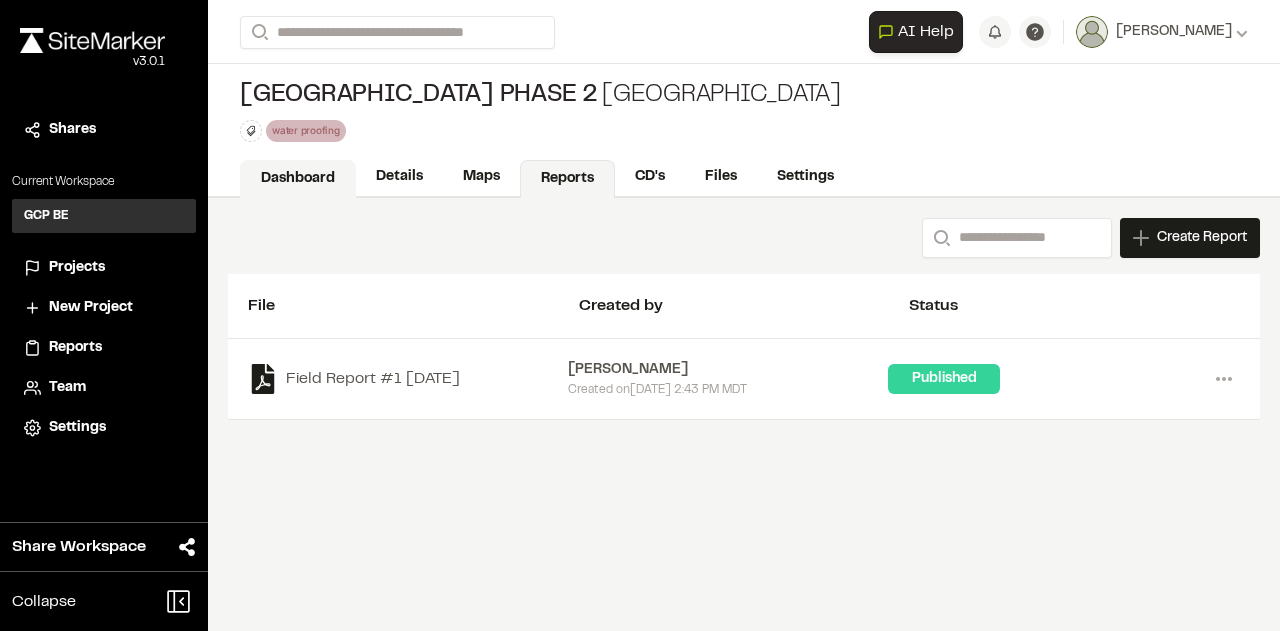 click on "Dashboard" at bounding box center [298, 179] 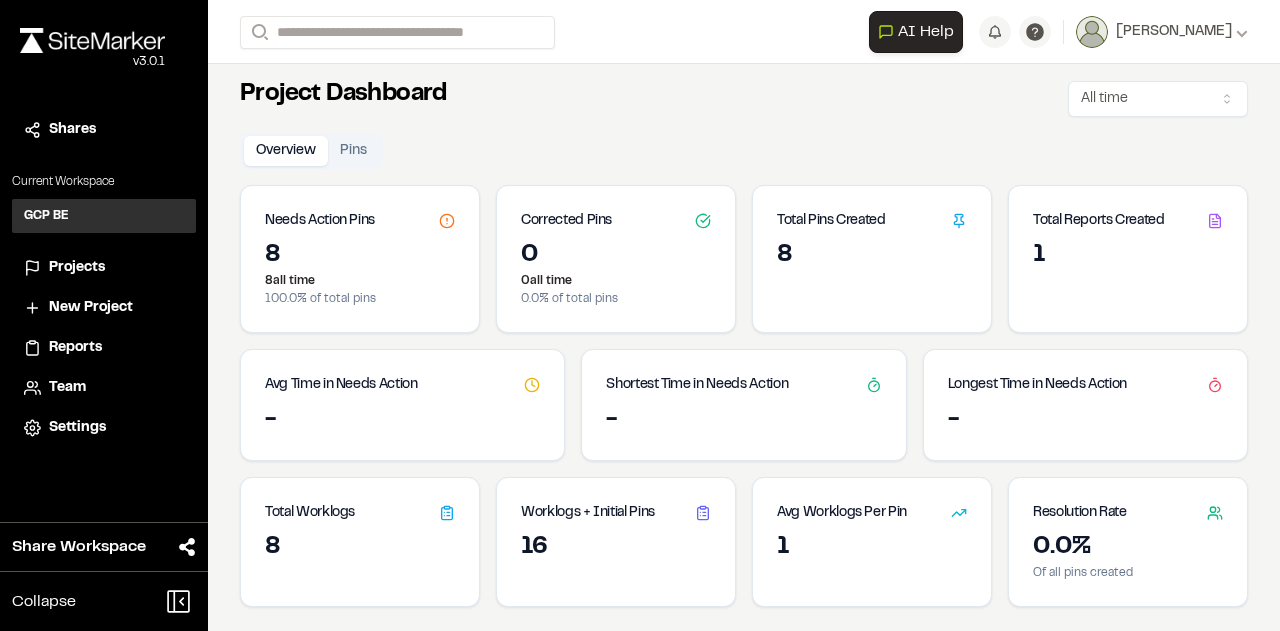 scroll, scrollTop: 0, scrollLeft: 0, axis: both 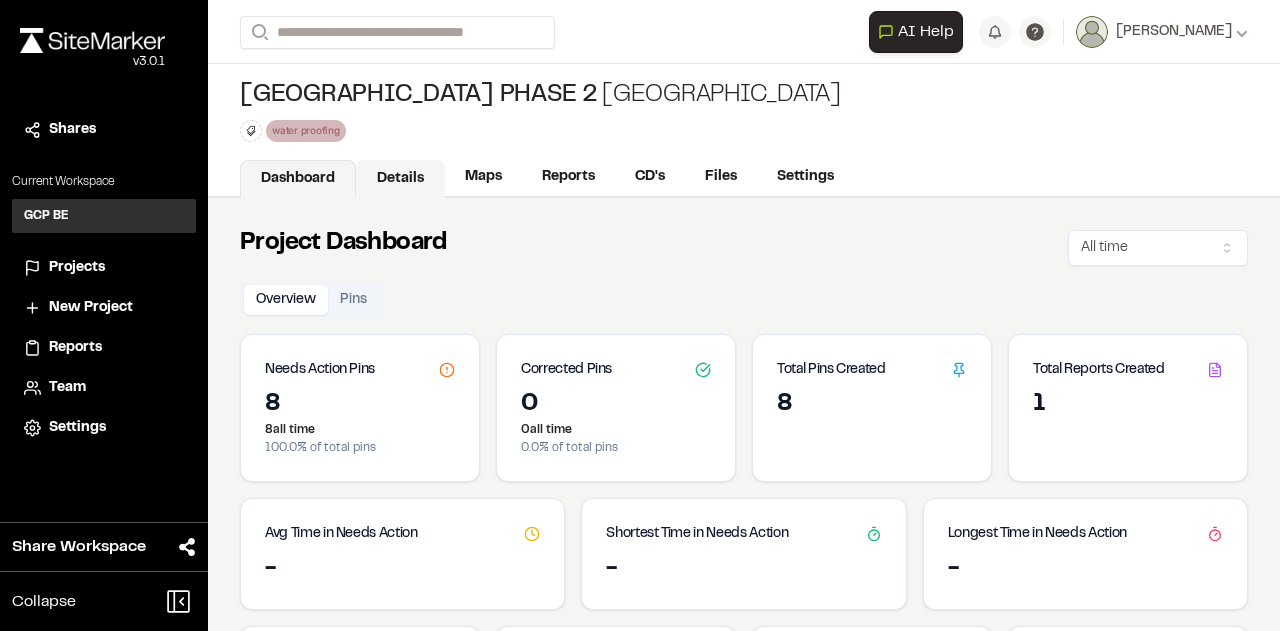 click on "Details" at bounding box center [400, 179] 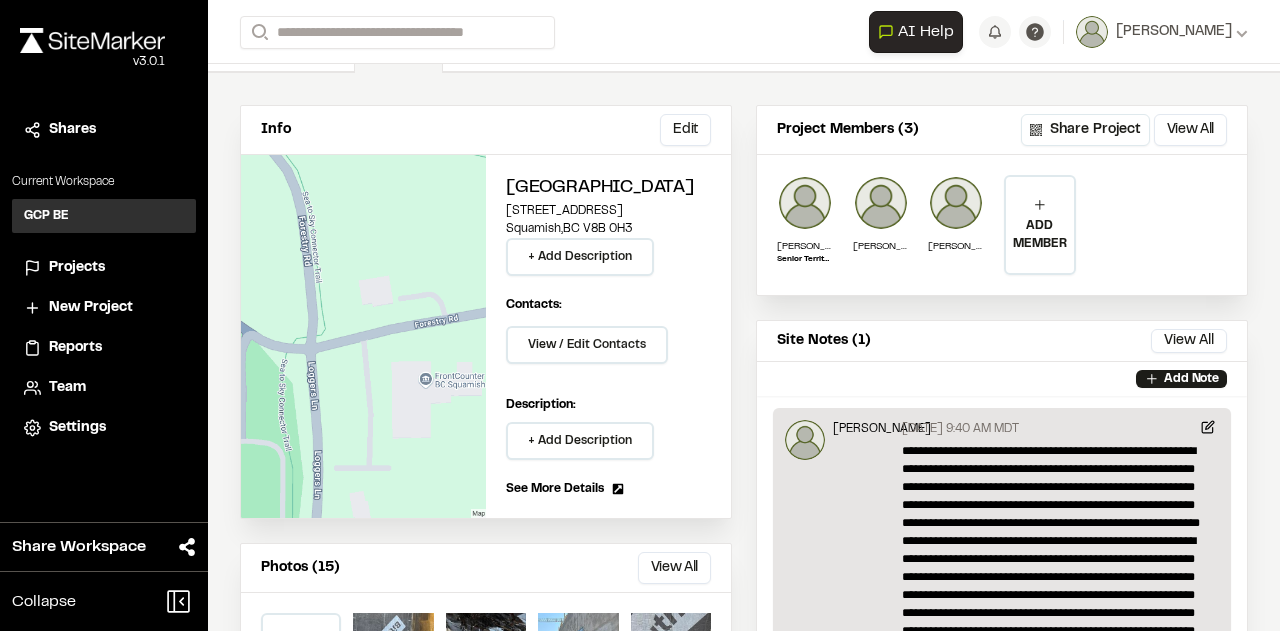 scroll, scrollTop: 0, scrollLeft: 0, axis: both 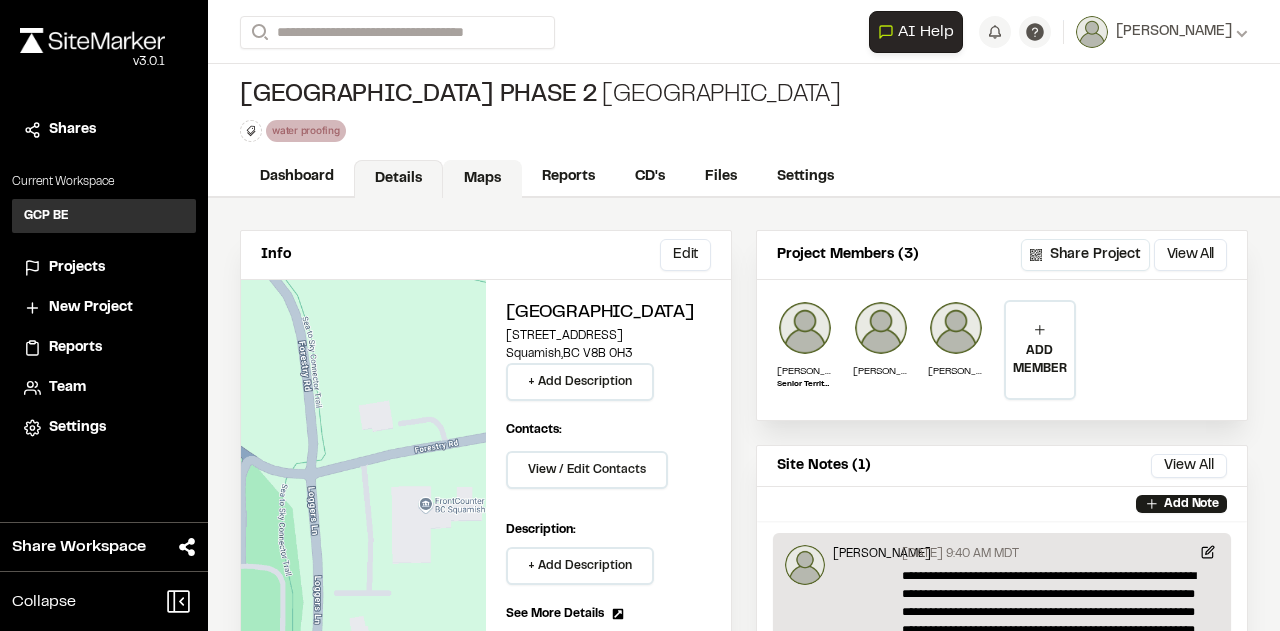 click on "Maps" at bounding box center (482, 179) 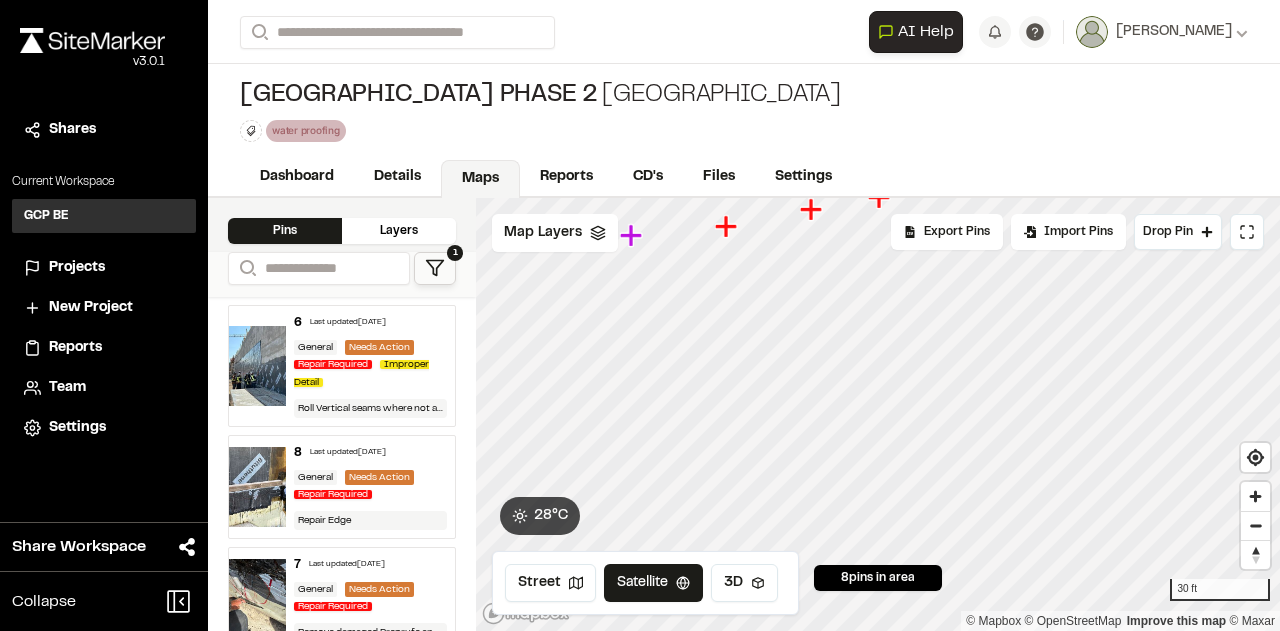 click on "Reports" at bounding box center [75, 348] 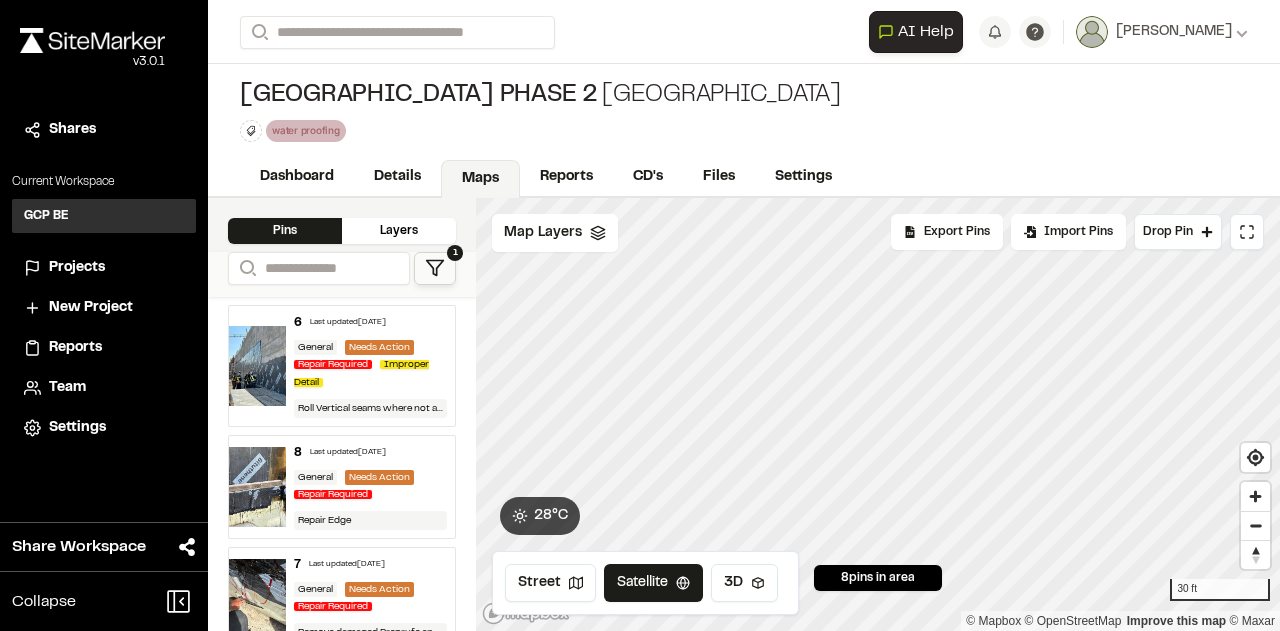click on "[GEOGRAPHIC_DATA] Phase 2   Mountain Village water proofing  Delete  Rename  Edit Color Delete Tag  Are you sure you want to delete this tag? water proofing The tag will be removed from all projects and pins. Delete Cancel Type Enter or comma to add tag. water proofing  Delete  Rename  Edit Color Delete Tag  Are you sure you want to delete this tag? water proofing The tag will be removed from all projects and pins. Delete Cancel" at bounding box center (744, 111) 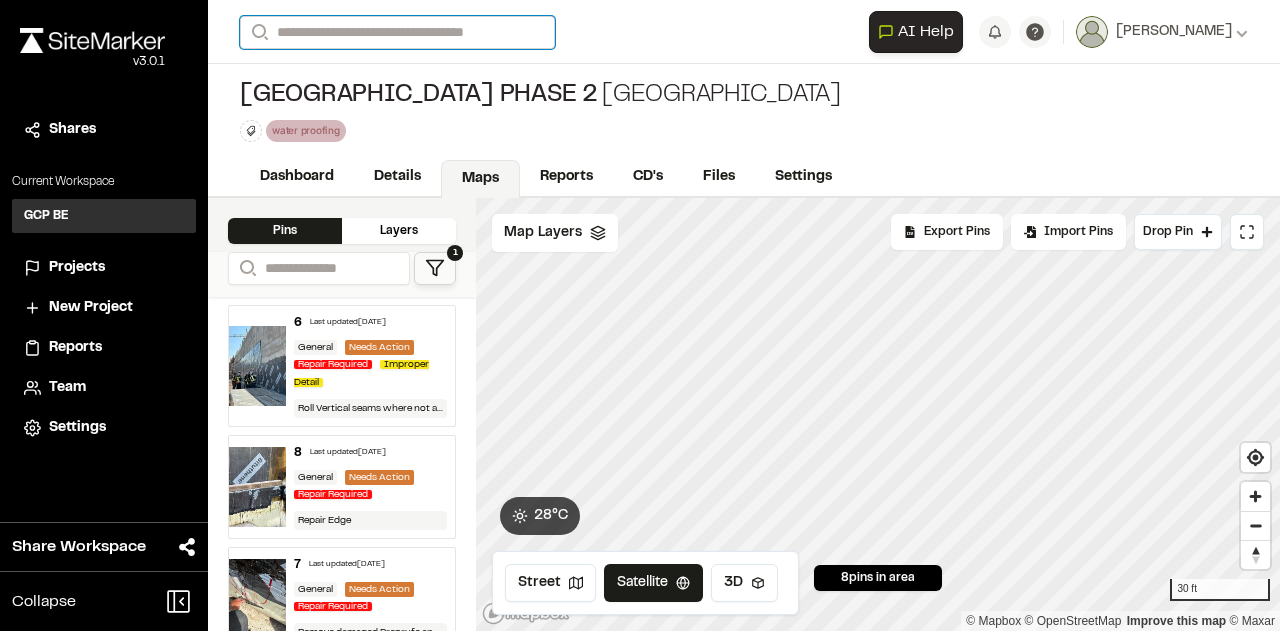 click on "Search" at bounding box center (397, 32) 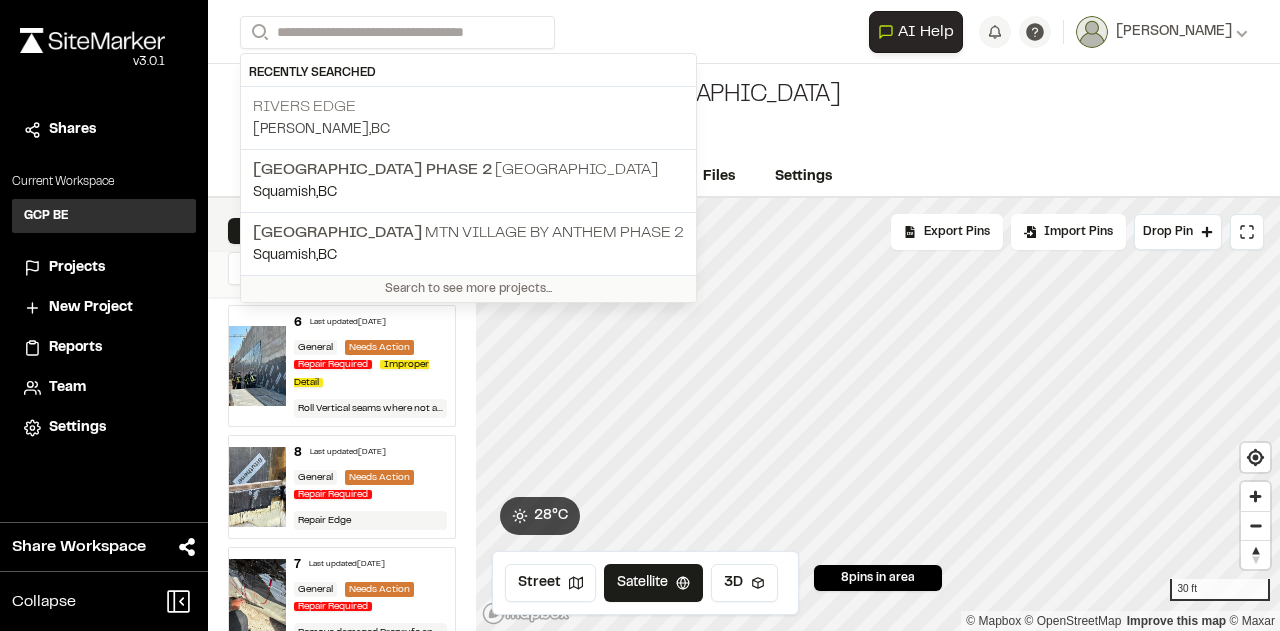click on "Rivers Edge" at bounding box center (468, 107) 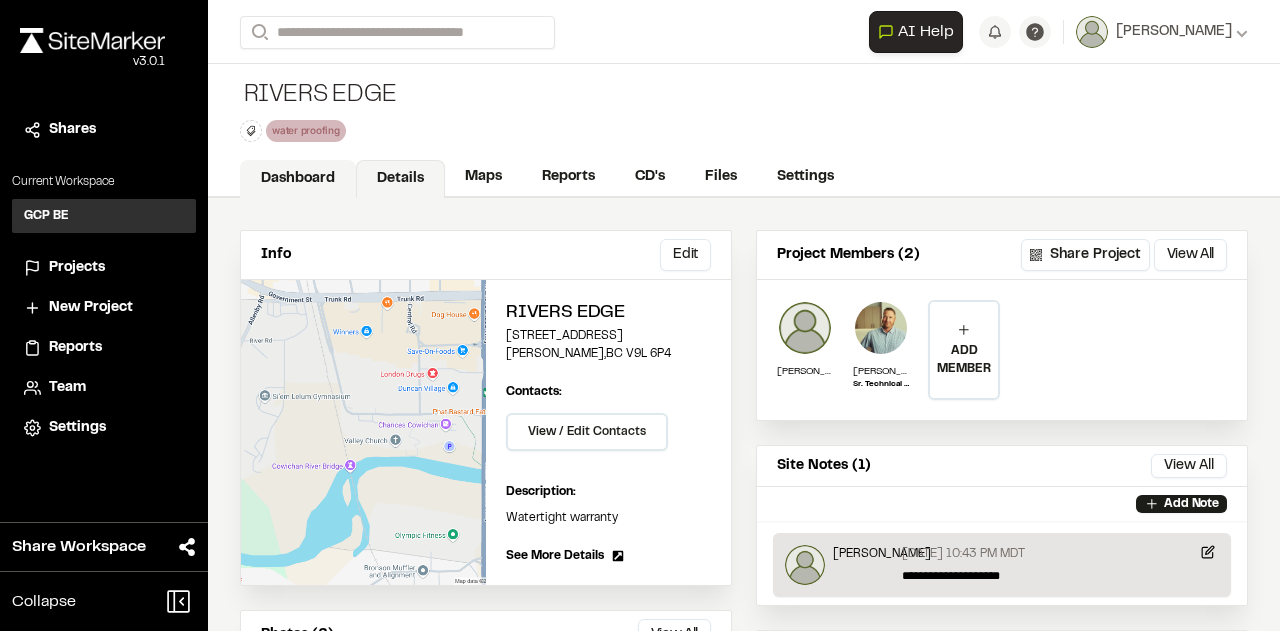 click on "Dashboard" at bounding box center (298, 179) 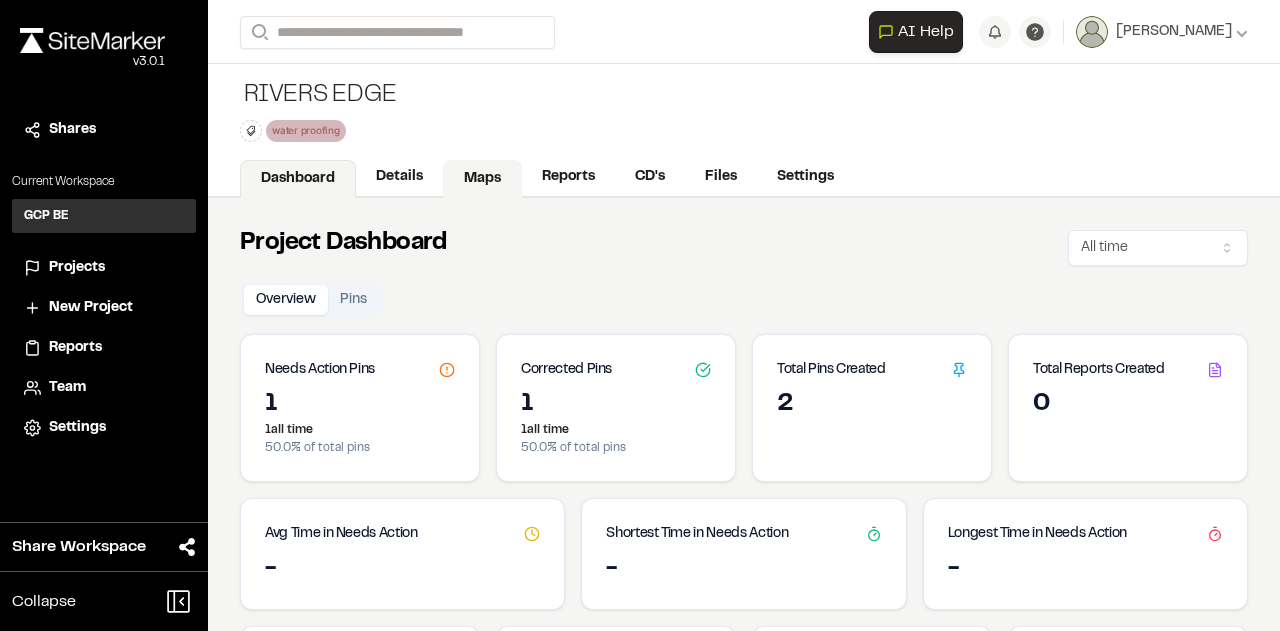 click on "Maps" at bounding box center (482, 179) 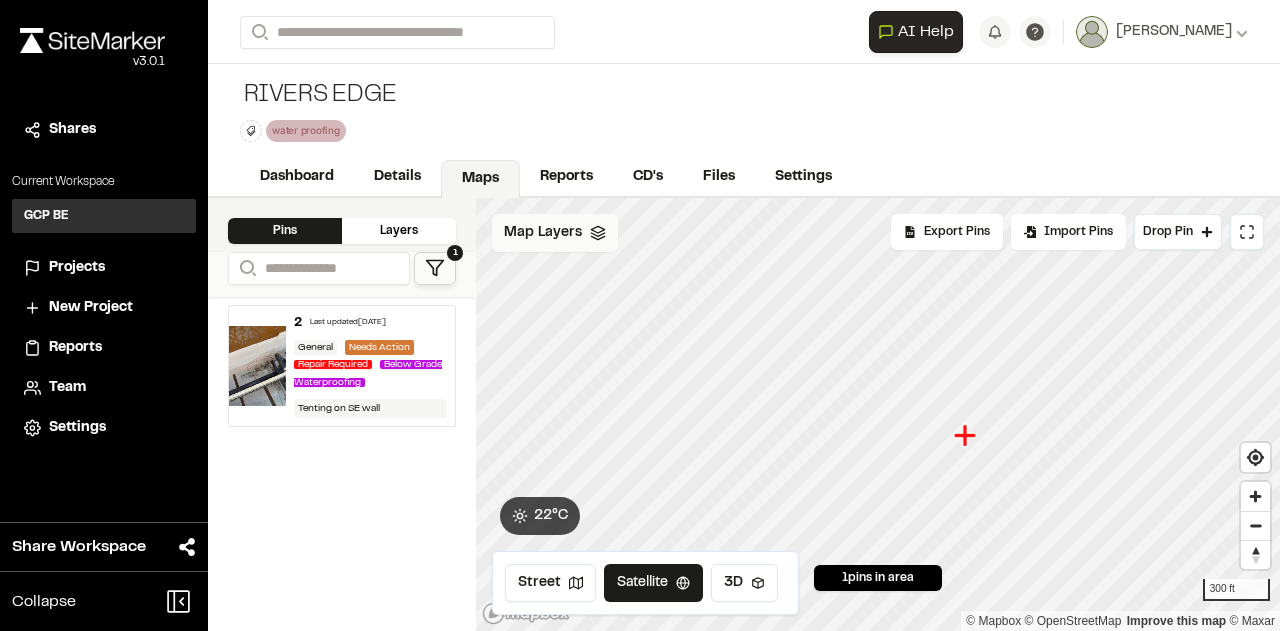 click on "Map Layers" at bounding box center [543, 233] 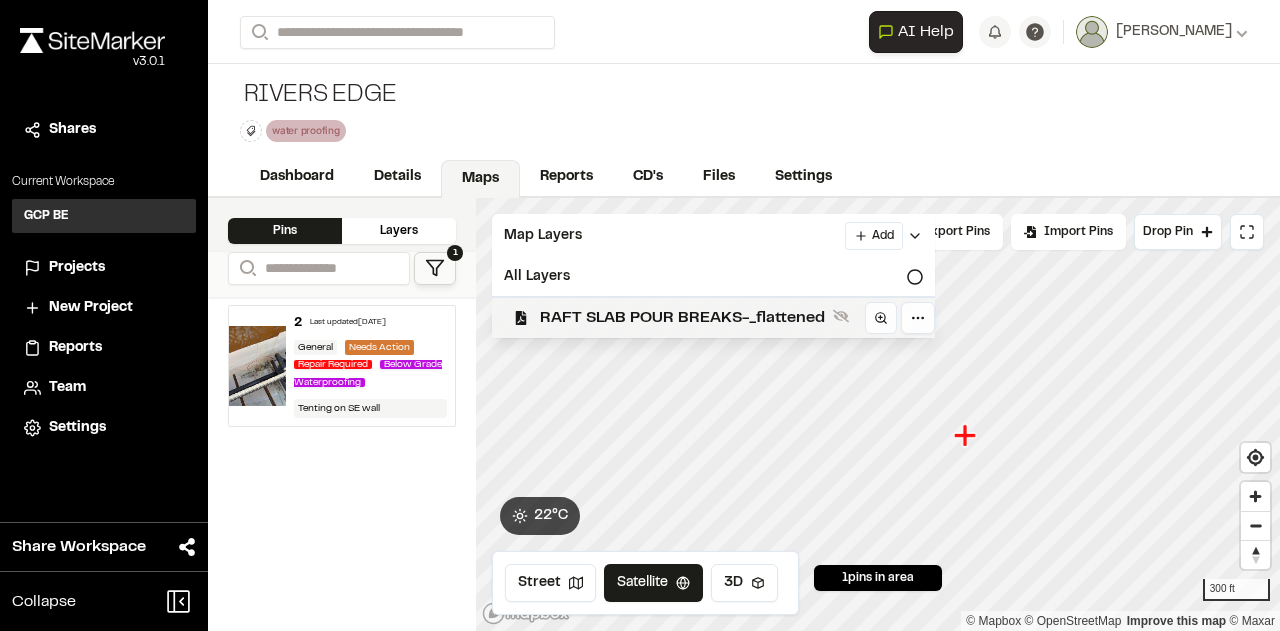 click on "RAFT SLAB POUR BREAKS-_flattened" at bounding box center [682, 318] 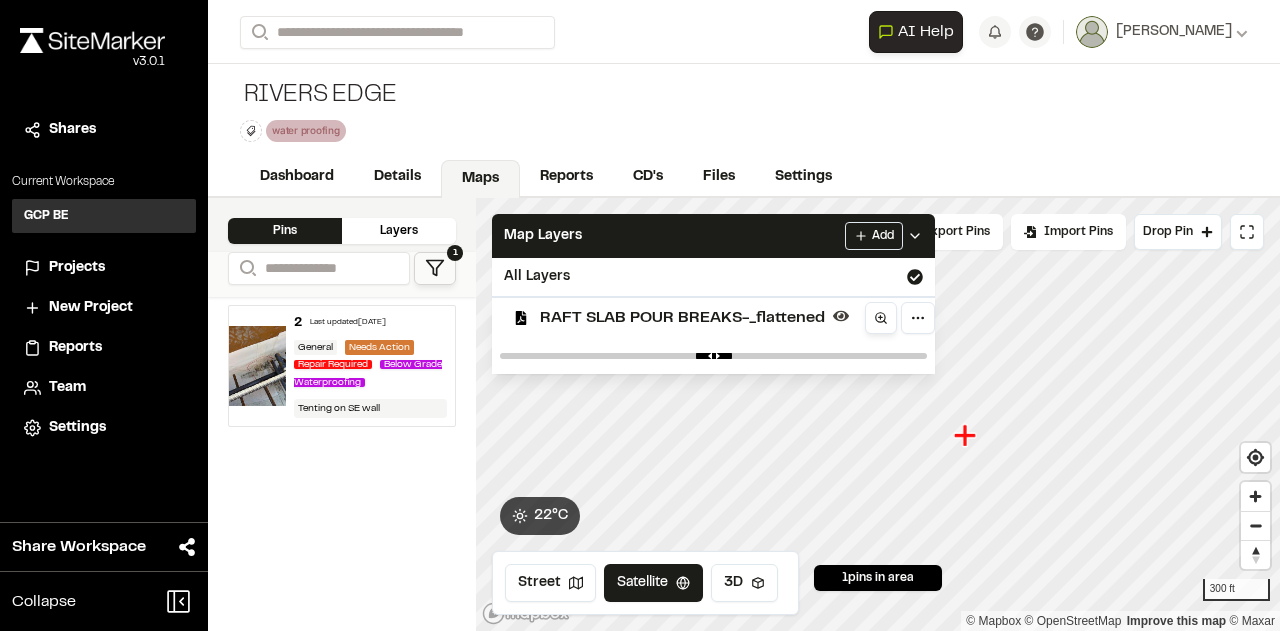 click at bounding box center [881, 318] 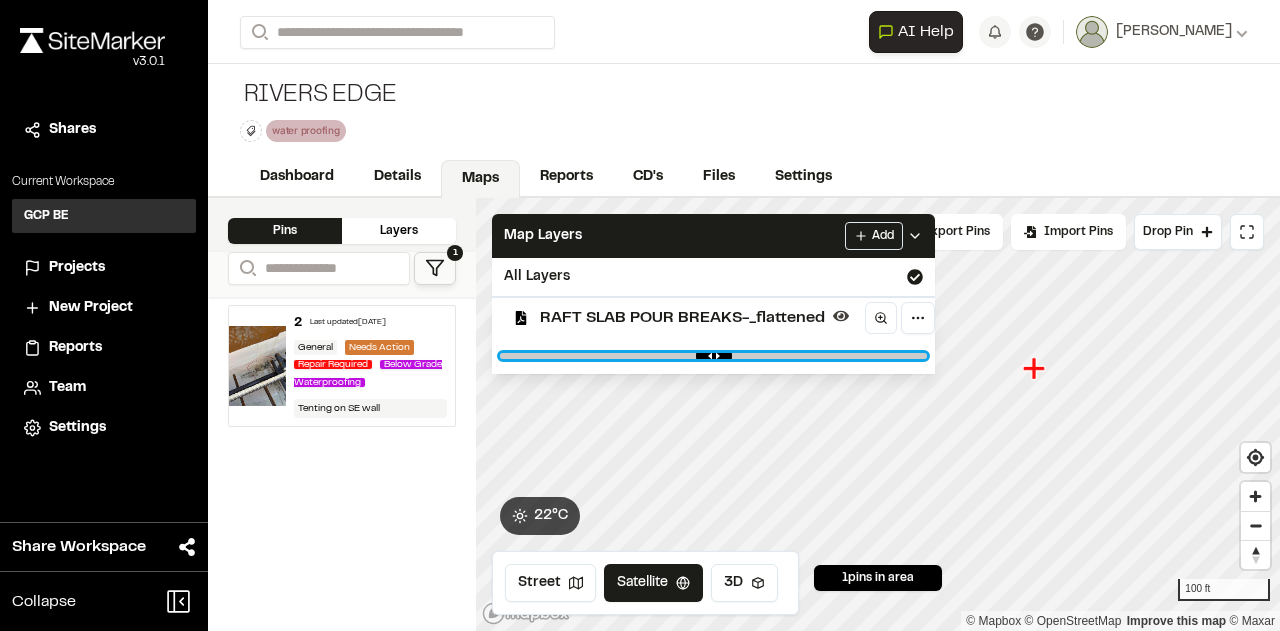 drag, startPoint x: 900, startPoint y: 351, endPoint x: 820, endPoint y: 348, distance: 80.05623 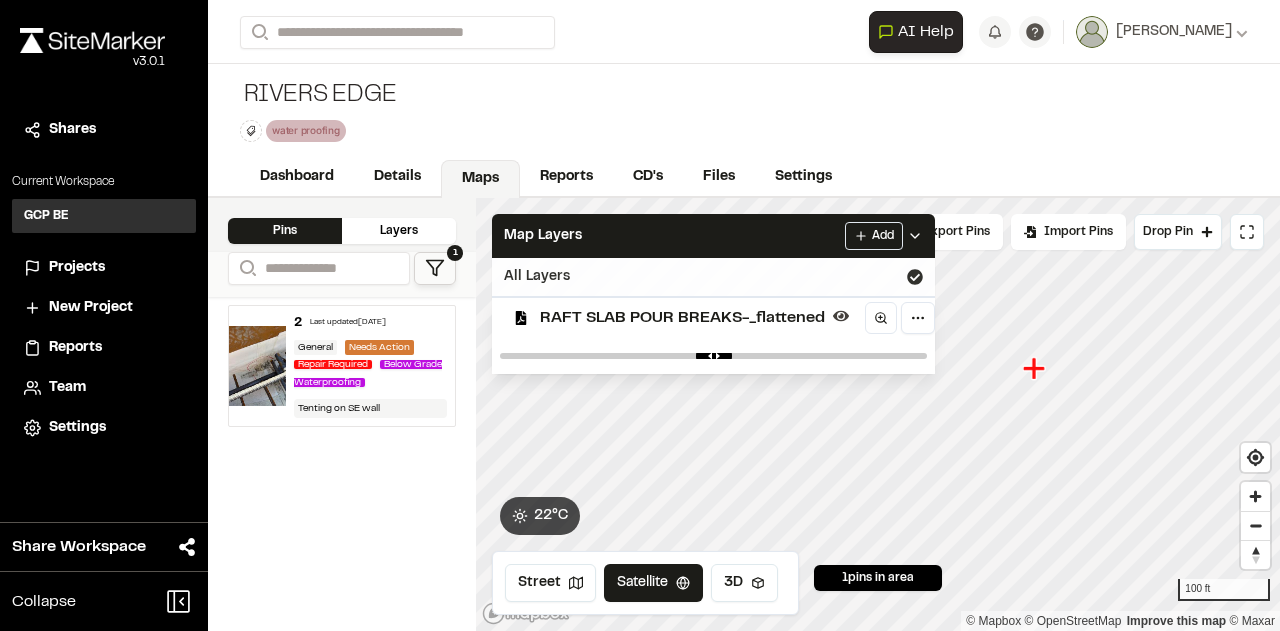 click on "All Layers" at bounding box center [713, 277] 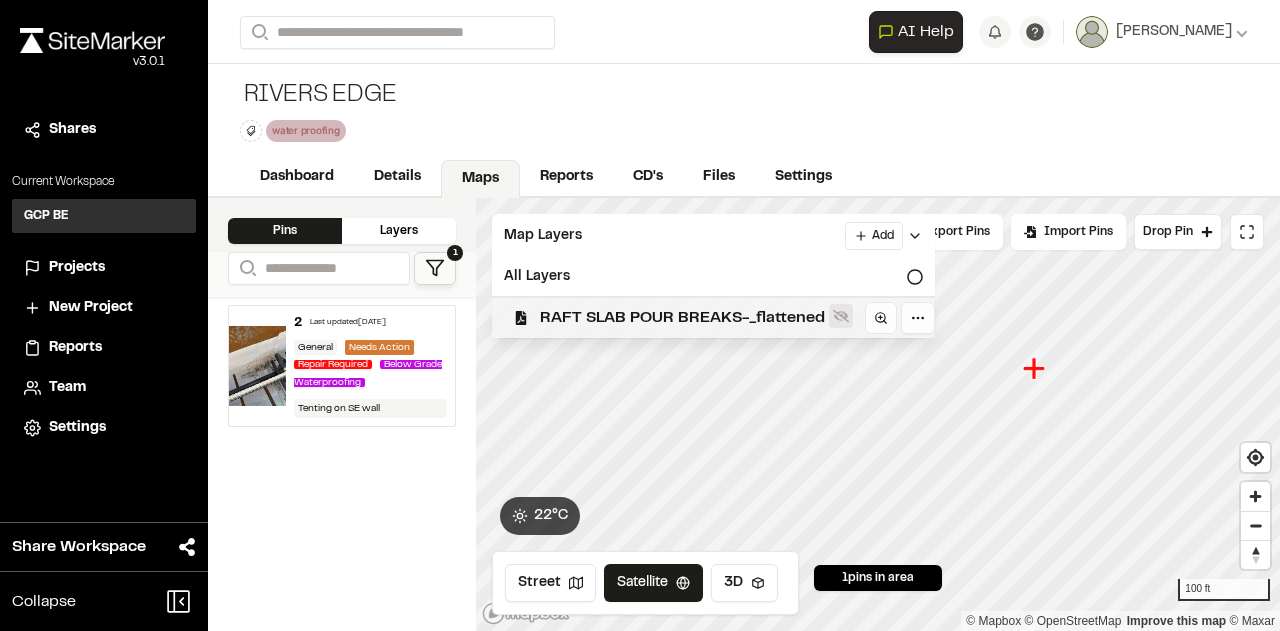 click at bounding box center [841, 316] 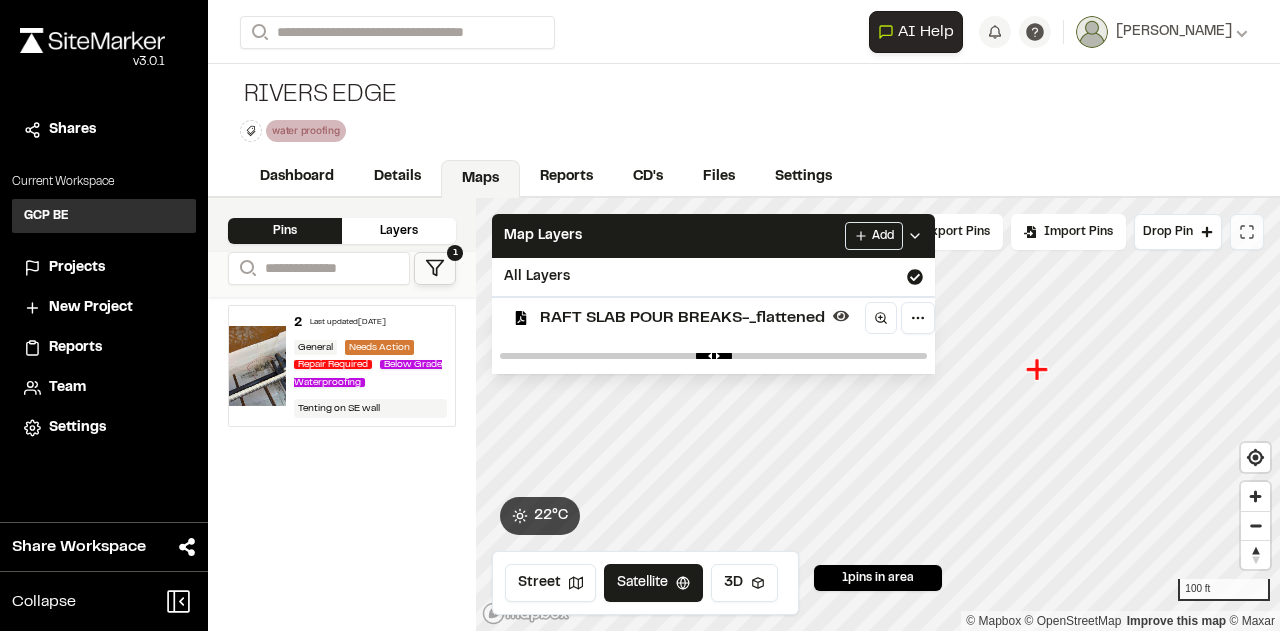 click 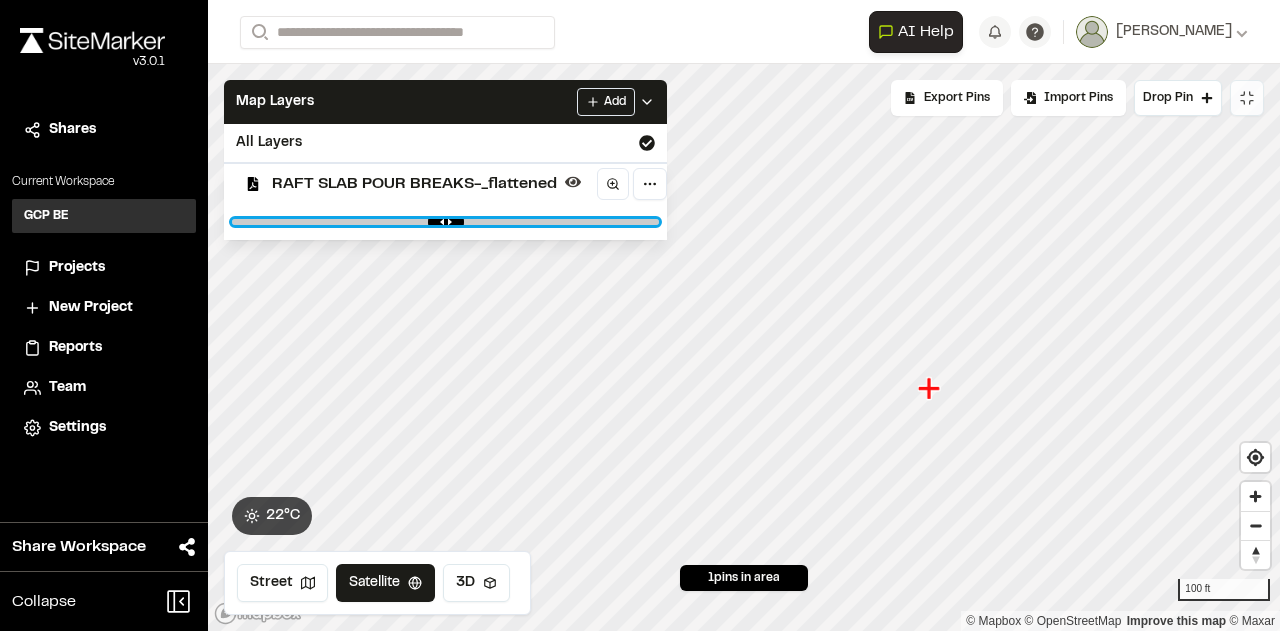 drag, startPoint x: 634, startPoint y: 219, endPoint x: 494, endPoint y: 213, distance: 140.12851 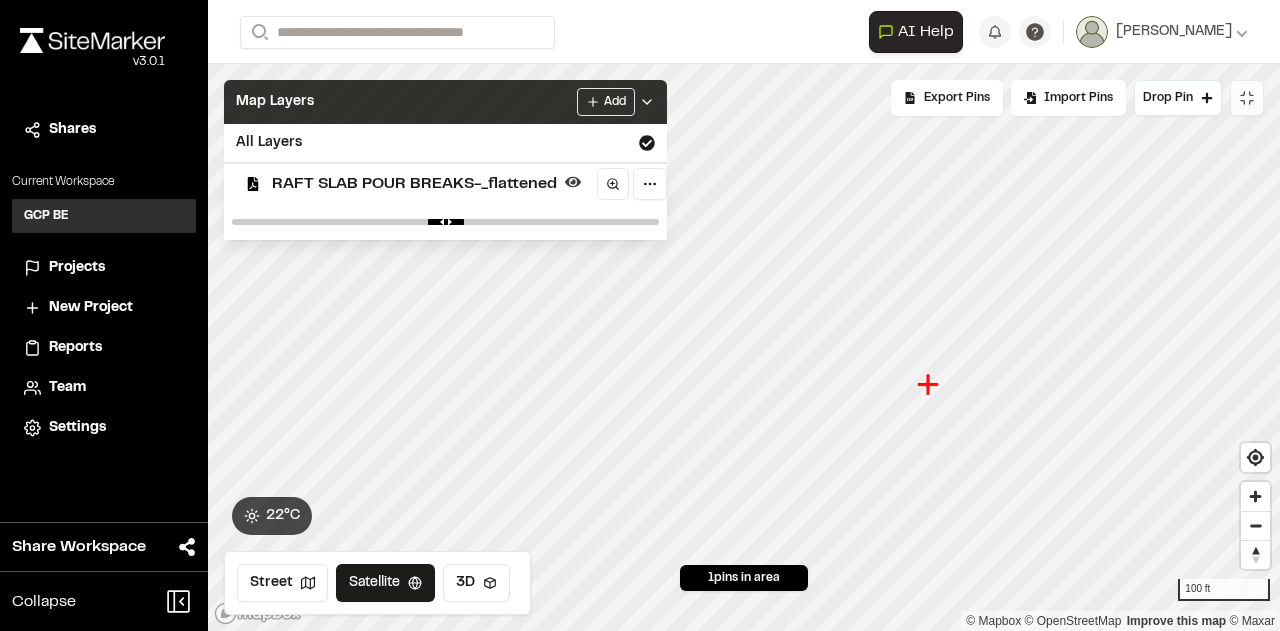 click 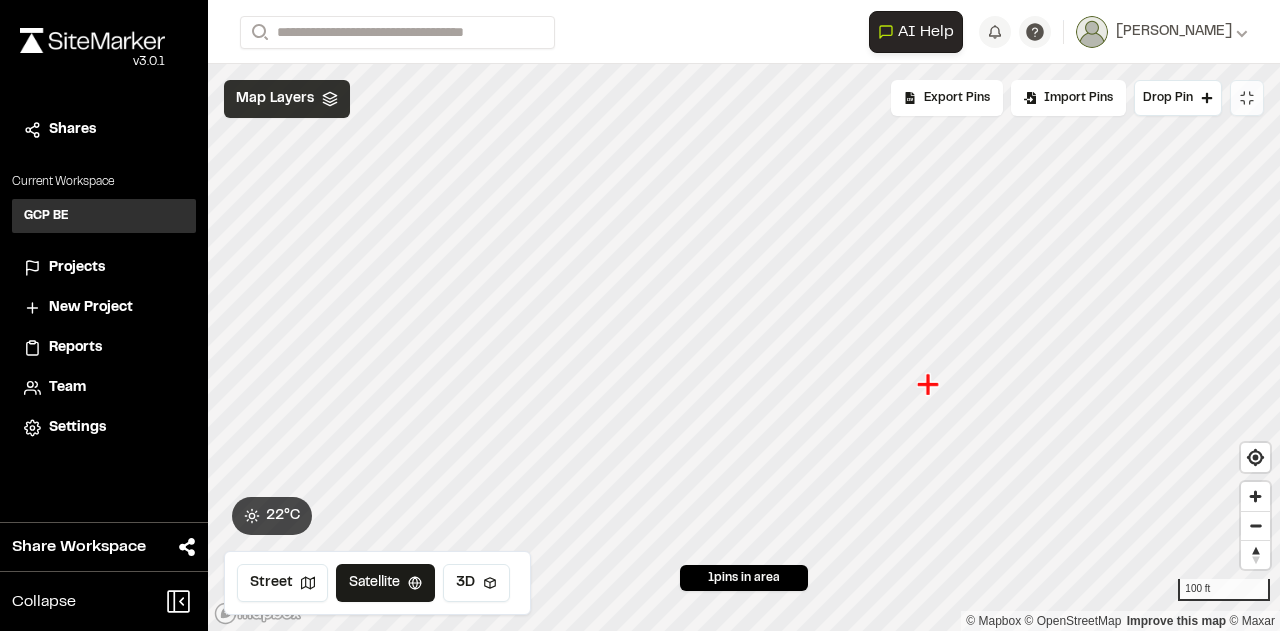 click 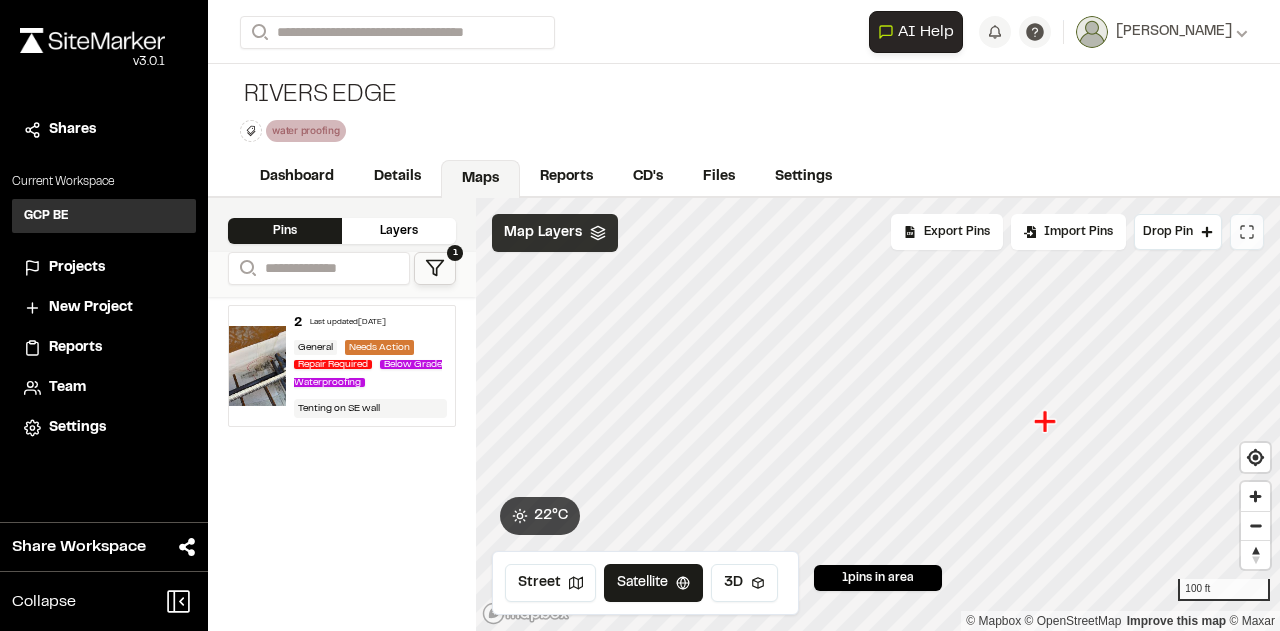 click on "Layers" at bounding box center [399, 231] 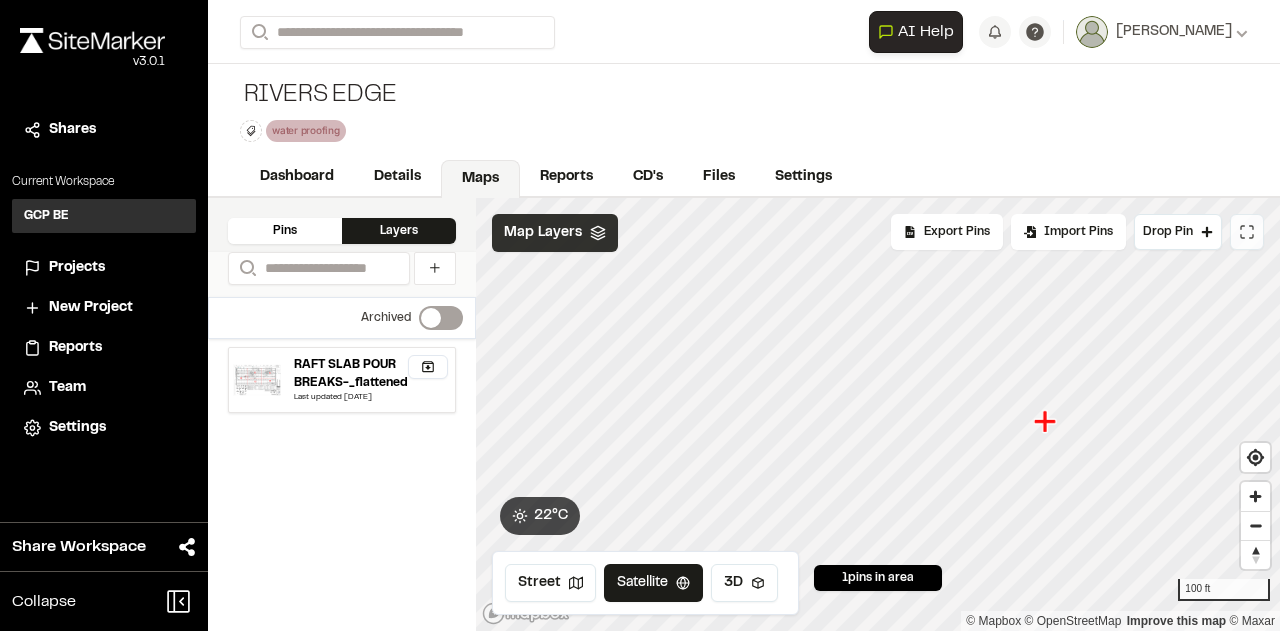 click on "Last updated   [DATE]" at bounding box center (371, 398) 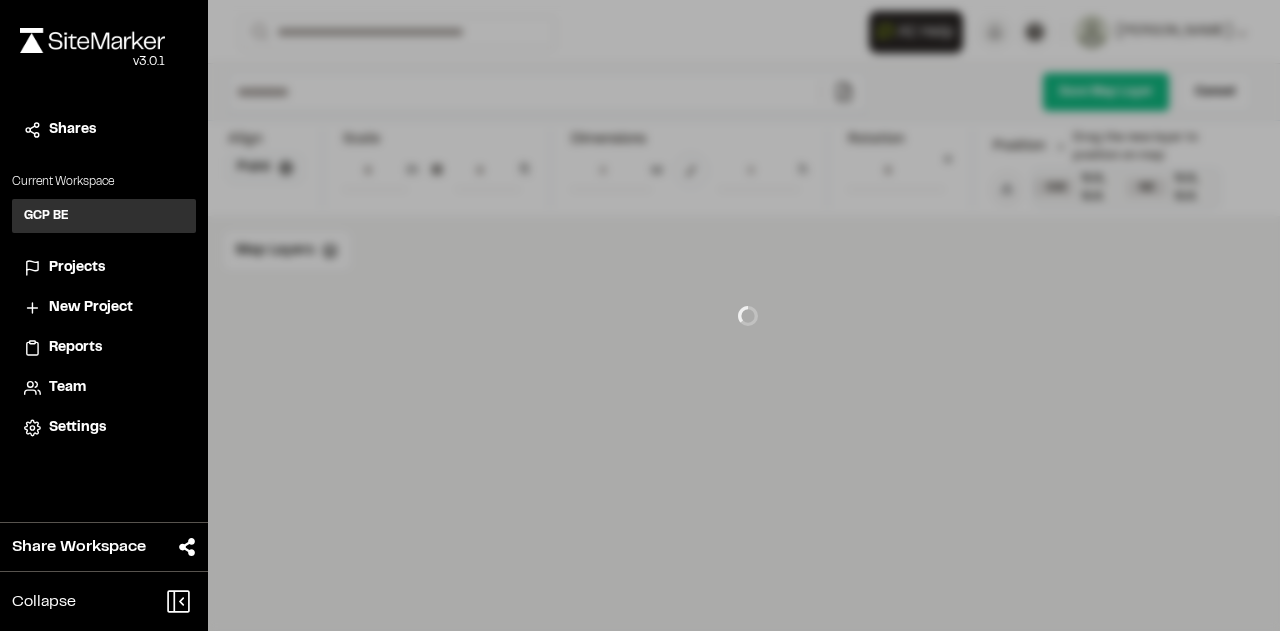 type on "**********" 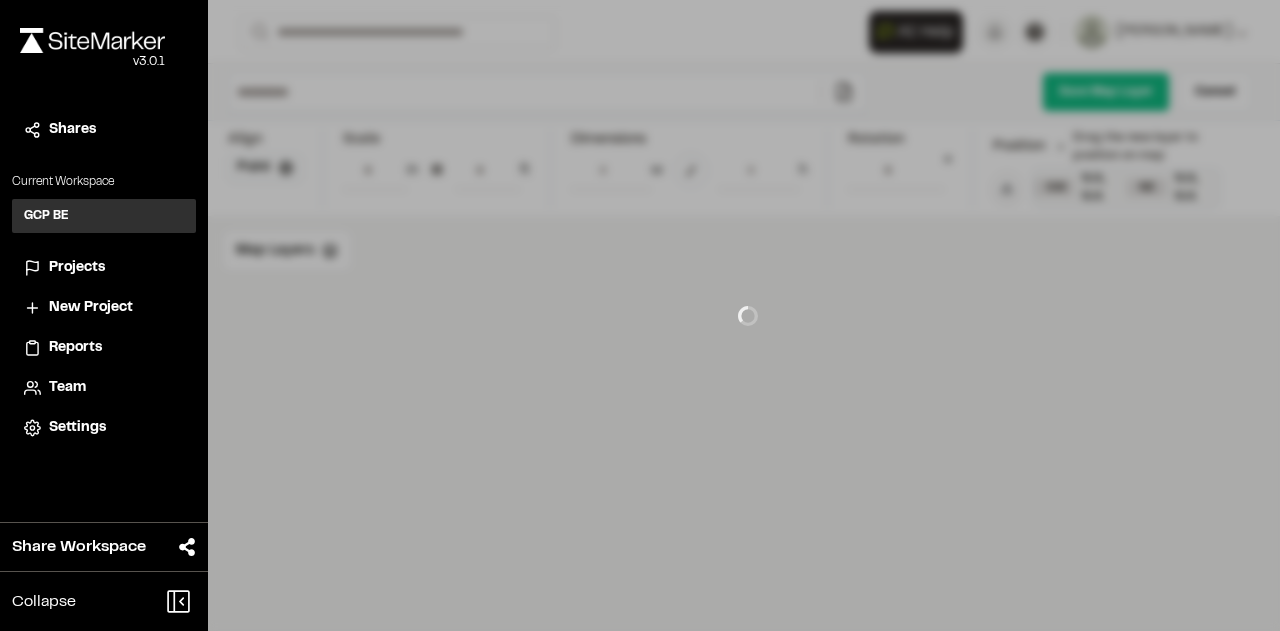type on "*******" 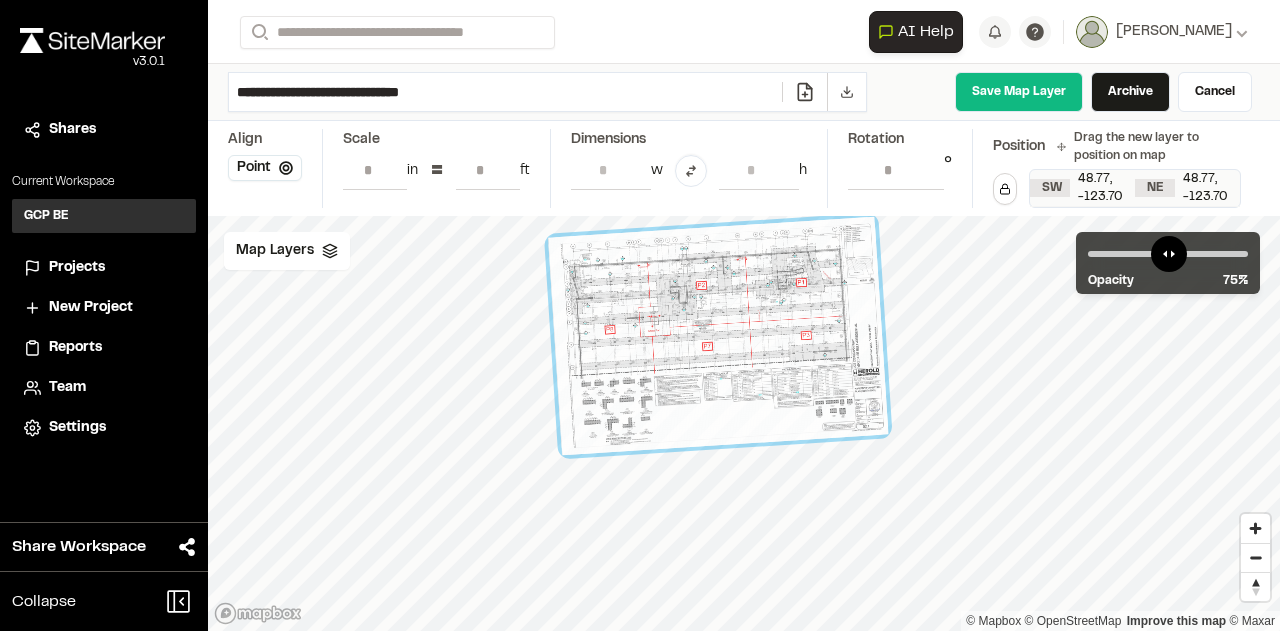 drag, startPoint x: 634, startPoint y: 438, endPoint x: 608, endPoint y: 349, distance: 92.72001 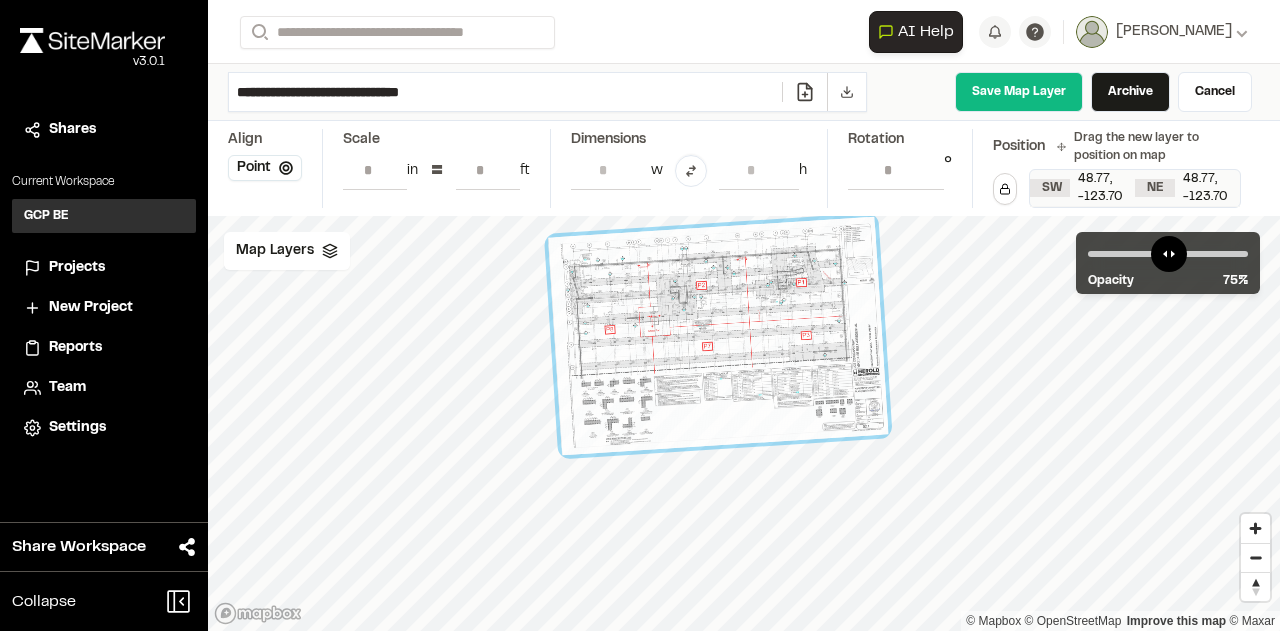 click at bounding box center [718, 336] 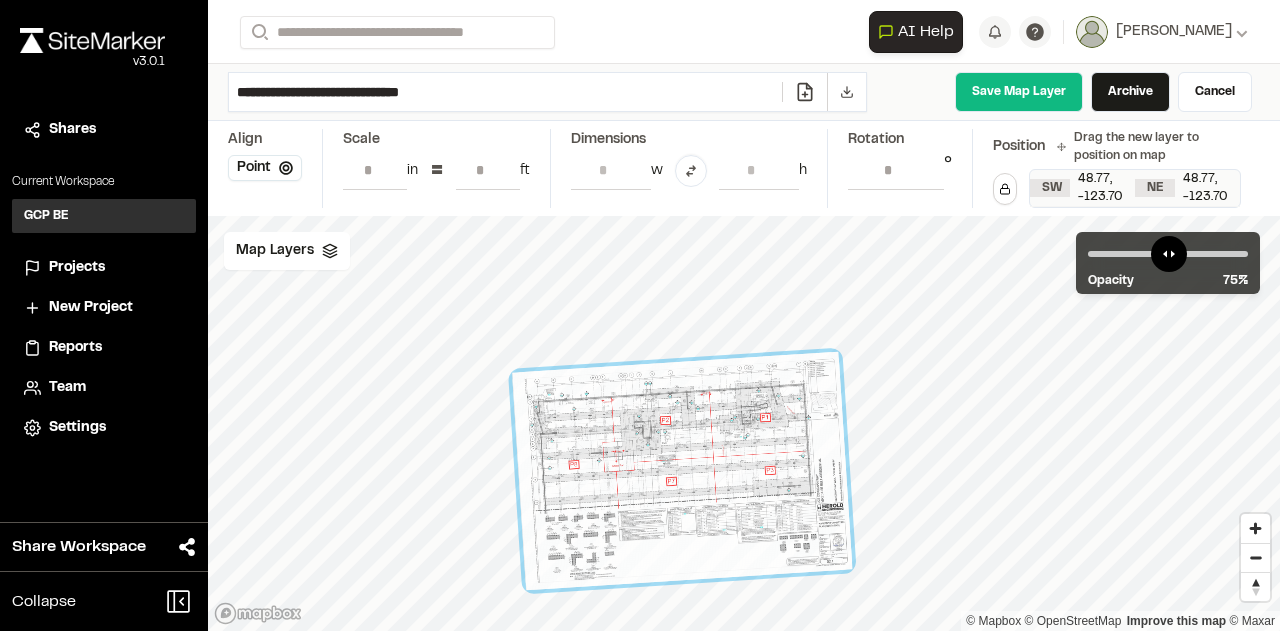 drag, startPoint x: 740, startPoint y: 505, endPoint x: 711, endPoint y: 488, distance: 33.61547 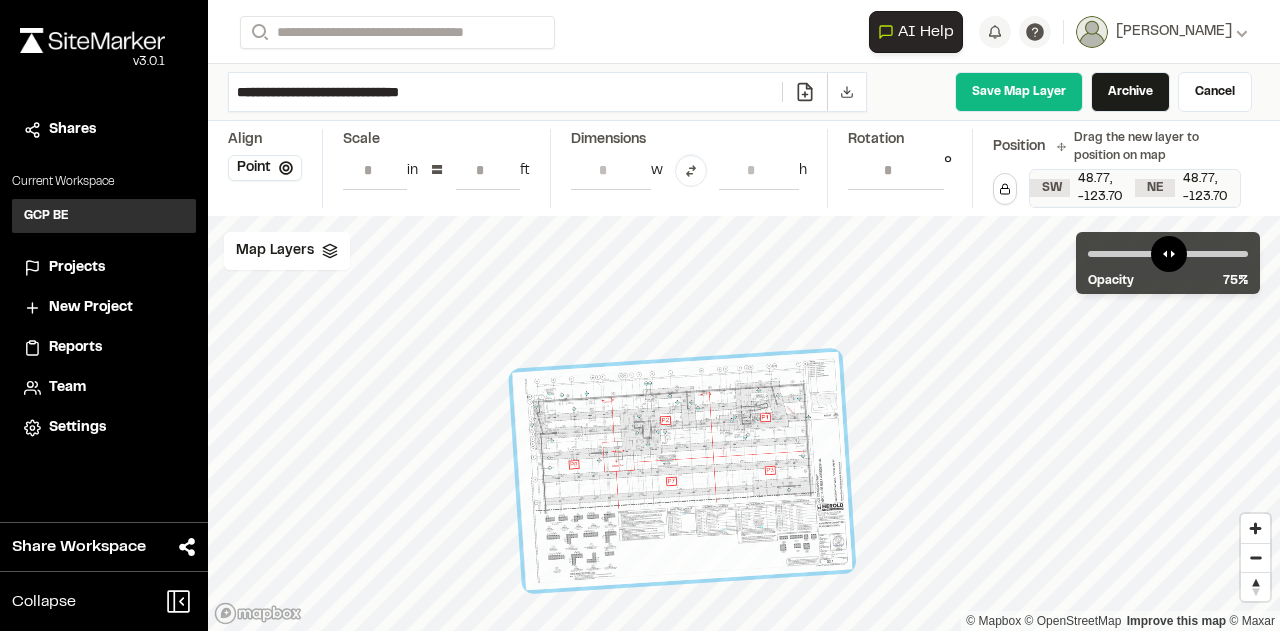 click at bounding box center [682, 471] 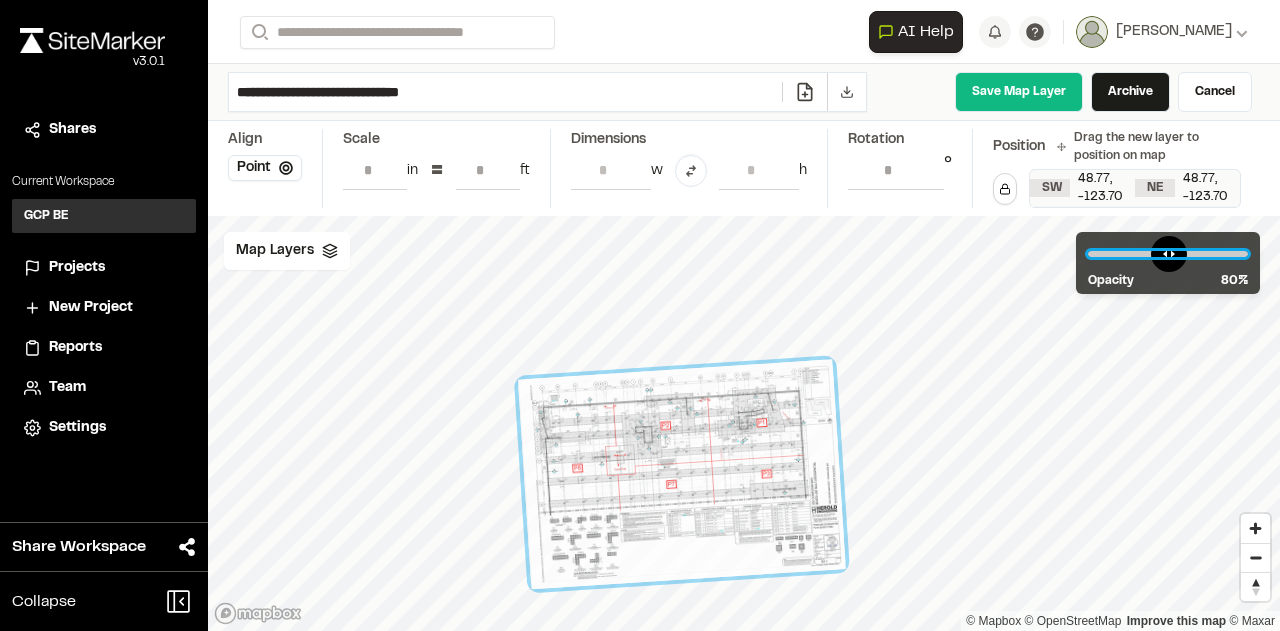 click at bounding box center [1168, 254] 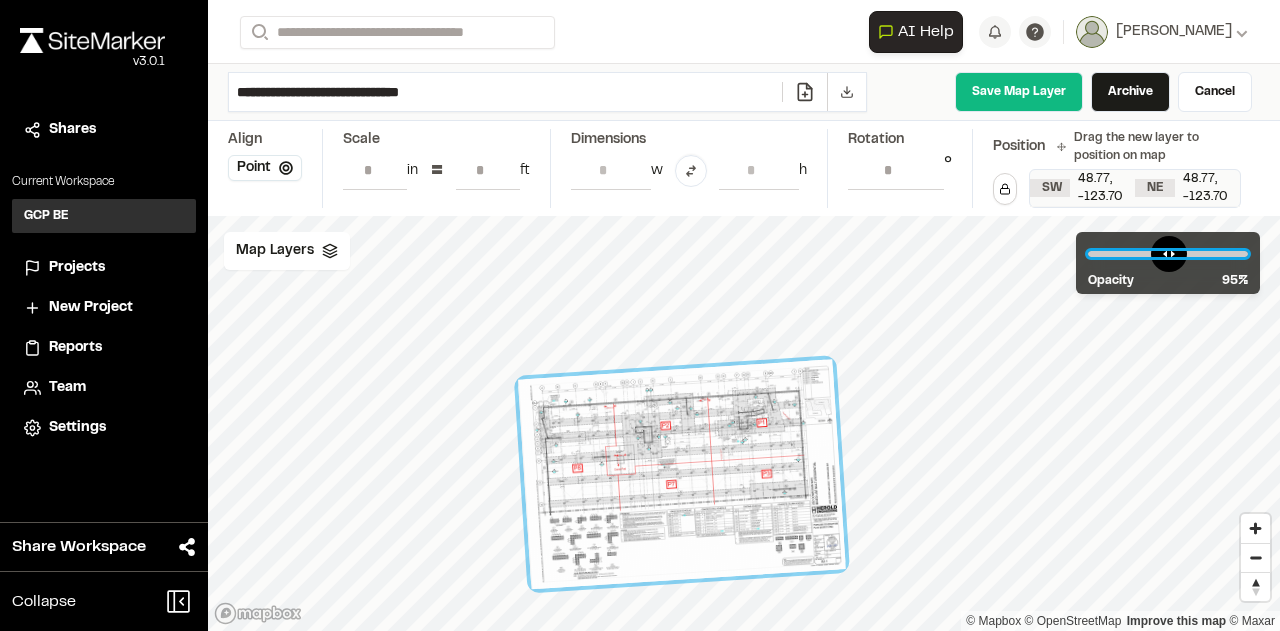 type on "**" 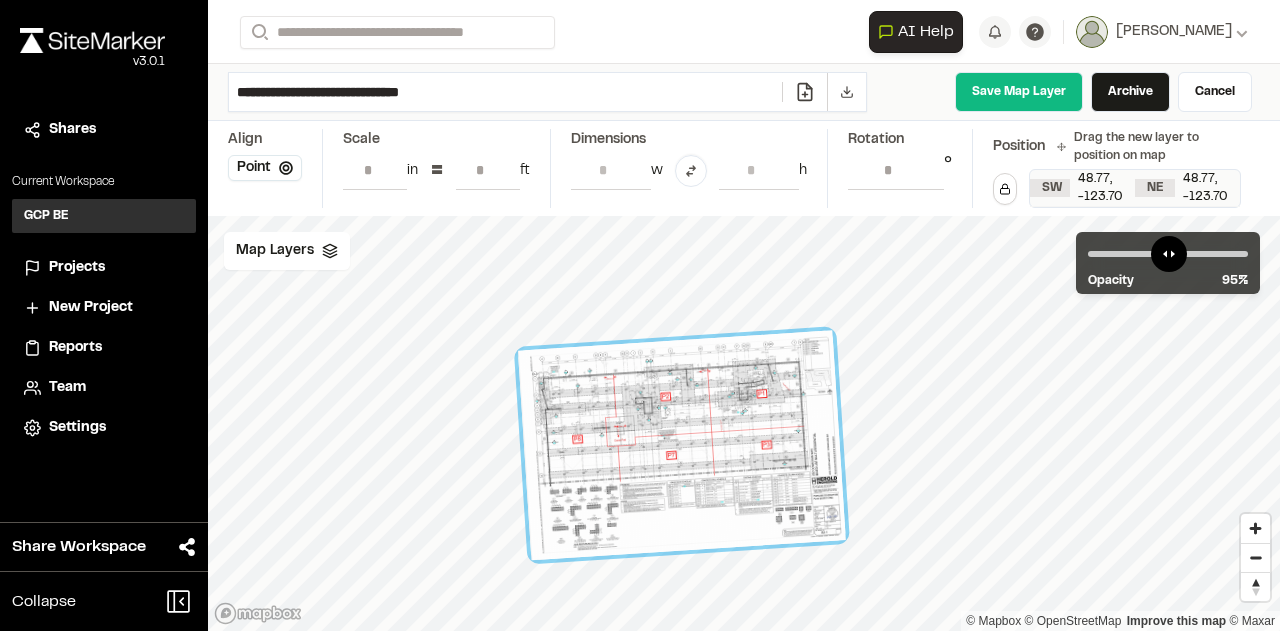 drag, startPoint x: 704, startPoint y: 454, endPoint x: 704, endPoint y: 425, distance: 29 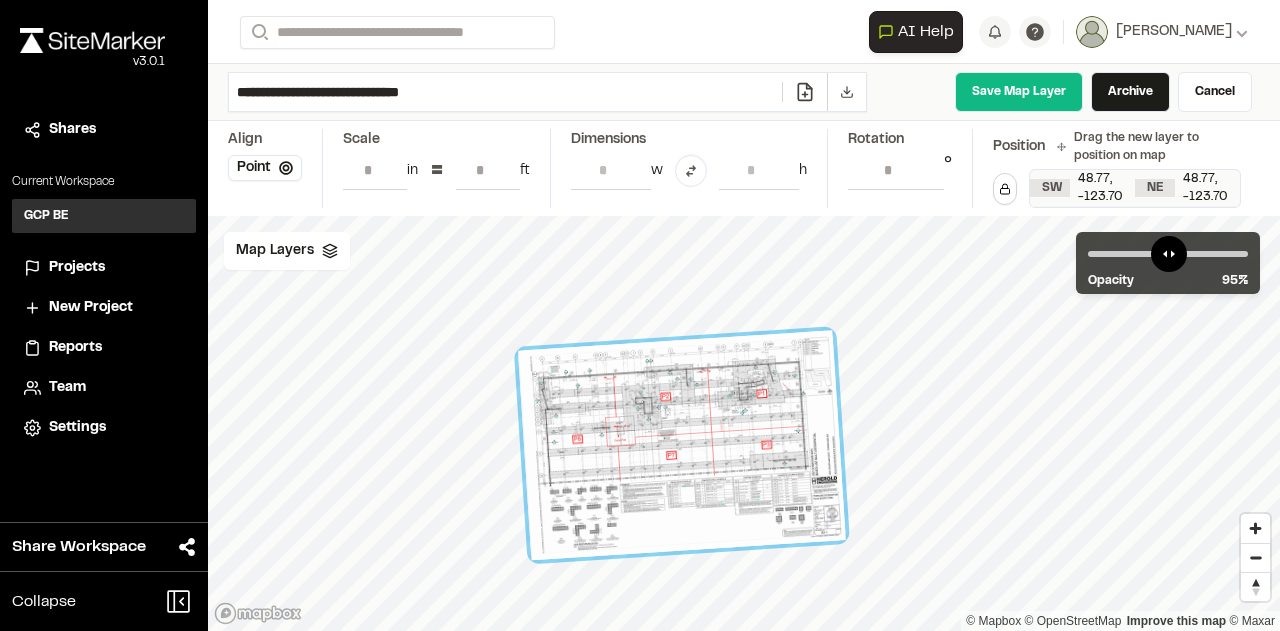 click at bounding box center (682, 445) 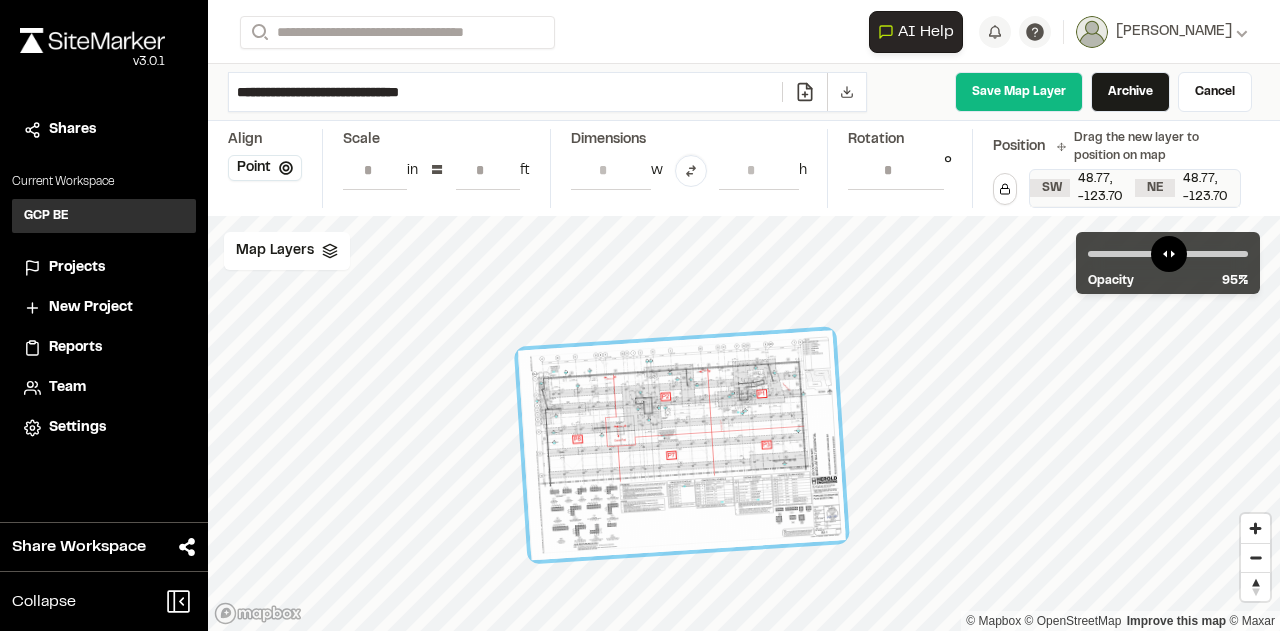 click on "**********" at bounding box center [896, 170] 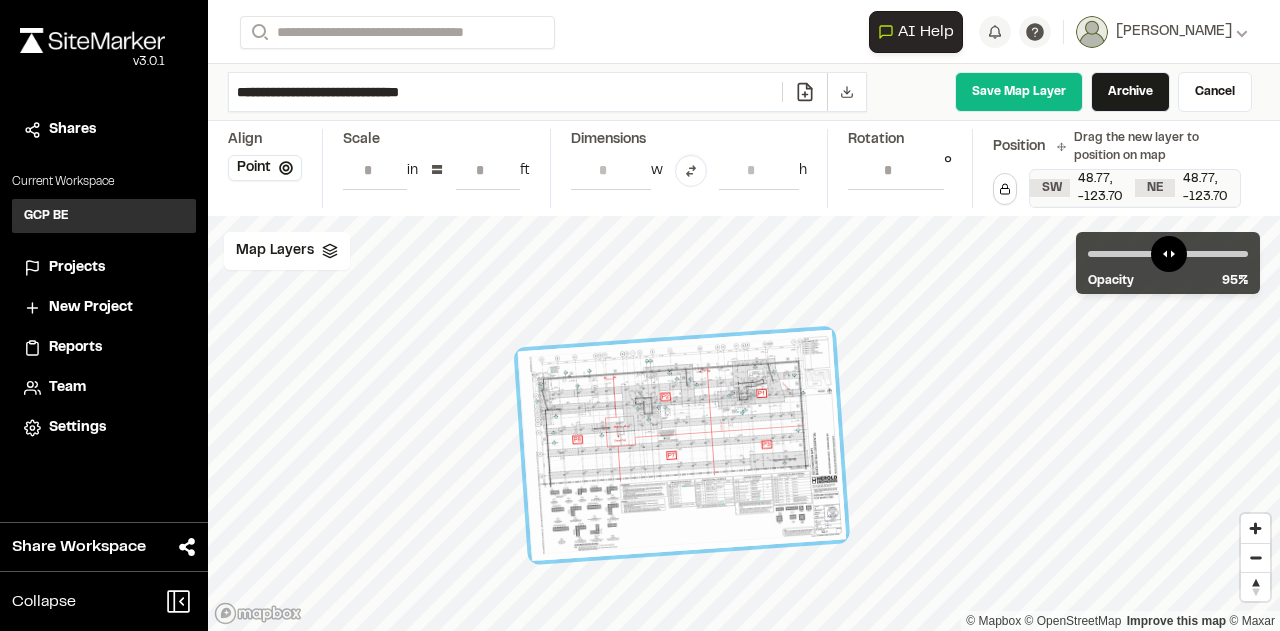 click on "**********" at bounding box center [896, 170] 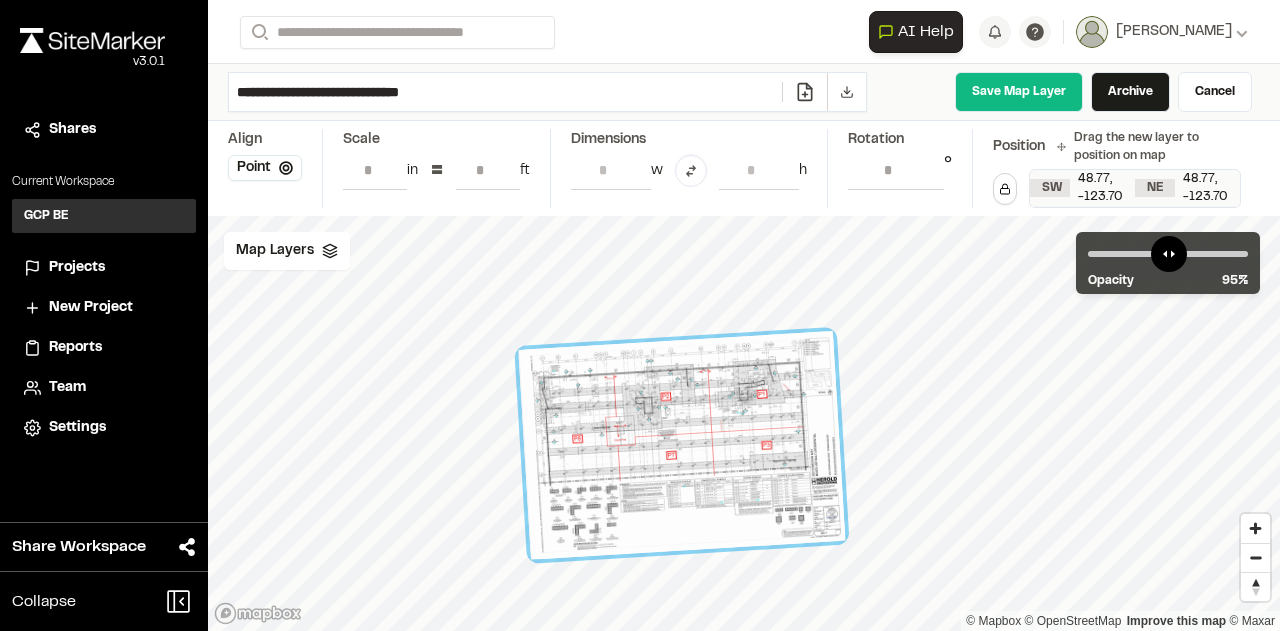 click on "**********" at bounding box center [896, 170] 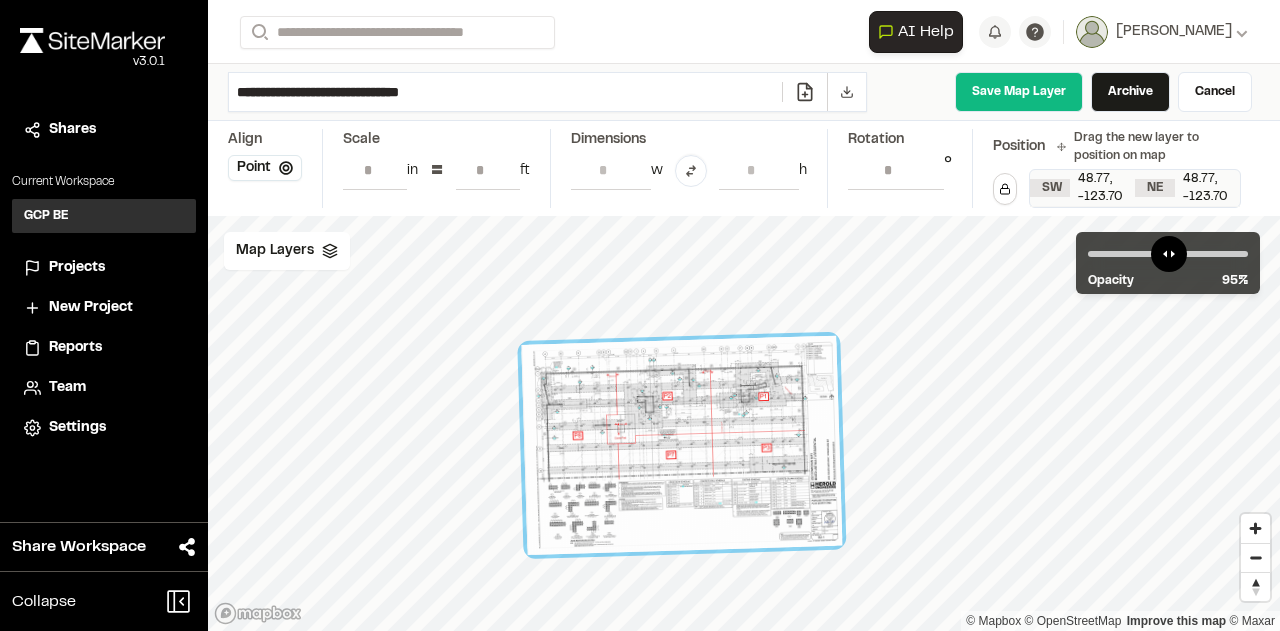 click on "**********" at bounding box center (896, 170) 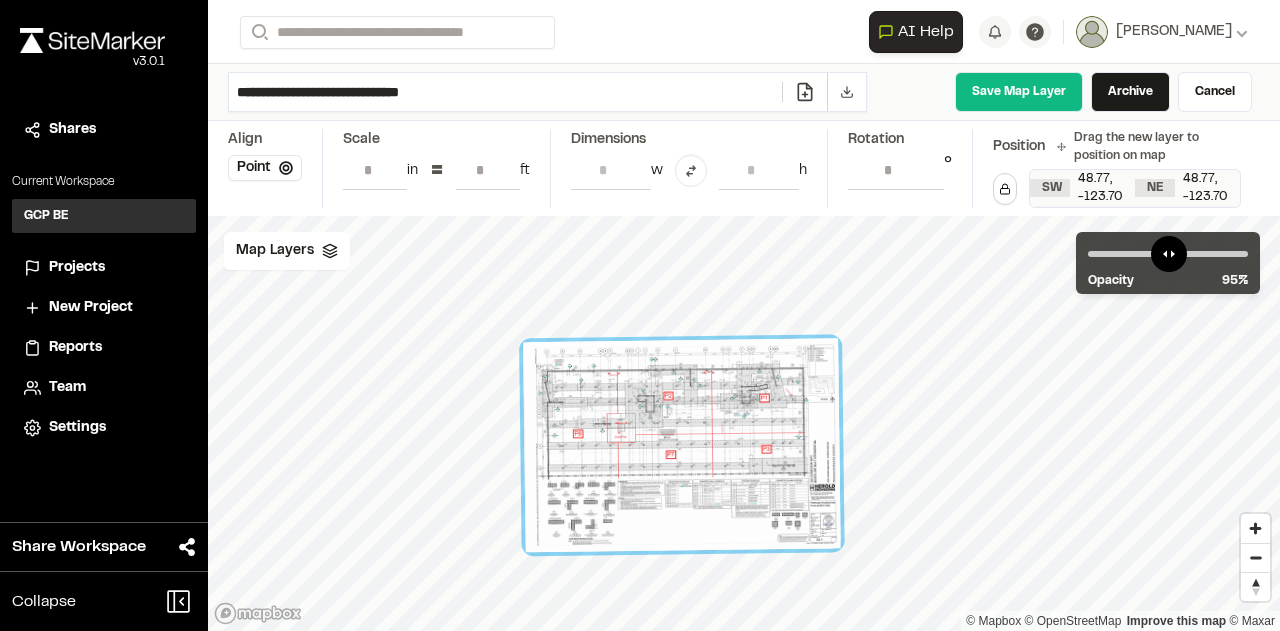 click on "**********" at bounding box center [896, 170] 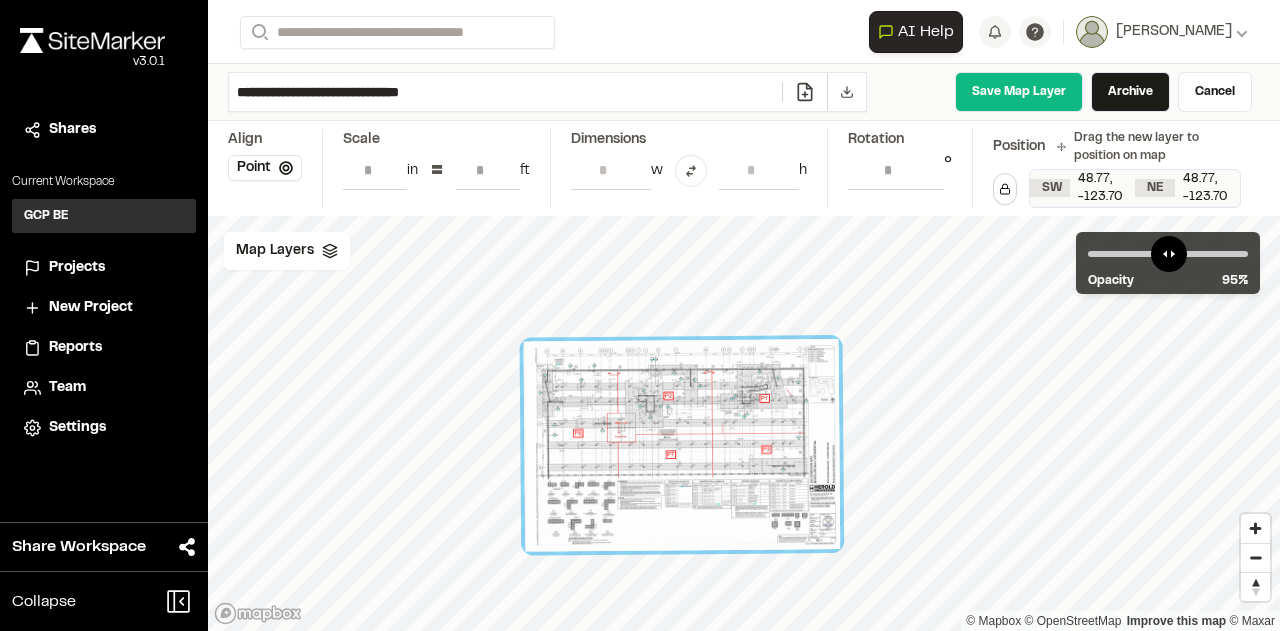 type on "**********" 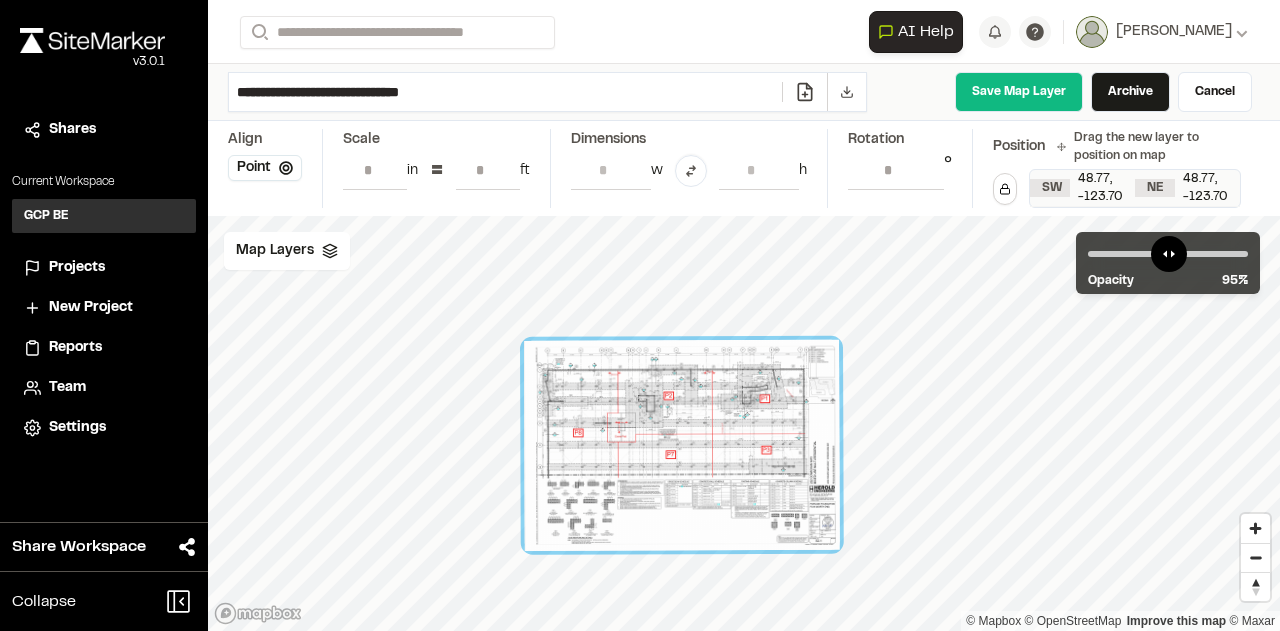 click at bounding box center [682, 445] 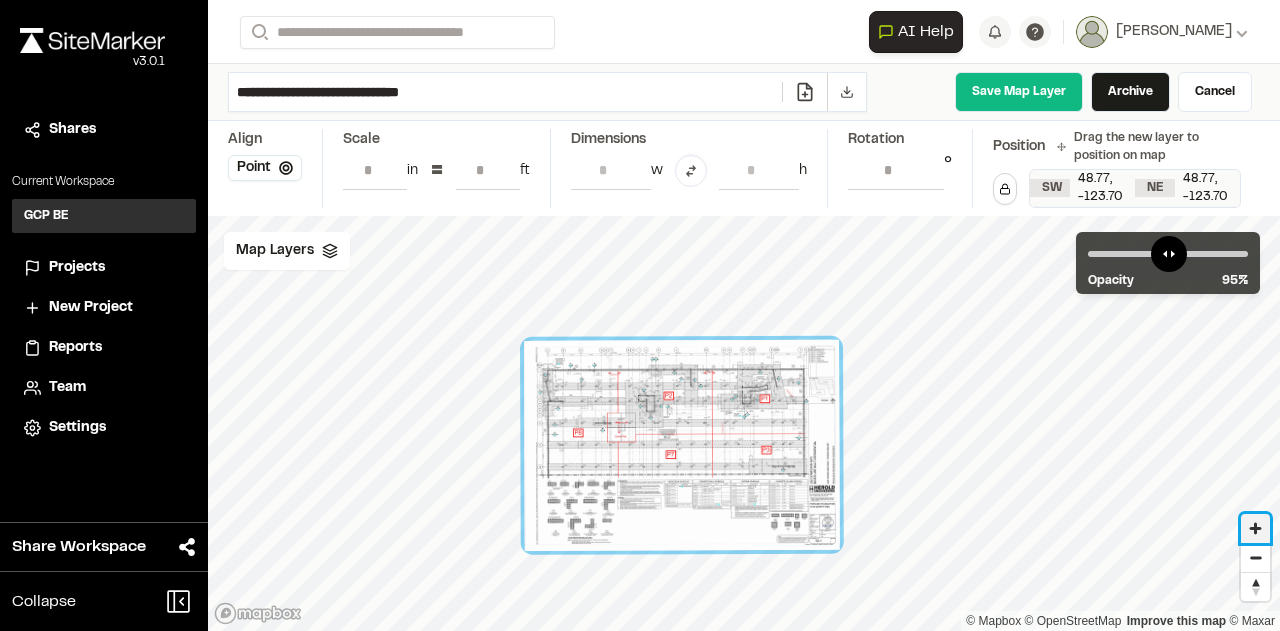 click at bounding box center (1255, 528) 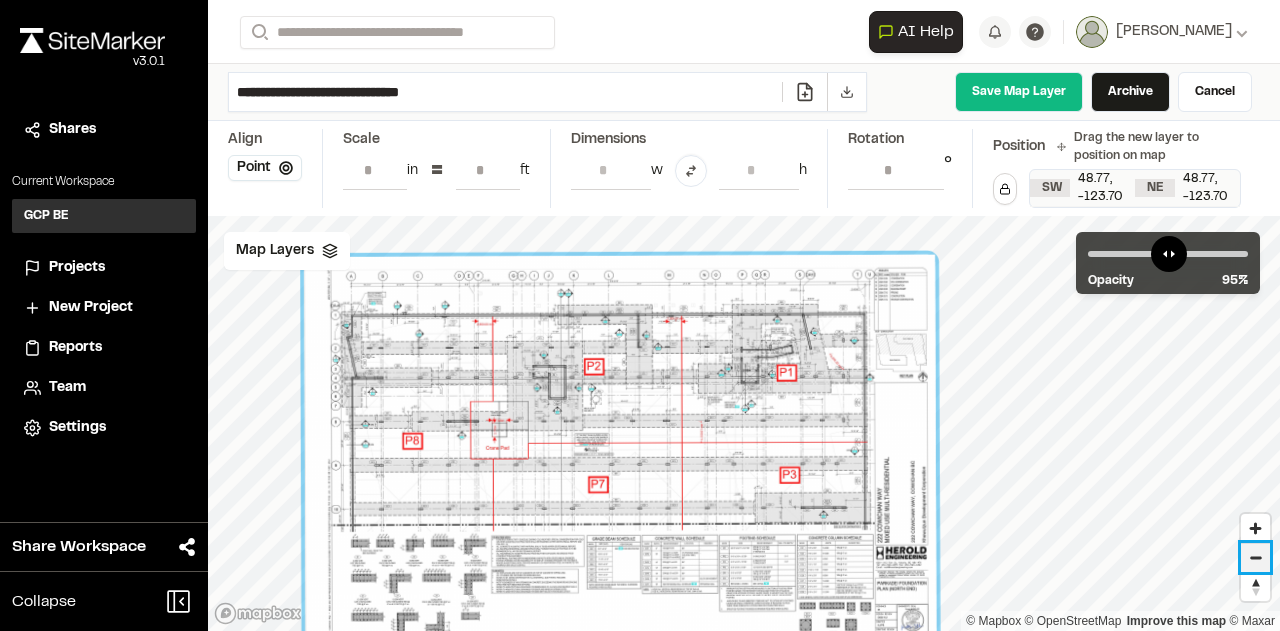 click at bounding box center (1255, 558) 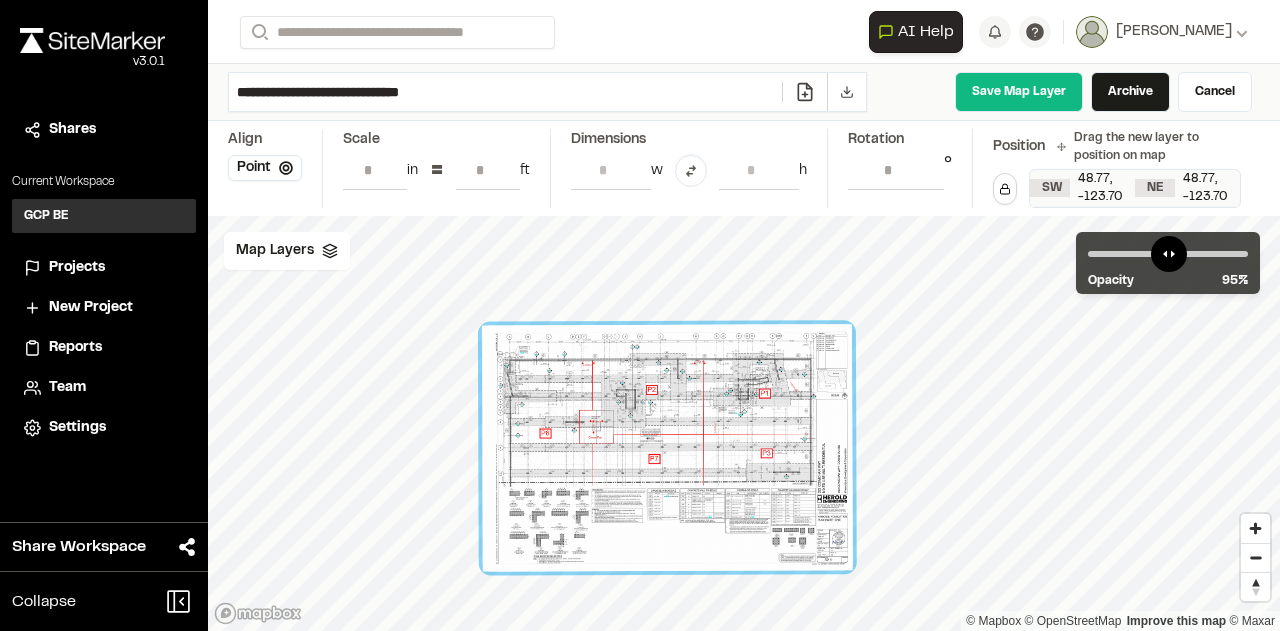 click at bounding box center [667, 448] 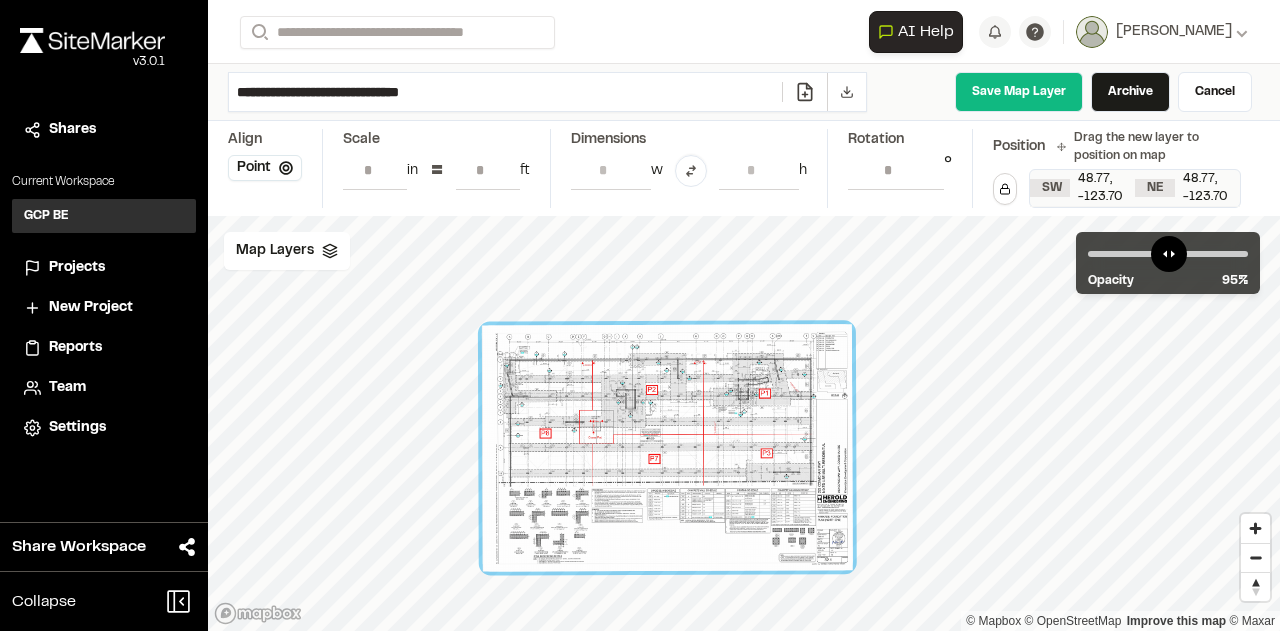 click on "*" at bounding box center [488, 170] 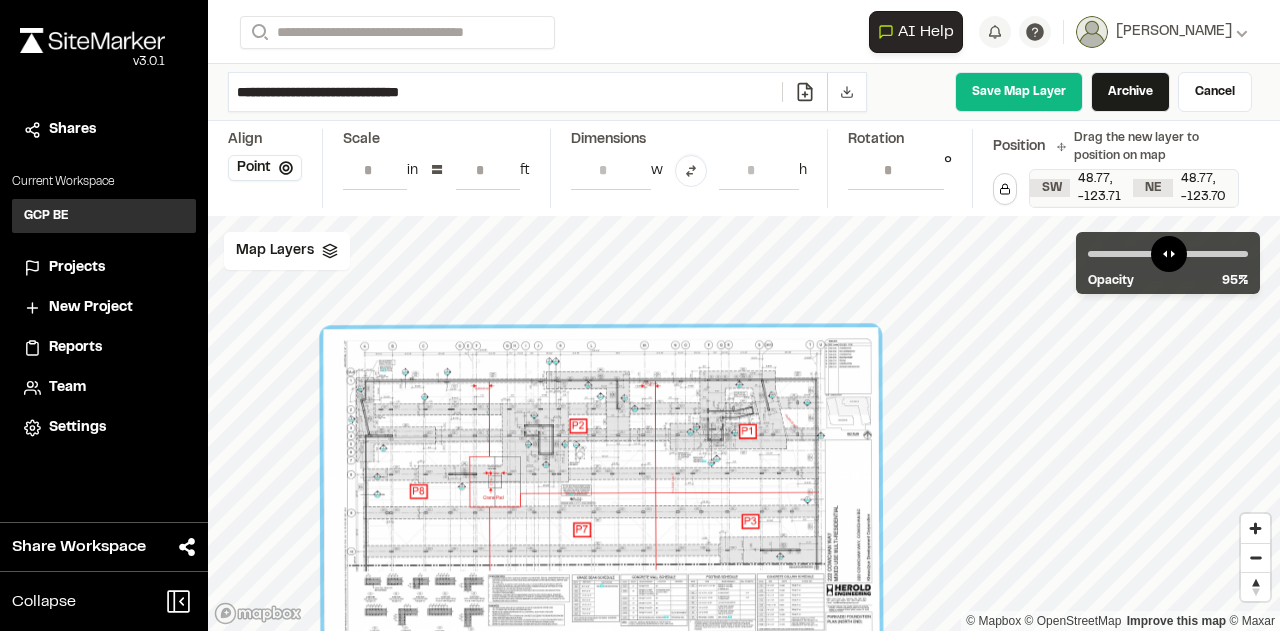 drag, startPoint x: 758, startPoint y: 322, endPoint x: 692, endPoint y: 387, distance: 92.63369 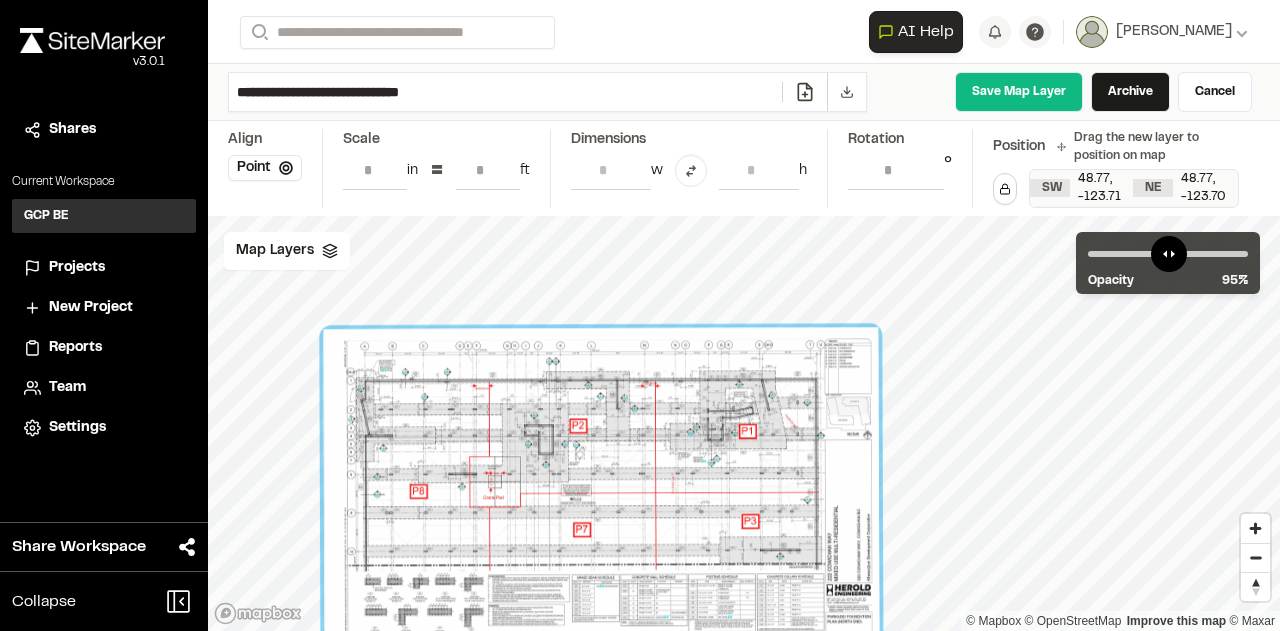 click at bounding box center (601, 513) 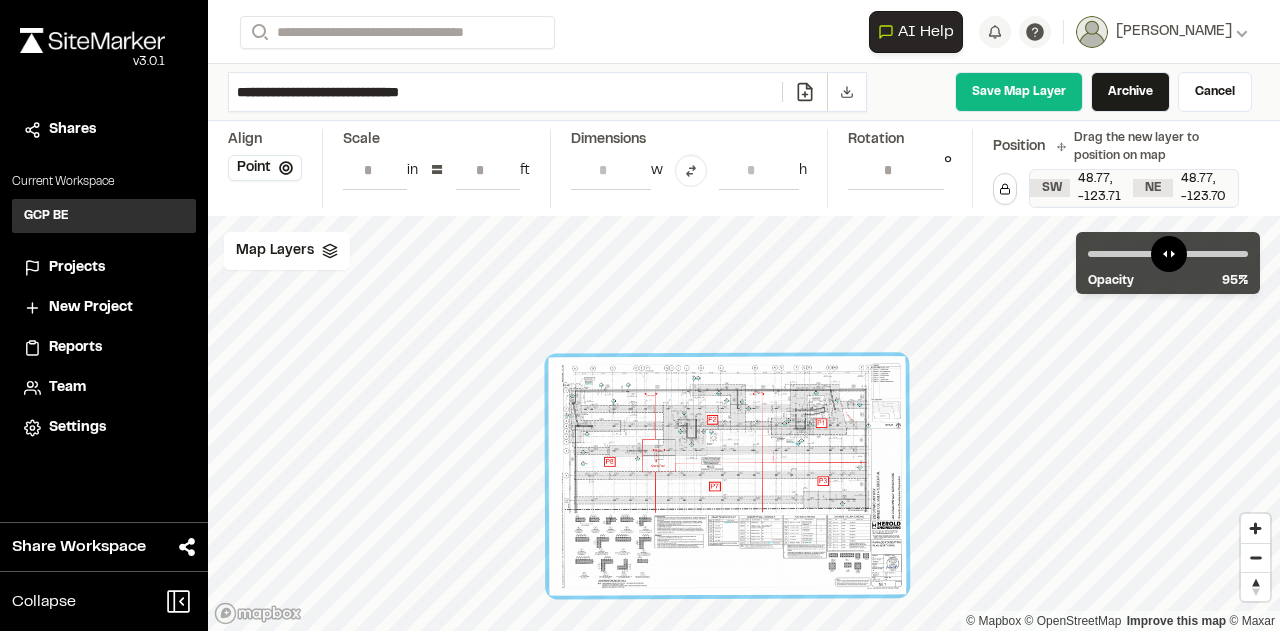 click at bounding box center (726, 475) 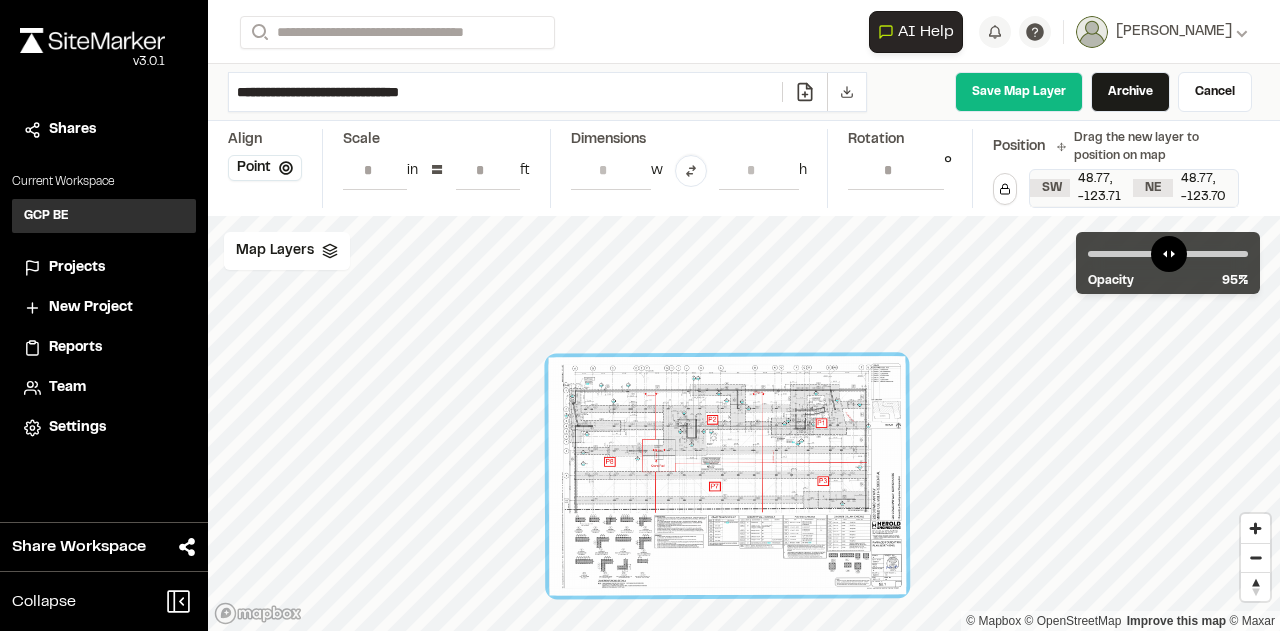 click on "*" at bounding box center [488, 170] 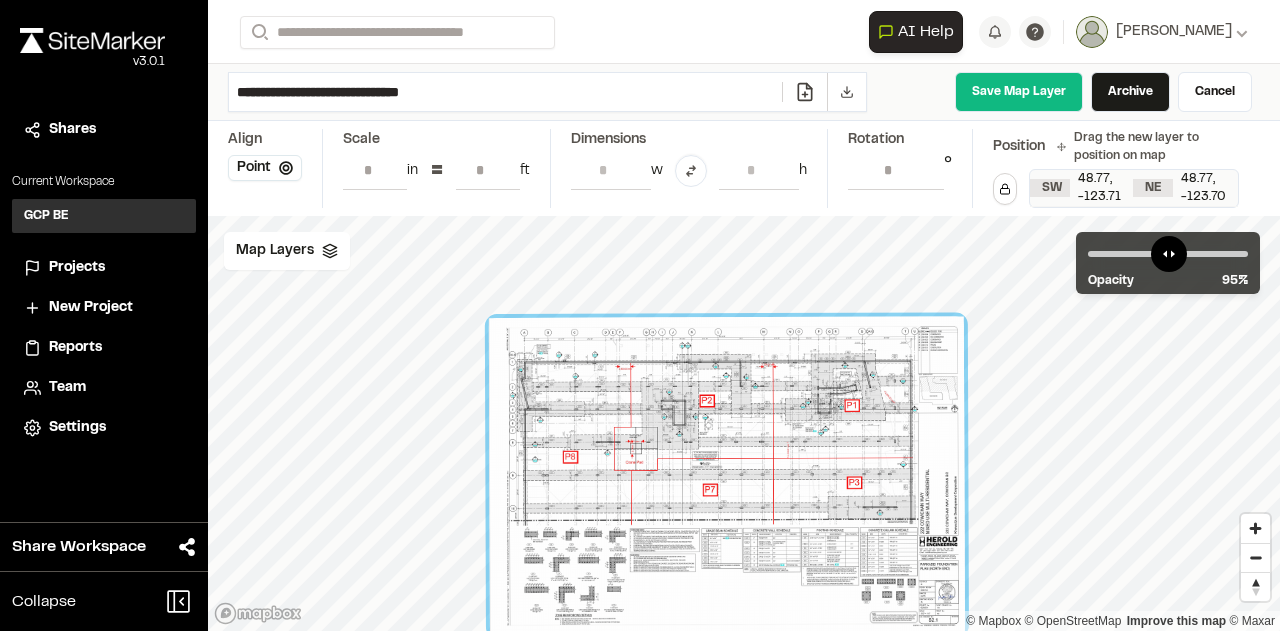 click on "*" at bounding box center [488, 170] 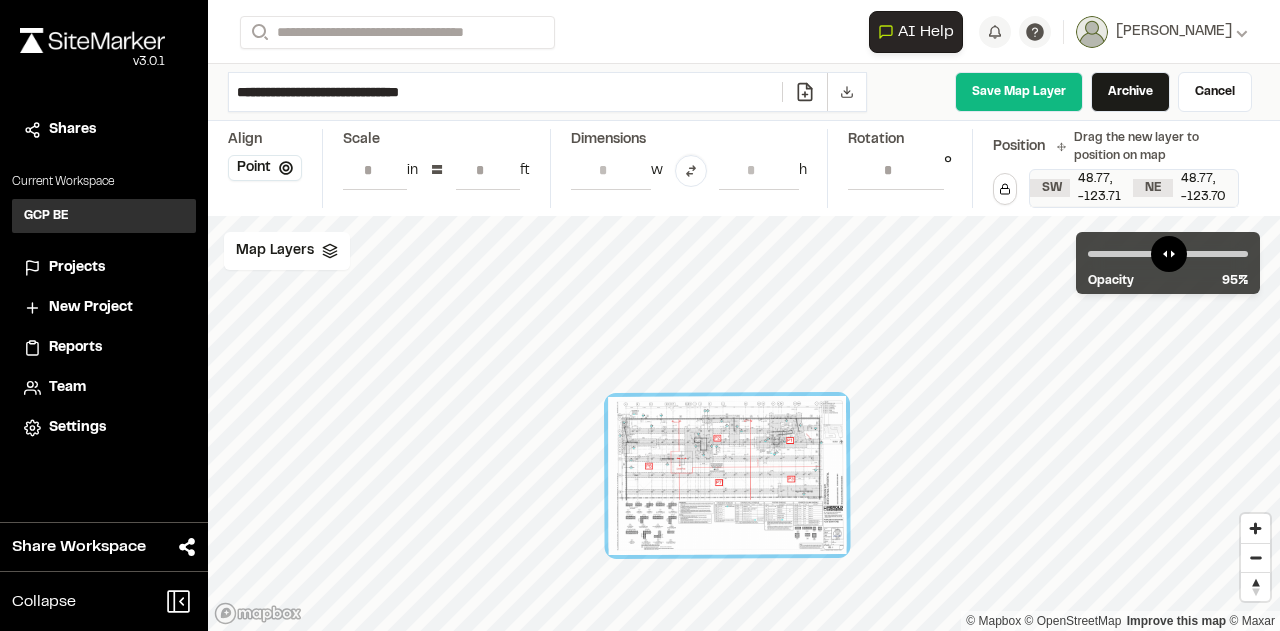 click on "*" at bounding box center (488, 170) 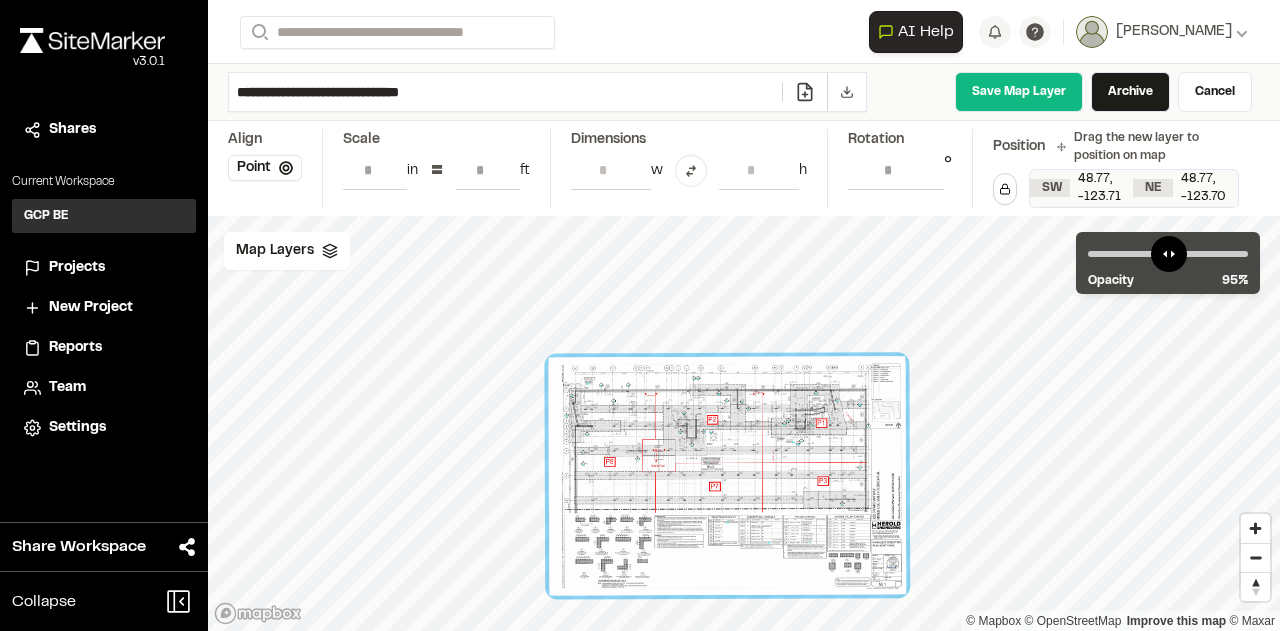 type on "*" 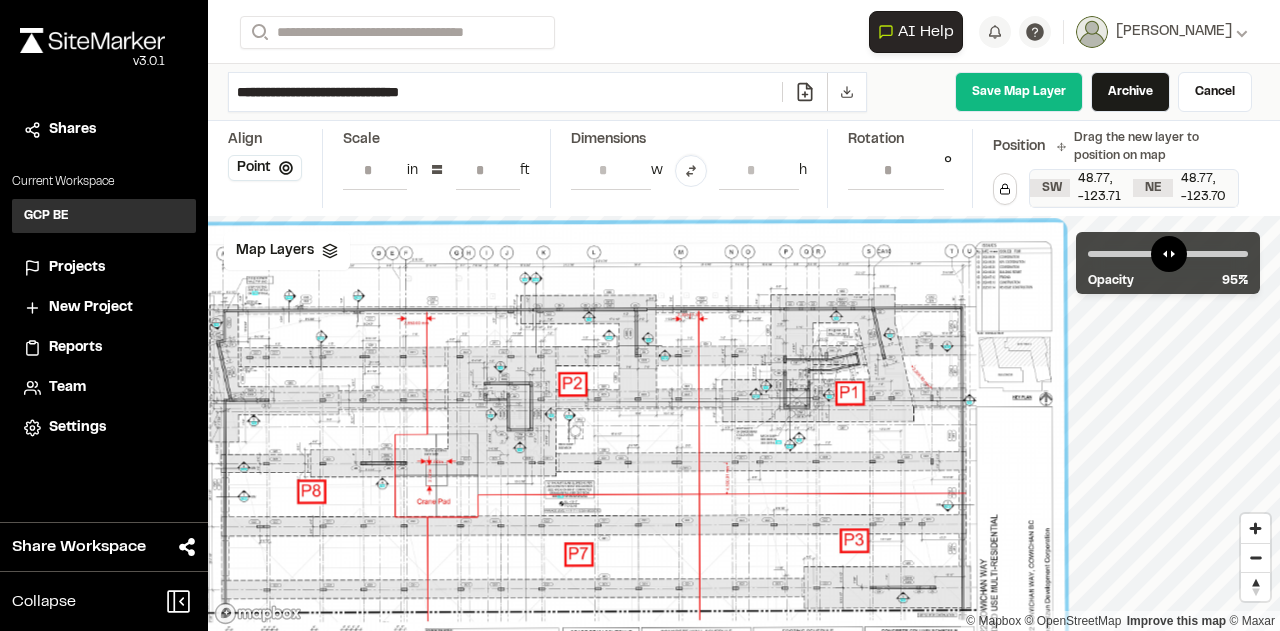 drag, startPoint x: 836, startPoint y: 490, endPoint x: 888, endPoint y: 567, distance: 92.91394 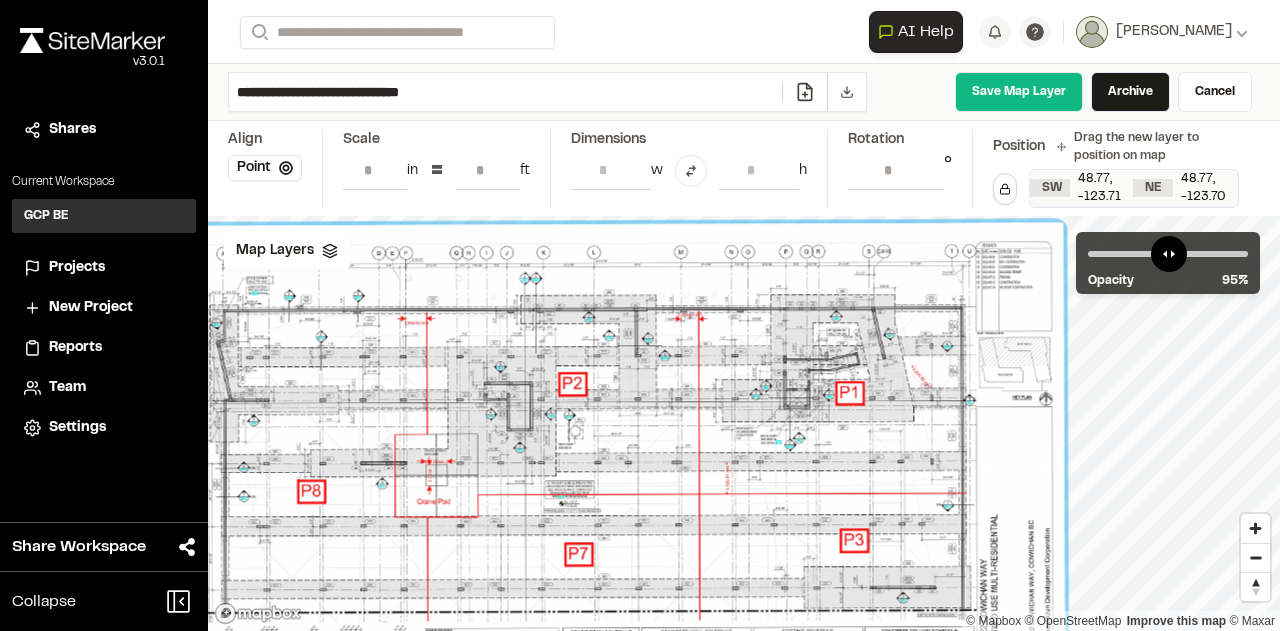 click at bounding box center [610, 527] 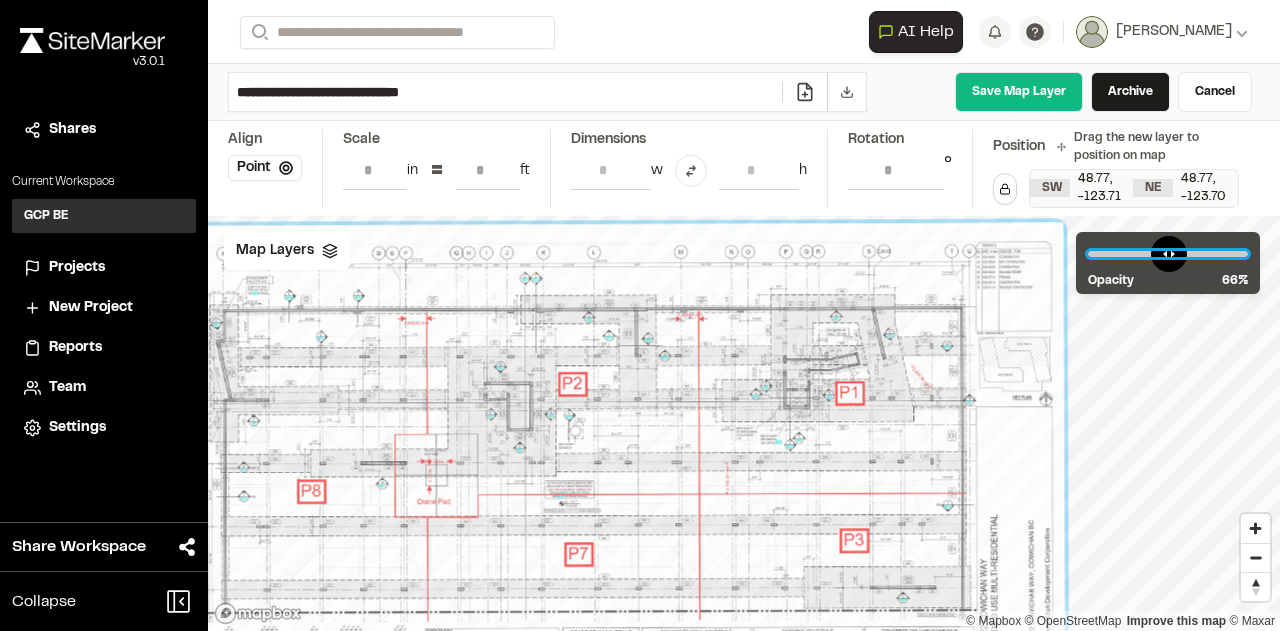 click at bounding box center [1168, 254] 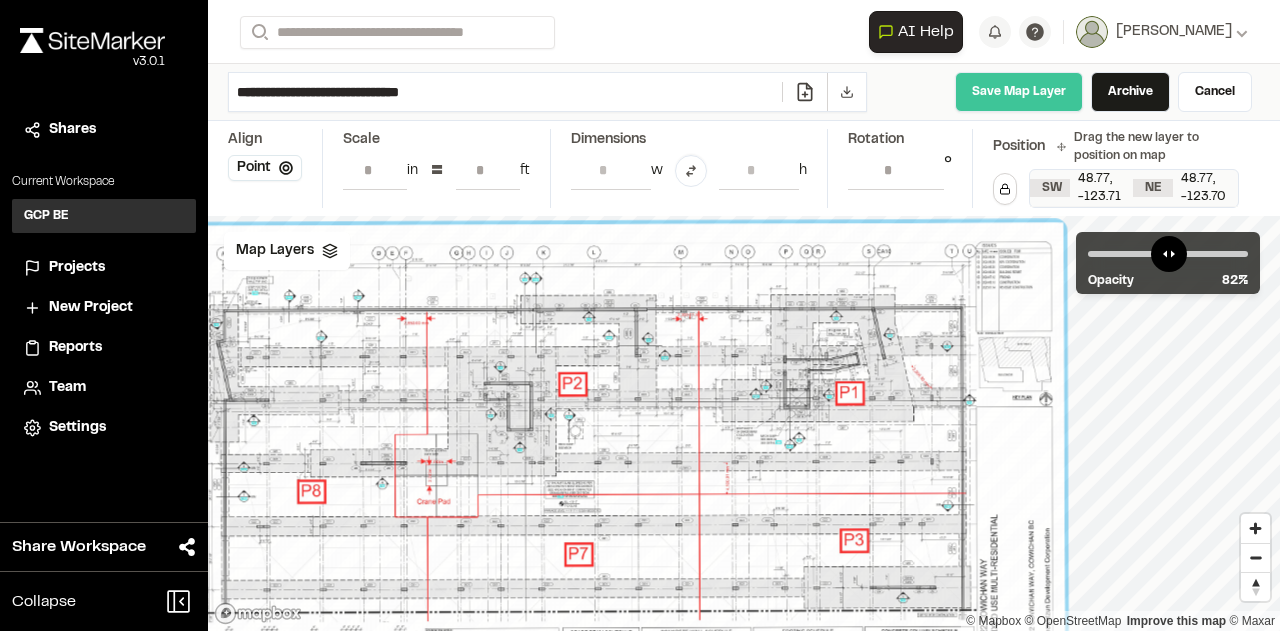 click on "Save Map Layer" at bounding box center (1019, 92) 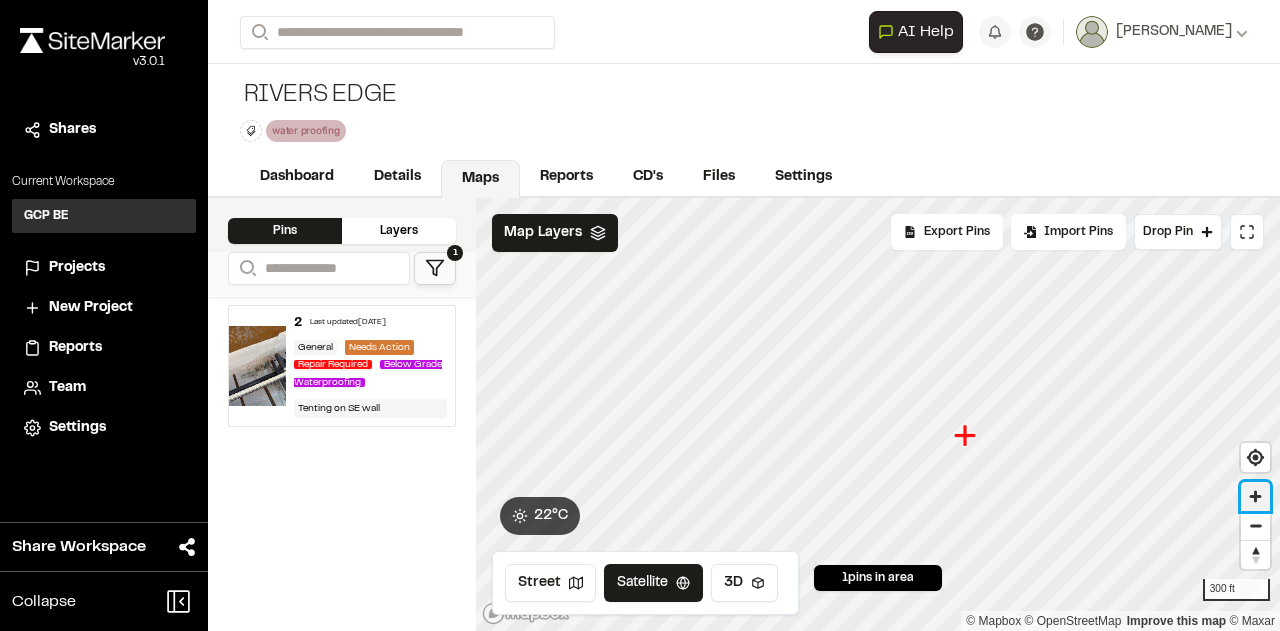 click at bounding box center (1255, 496) 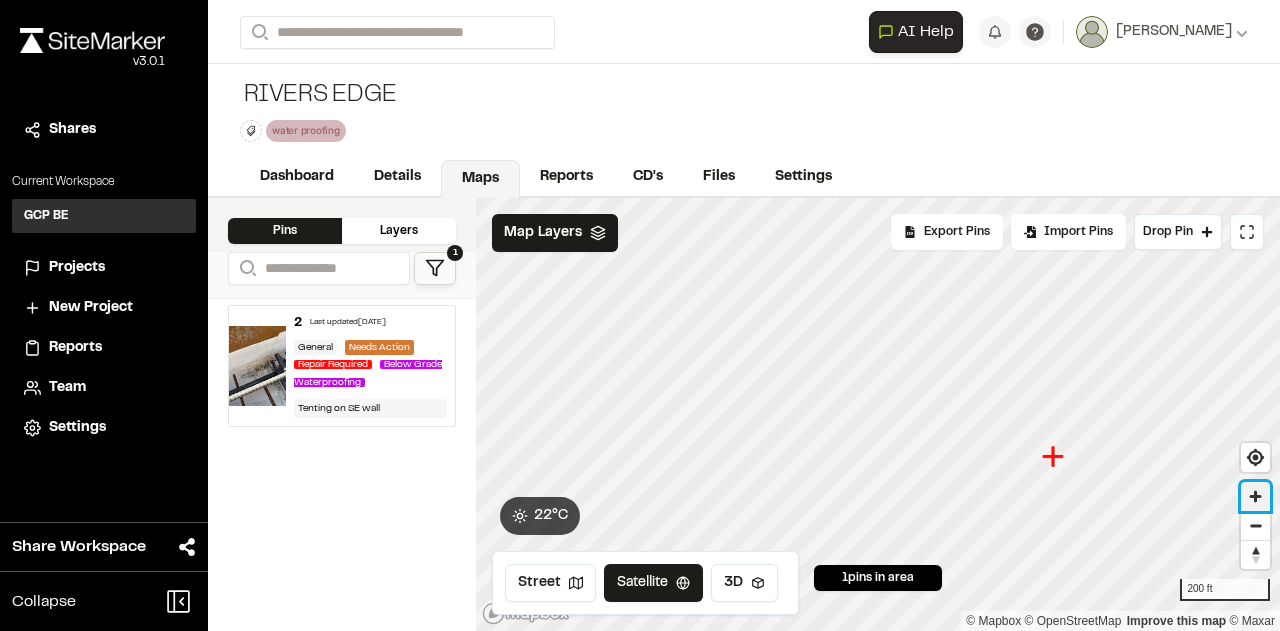 click at bounding box center [1255, 496] 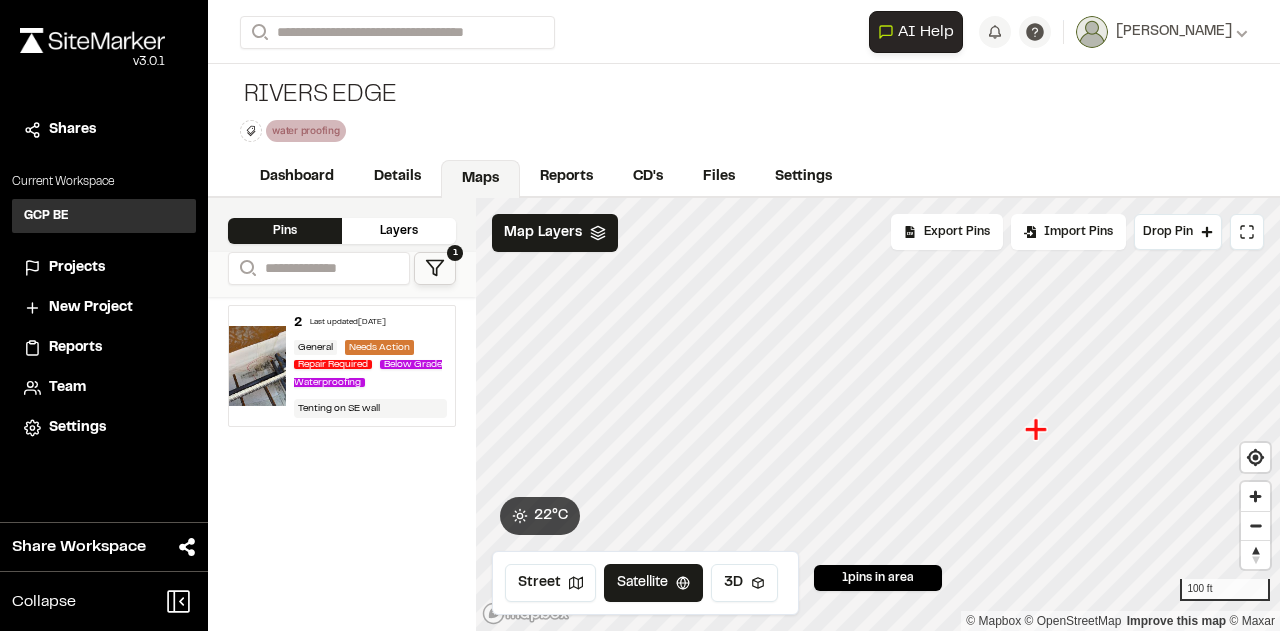 drag, startPoint x: 1056, startPoint y: 435, endPoint x: 1042, endPoint y: 434, distance: 14.035668 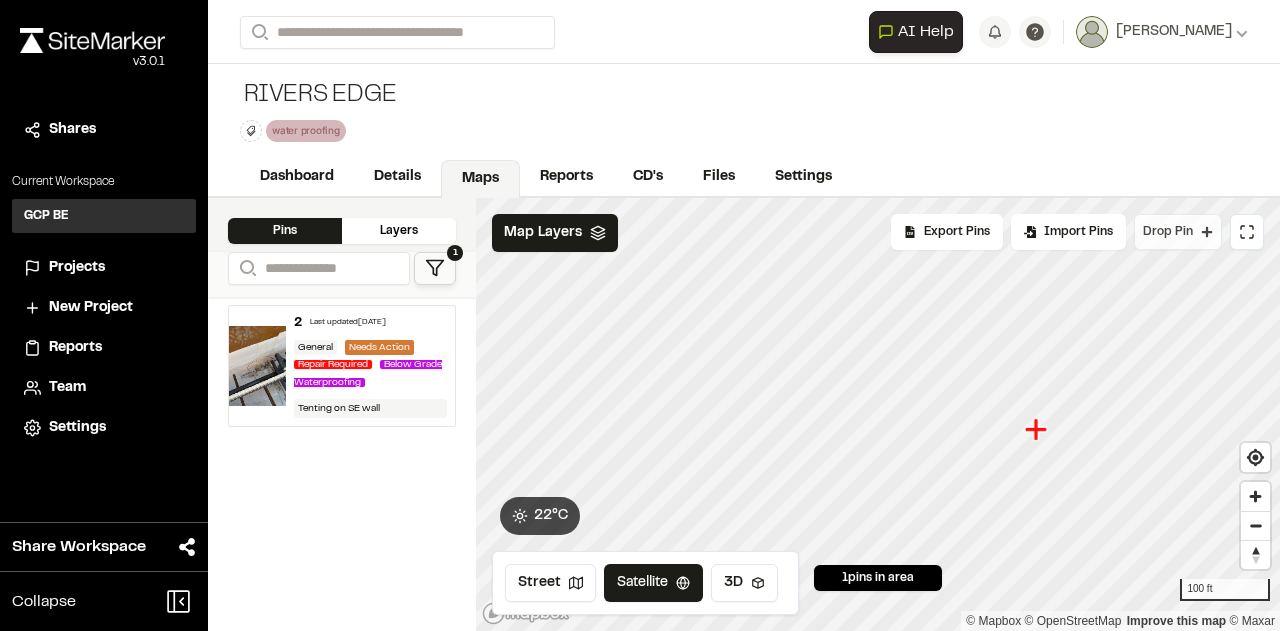 click on "Drop Pin" at bounding box center (1178, 232) 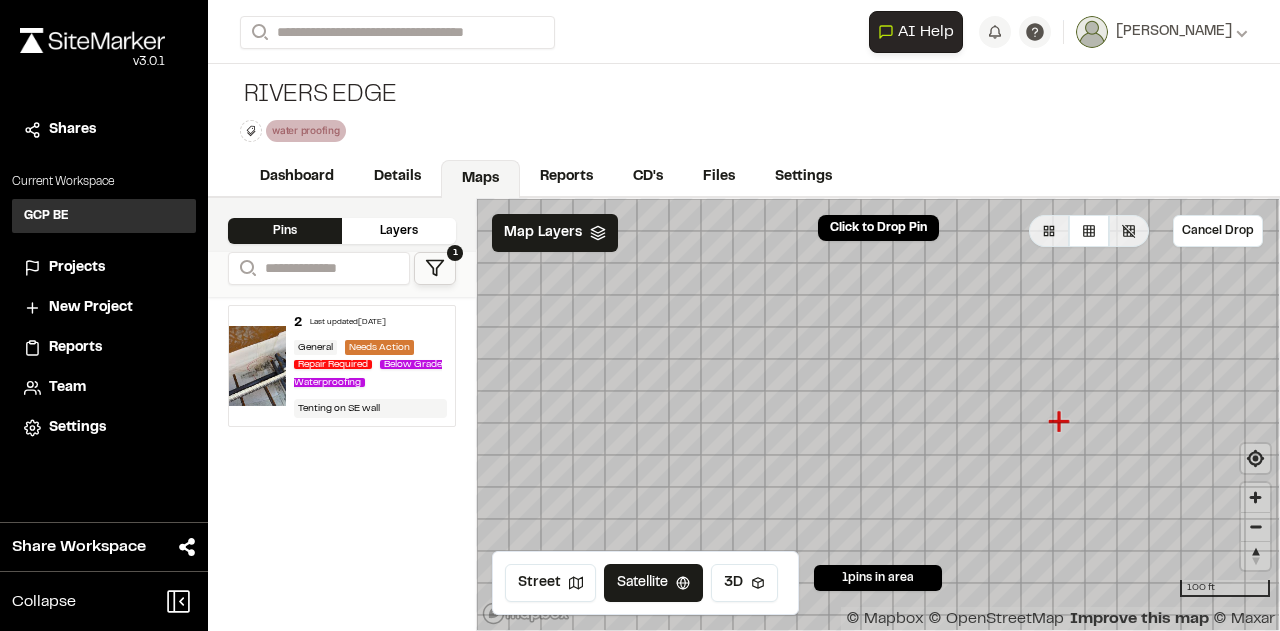 drag, startPoint x: 1035, startPoint y: 431, endPoint x: 1058, endPoint y: 423, distance: 24.351591 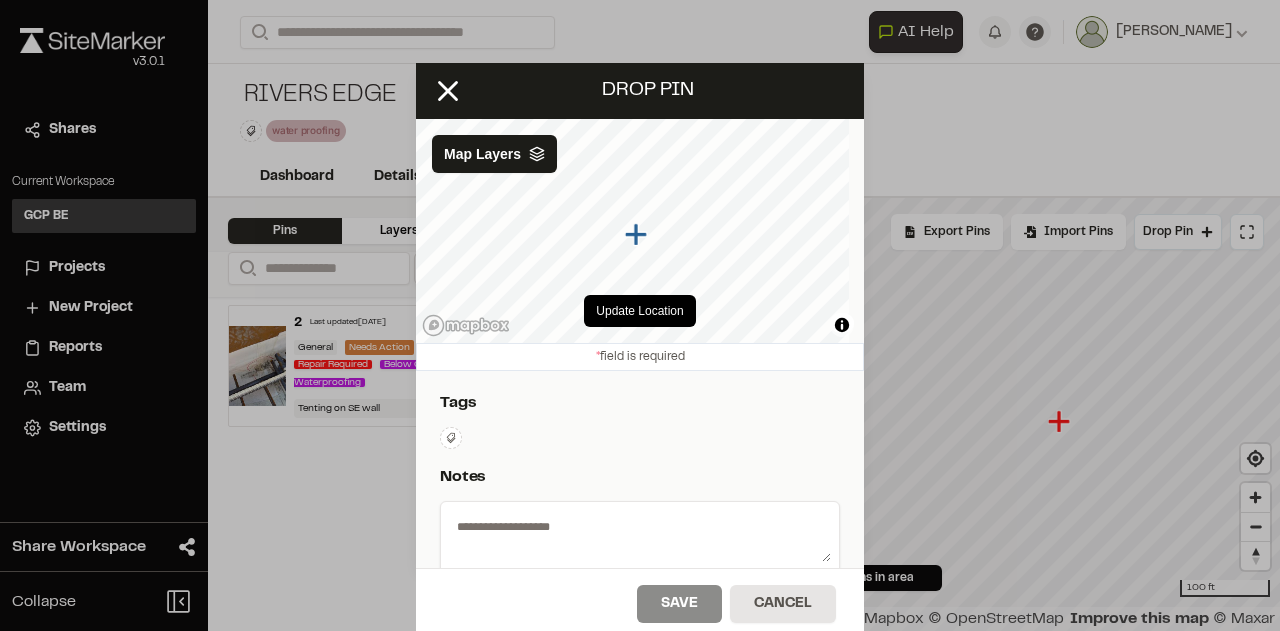 click 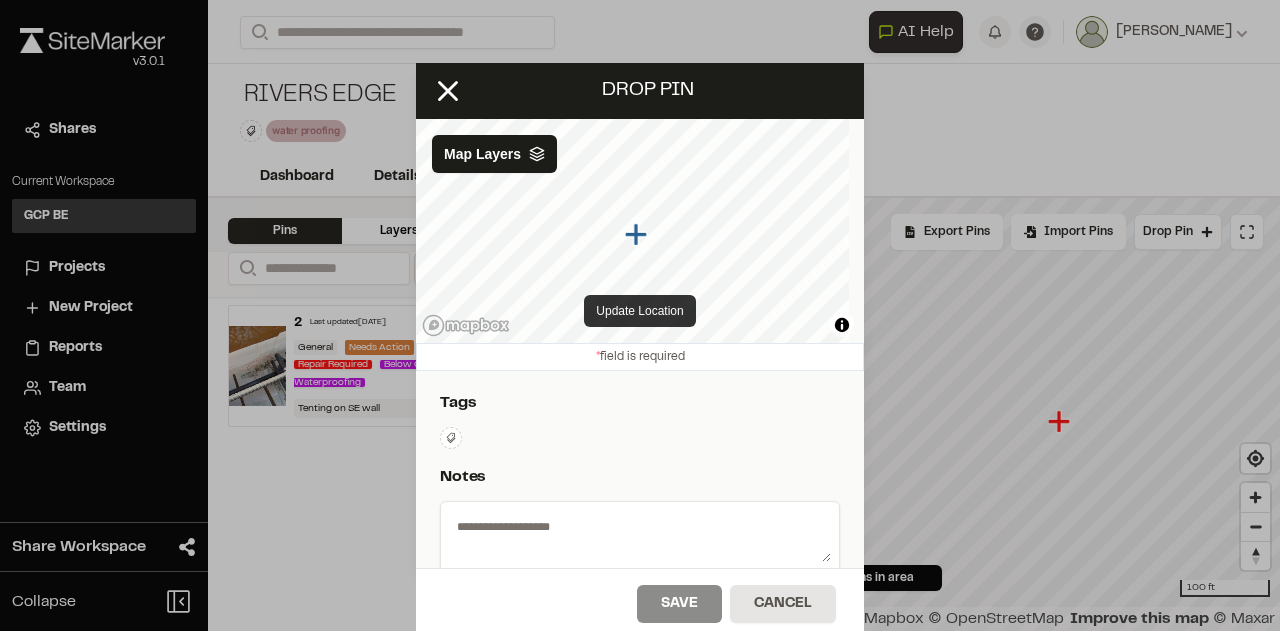 click on "Update Location" at bounding box center [639, 311] 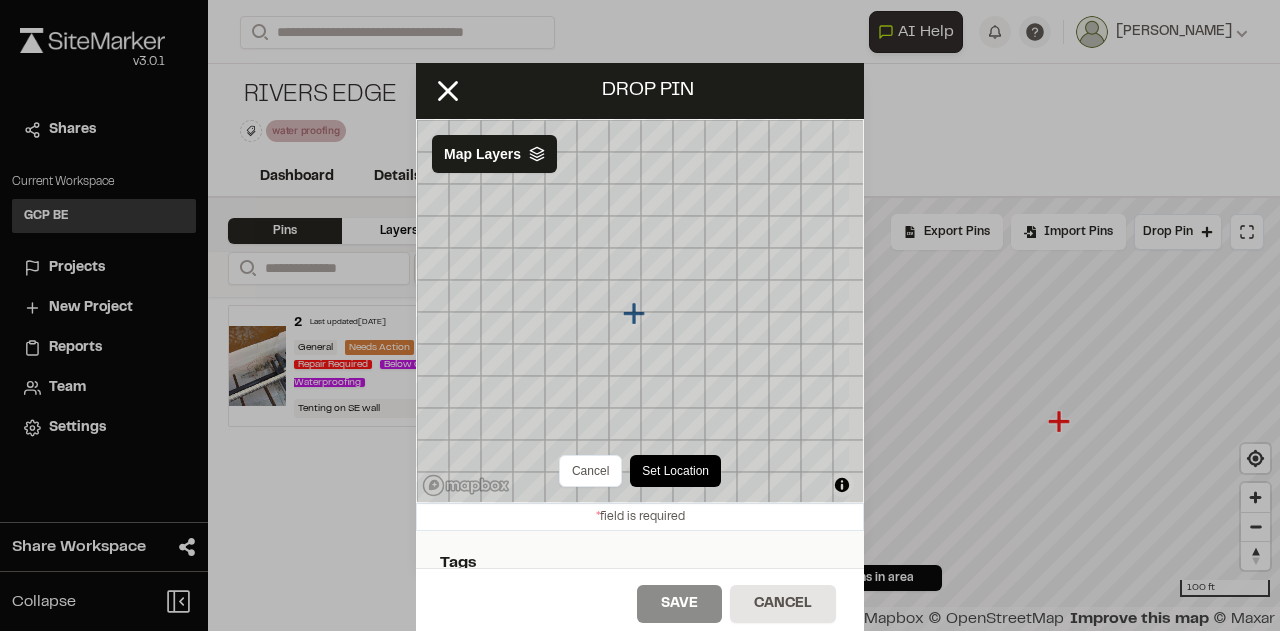 click 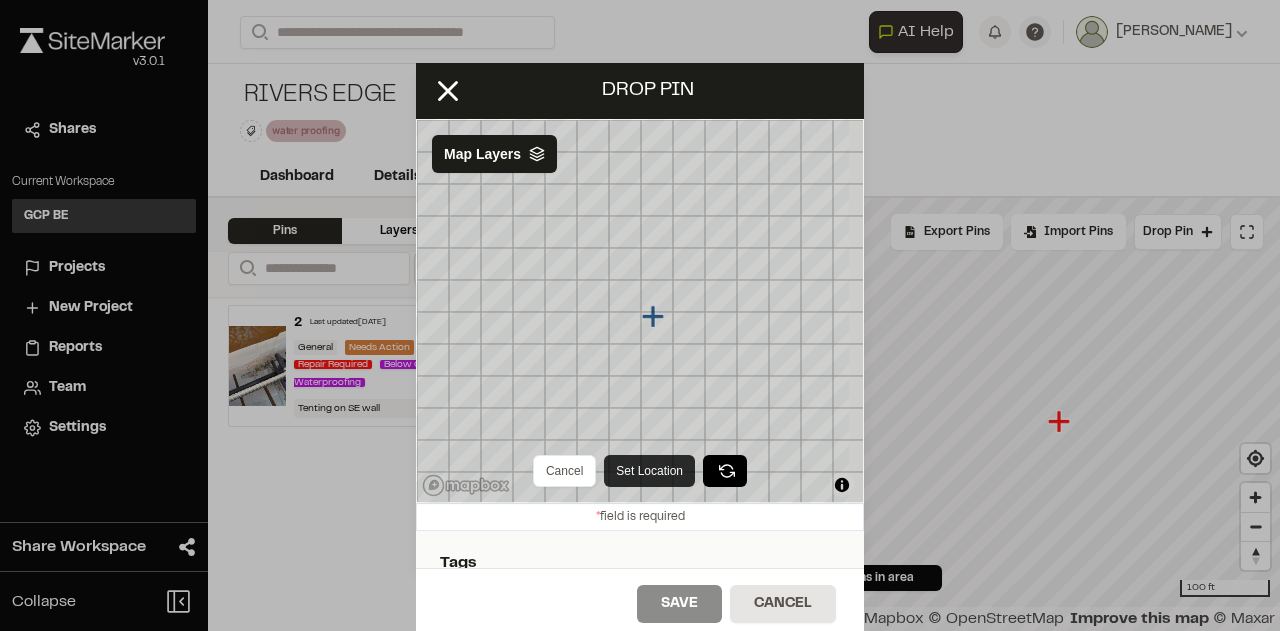 click on "Set Location" at bounding box center [649, 471] 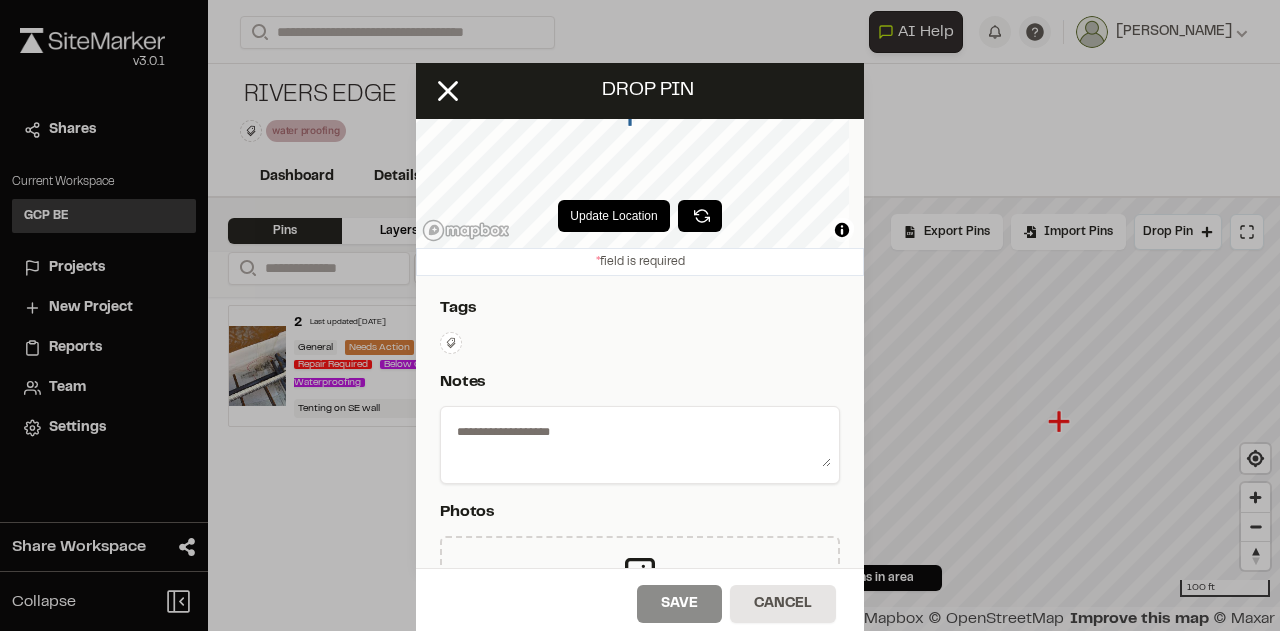 scroll, scrollTop: 124, scrollLeft: 0, axis: vertical 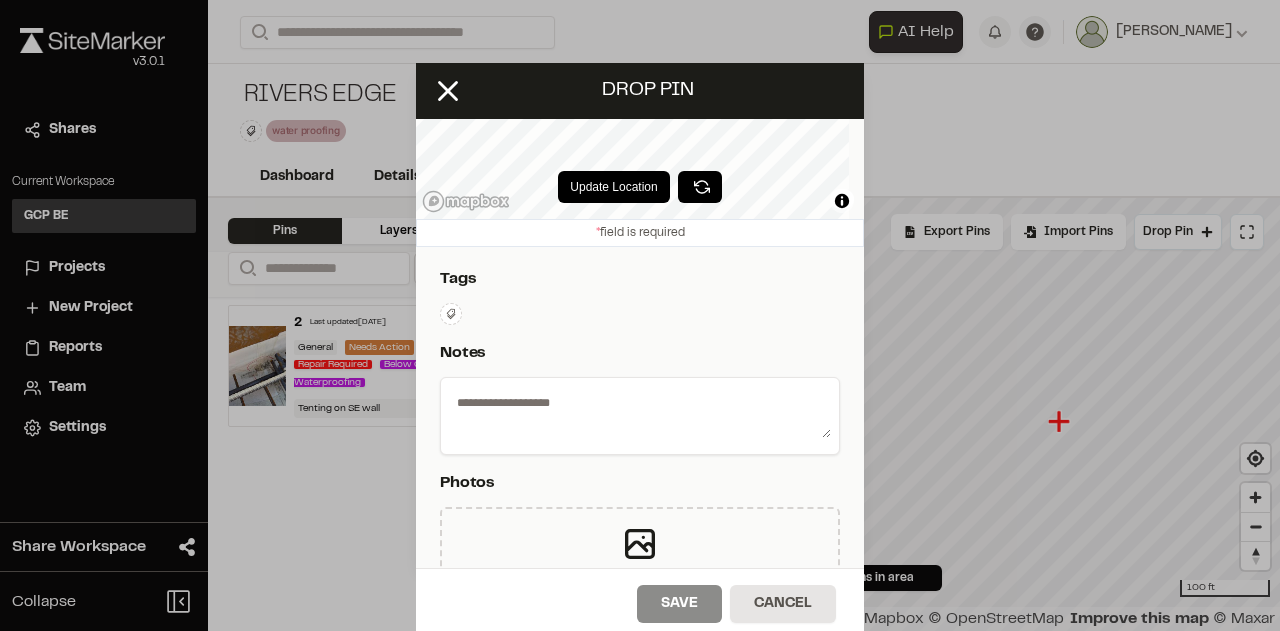 click at bounding box center [640, 412] 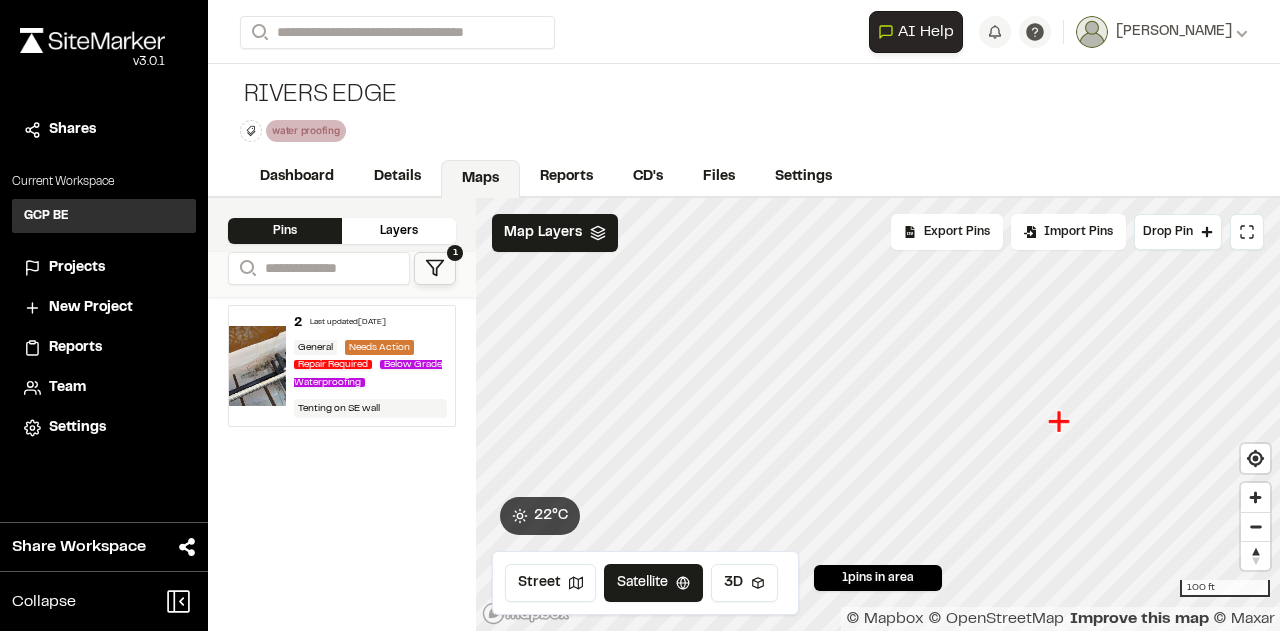 click at bounding box center [257, 366] 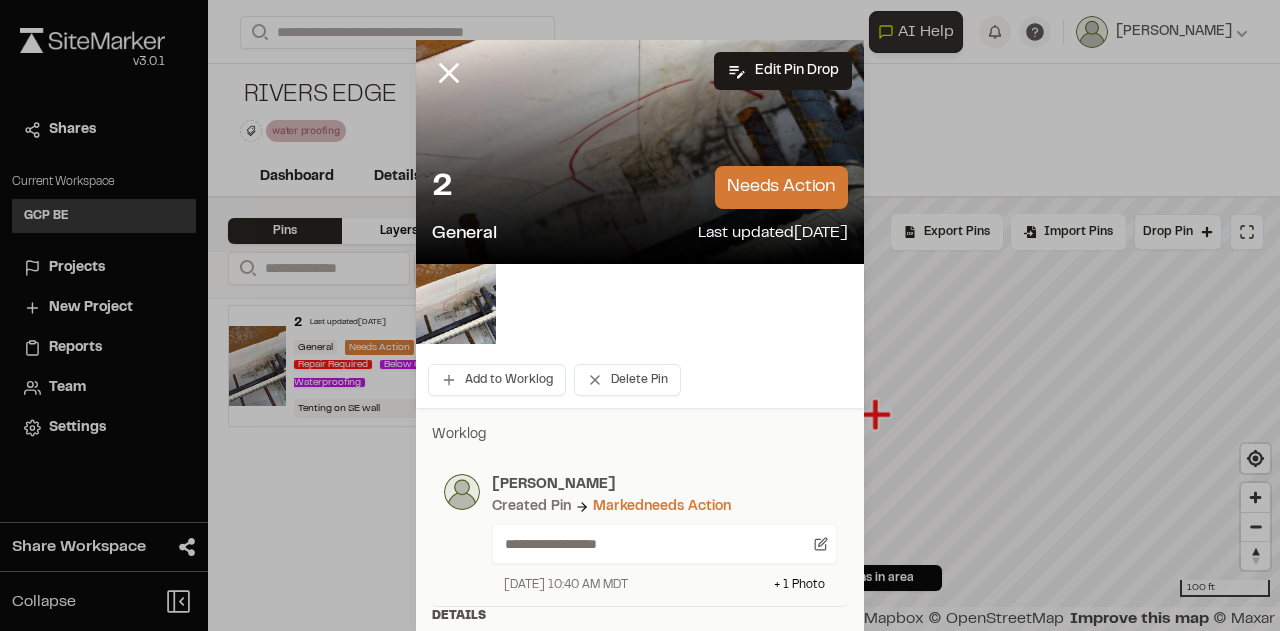 click on "needs action" at bounding box center [781, 187] 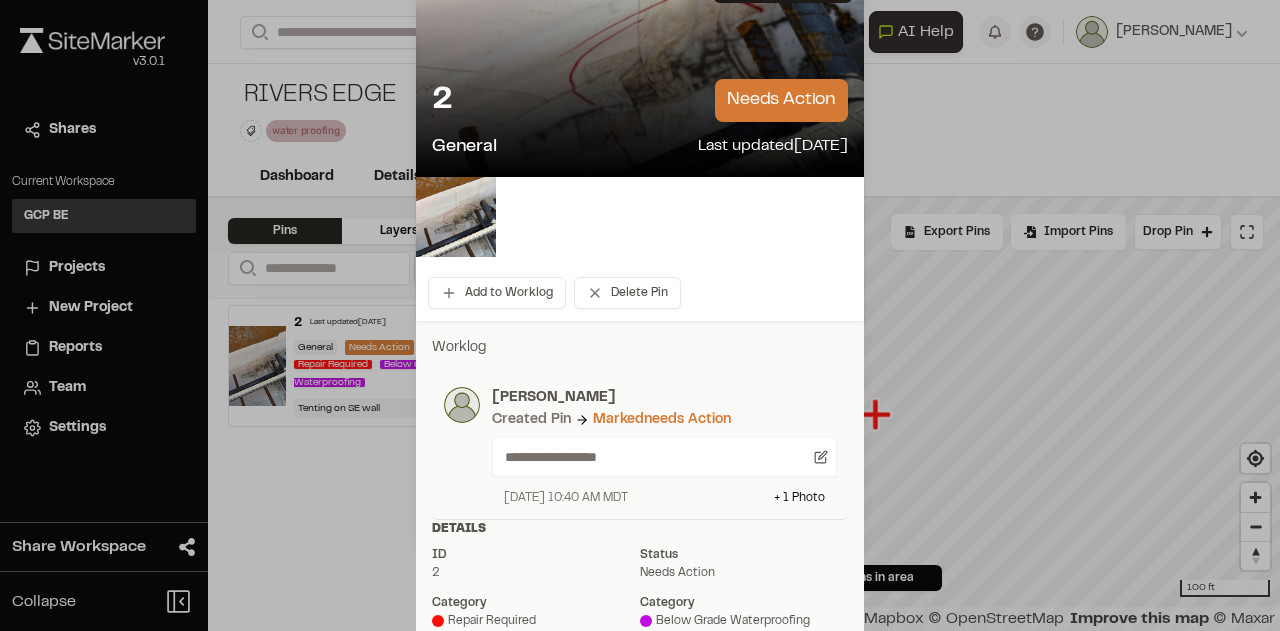 scroll, scrollTop: 0, scrollLeft: 0, axis: both 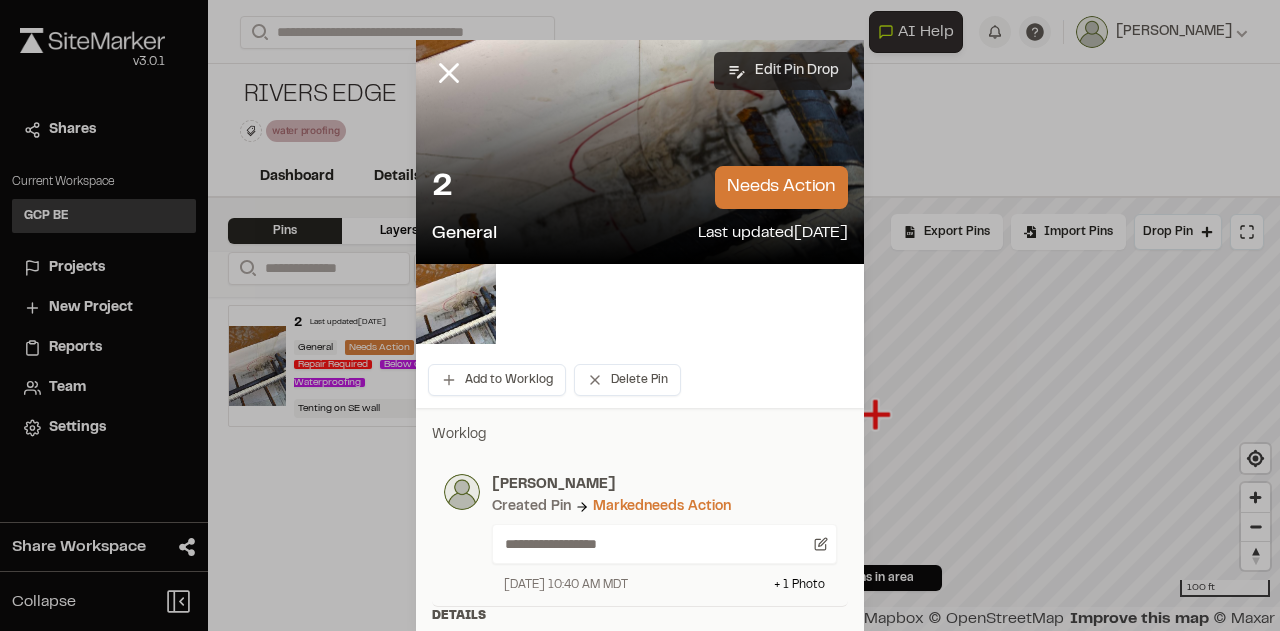 click on "Edit Pin Drop" at bounding box center [783, 71] 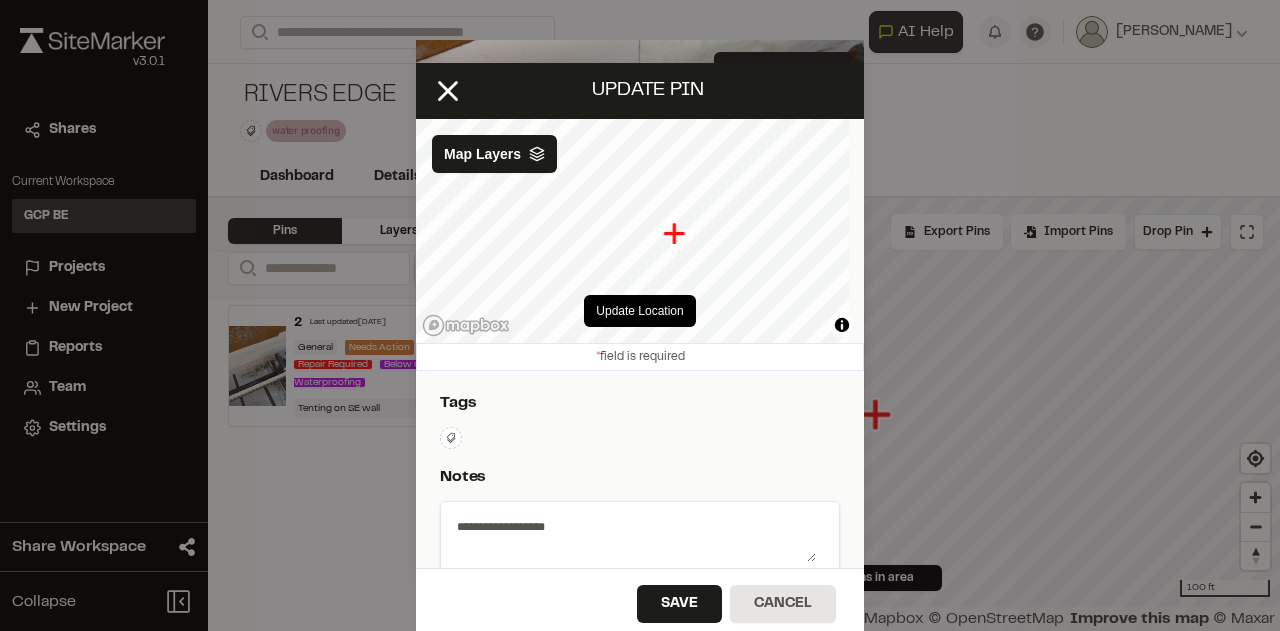 drag, startPoint x: 624, startPoint y: 227, endPoint x: 668, endPoint y: 231, distance: 44.181442 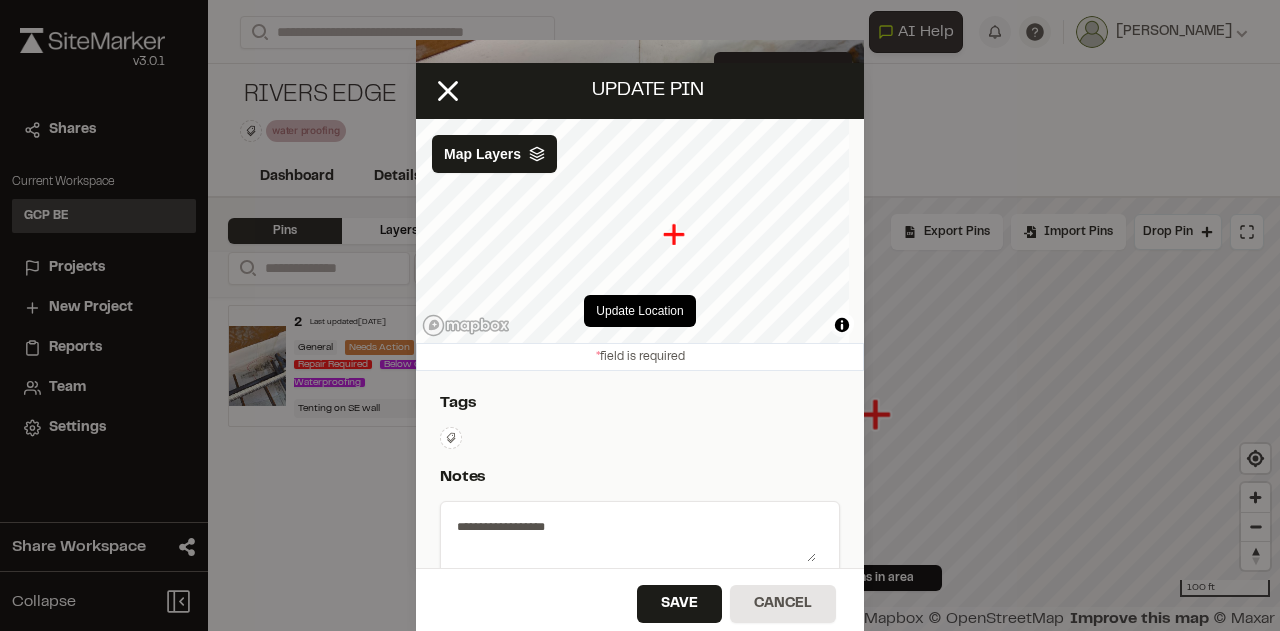 click 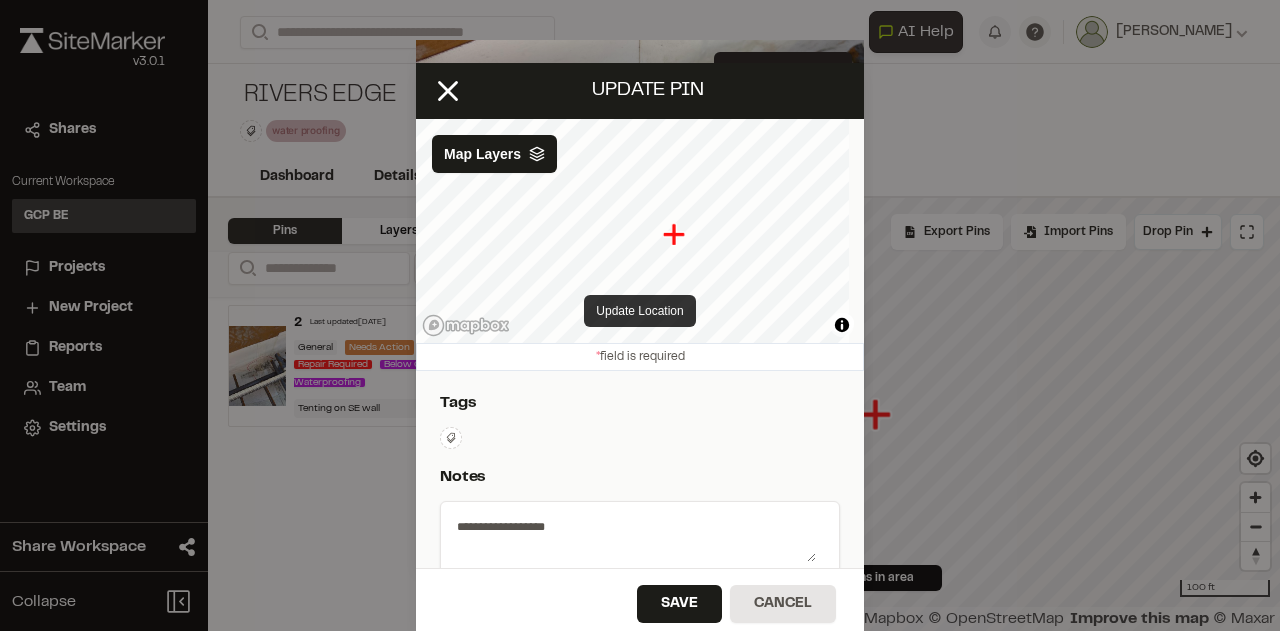 click on "Update Location" at bounding box center (639, 311) 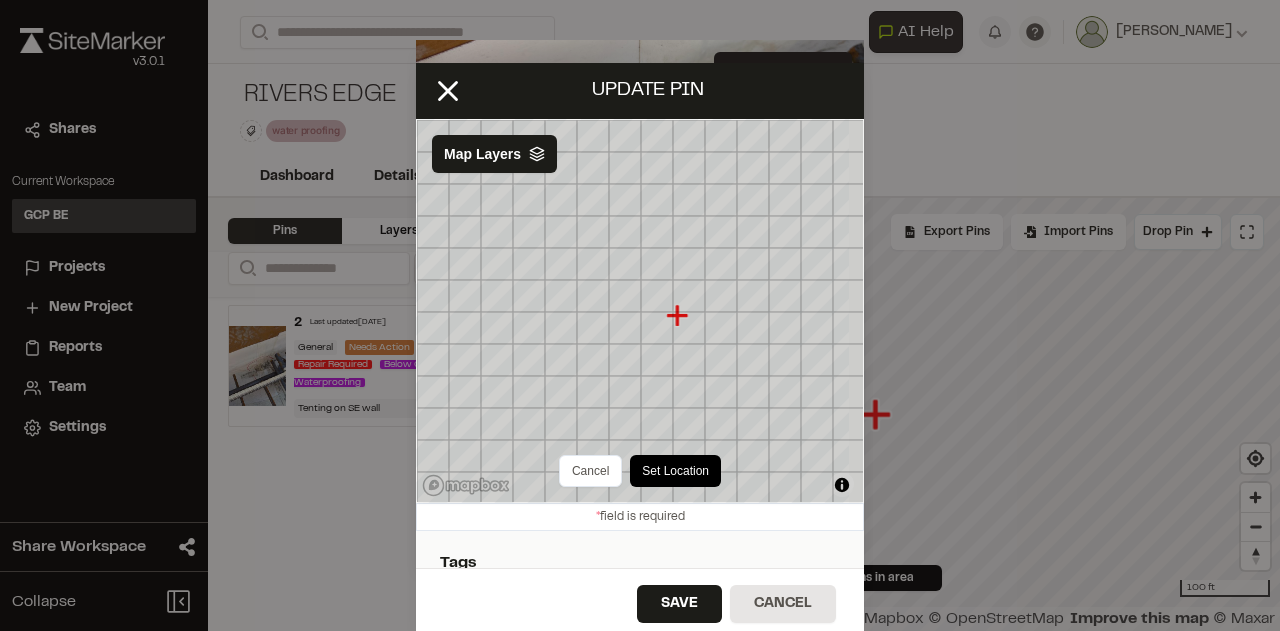 click 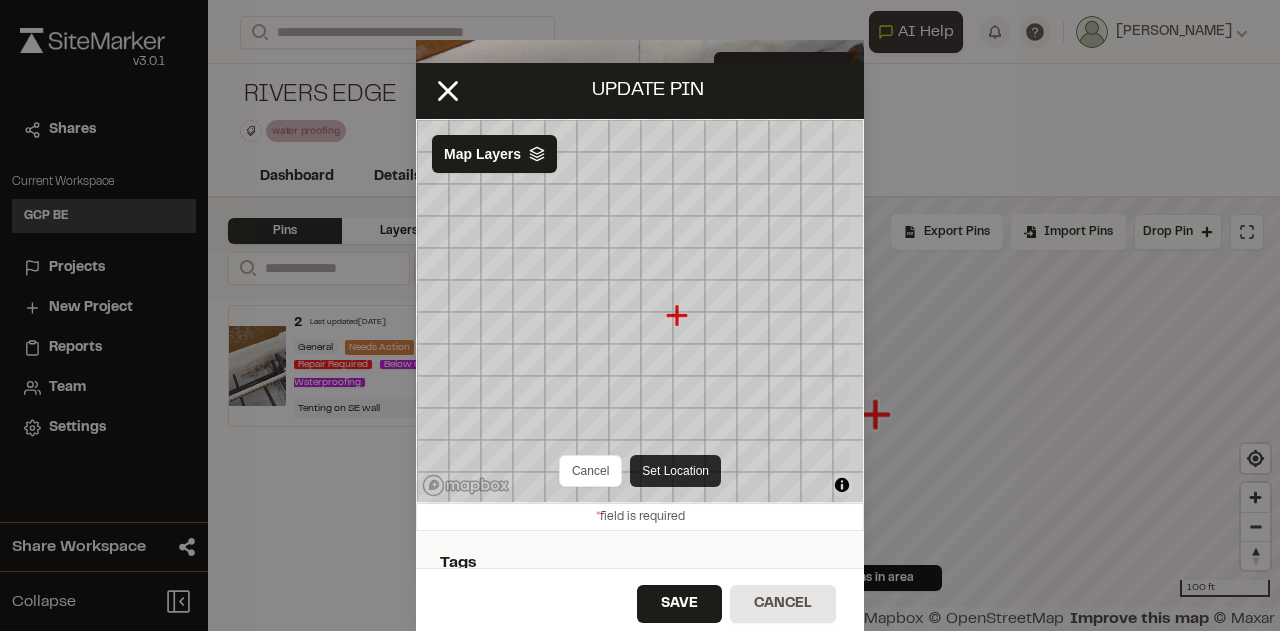 click on "Set Location" at bounding box center [675, 471] 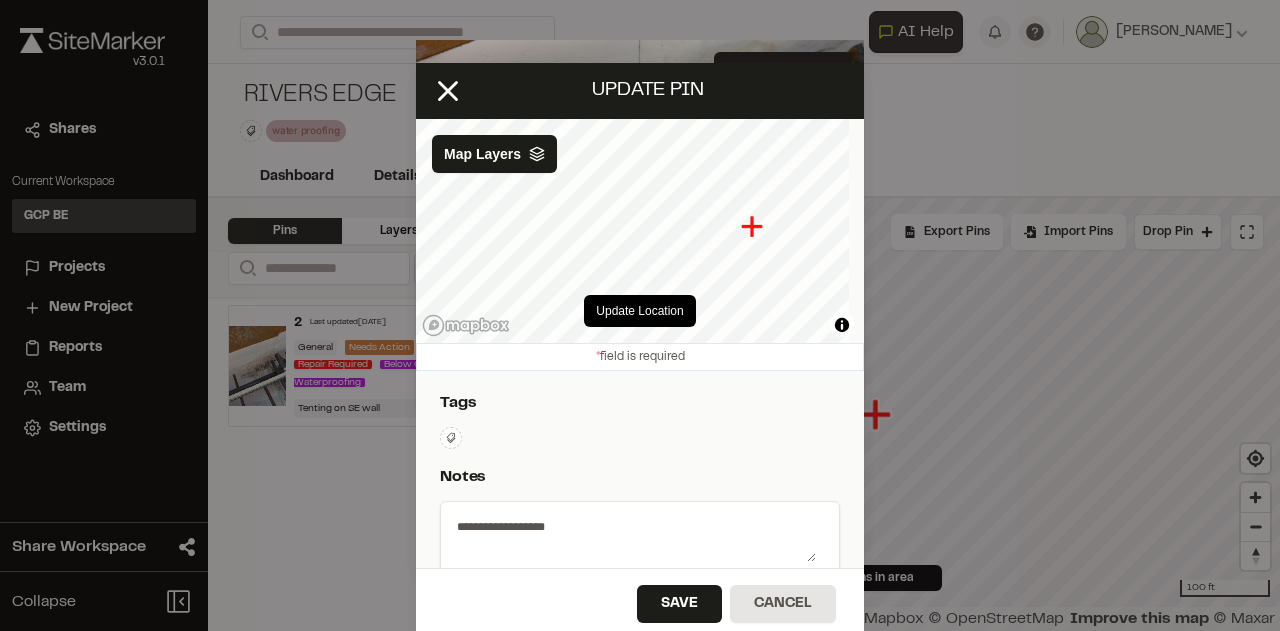 drag, startPoint x: 620, startPoint y: 215, endPoint x: 741, endPoint y: 231, distance: 122.05327 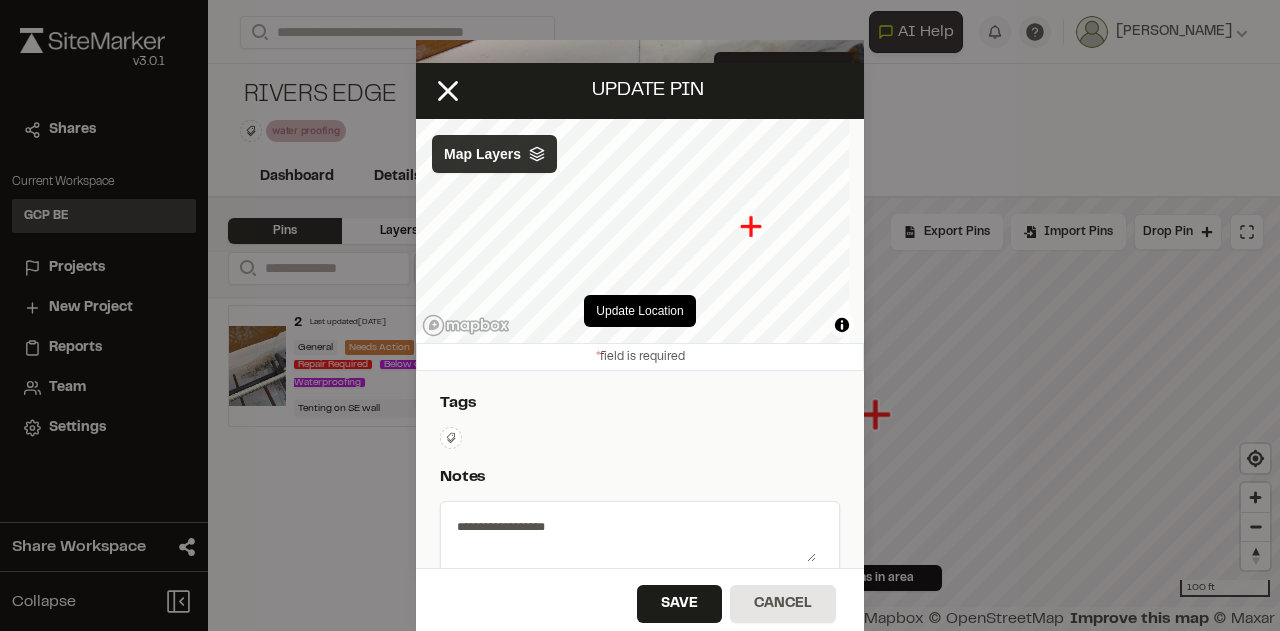 click on "Map Layers" at bounding box center [494, 154] 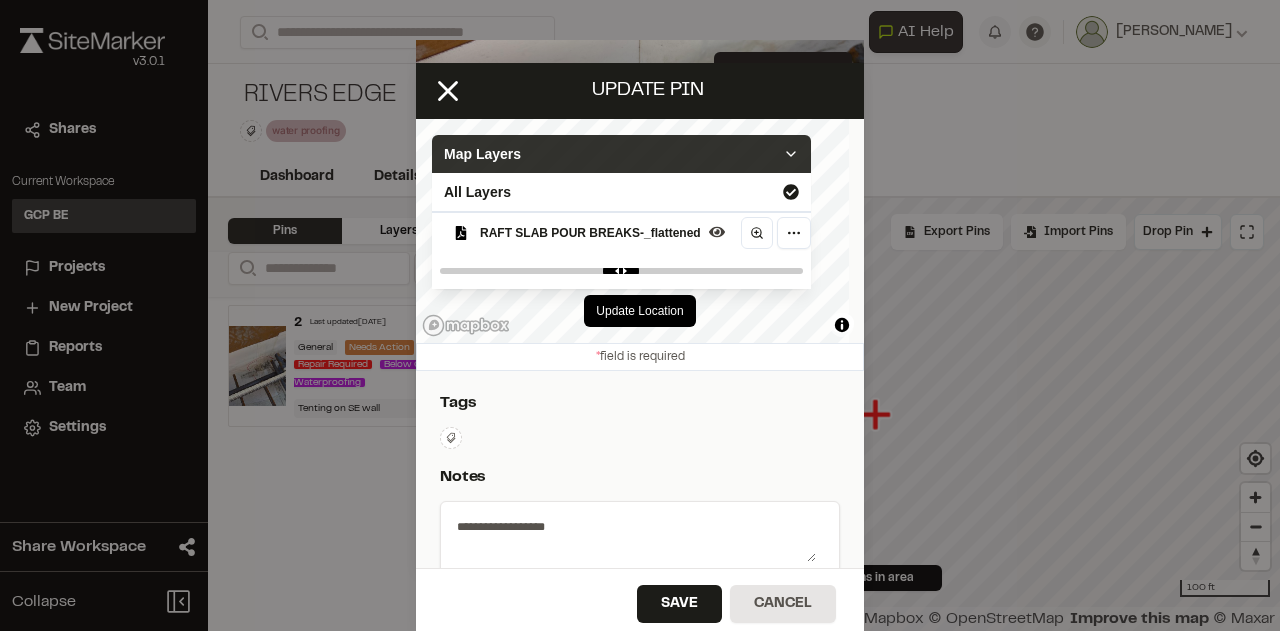 click on "Map Layers" at bounding box center [621, 154] 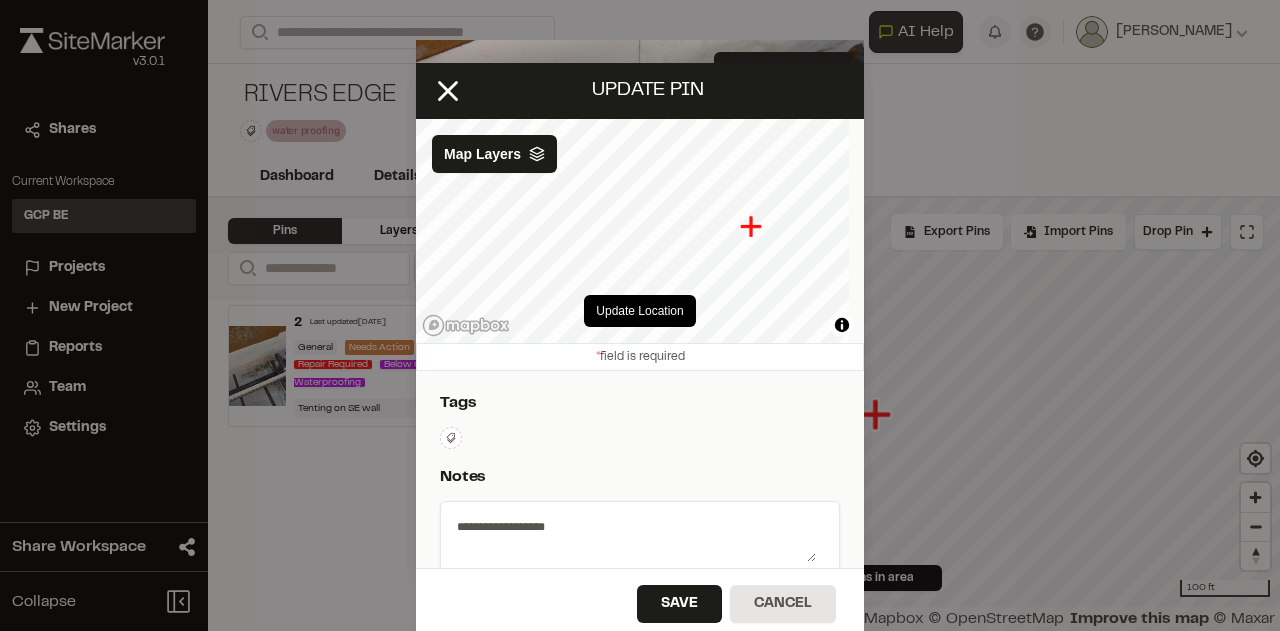 click 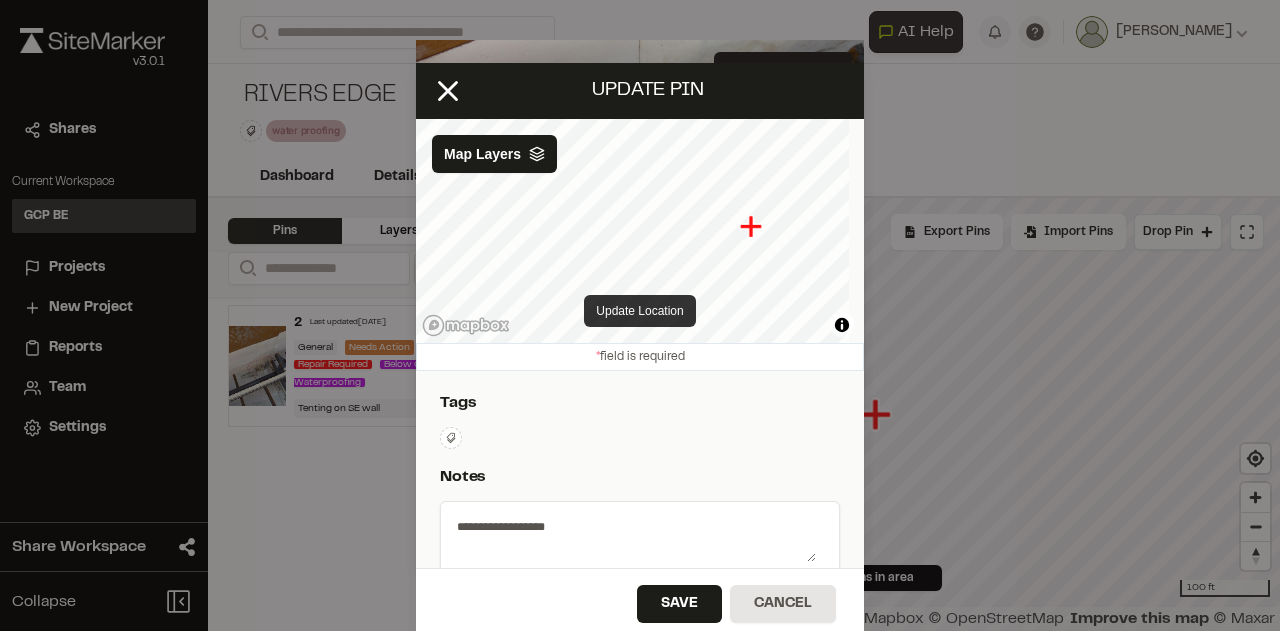 click on "Update Location" at bounding box center [639, 311] 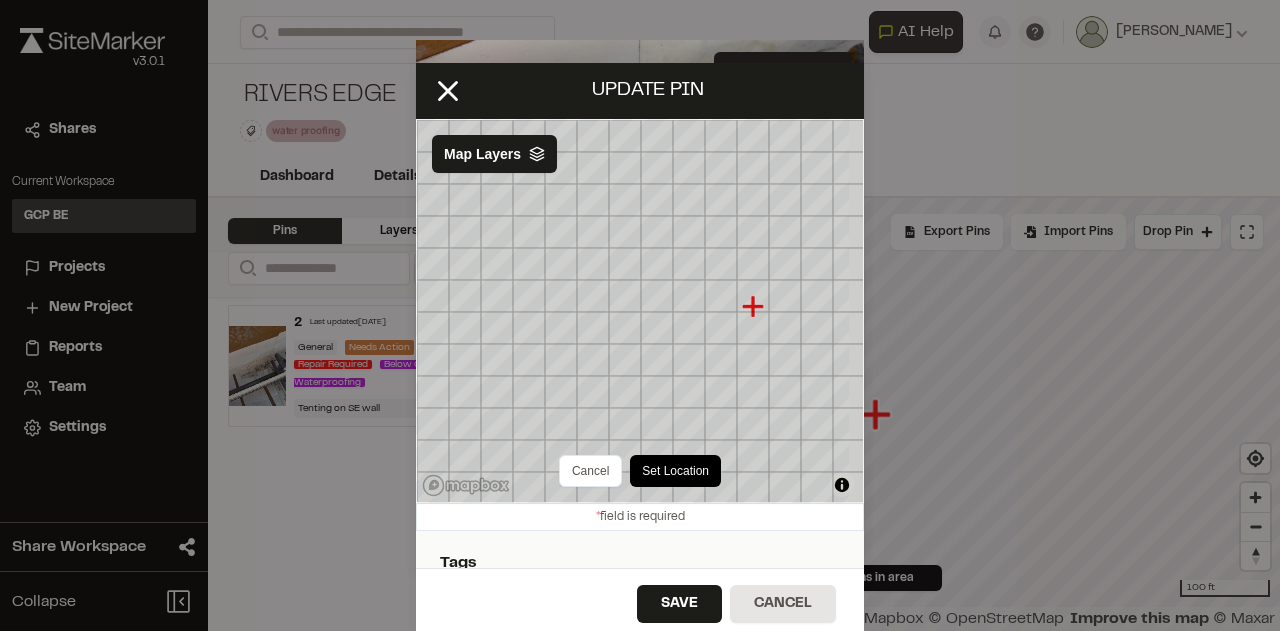 click 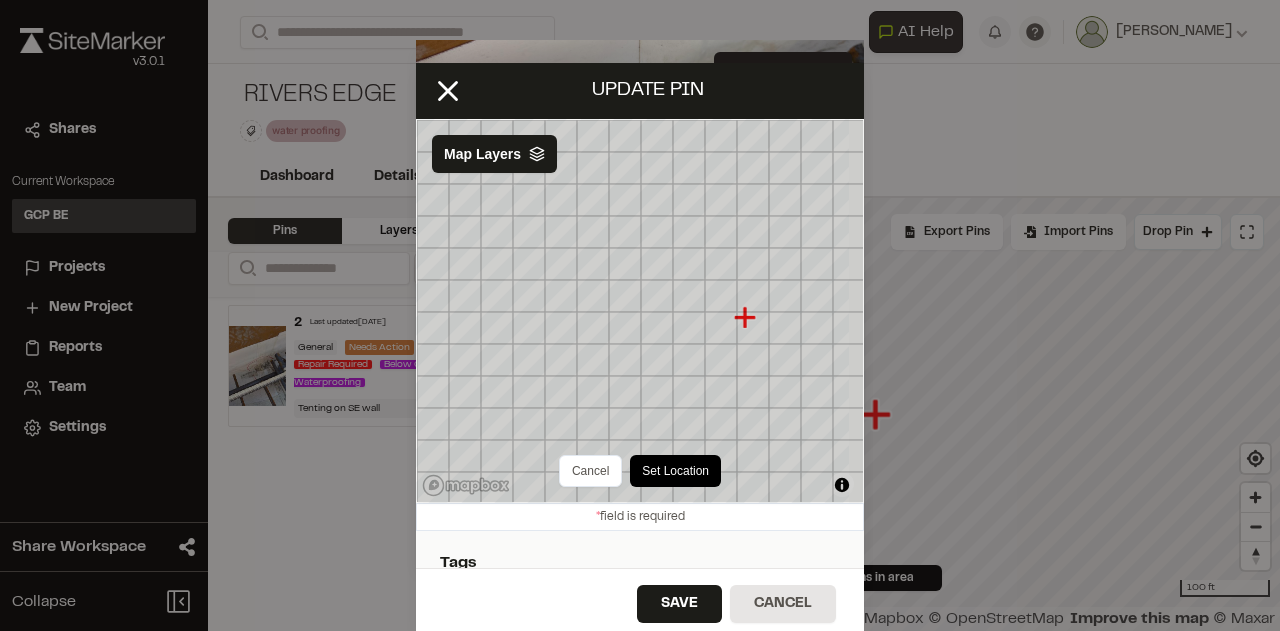 click 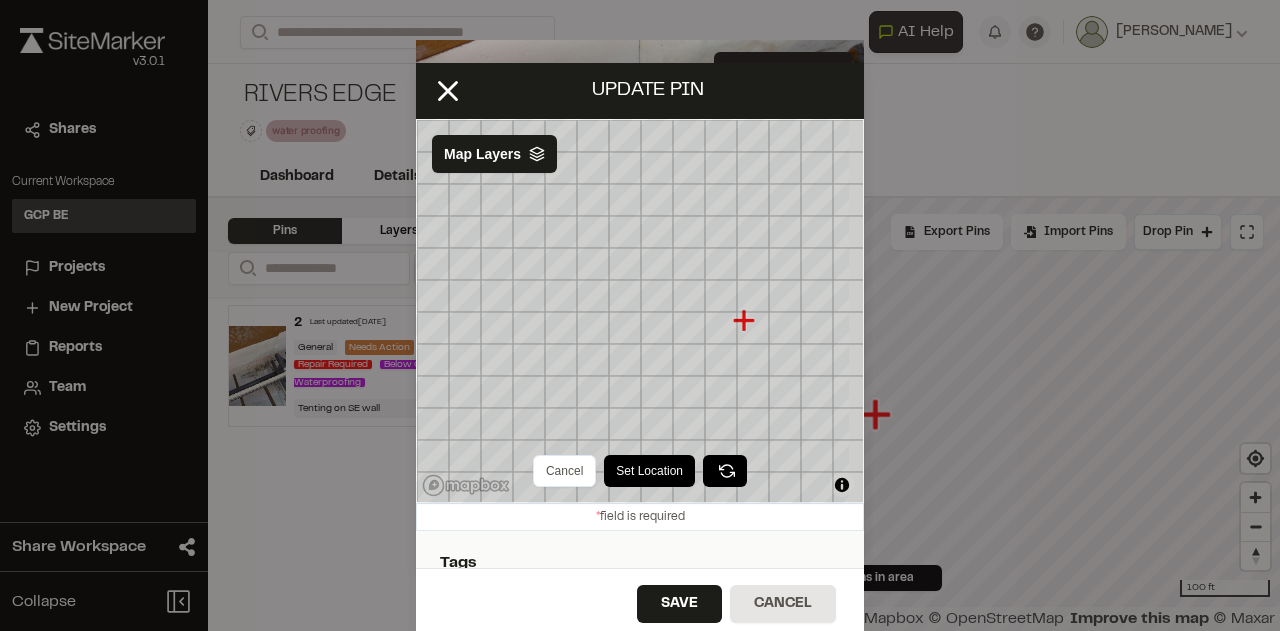 click on "Update pin" at bounding box center (648, 91) 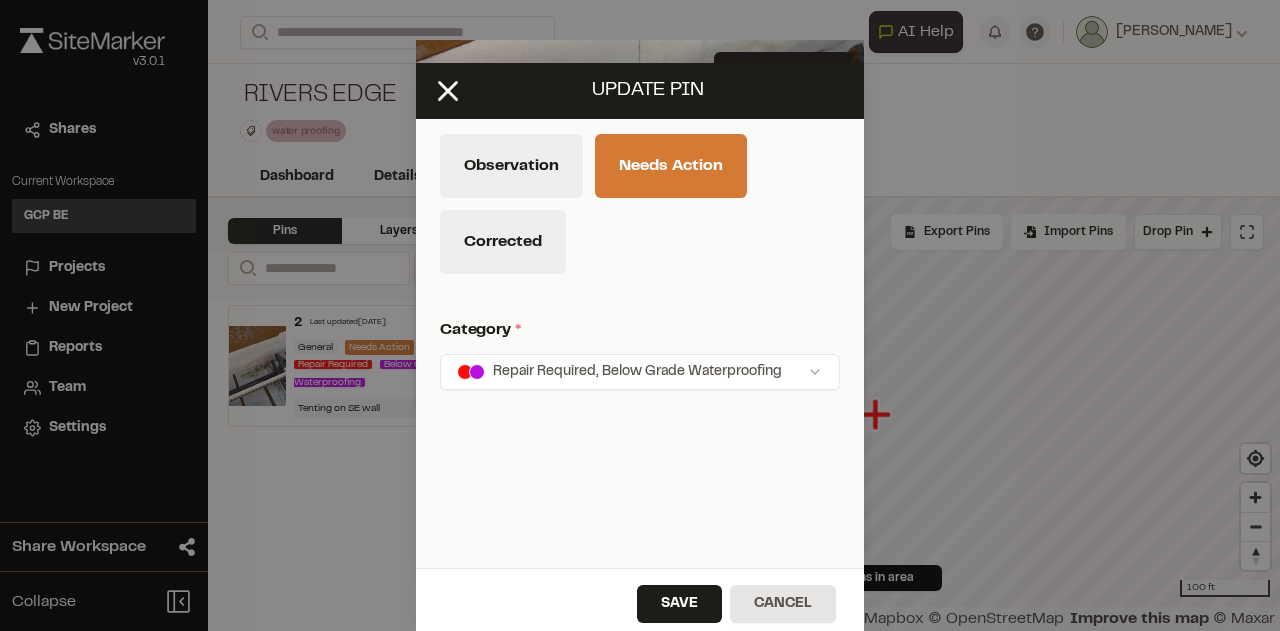 scroll, scrollTop: 1164, scrollLeft: 0, axis: vertical 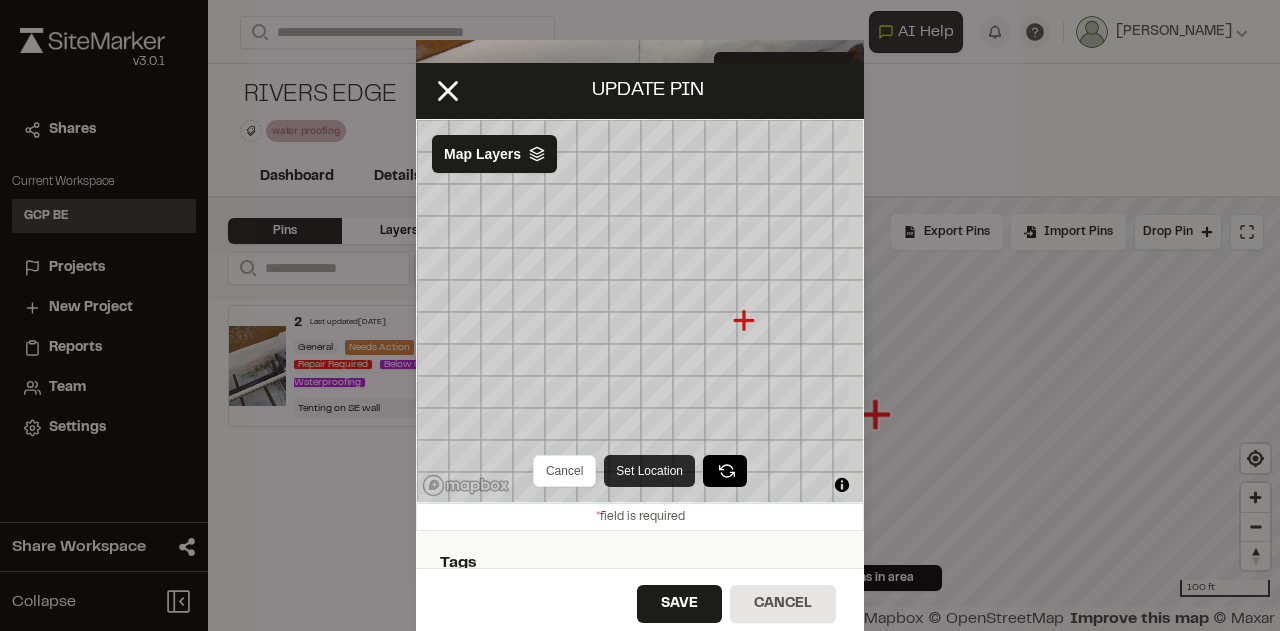 click on "Set Location" at bounding box center (649, 471) 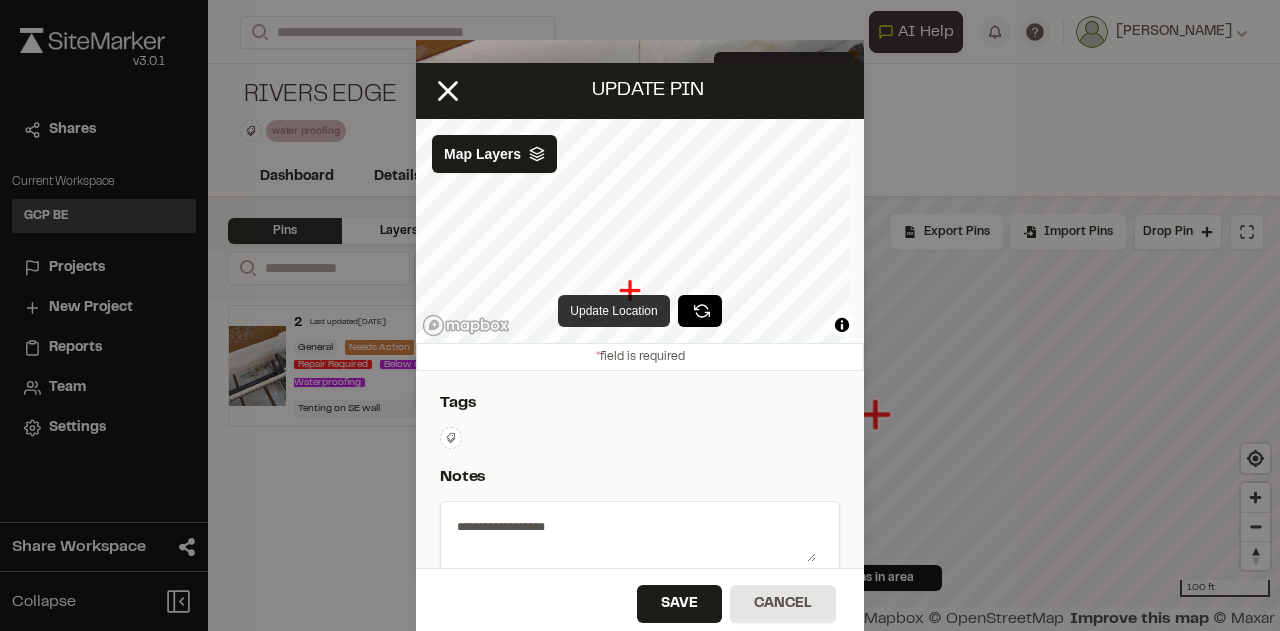 click on "Update Location" at bounding box center (613, 311) 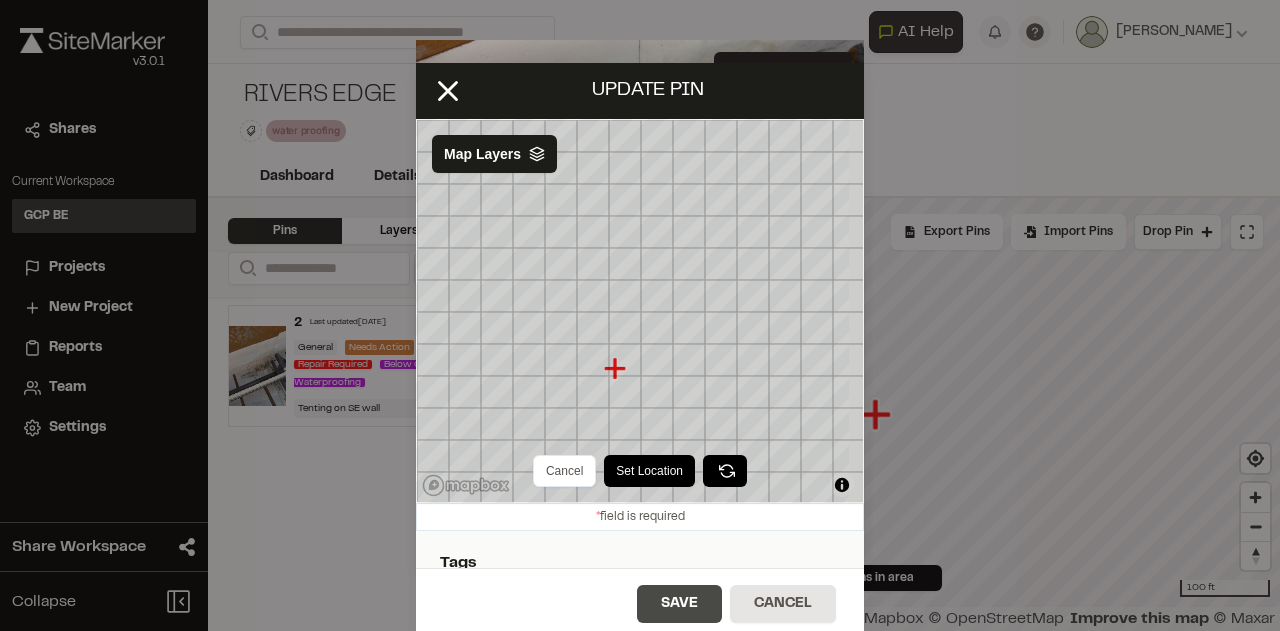 click on "Save" at bounding box center (679, 604) 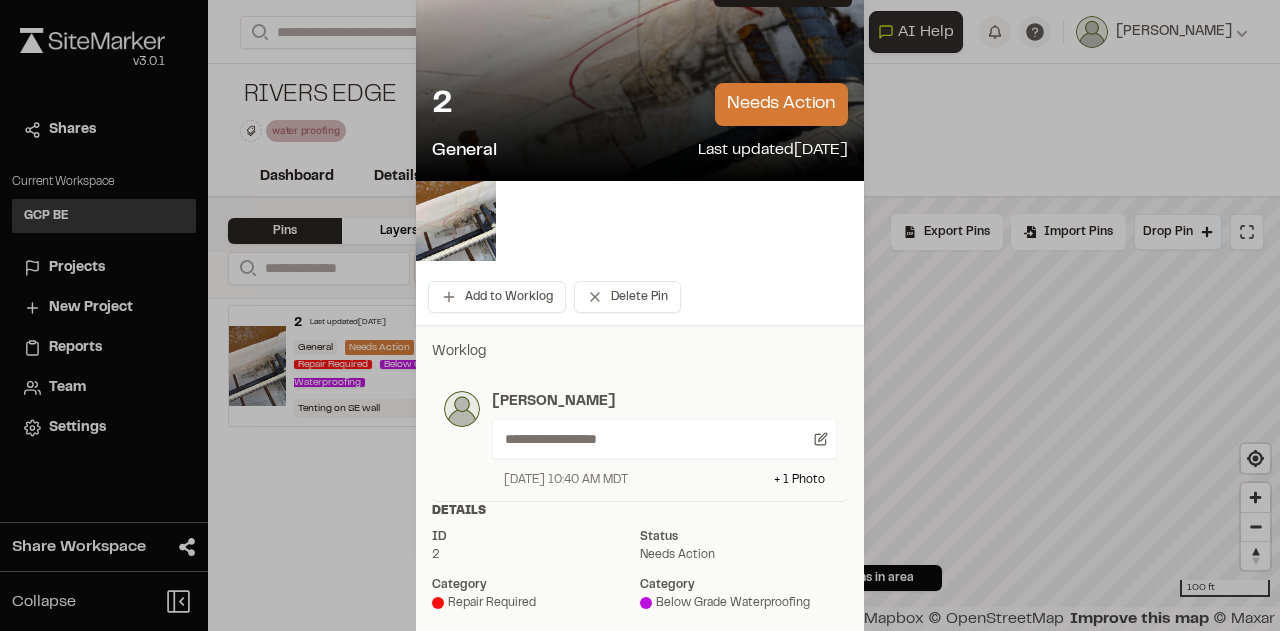 scroll, scrollTop: 0, scrollLeft: 0, axis: both 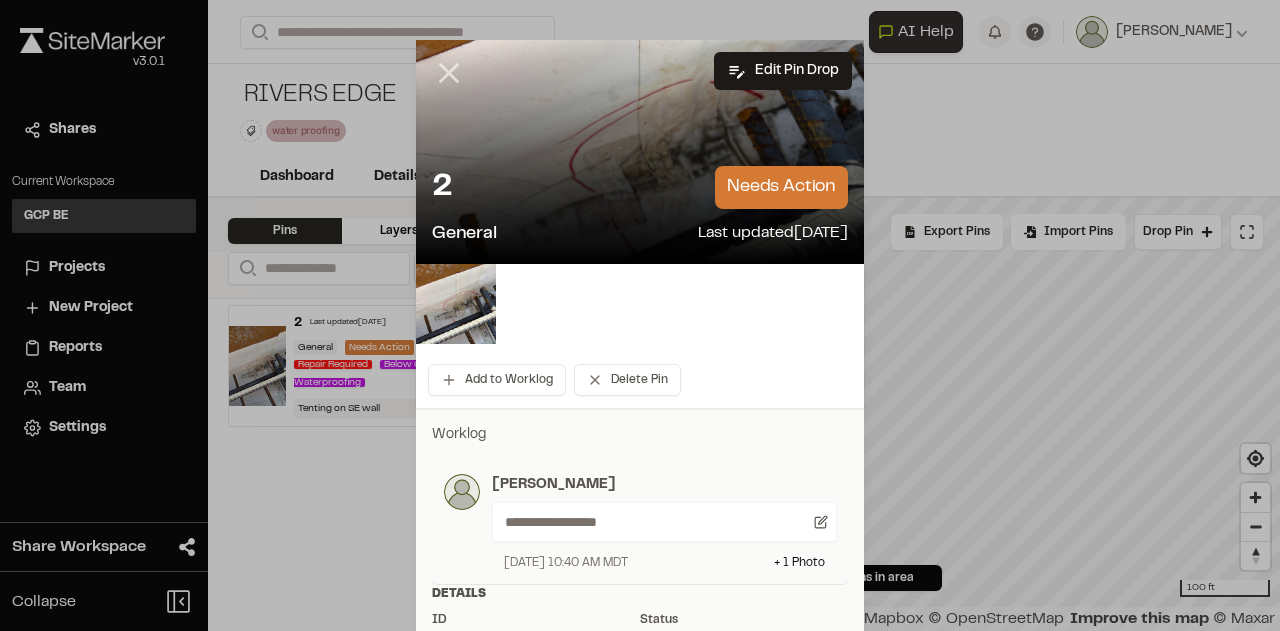 click 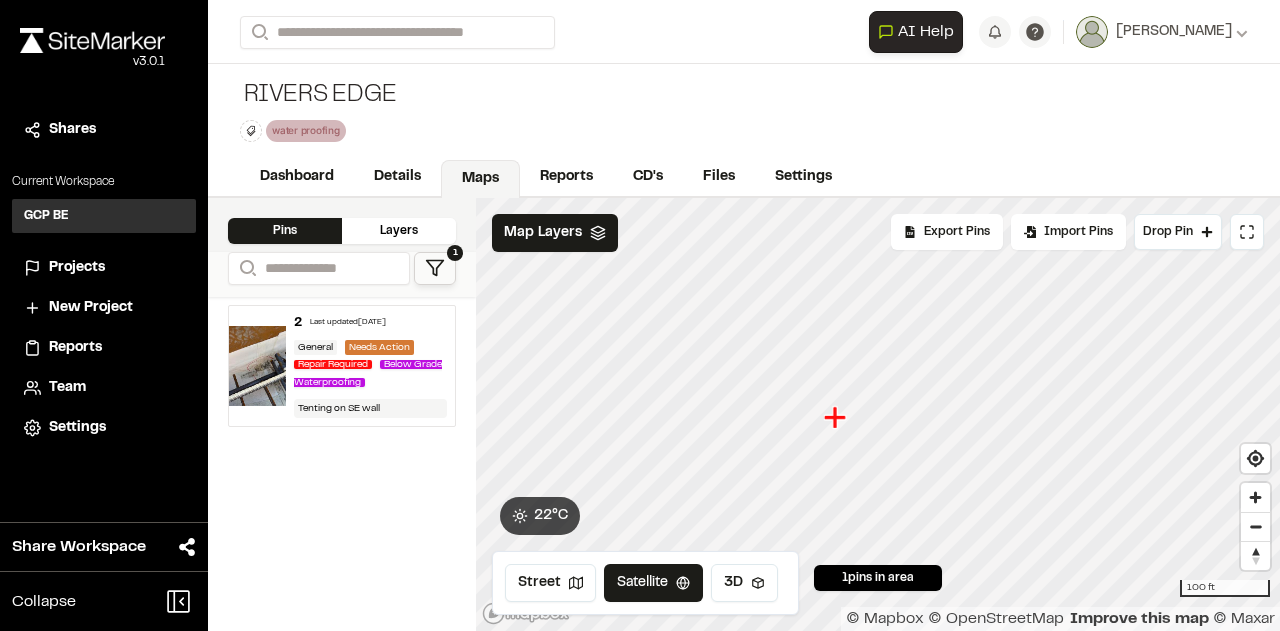 click on "Rivers Edge water proofing  Delete  Rename  Edit Color Delete Tag  Are you sure you want to delete this tag? water proofing The tag will be removed from all projects and pins. Delete Cancel Type Enter or comma to add tag. water proofing  Delete  Rename  Edit Color Delete Tag  Are you sure you want to delete this tag? water proofing The tag will be removed from all projects and pins. Delete Cancel" at bounding box center (744, 111) 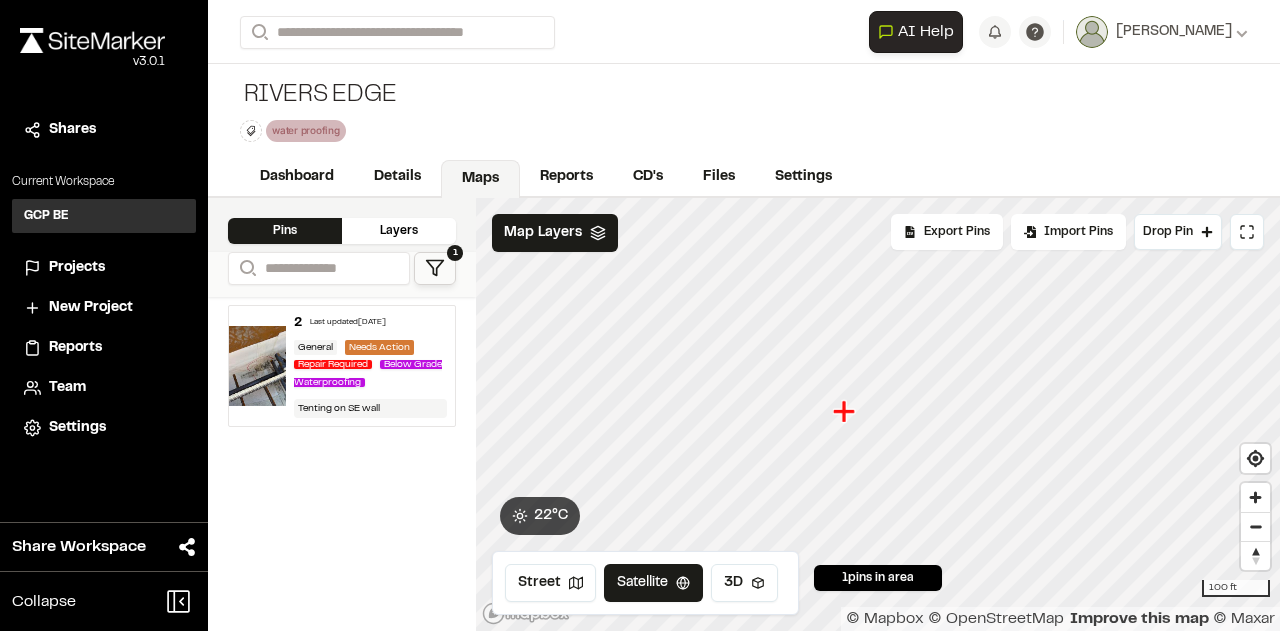 click on "Rivers Edge water proofing  Delete  Rename  Edit Color Delete Tag  Are you sure you want to delete this tag? water proofing The tag will be removed from all projects and pins. Delete Cancel Type Enter or comma to add tag. water proofing  Delete  Rename  Edit Color Delete Tag  Are you sure you want to delete this tag? water proofing The tag will be removed from all projects and pins. Delete Cancel" at bounding box center (744, 111) 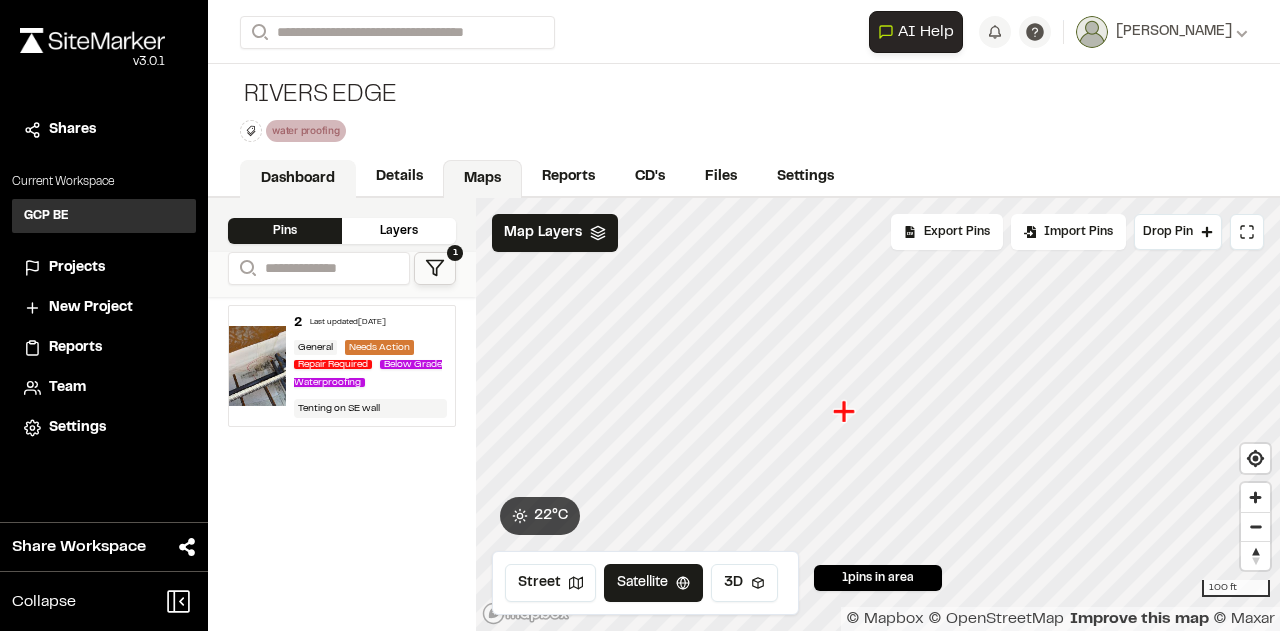 click on "Dashboard" at bounding box center [298, 179] 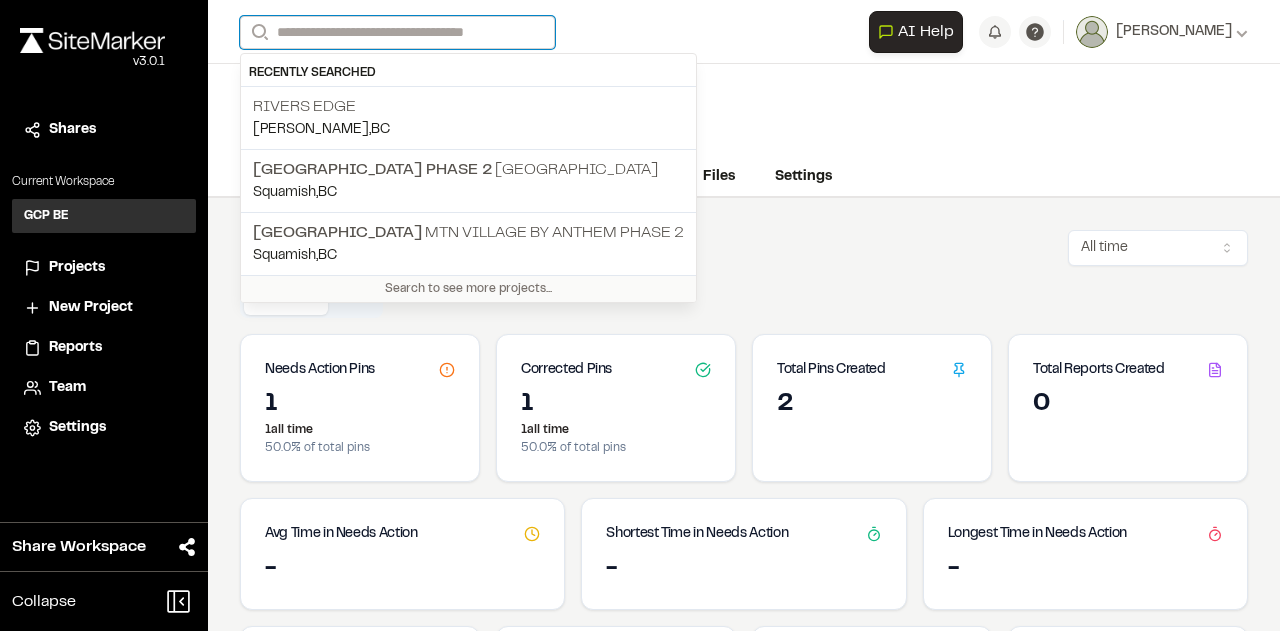 click on "Search" at bounding box center (397, 32) 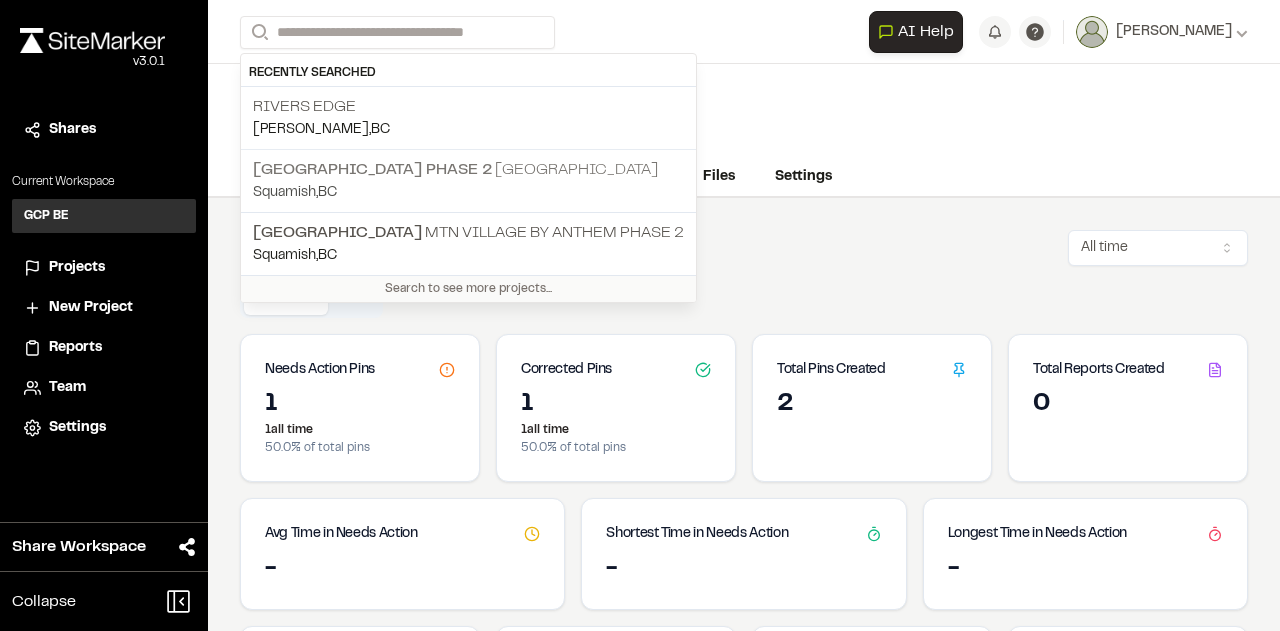 click on "[GEOGRAPHIC_DATA] Phase [GEOGRAPHIC_DATA] ,  [GEOGRAPHIC_DATA]" at bounding box center (468, 180) 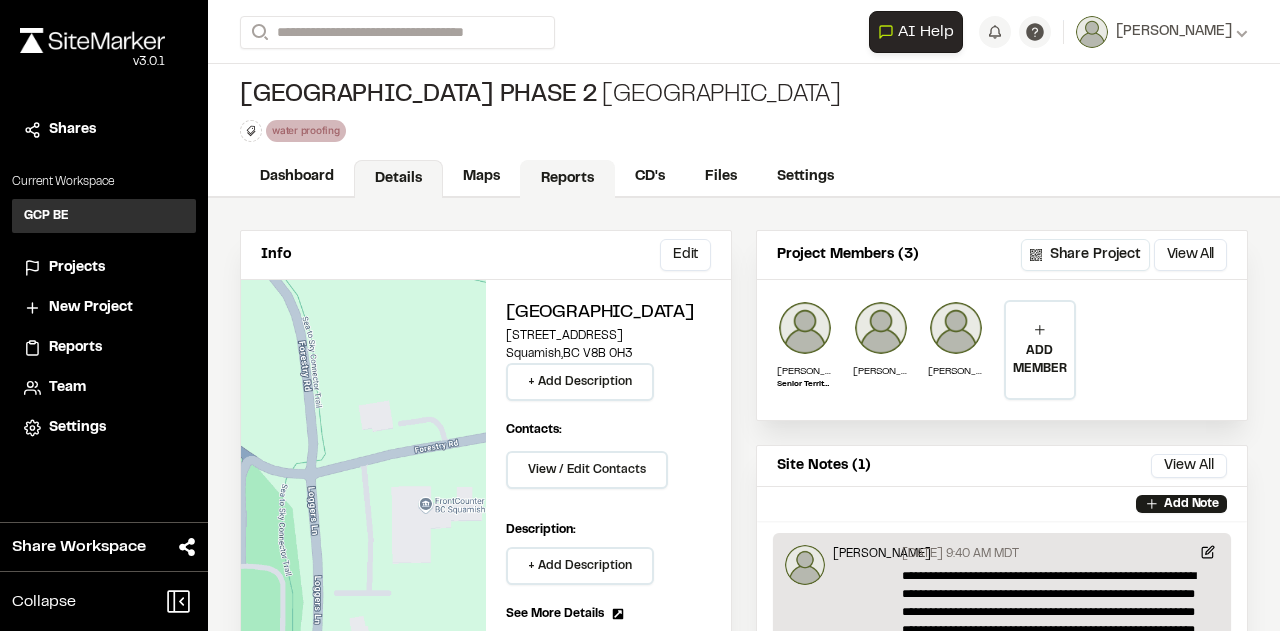 click on "Reports" at bounding box center (567, 179) 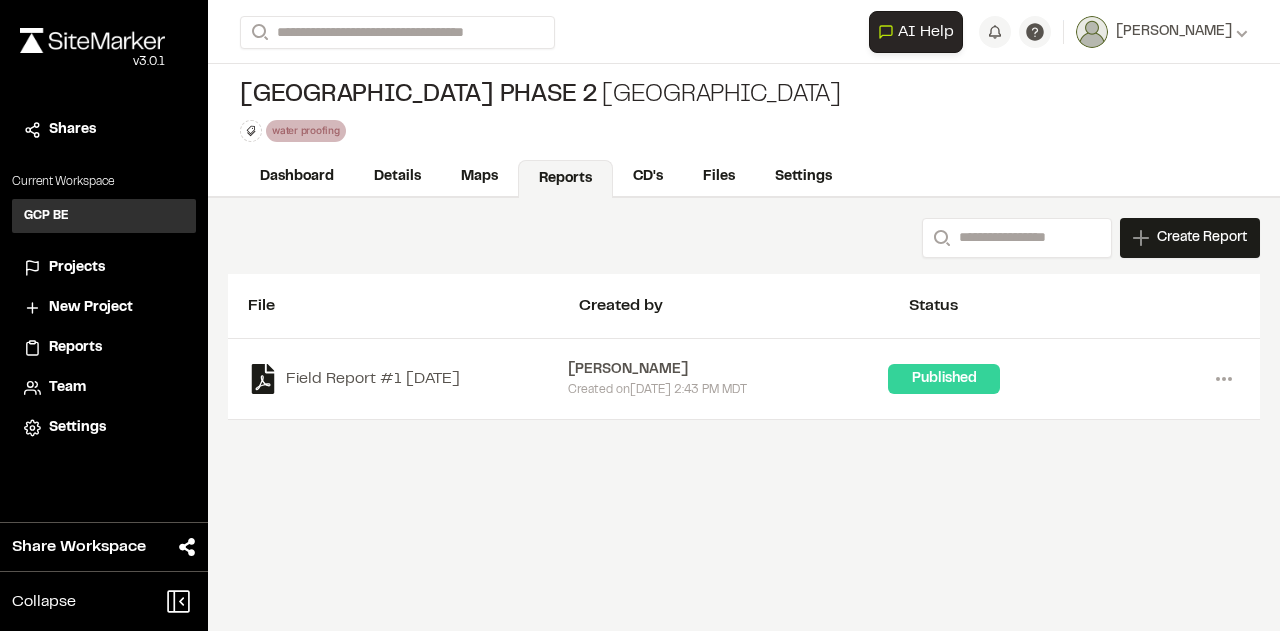 click on "Created [DATE][DATE] 2:43 PM MDT" at bounding box center [728, 390] 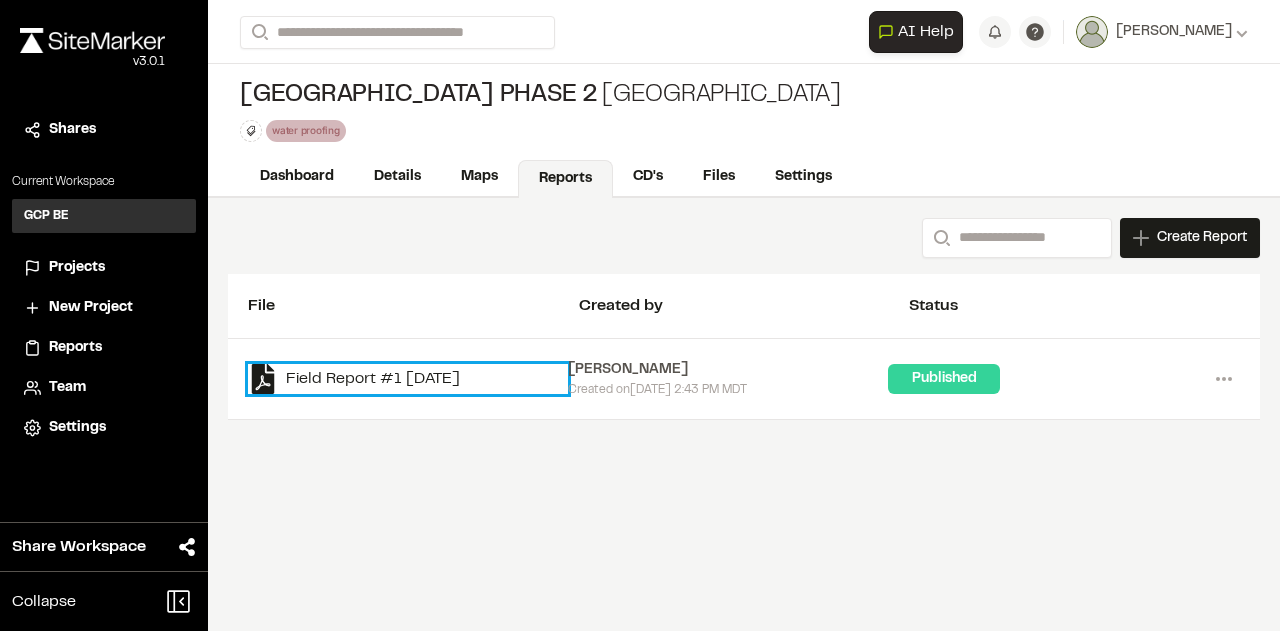 click on "Field Report #1 [DATE]" at bounding box center (408, 379) 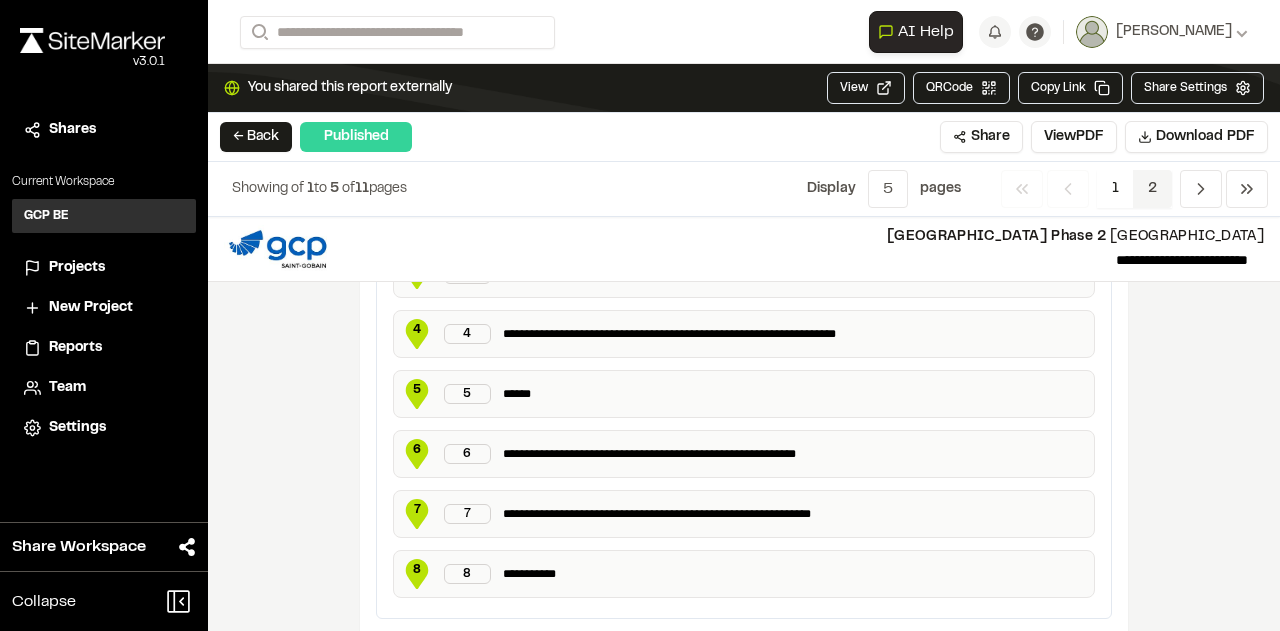 click on "2" at bounding box center [1152, 189] 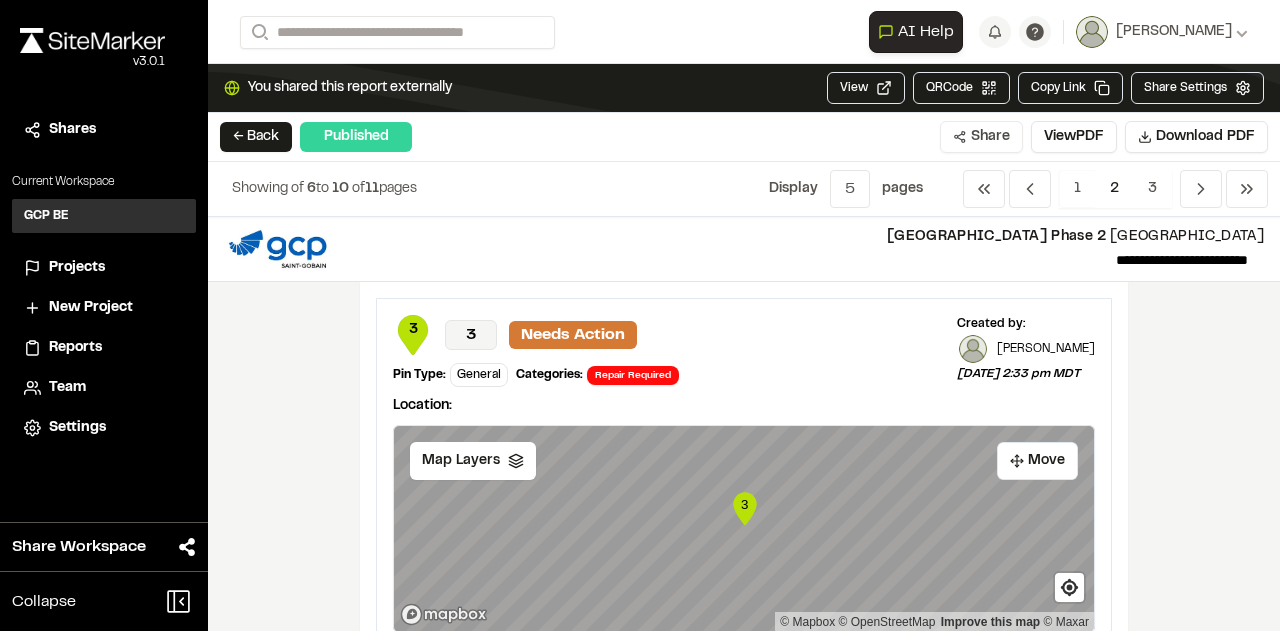 click on "Share" at bounding box center (981, 137) 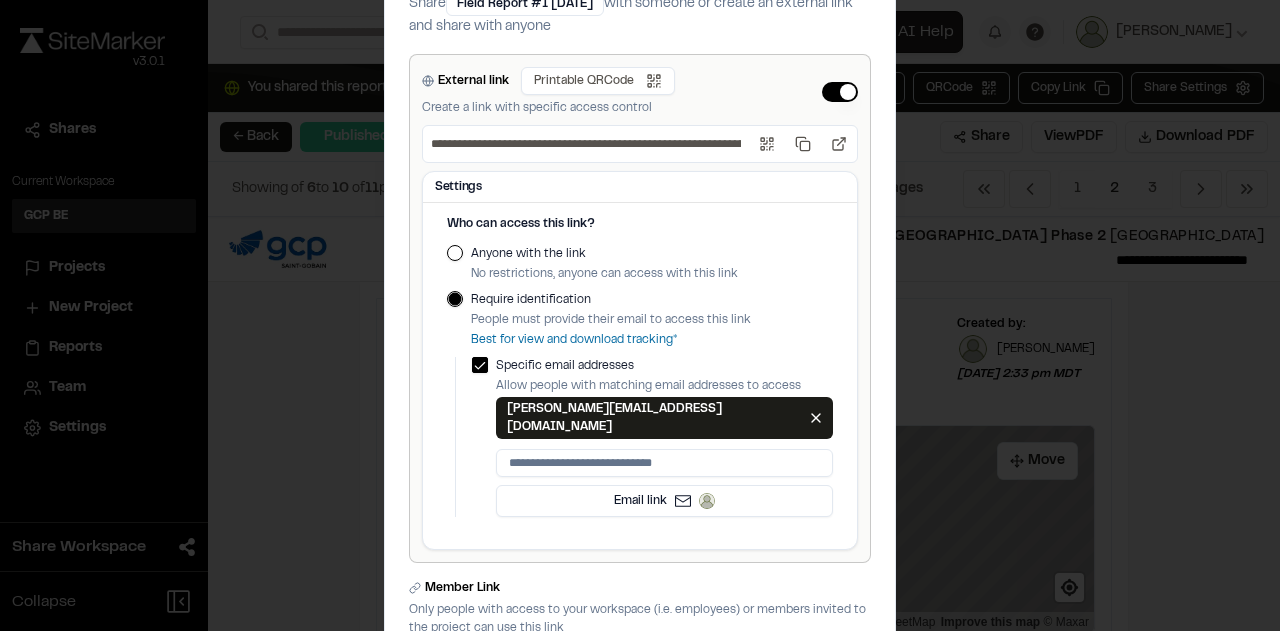 click on "Anyone with the link" at bounding box center (455, 253) 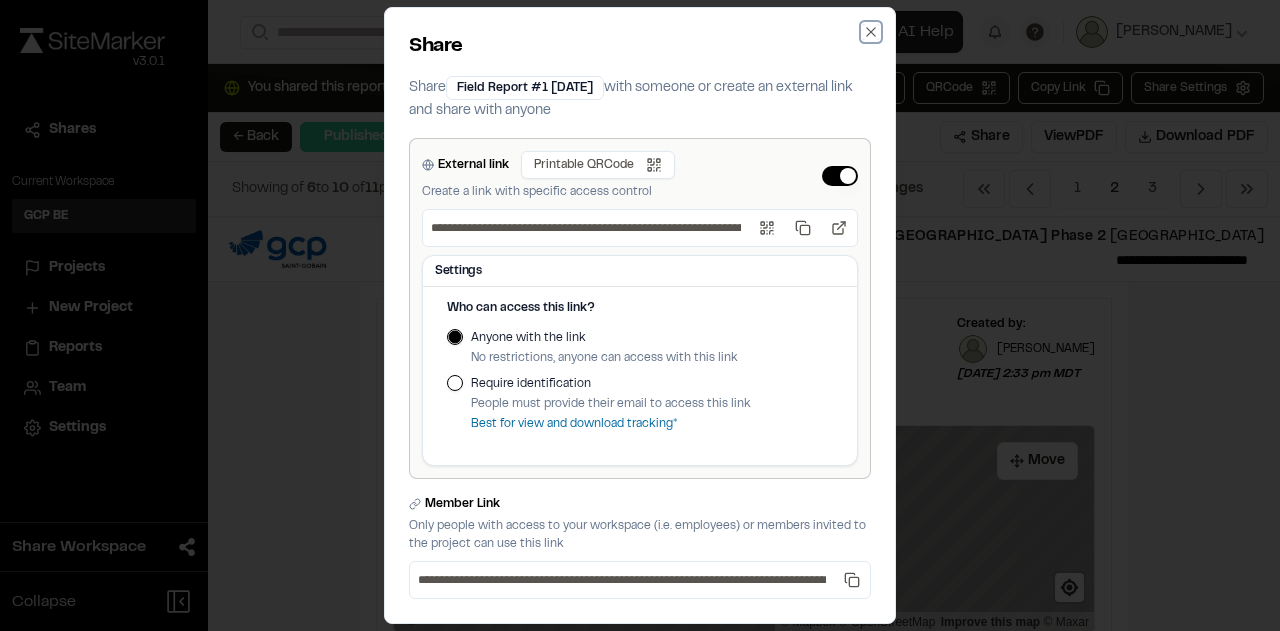 click 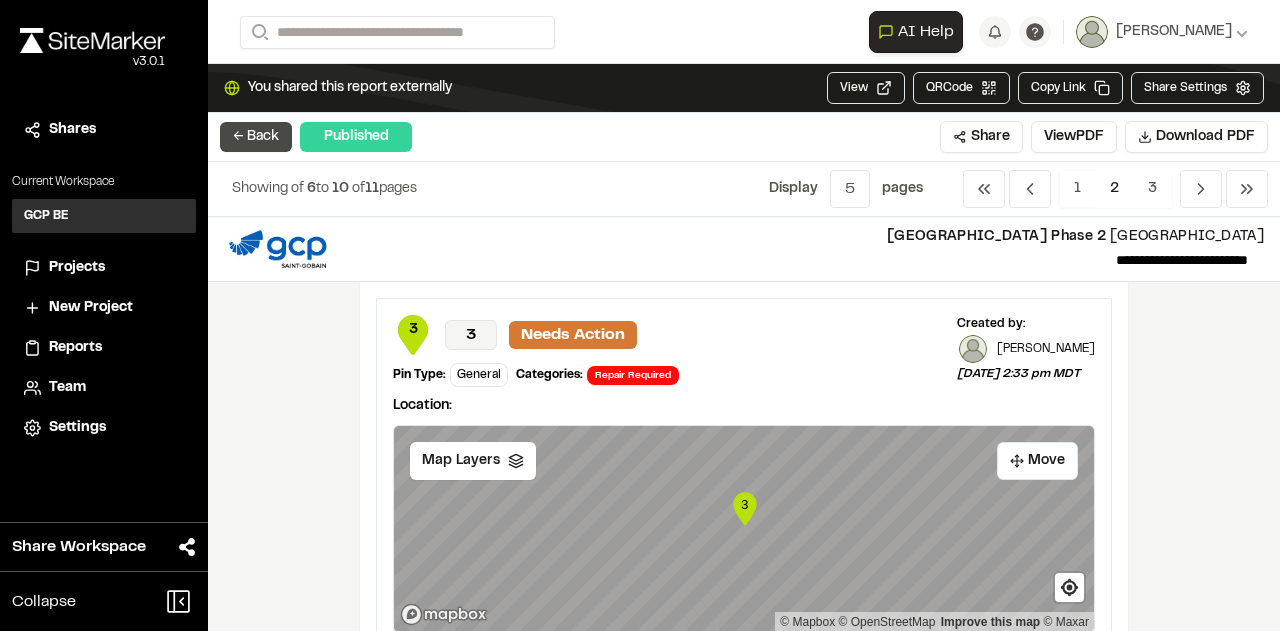 click on "← Back" at bounding box center (256, 137) 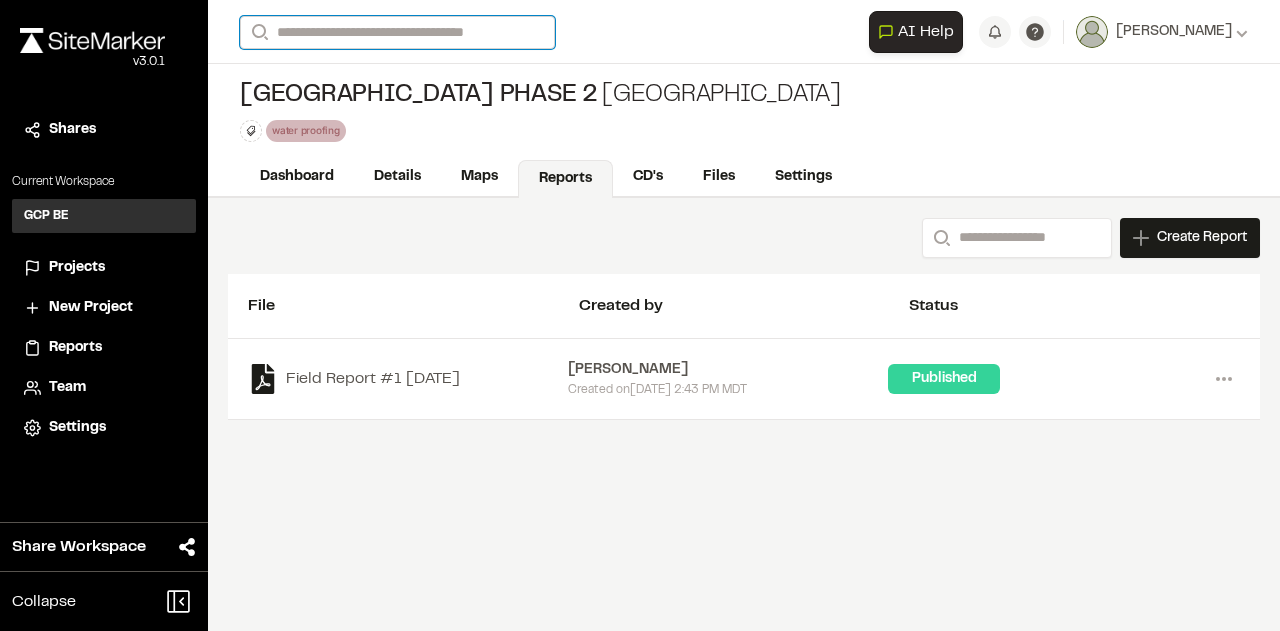 click on "Search" at bounding box center [397, 32] 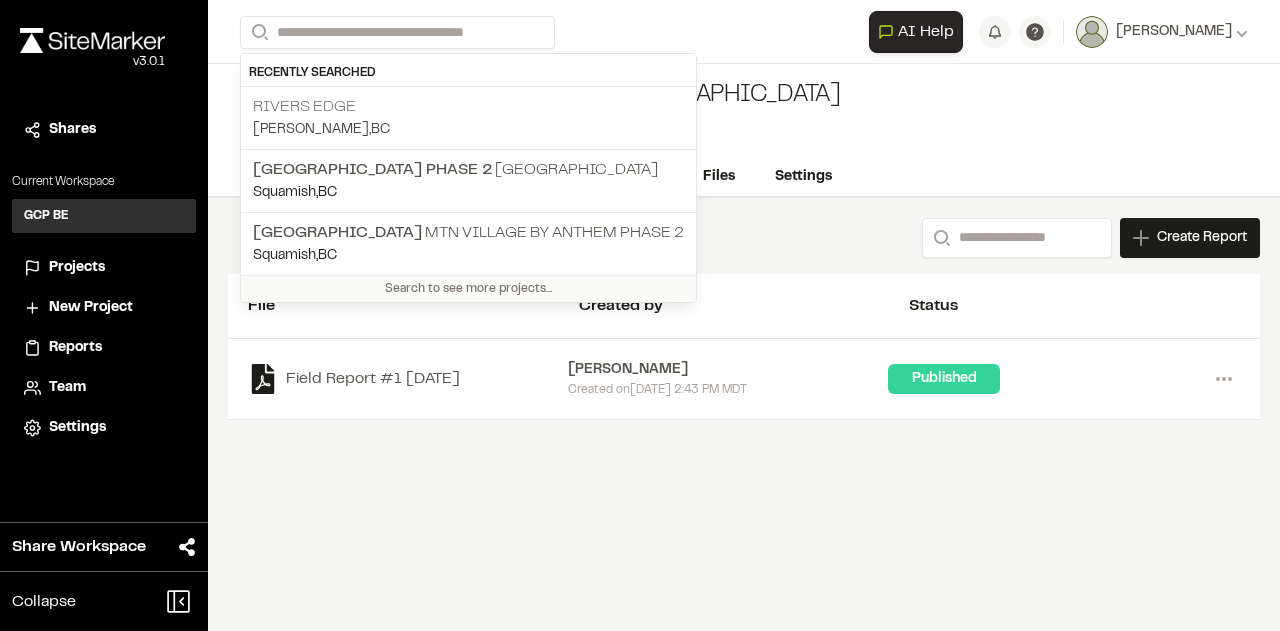 click on "Rivers Edge" at bounding box center (468, 107) 